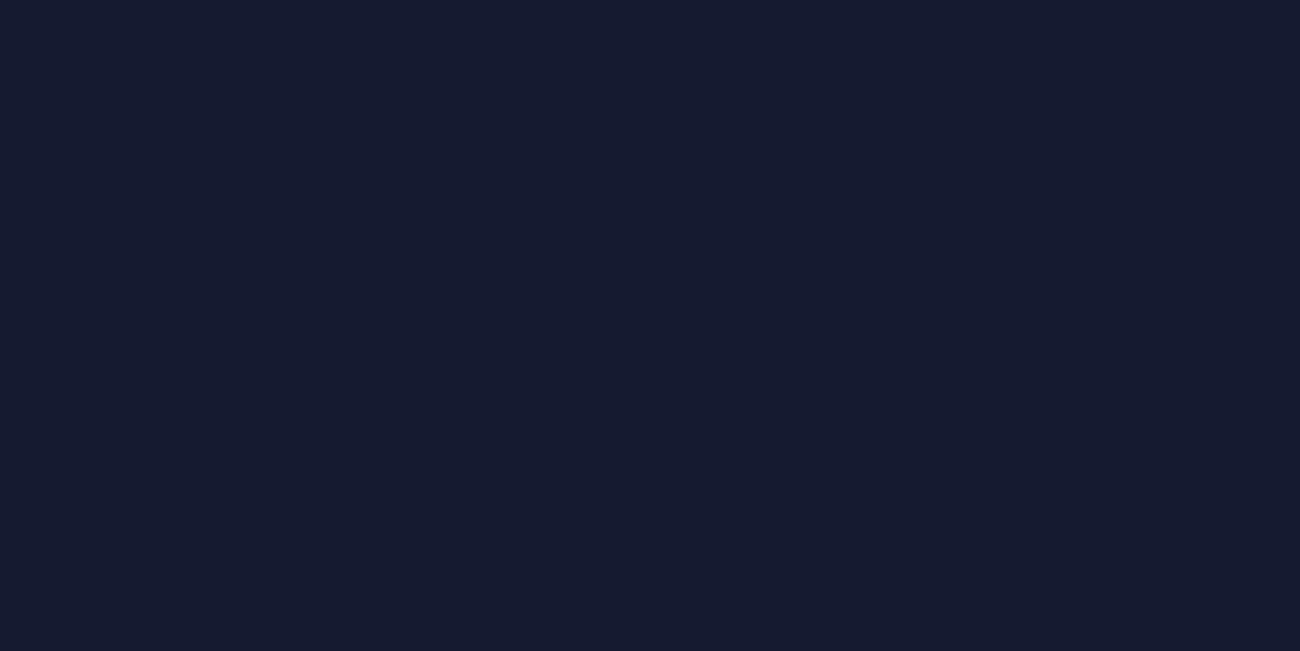 scroll, scrollTop: 0, scrollLeft: 0, axis: both 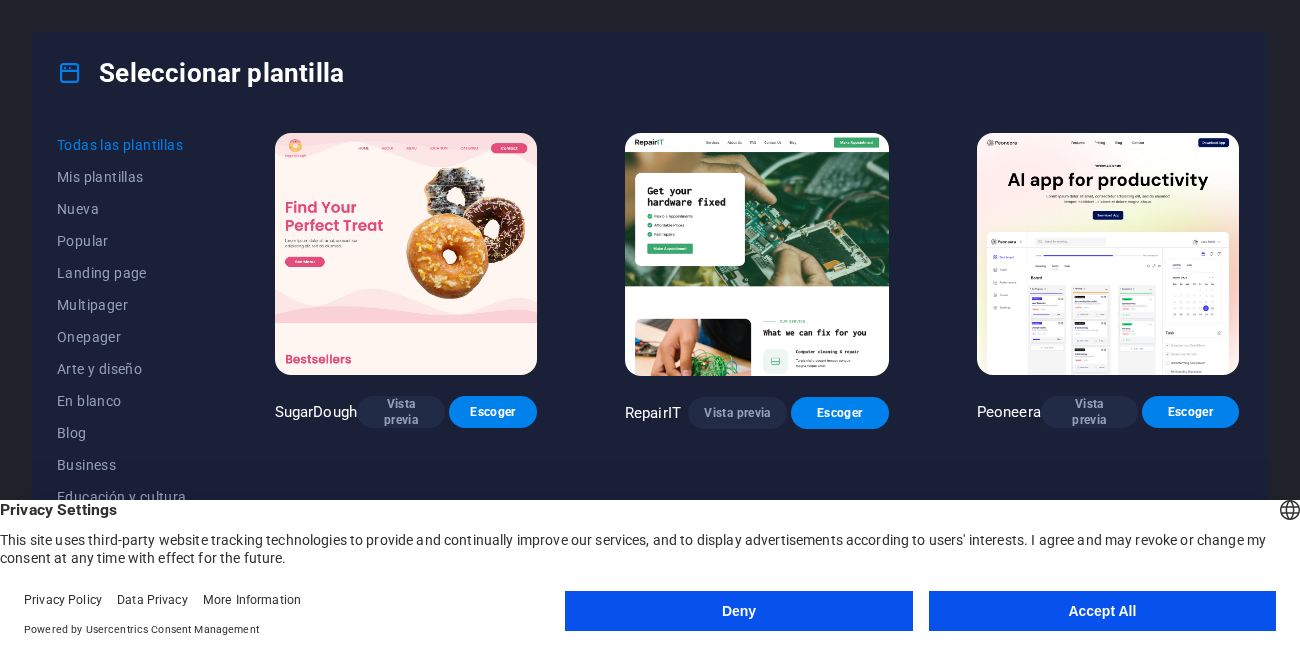 click on "Accept All" at bounding box center [1102, 611] 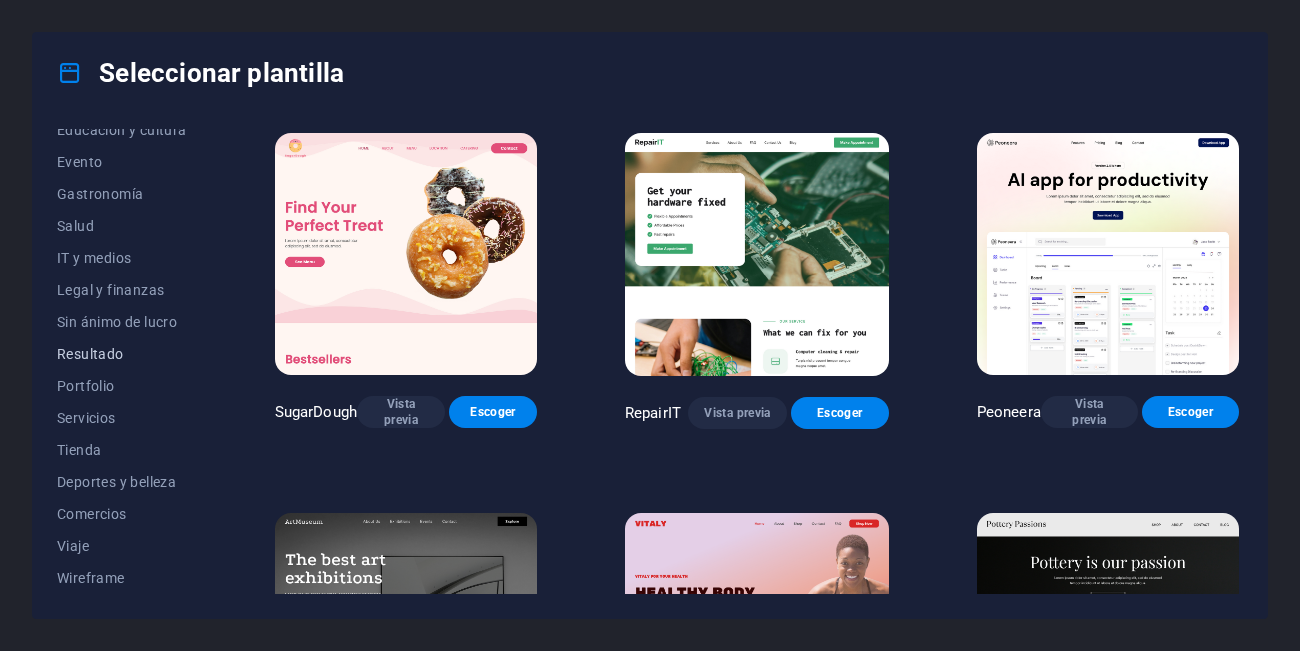scroll, scrollTop: 0, scrollLeft: 0, axis: both 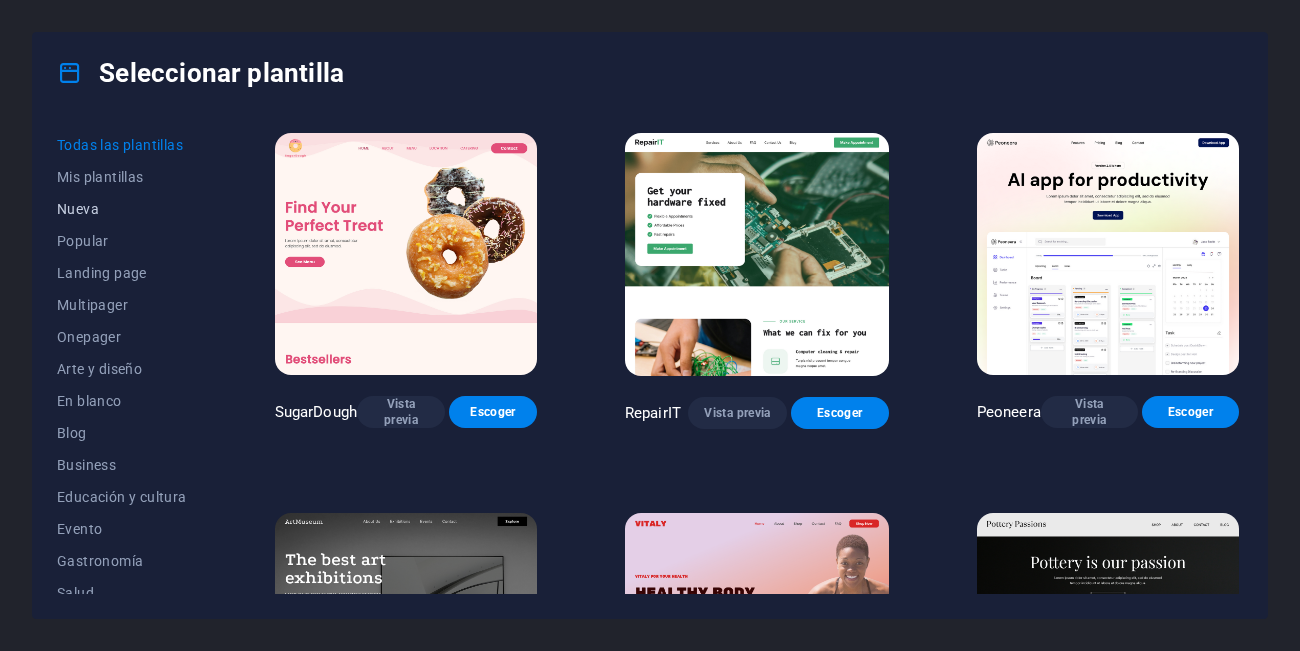 click on "Nueva" at bounding box center (122, 209) 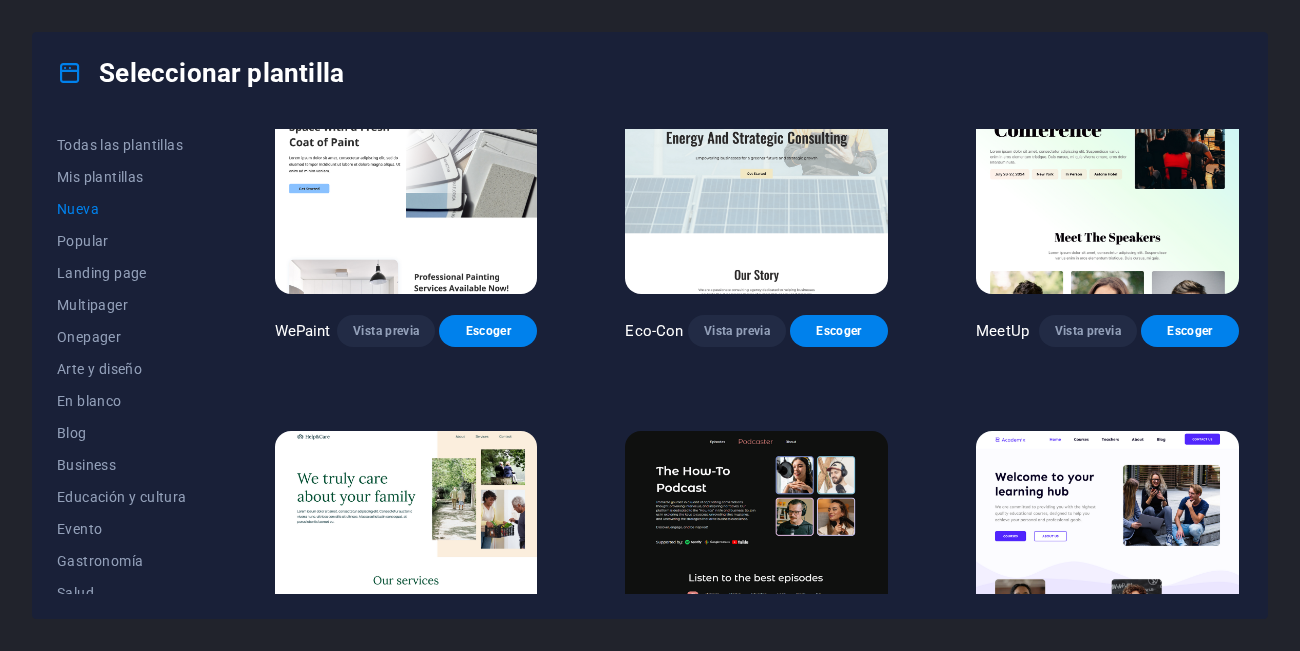 scroll, scrollTop: 1661, scrollLeft: 0, axis: vertical 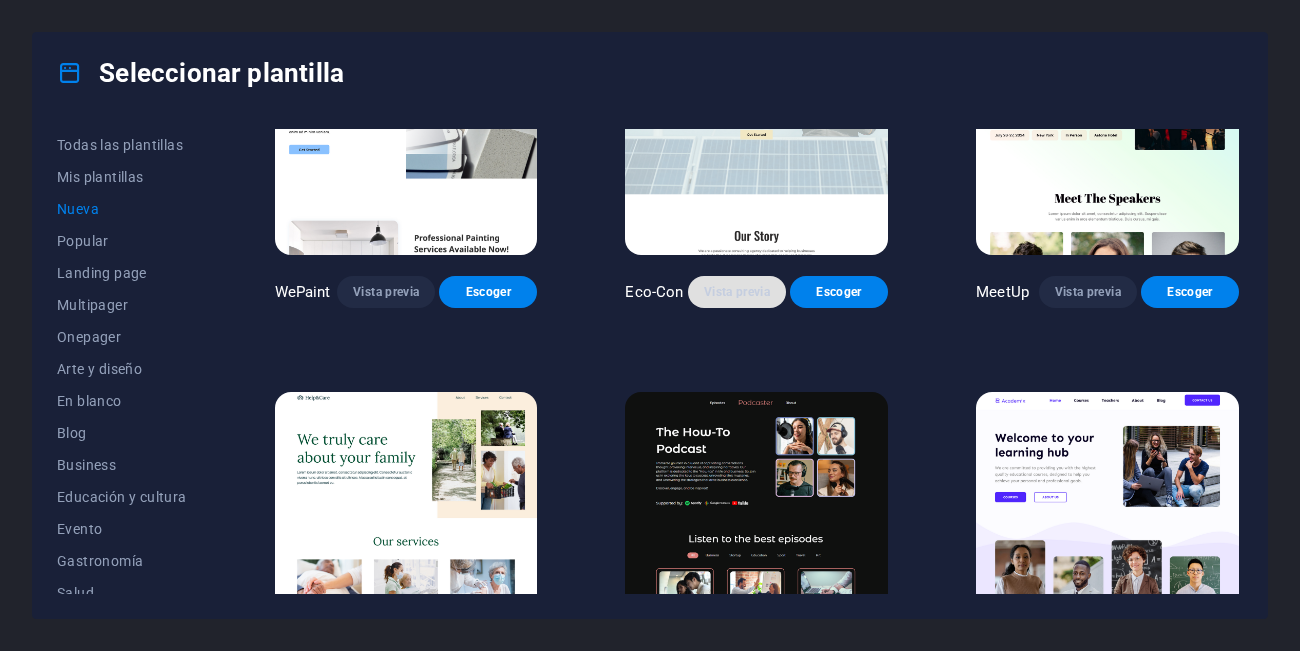 click on "Vista previa" at bounding box center (737, 292) 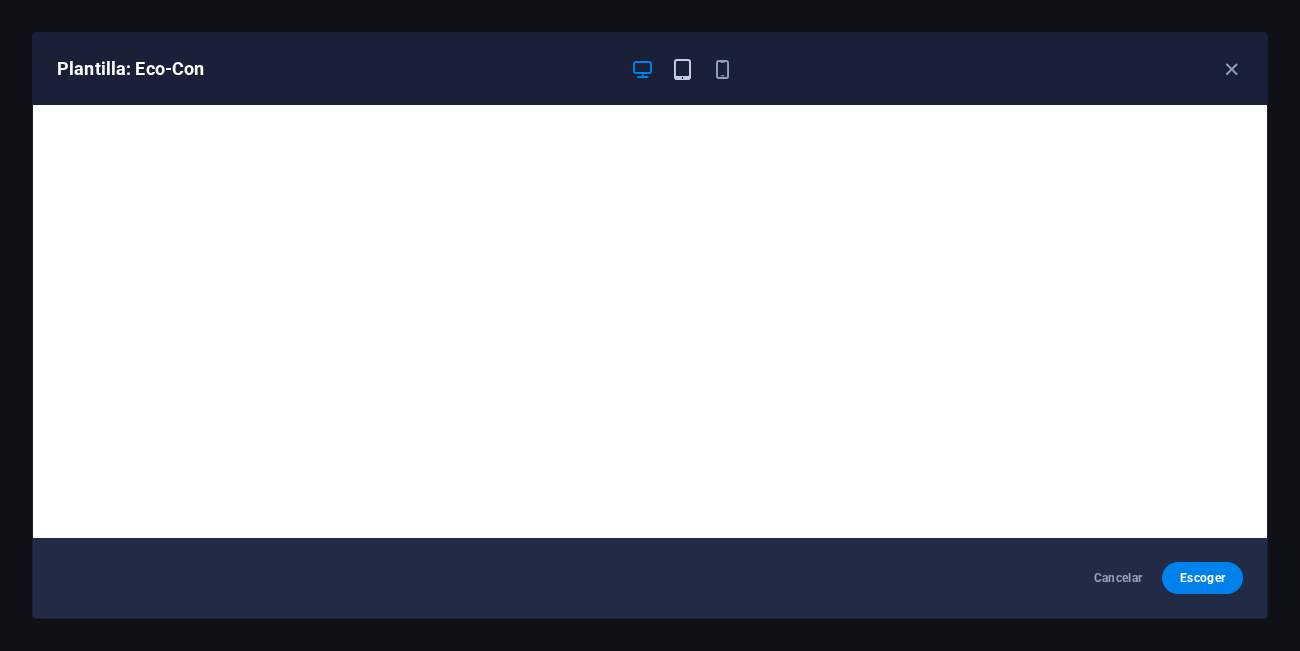 click on "Plantilla: Eco-Con" at bounding box center (650, 69) 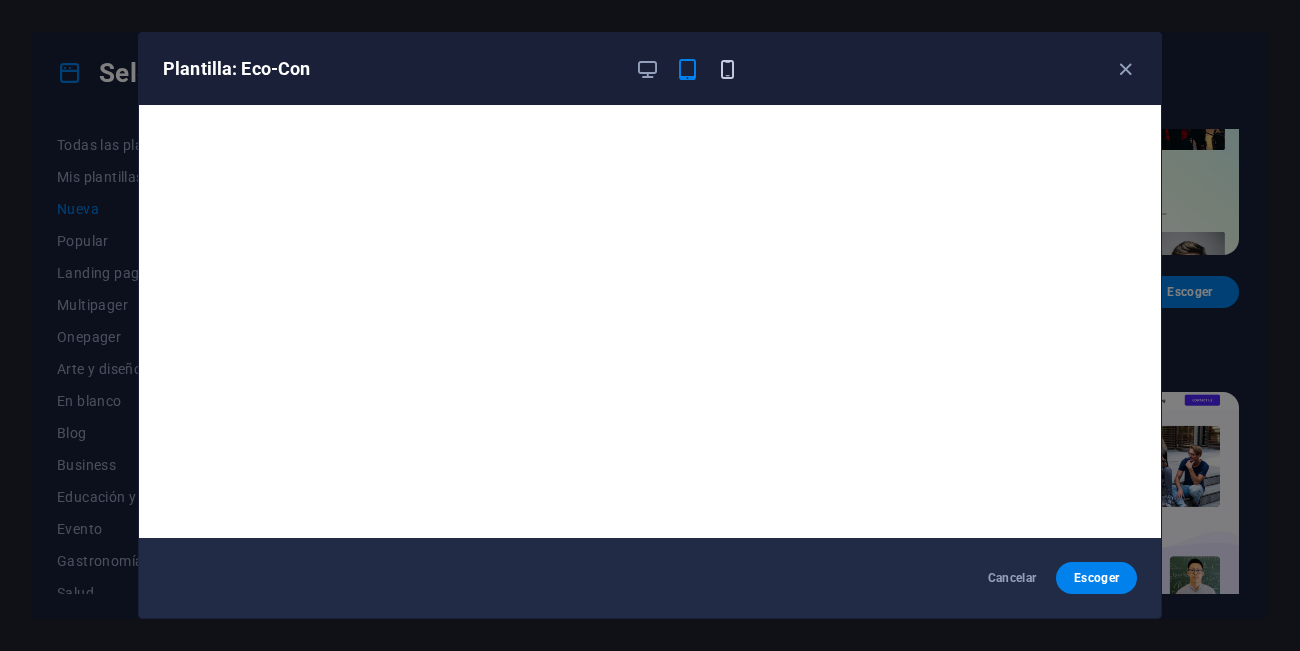 click at bounding box center (727, 69) 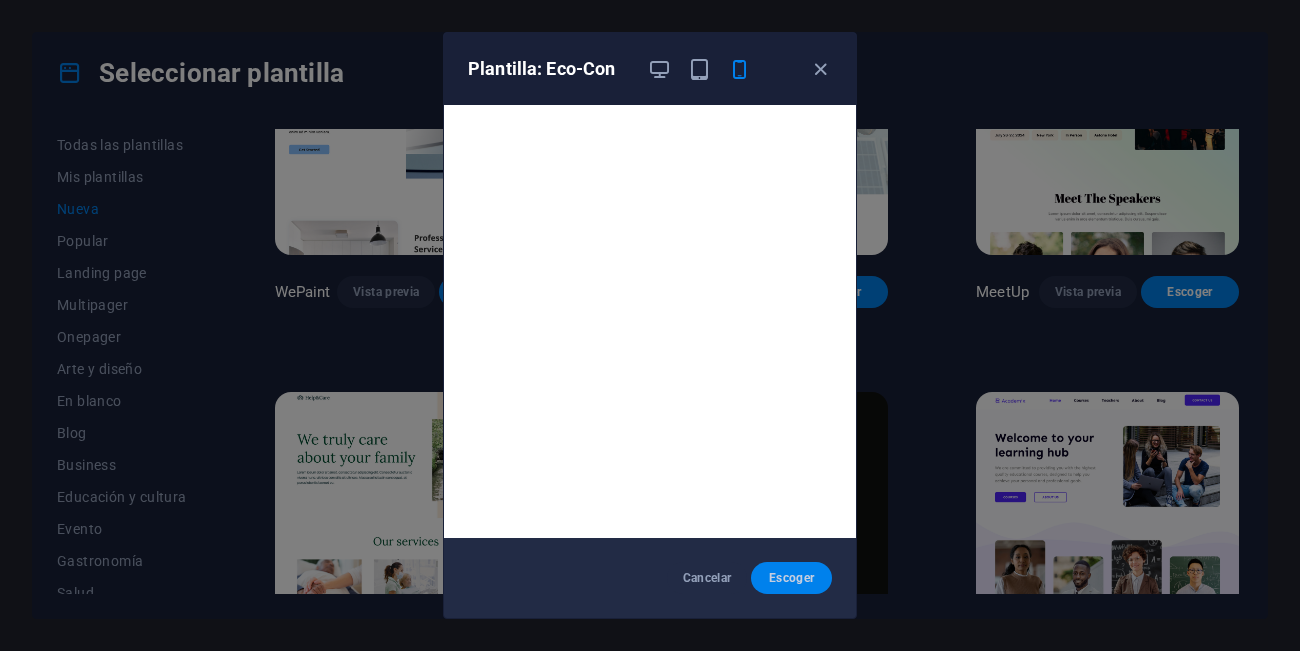 click on "Escoger" at bounding box center (791, 578) 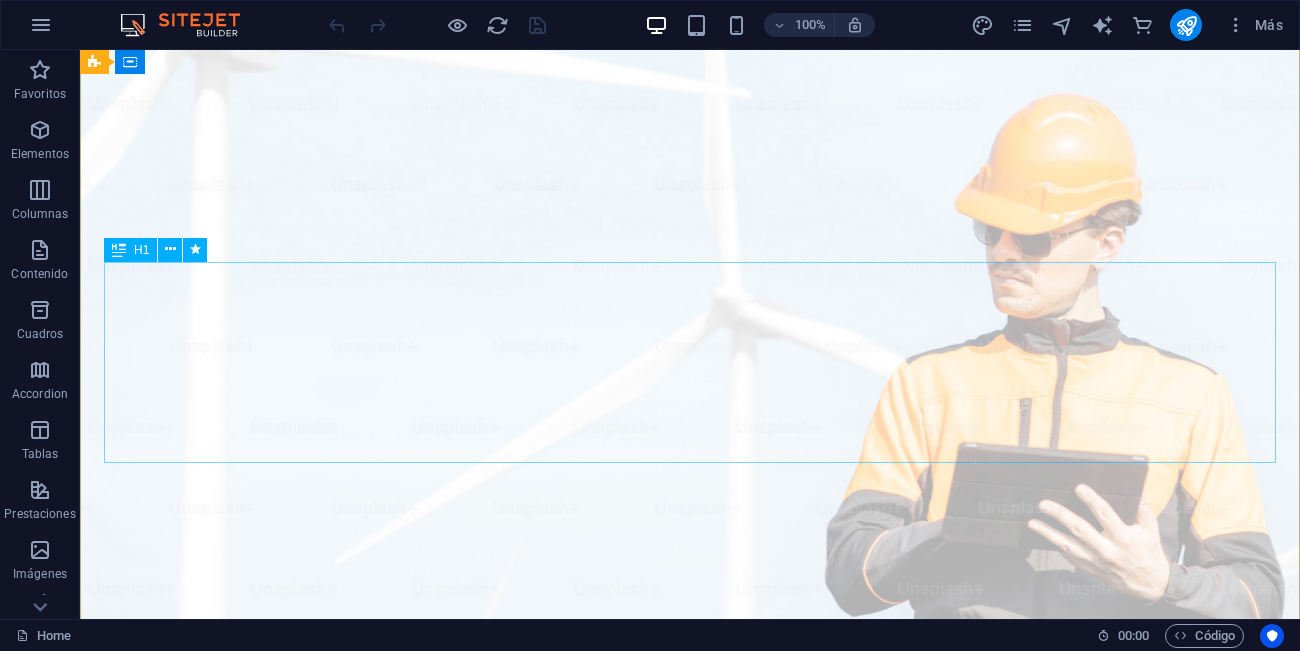 scroll, scrollTop: 0, scrollLeft: 0, axis: both 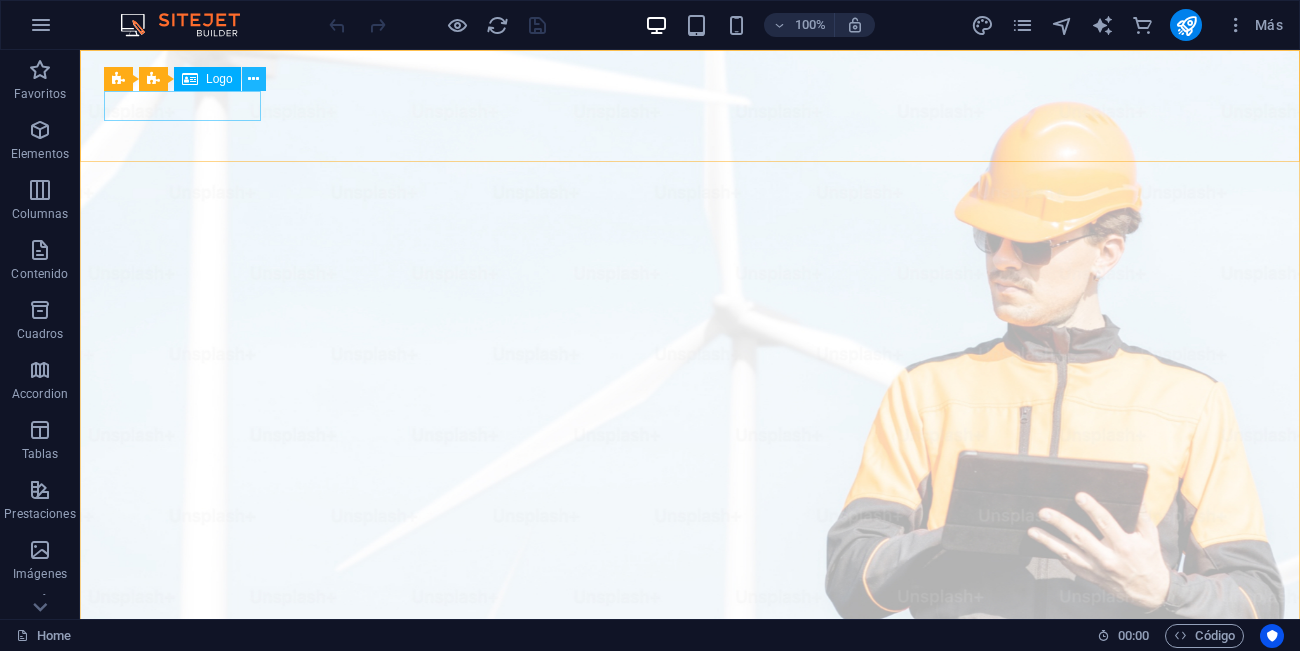click at bounding box center (253, 79) 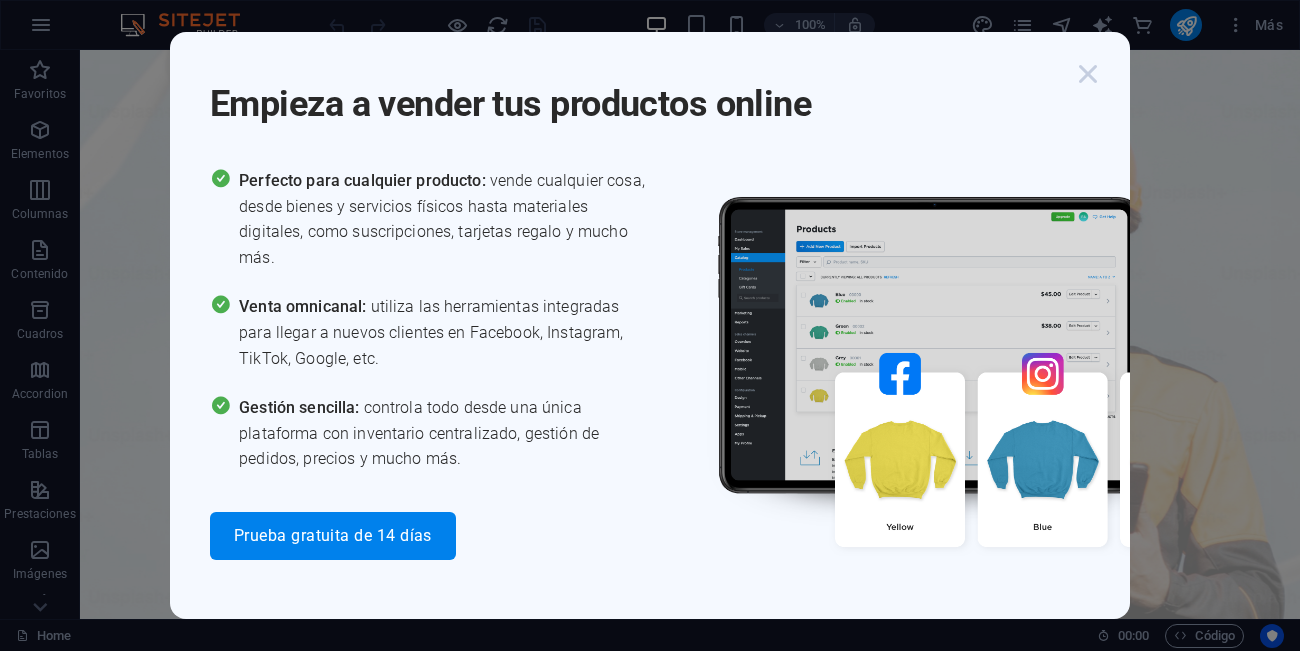click at bounding box center [1088, 74] 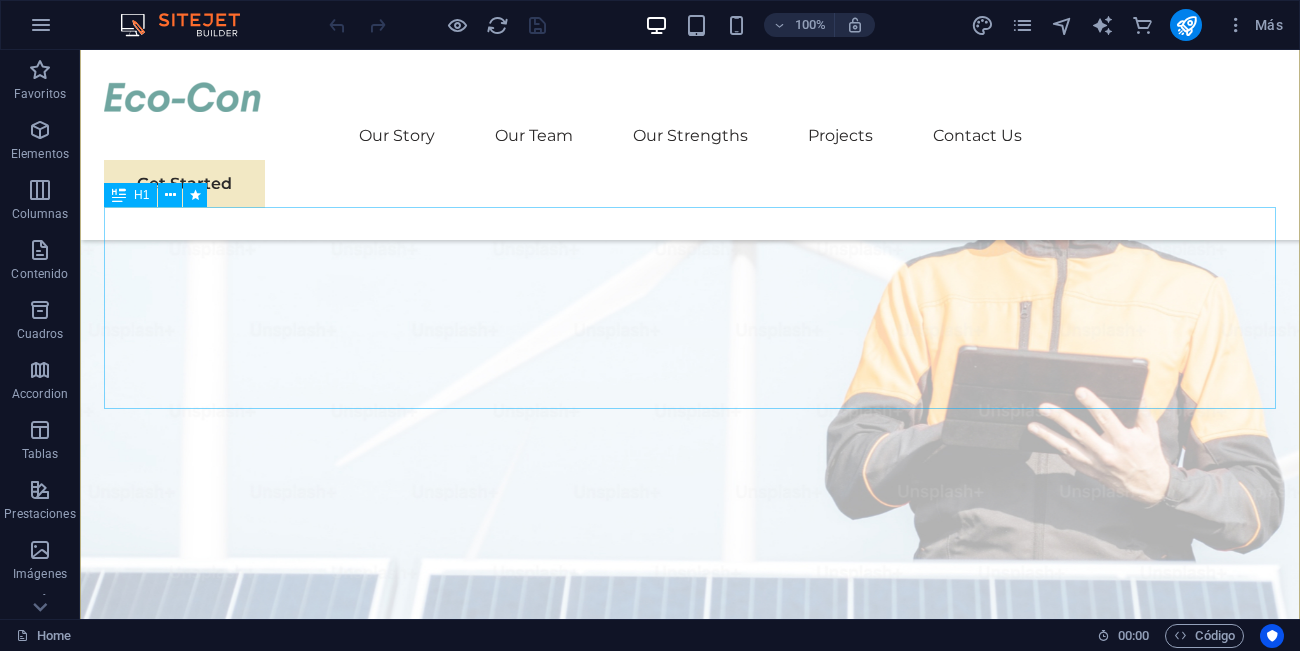 scroll, scrollTop: 138, scrollLeft: 0, axis: vertical 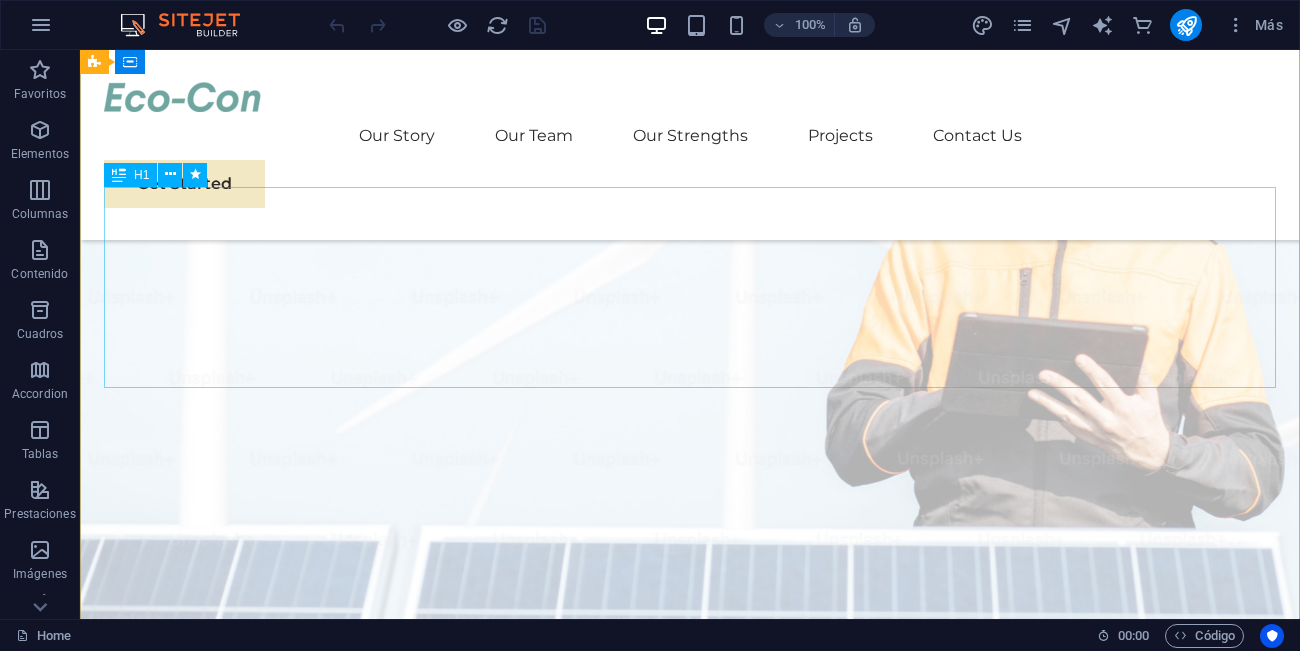 click on "Elevate Your Business With Sustainable Energy And Strategic Consulting" at bounding box center (690, 1025) 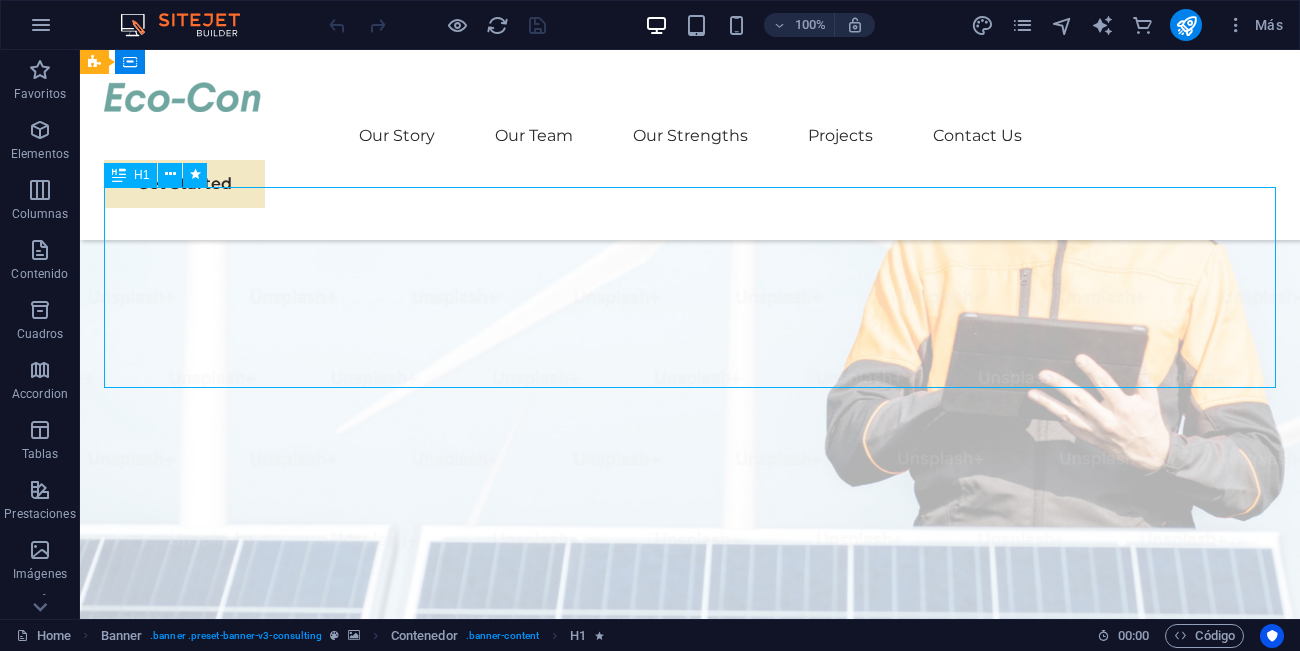 click on "Elevate Your Business With Sustainable Energy And Strategic Consulting" at bounding box center (690, 1025) 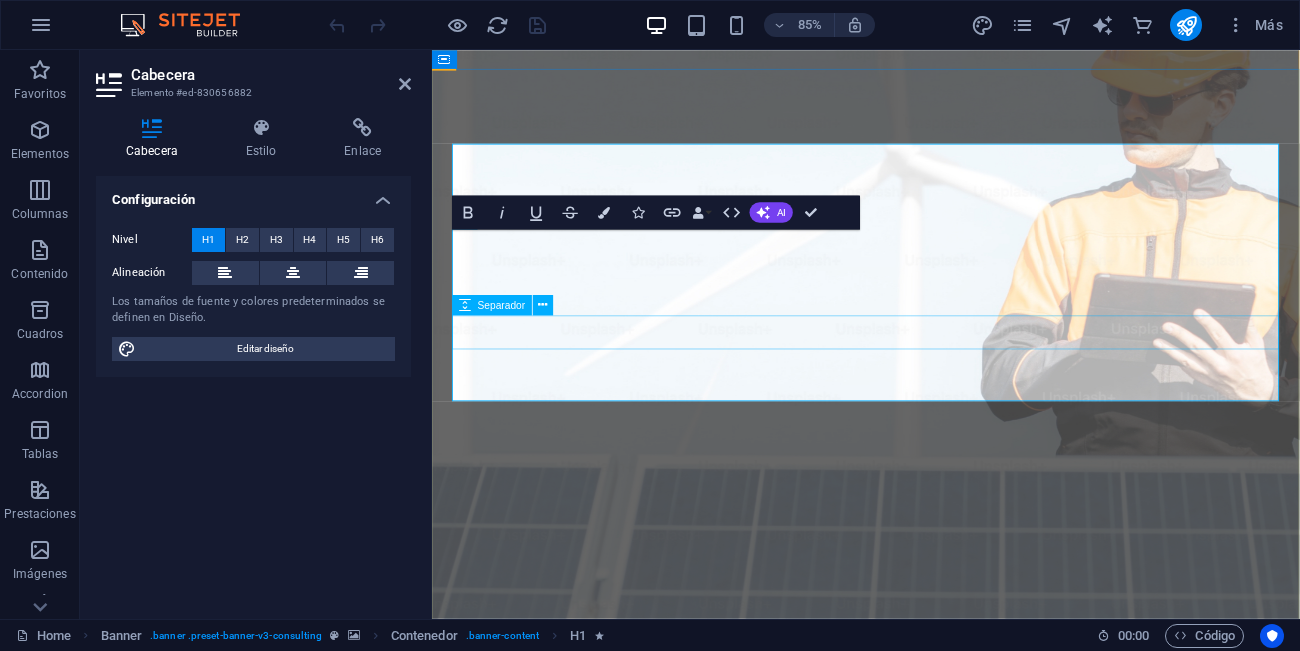type 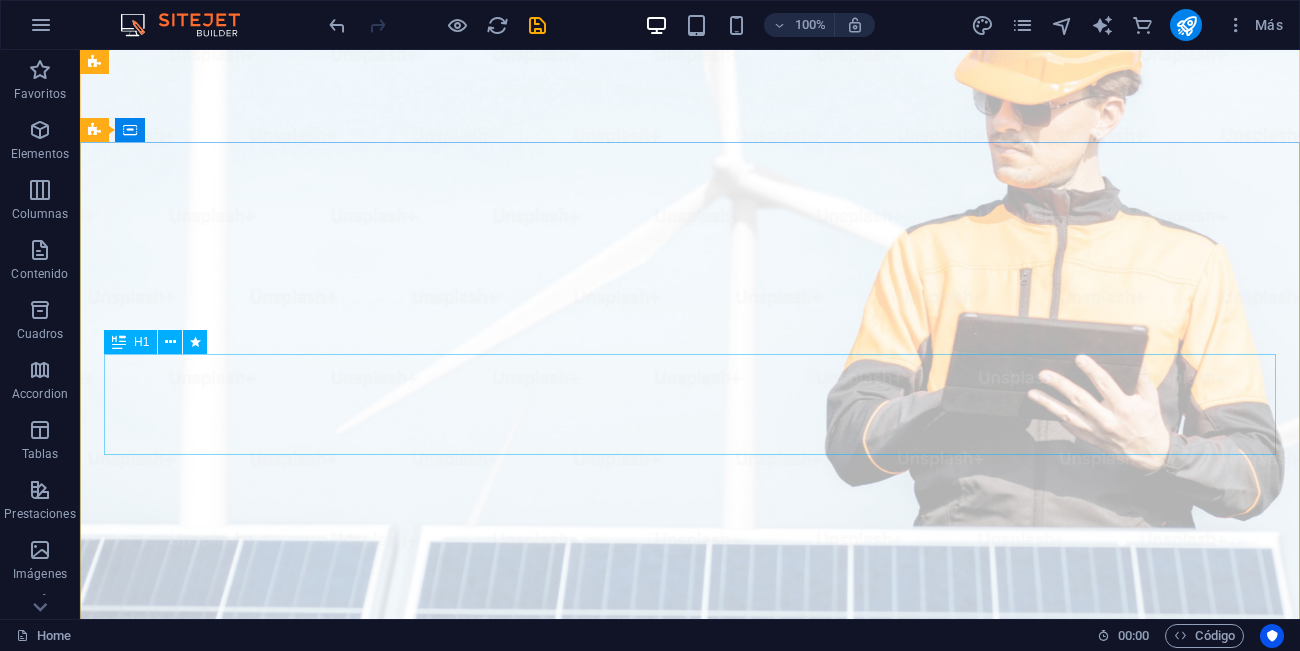 scroll, scrollTop: 0, scrollLeft: 0, axis: both 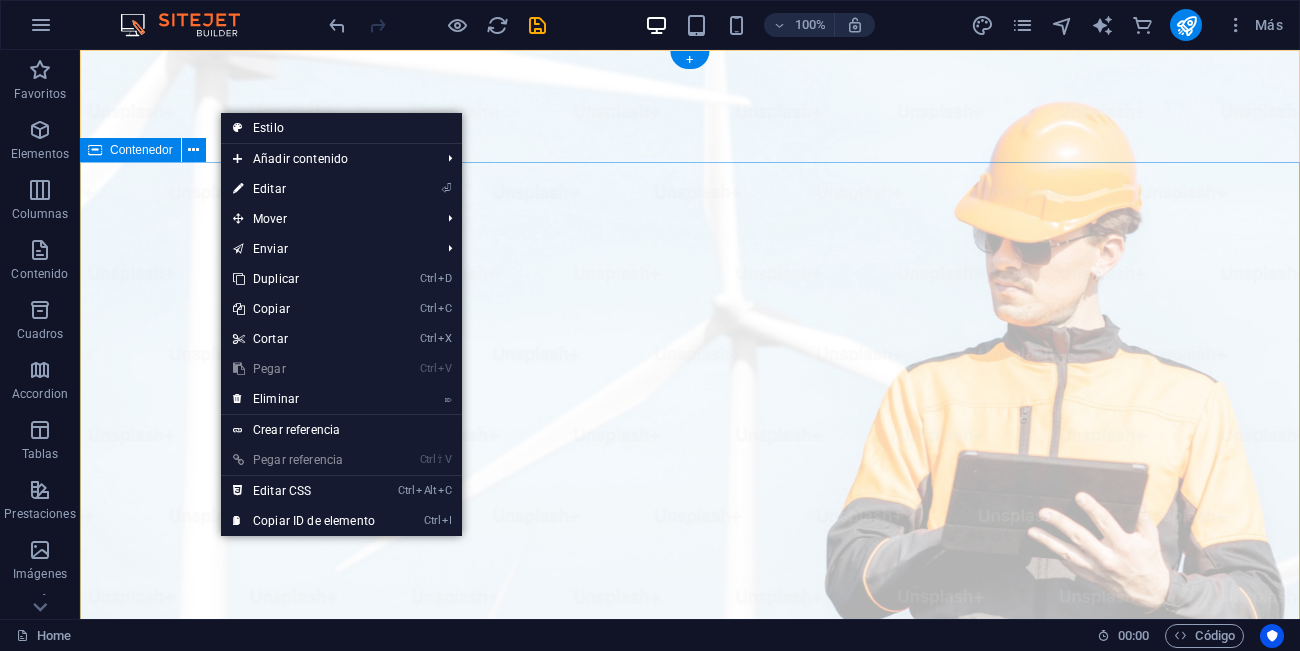 click on "Energía limpia para tus proyectos Empowering businesses for a greener future and strategic growth Get Started" at bounding box center (690, 1321) 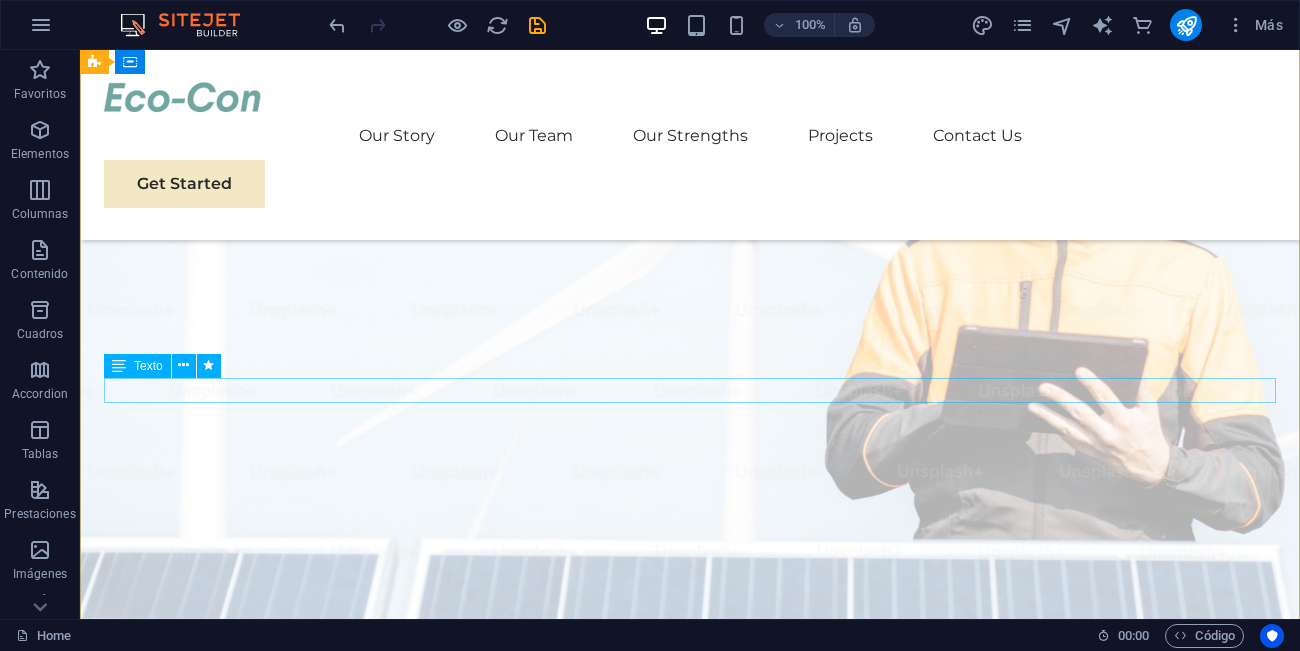 scroll, scrollTop: 0, scrollLeft: 0, axis: both 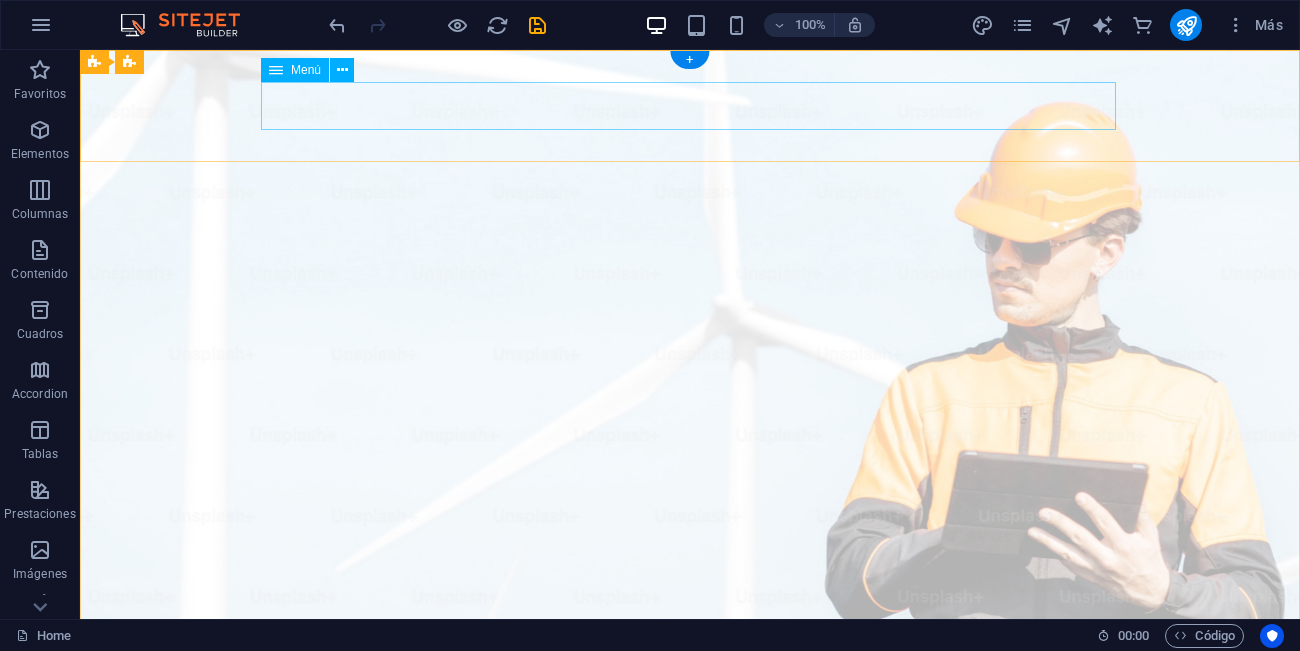 click on "Our Story Our Team Our Strengths Projects Contact Us" at bounding box center (690, 1036) 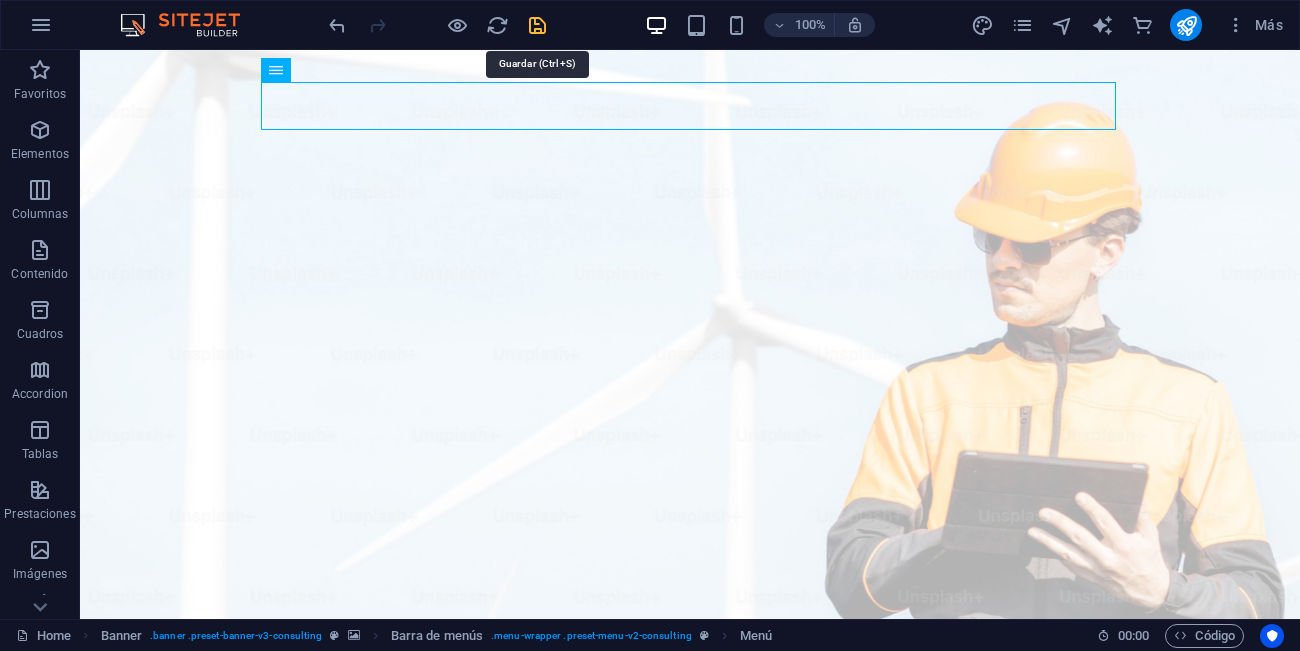 click at bounding box center (537, 25) 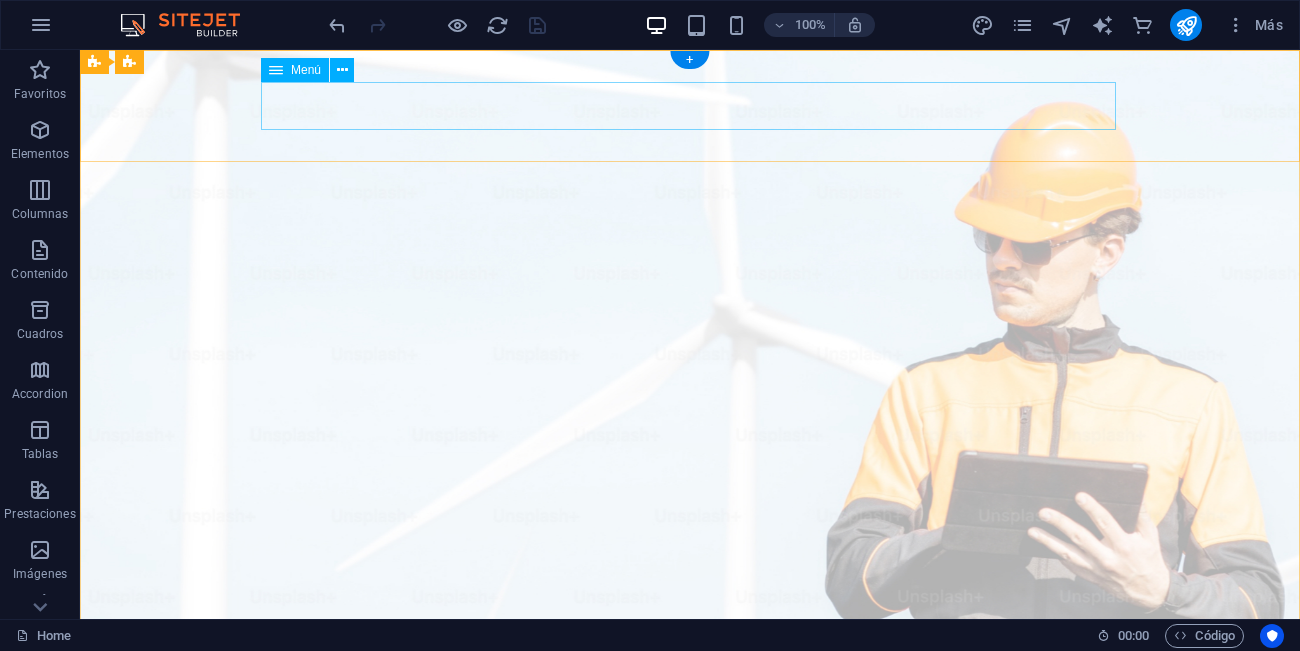 click on "Our Story Our Team Our Strengths Projects Contact Us" at bounding box center (690, 1036) 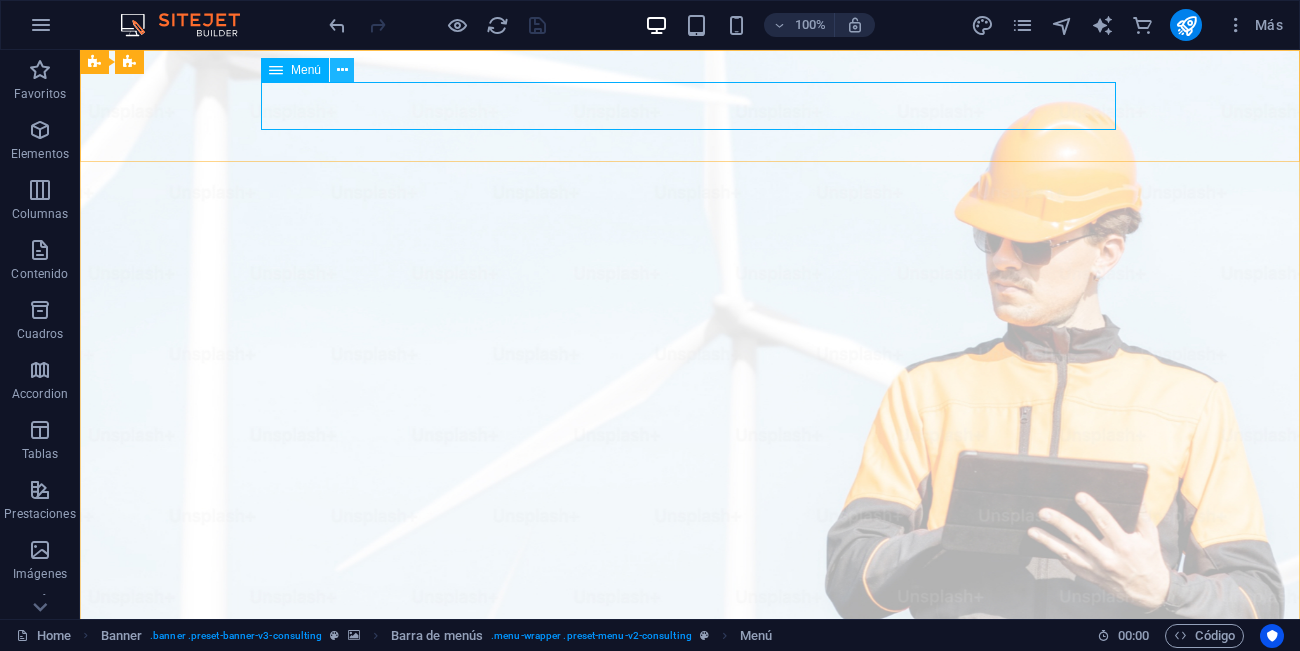 click at bounding box center [342, 70] 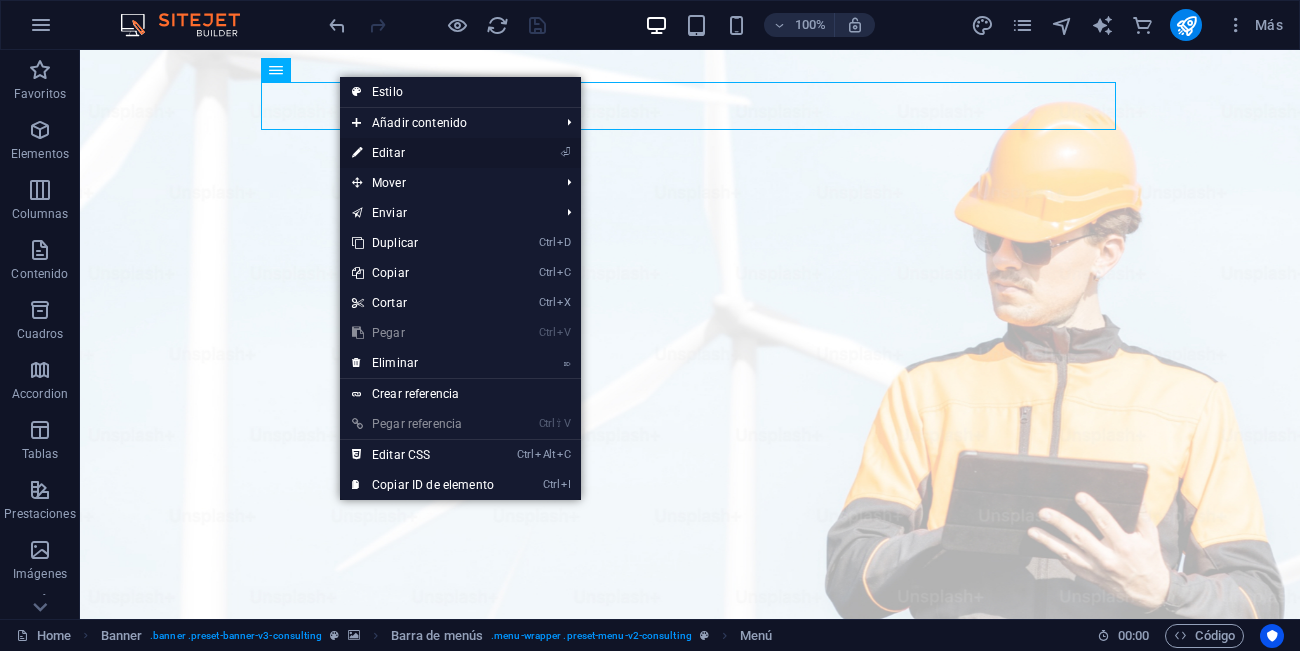 click on "⏎  Editar" at bounding box center (423, 153) 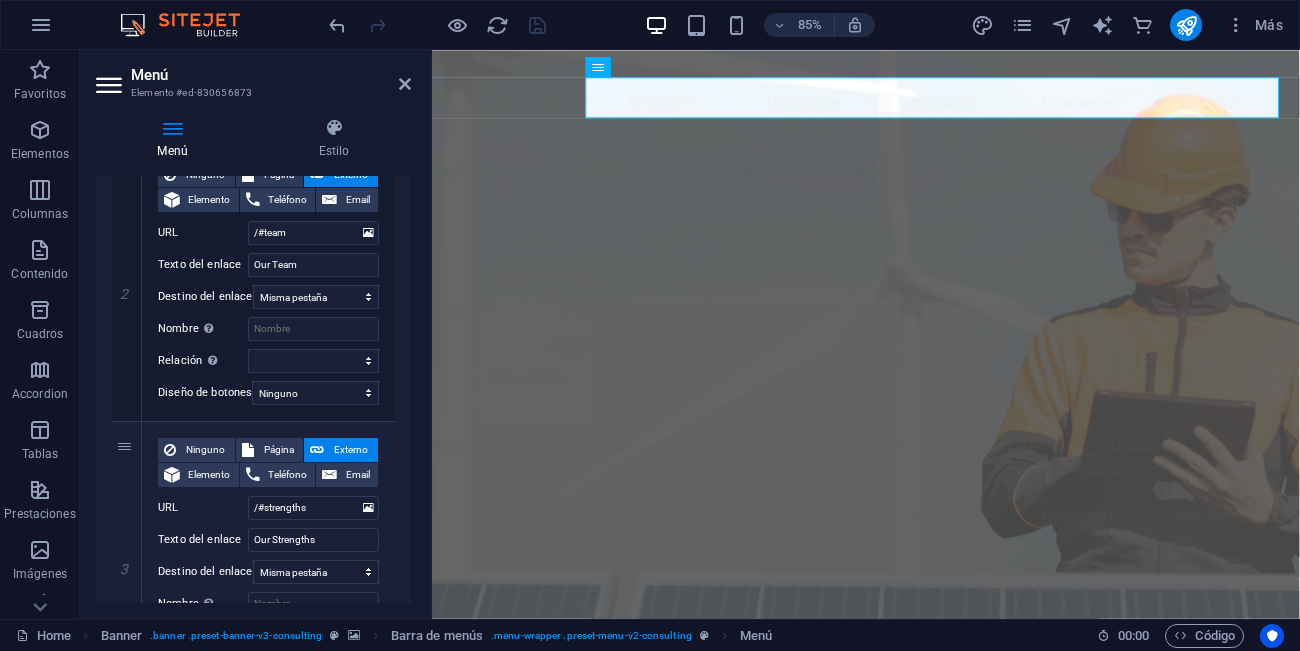 scroll, scrollTop: 0, scrollLeft: 0, axis: both 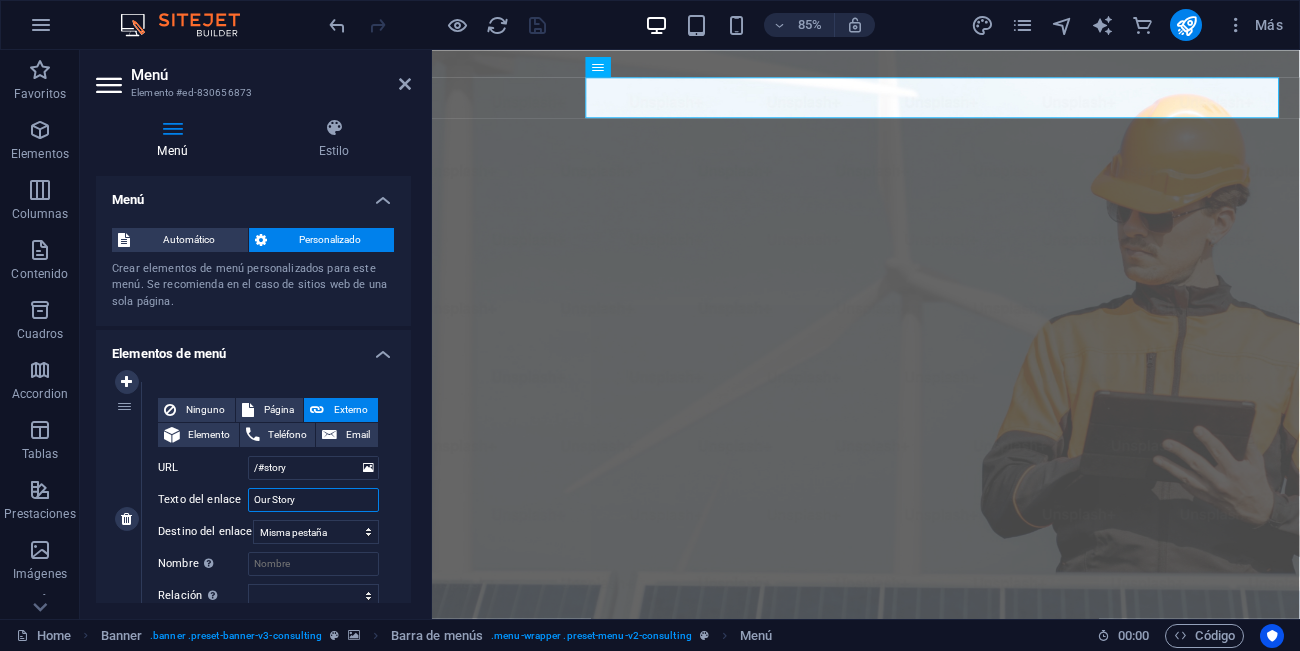 click on "Our Story" at bounding box center (313, 500) 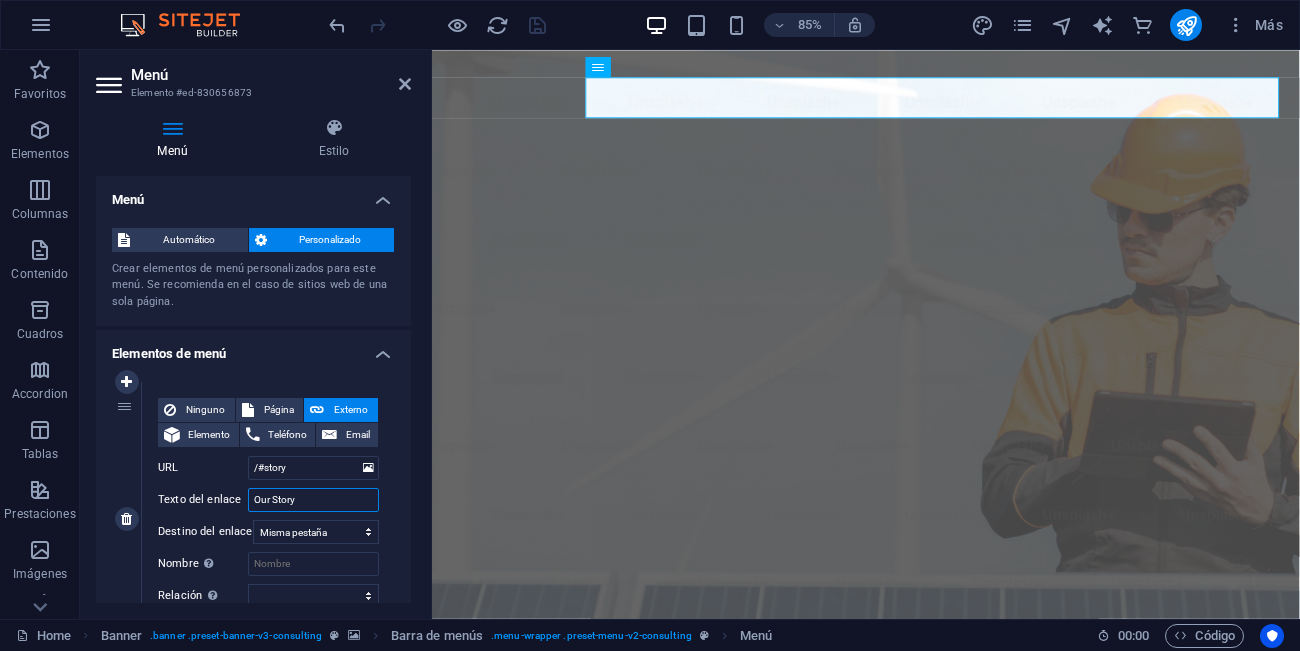drag, startPoint x: 315, startPoint y: 501, endPoint x: 243, endPoint y: 505, distance: 72.11102 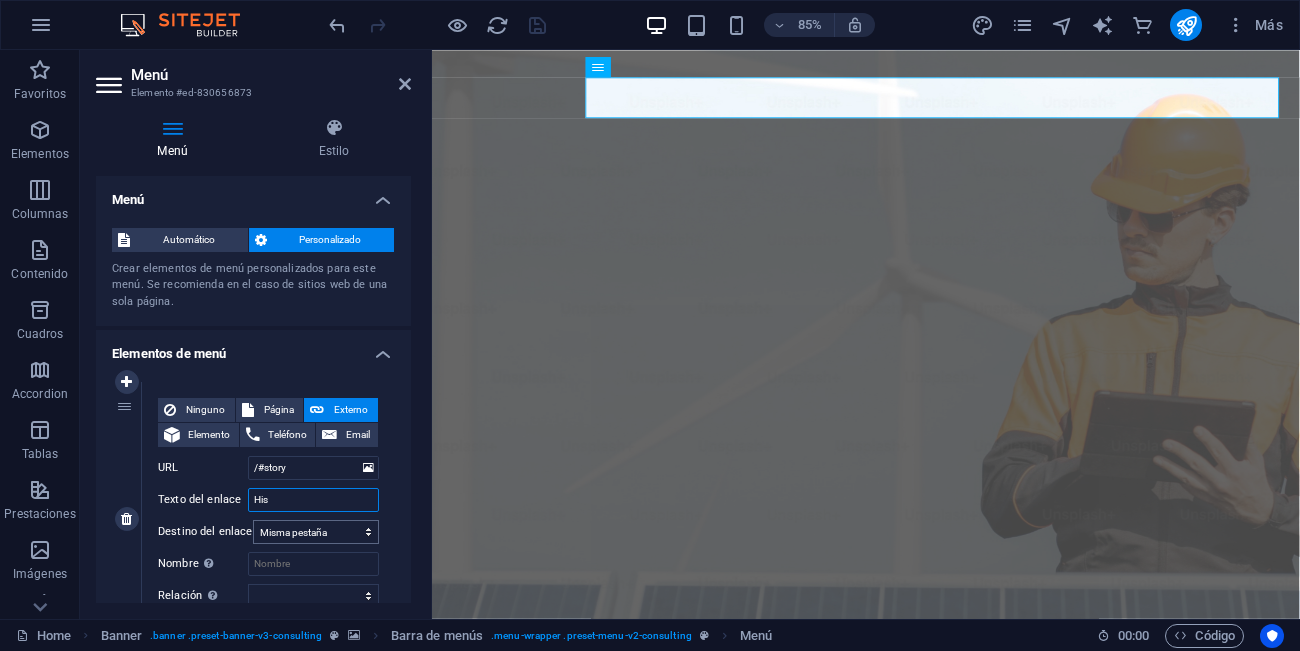 type on "Hist" 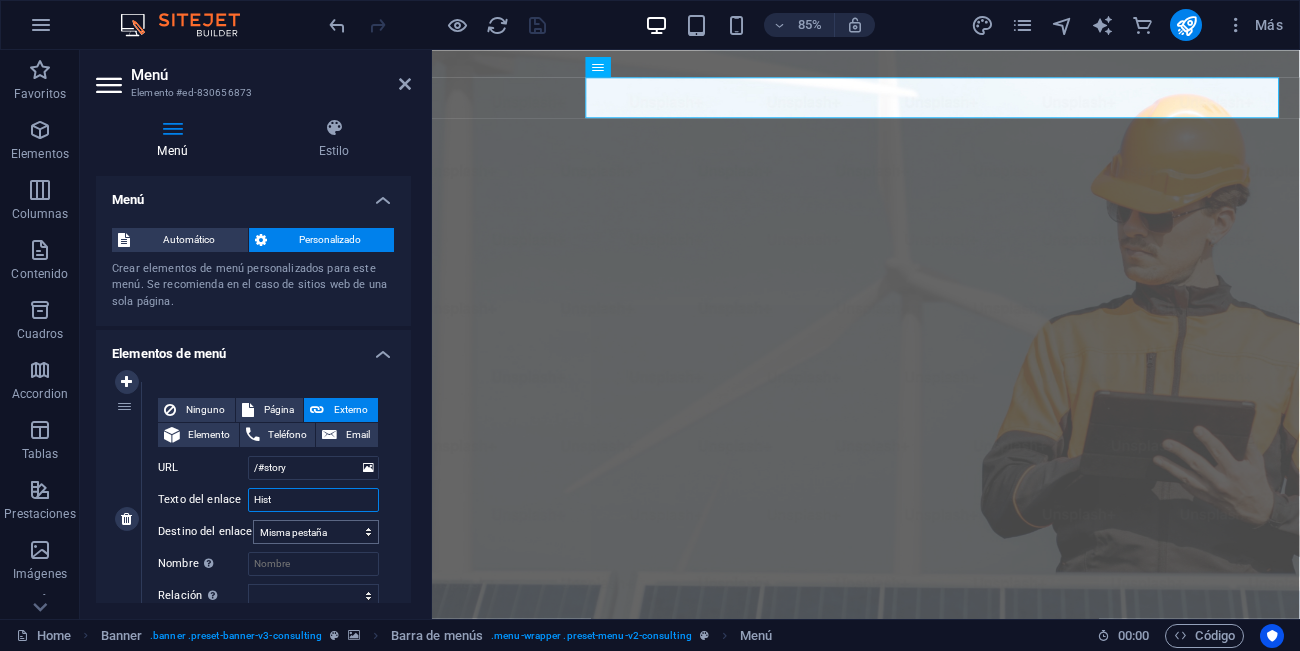 select 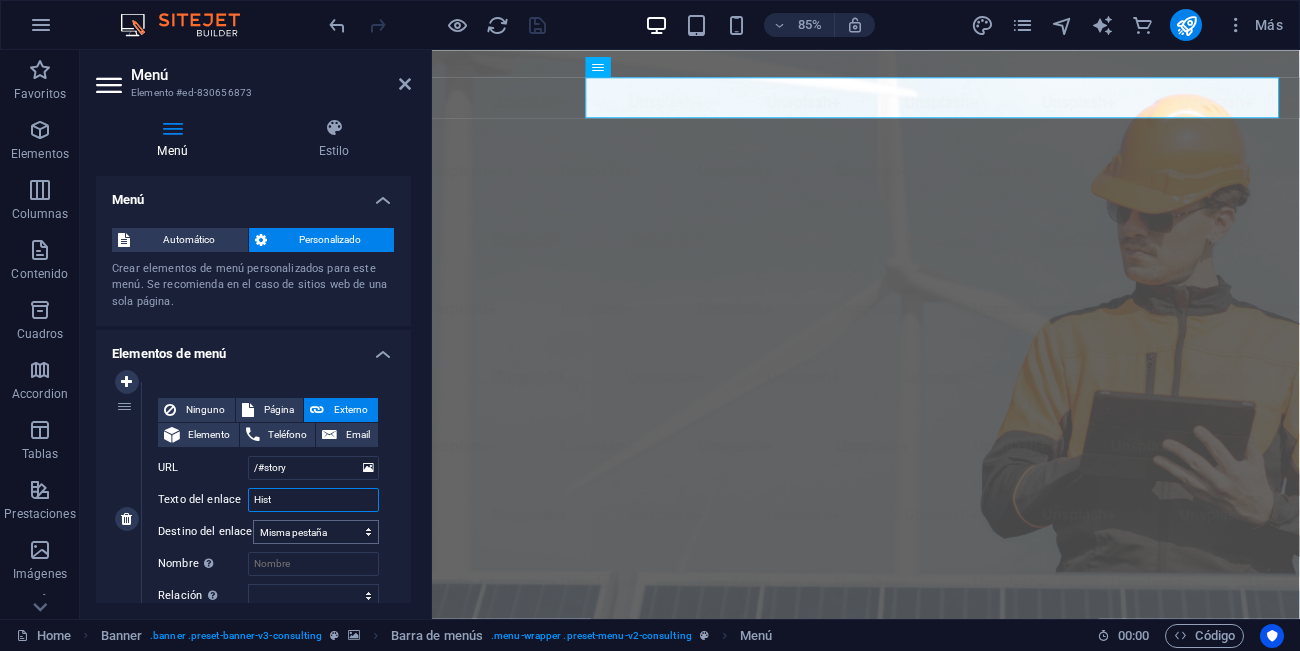 select 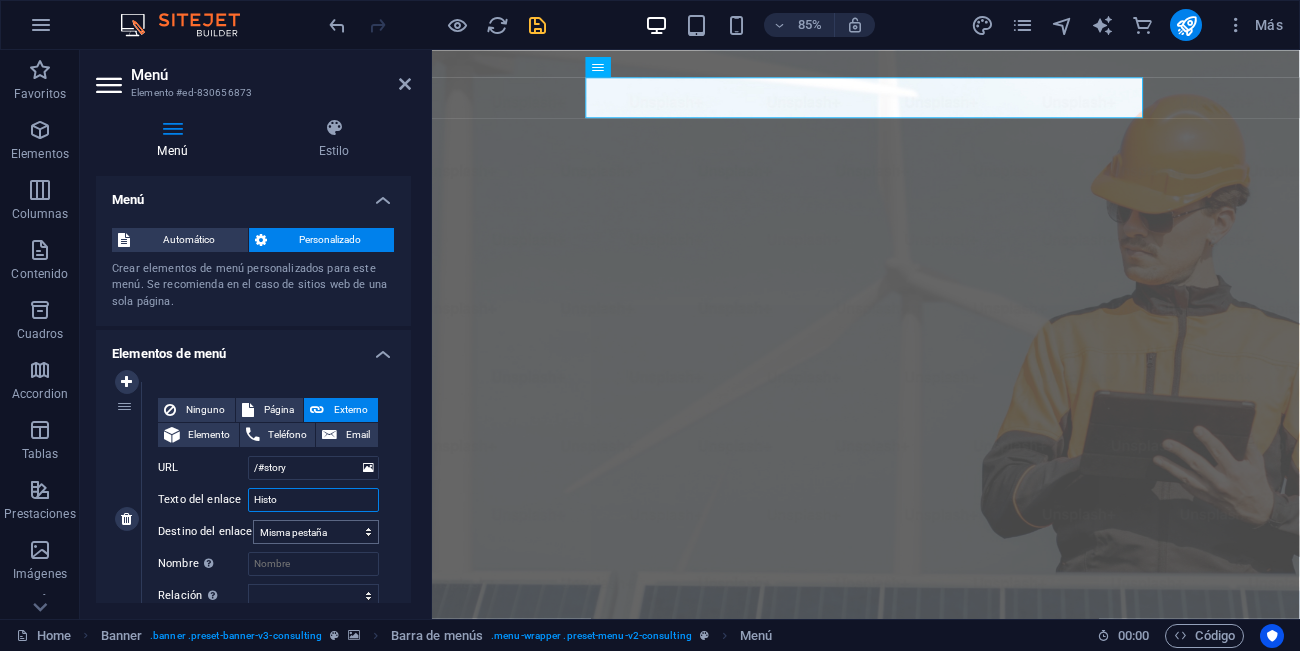 type on "Histor" 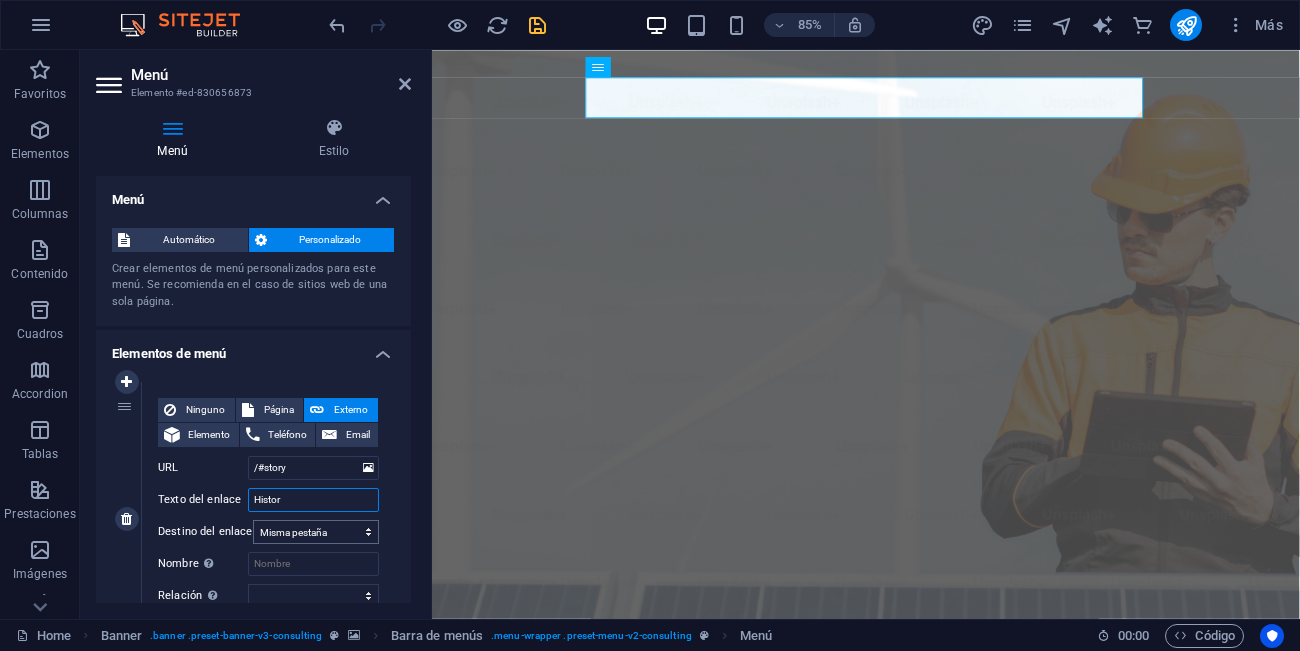 select 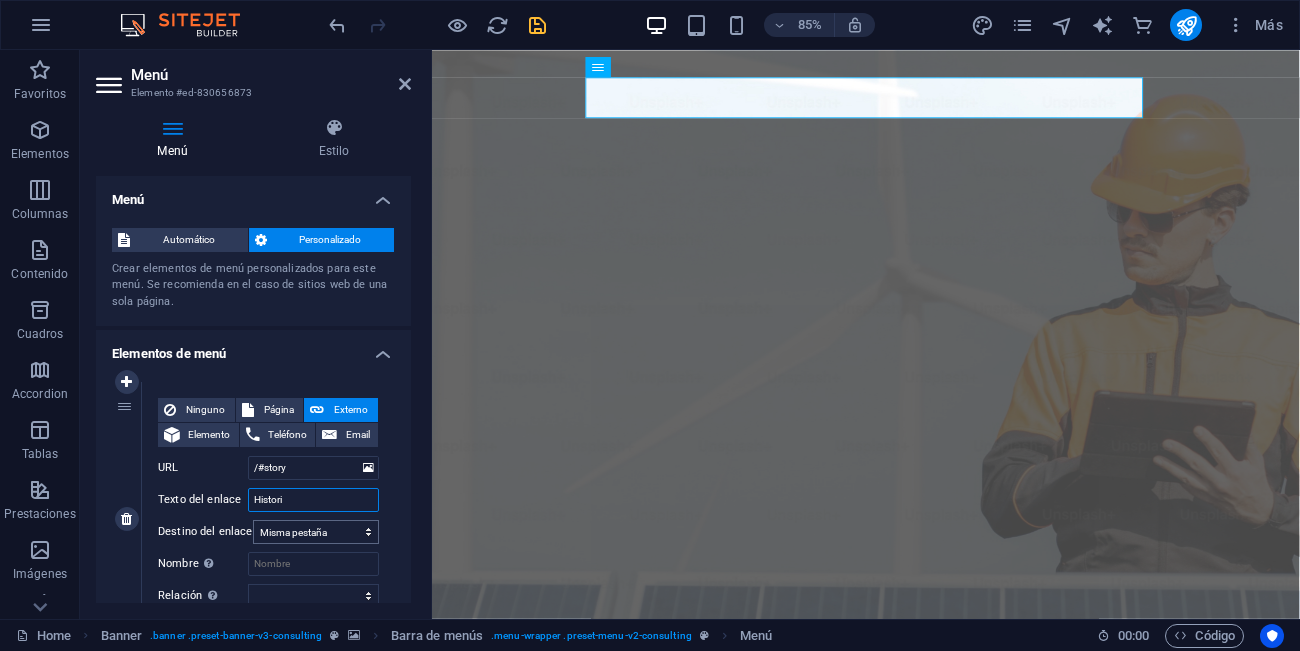 type on "Historia" 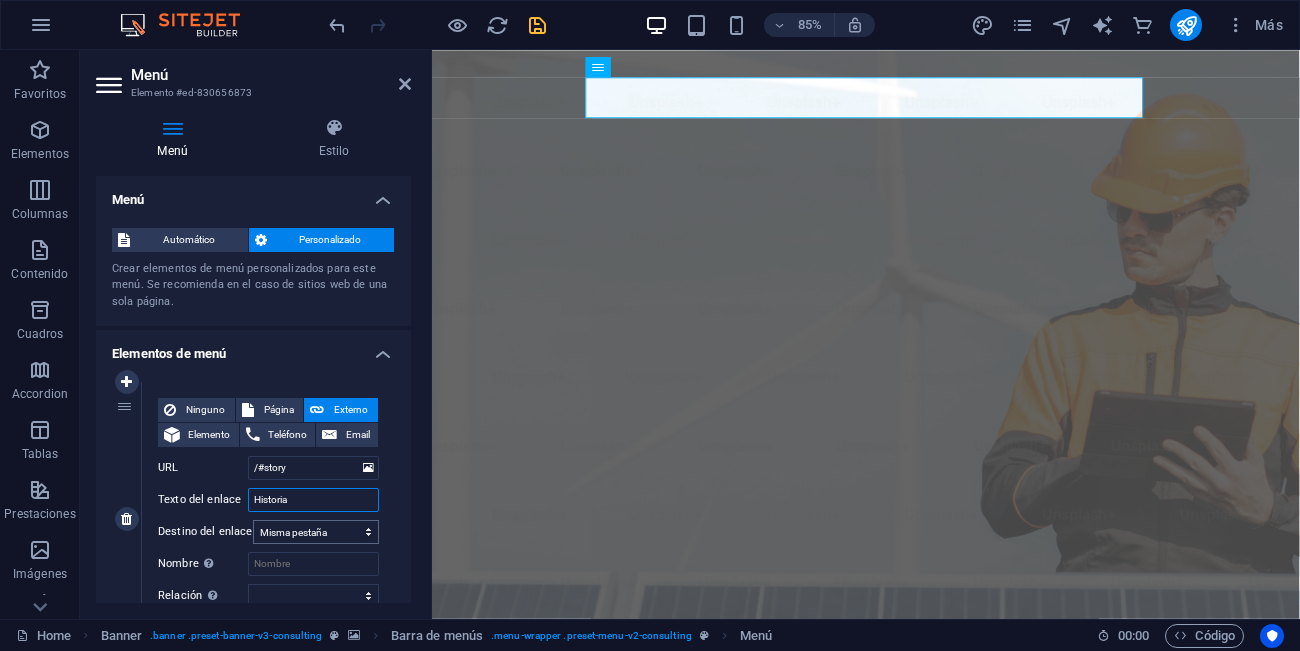 select 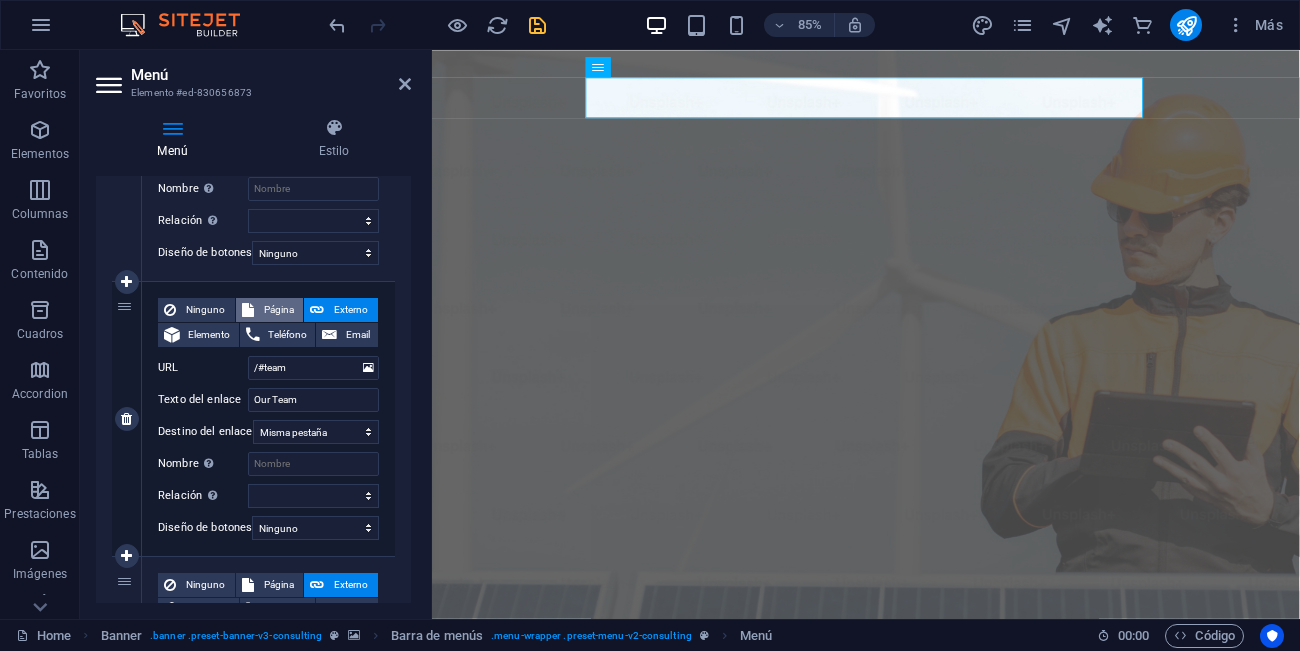 scroll, scrollTop: 408, scrollLeft: 0, axis: vertical 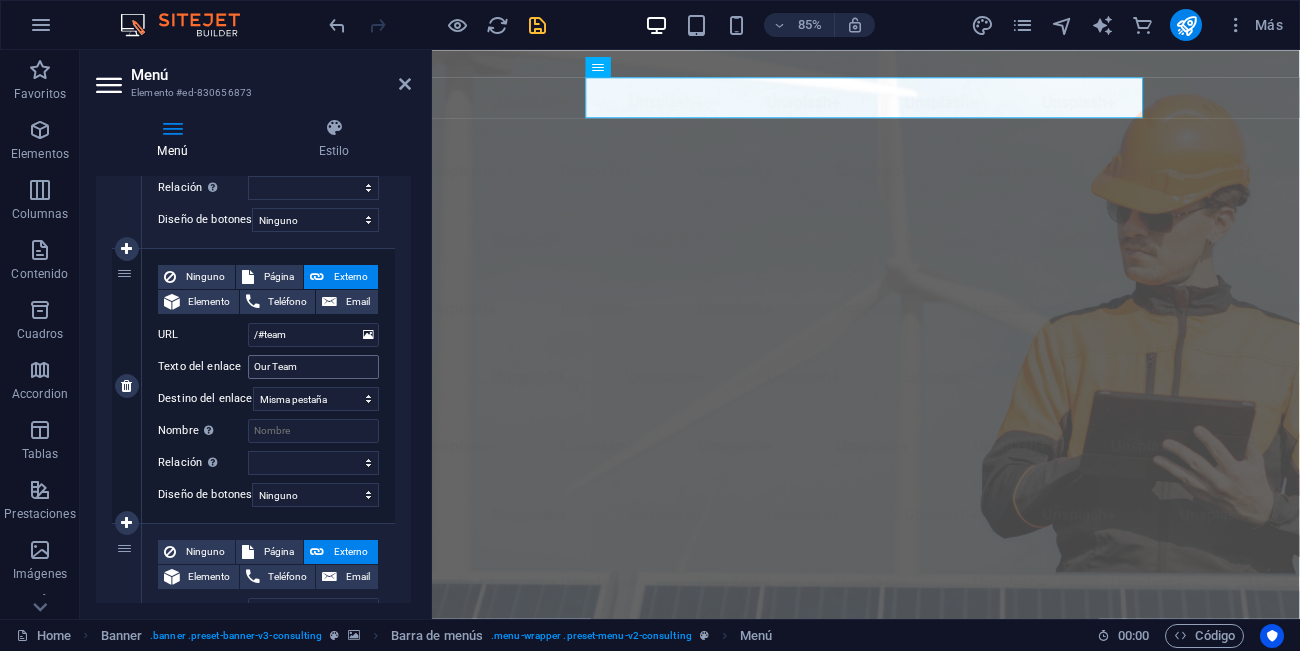 type on "Historia" 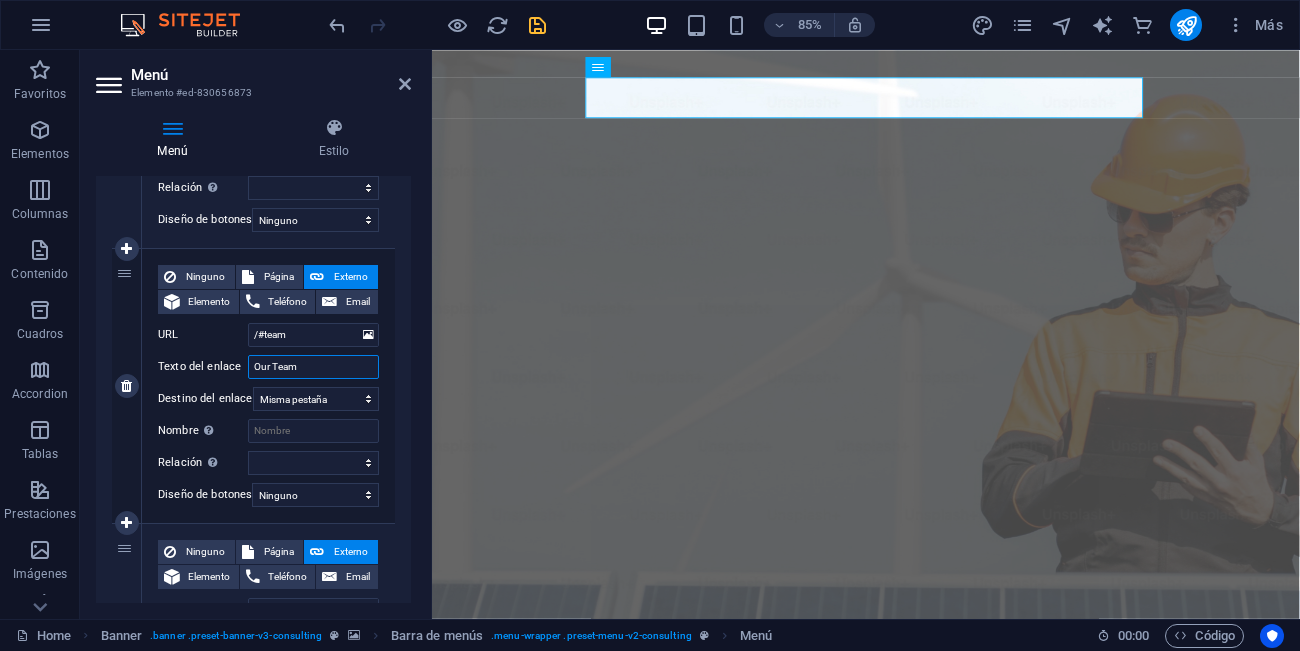 click on "Our Team" at bounding box center (313, 367) 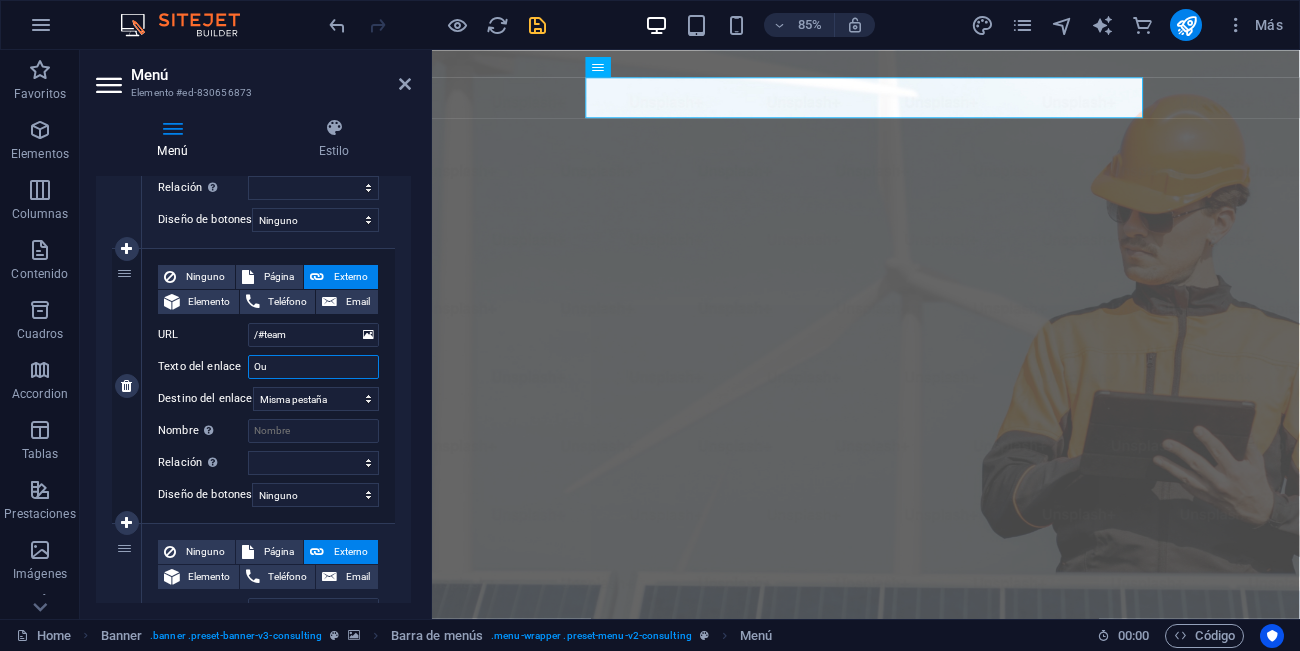 type on "O" 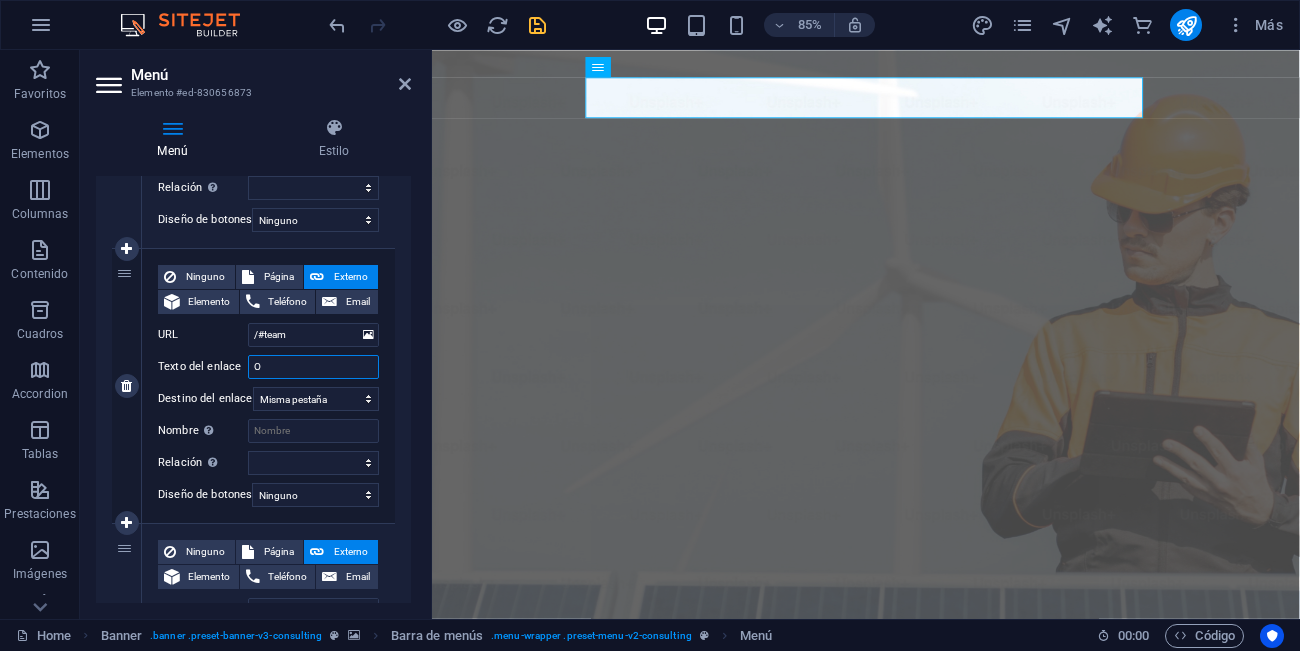 type 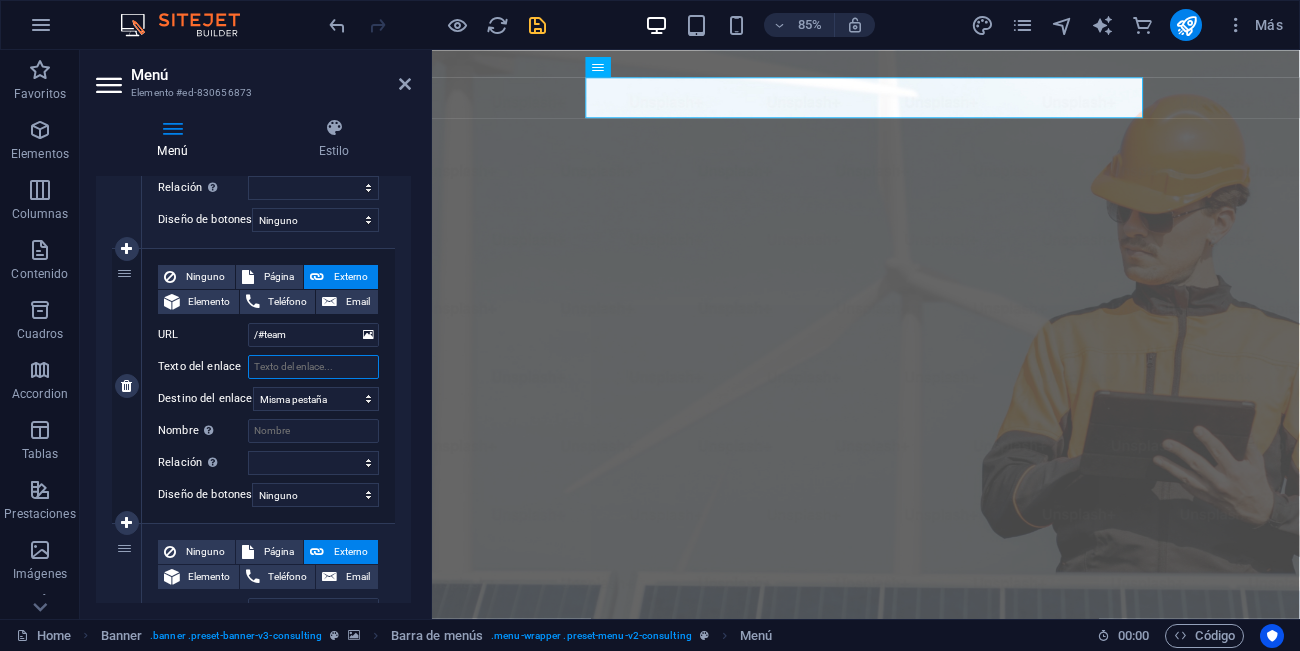 select 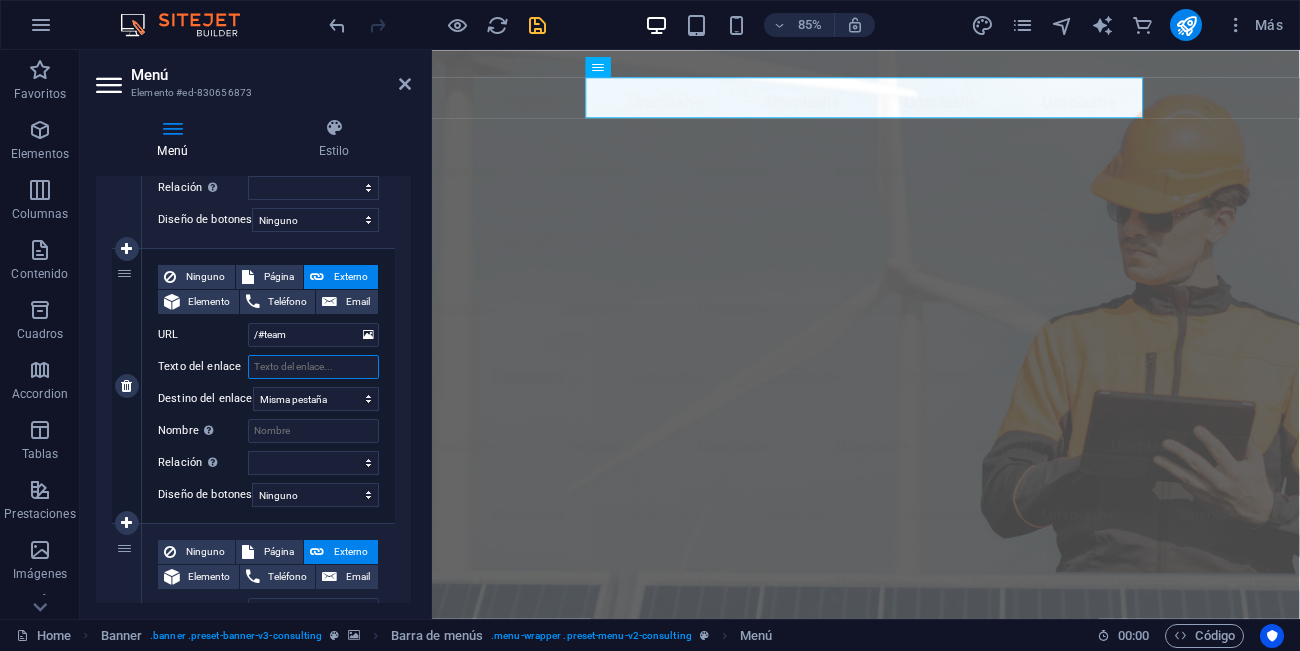 select 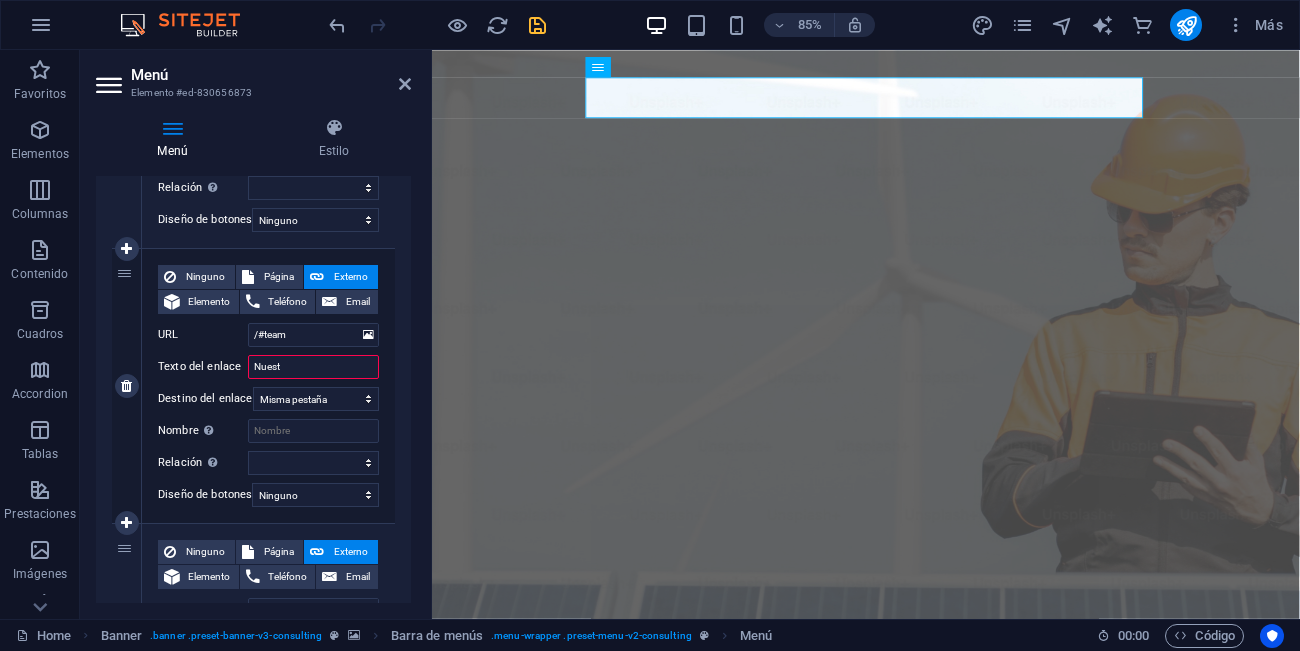 type on "Nuestr" 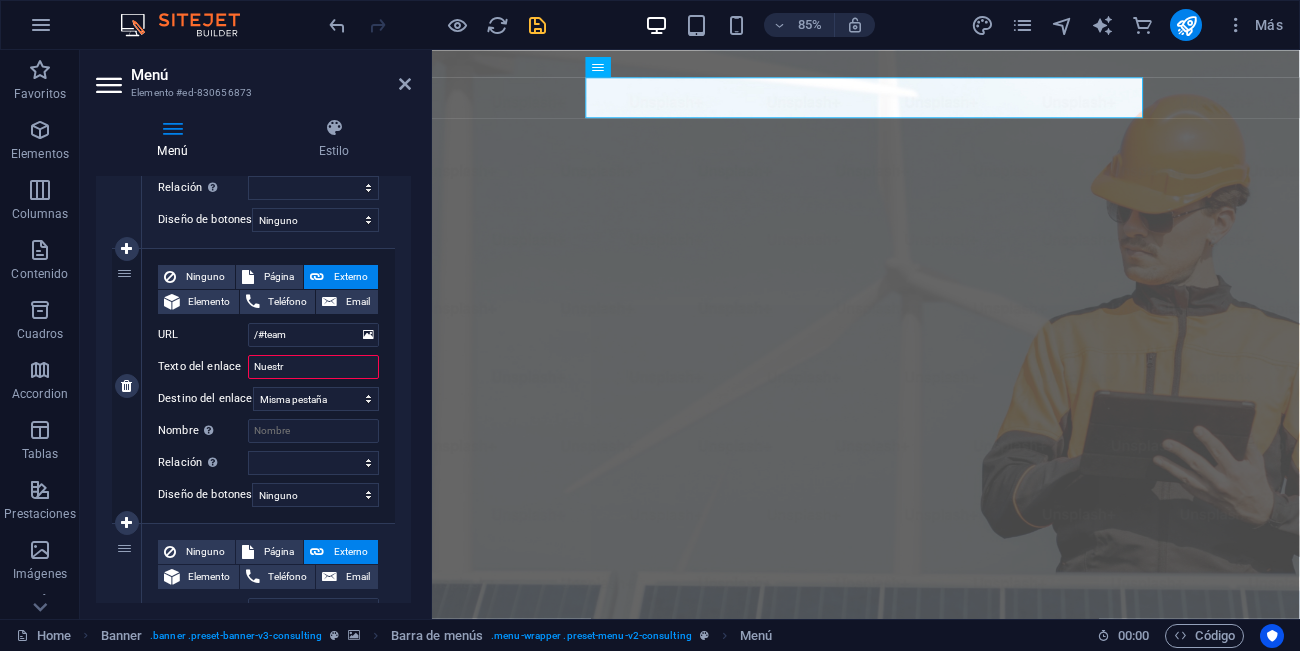 select 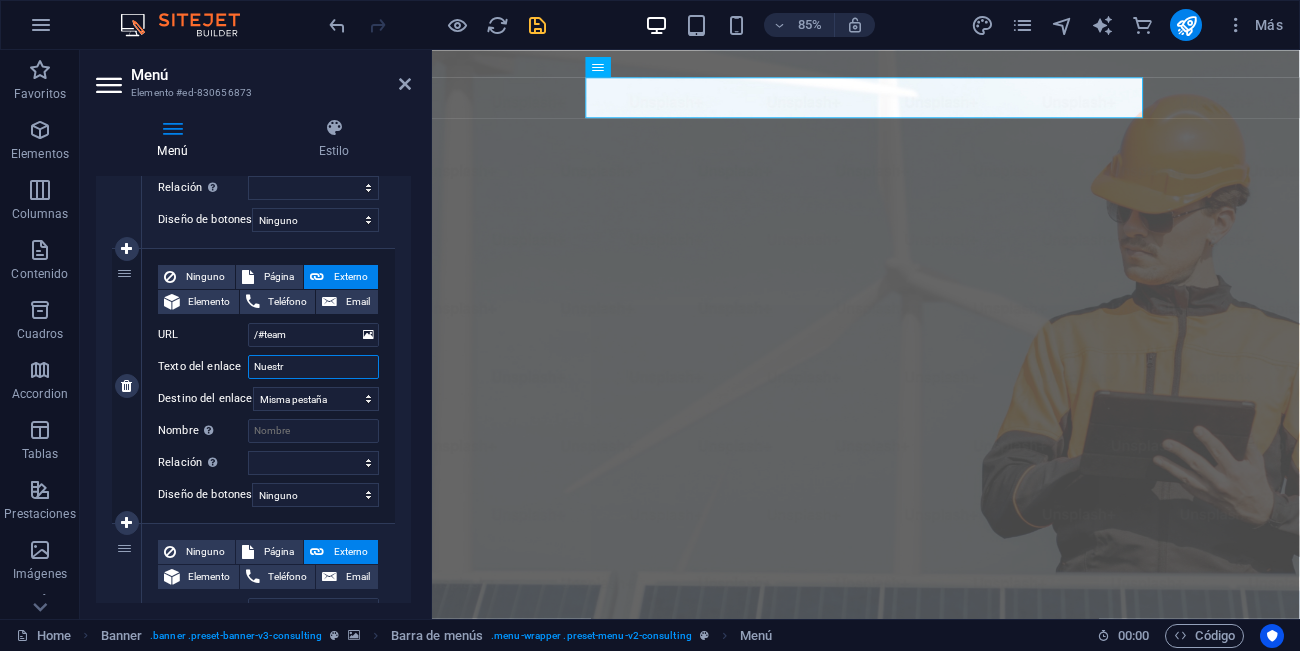 type on "Nuestro" 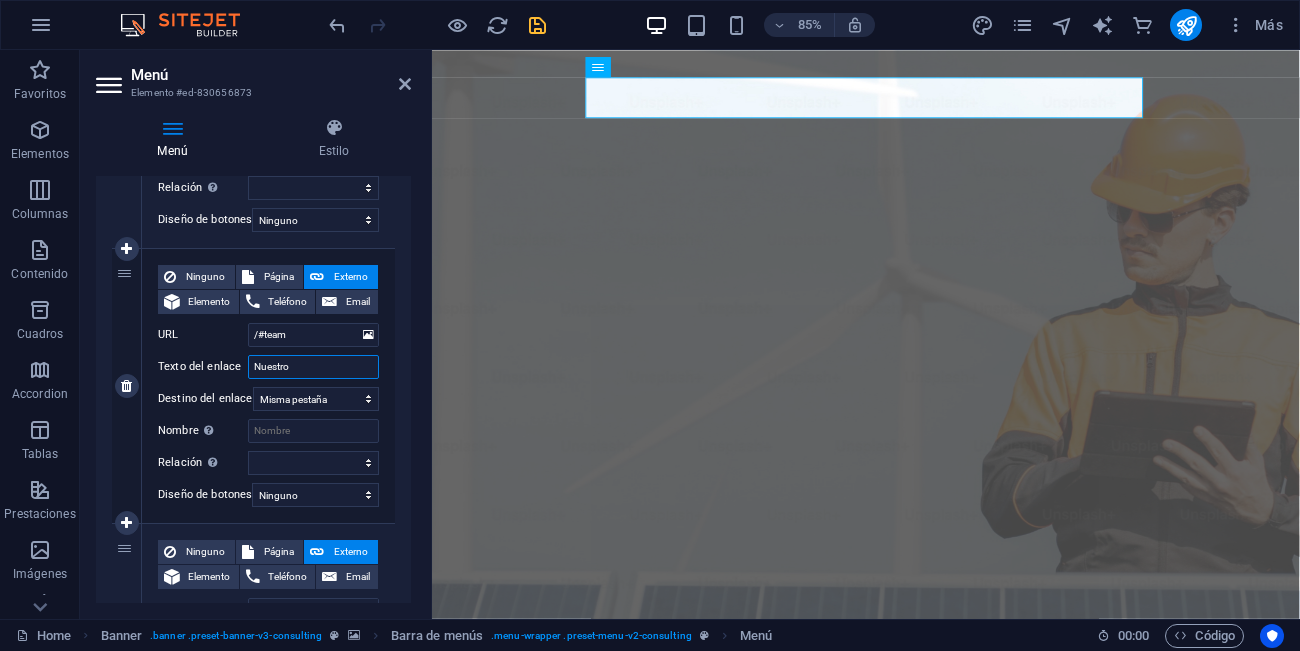 select 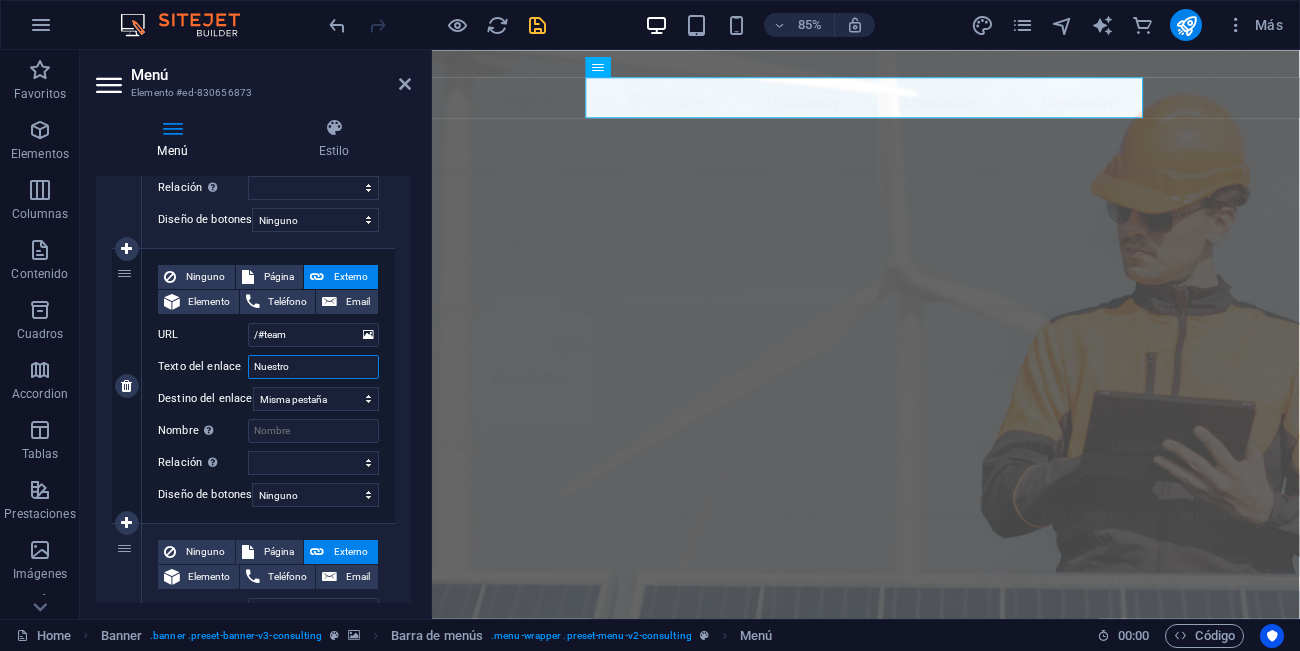 select 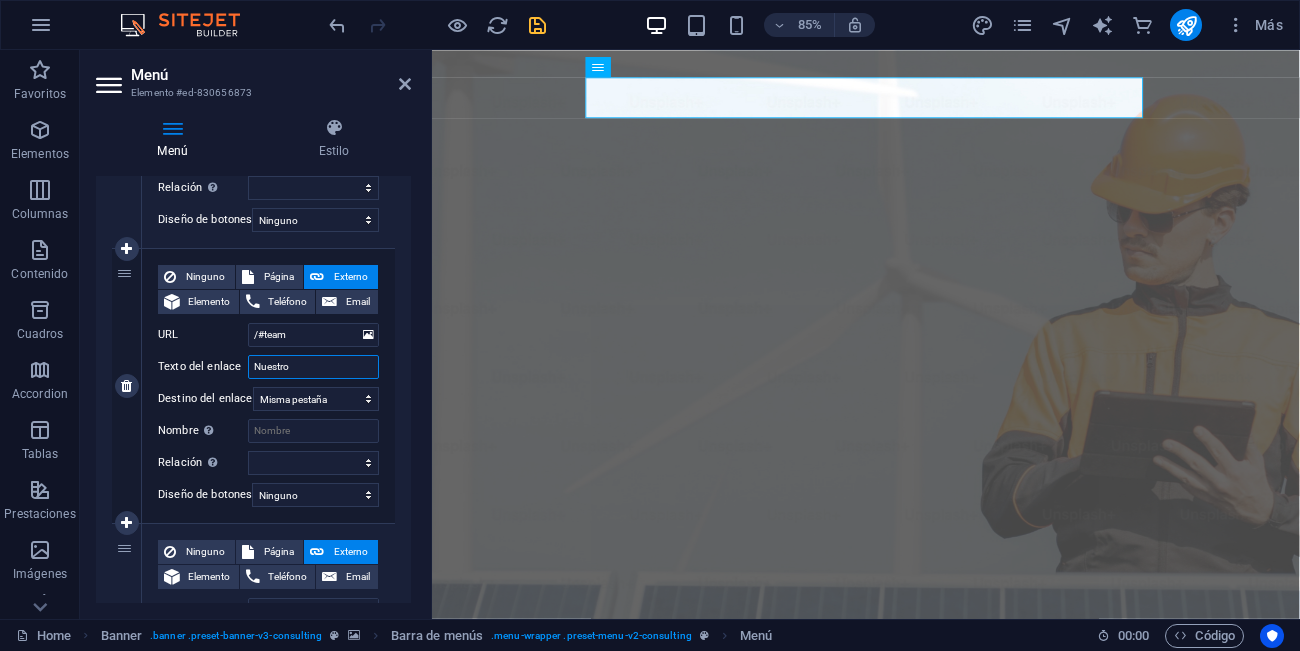 type on "Nuestro" 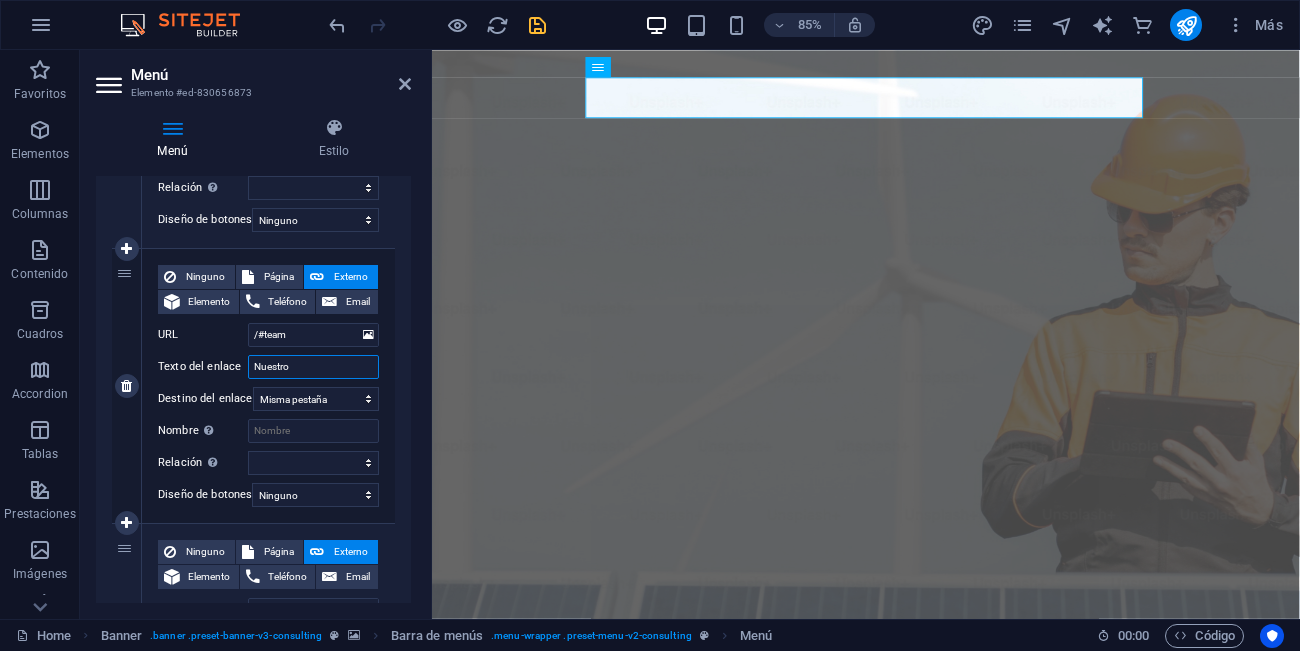 select 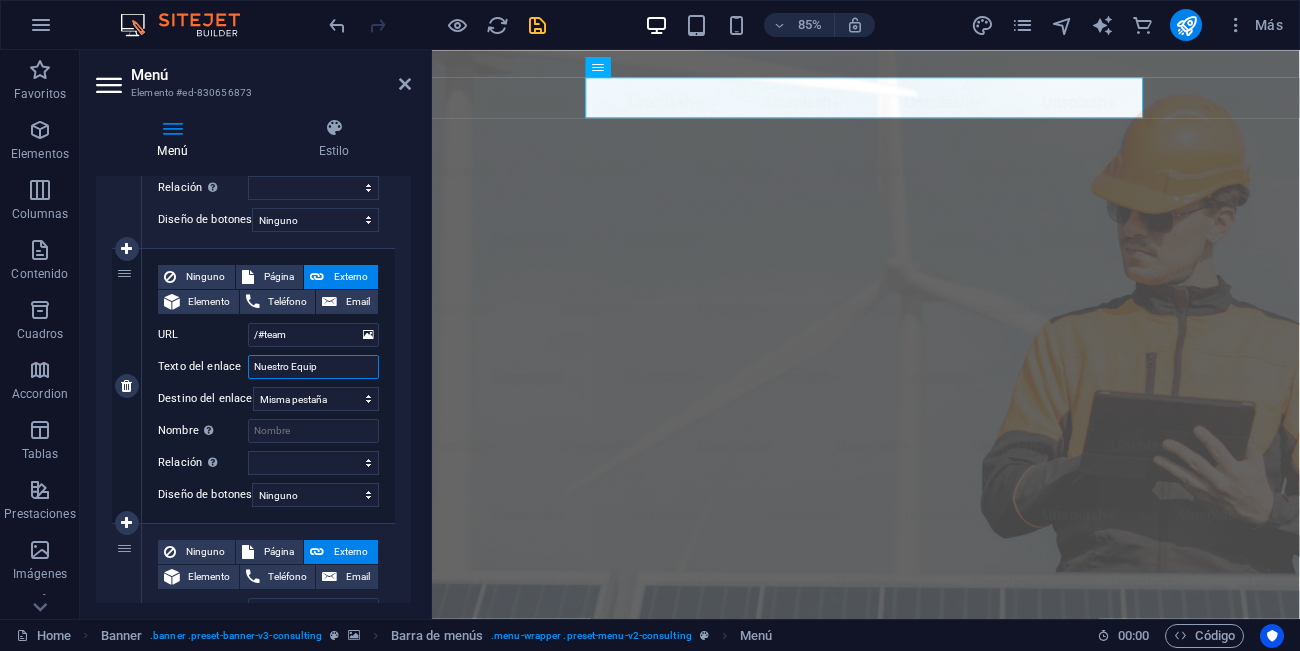 type on "Nuestro Equipo" 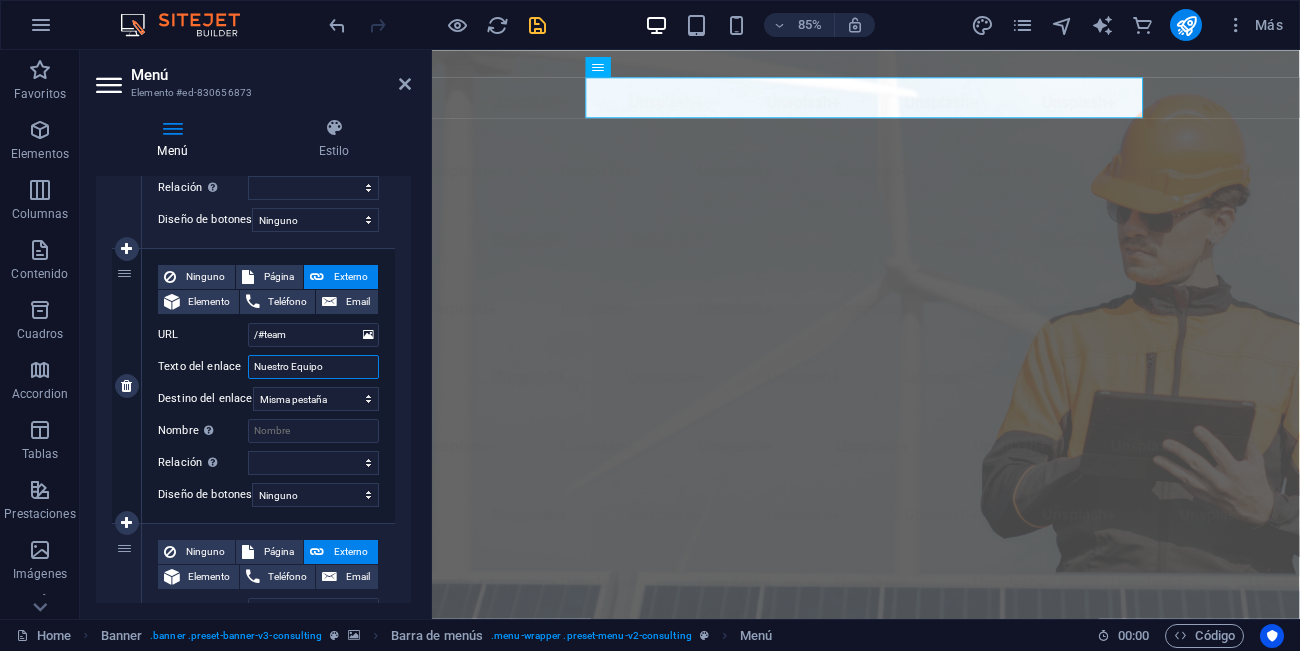 select 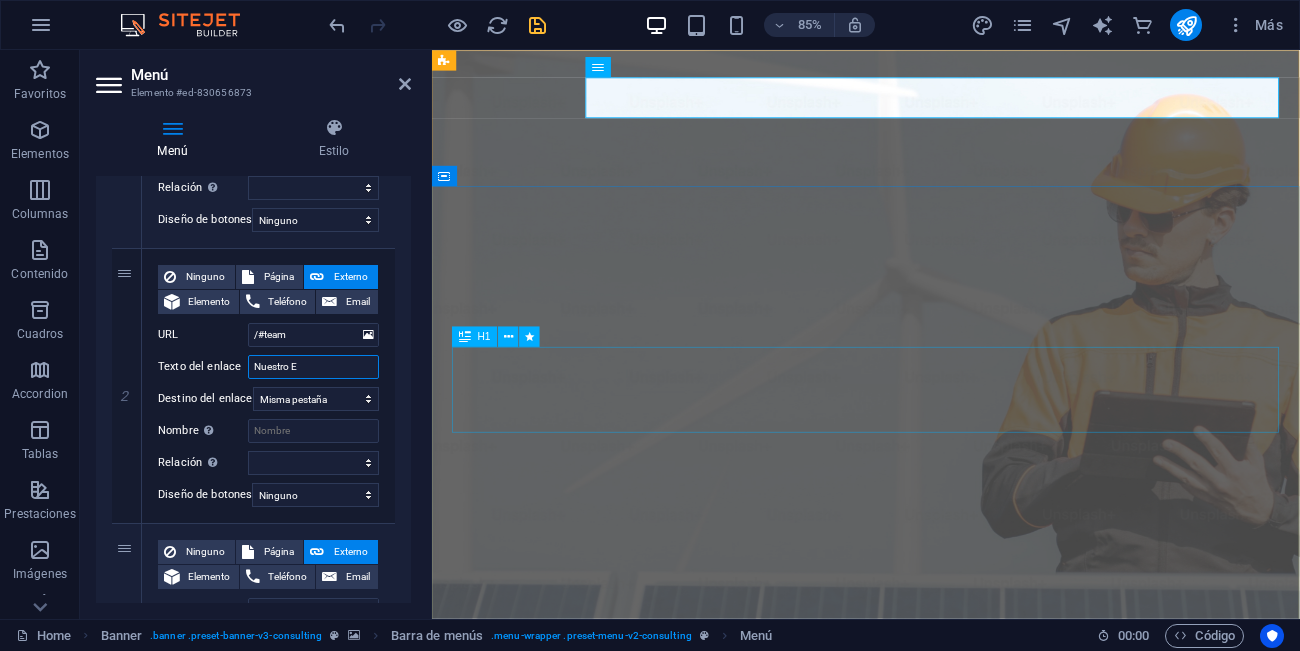 type on "Nuestro" 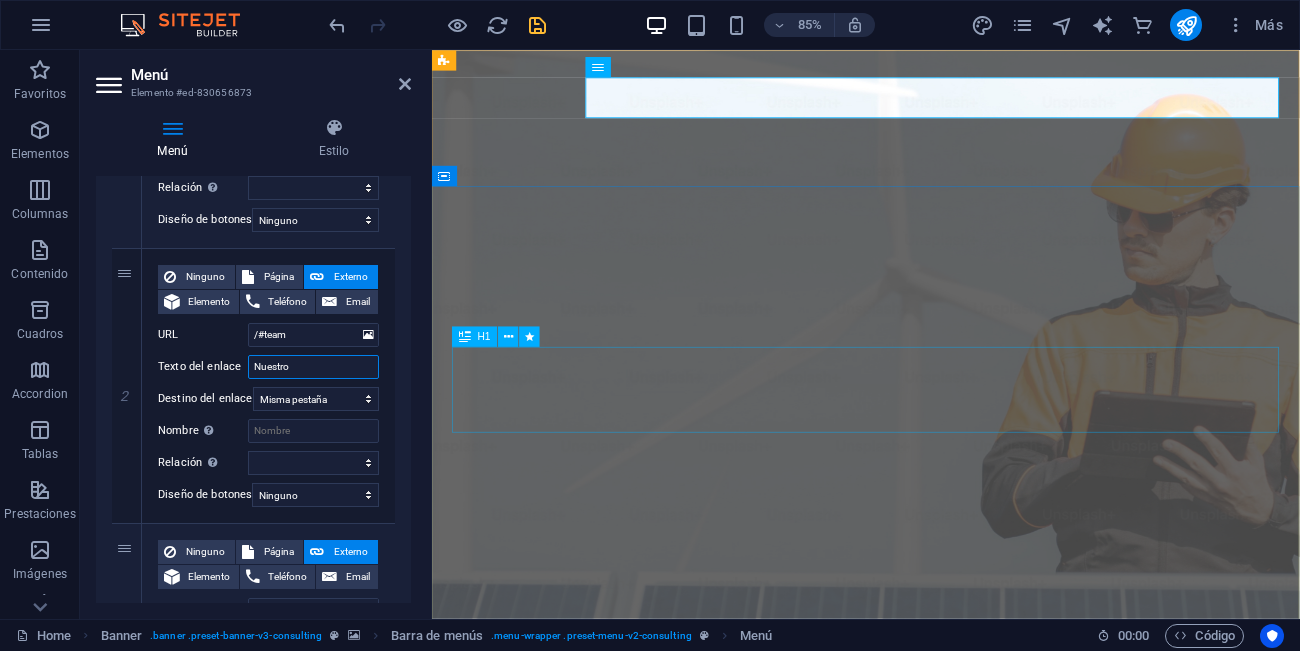 select 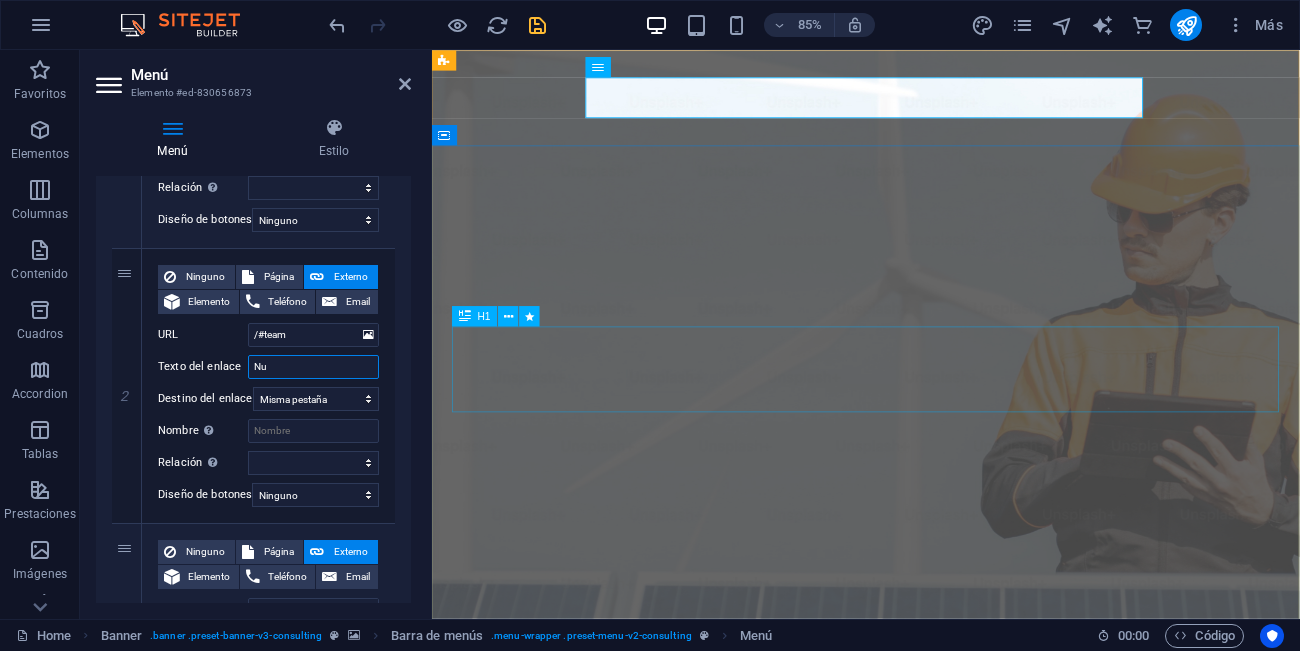 type on "N" 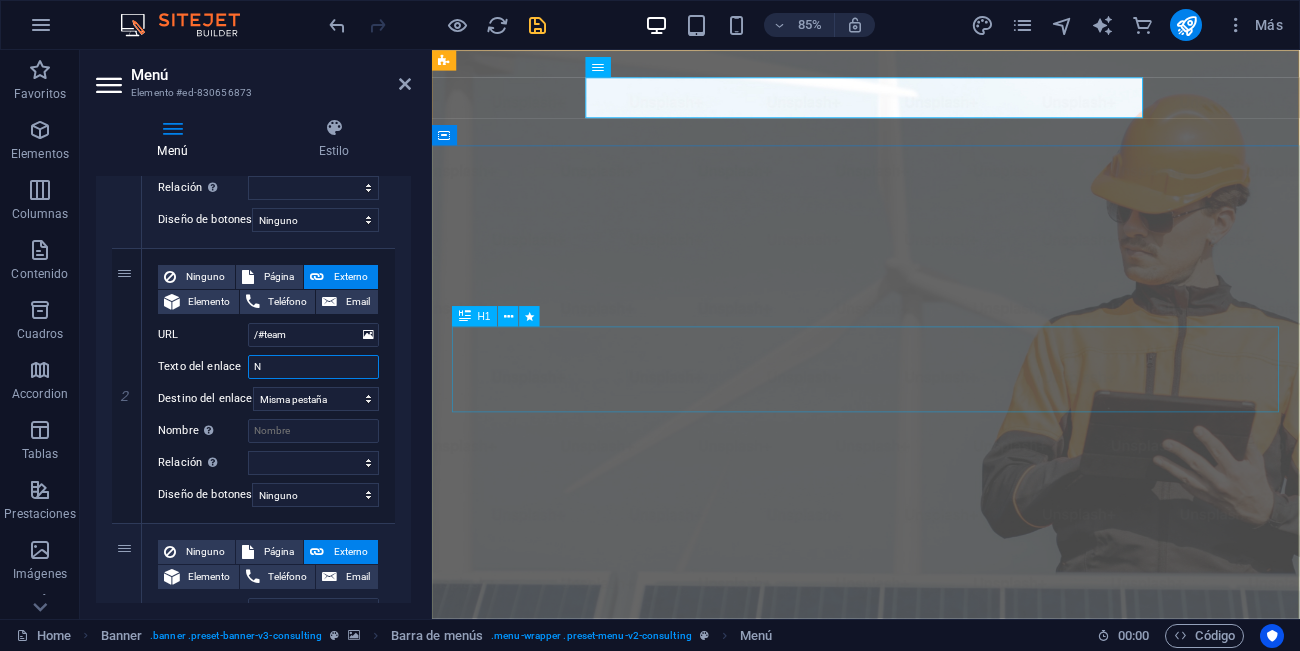 type 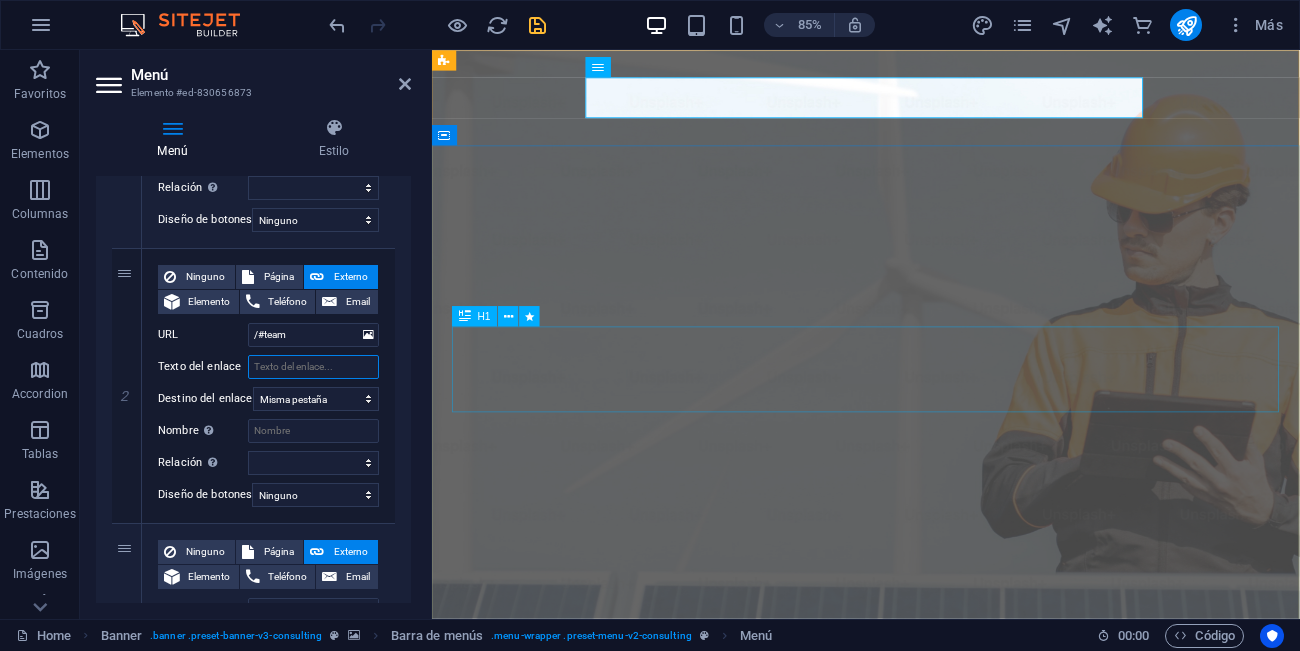 select 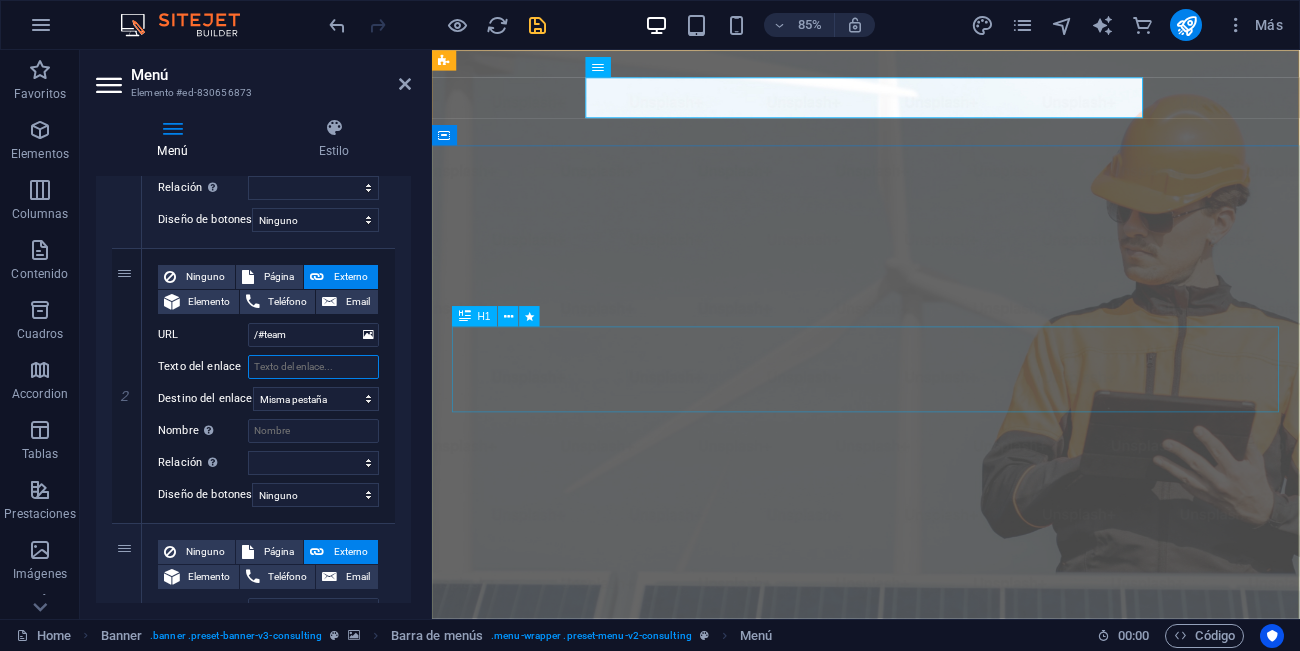select 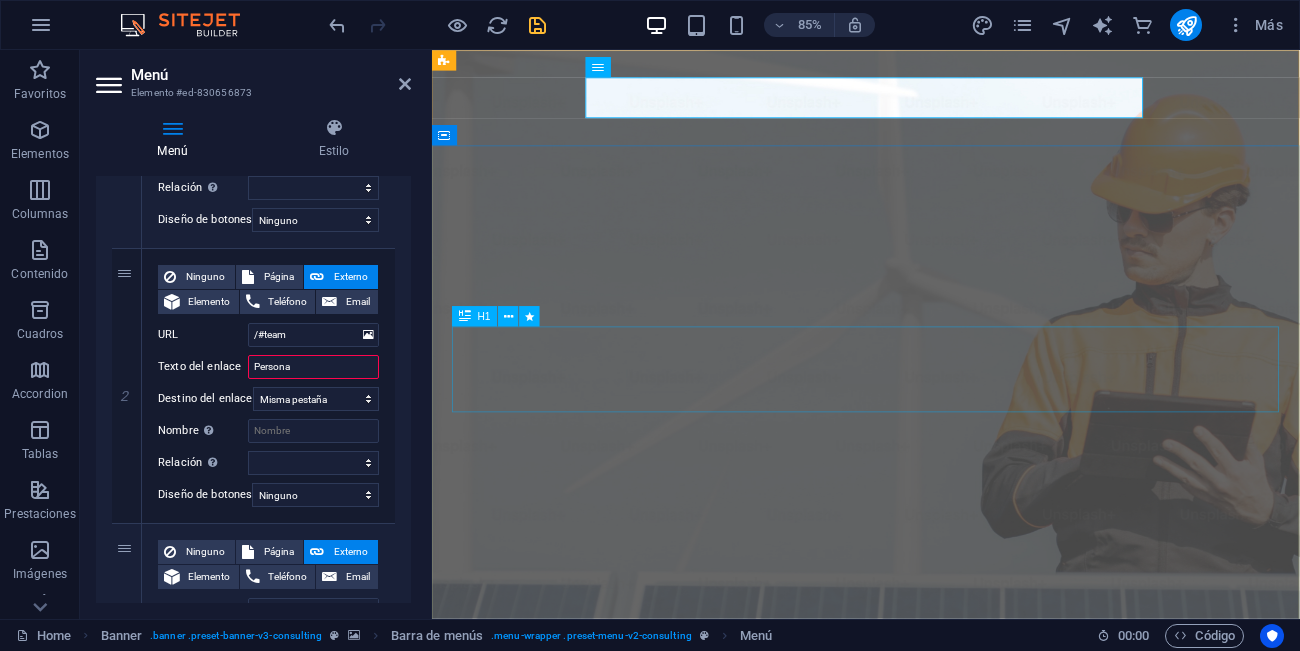 type on "Personal" 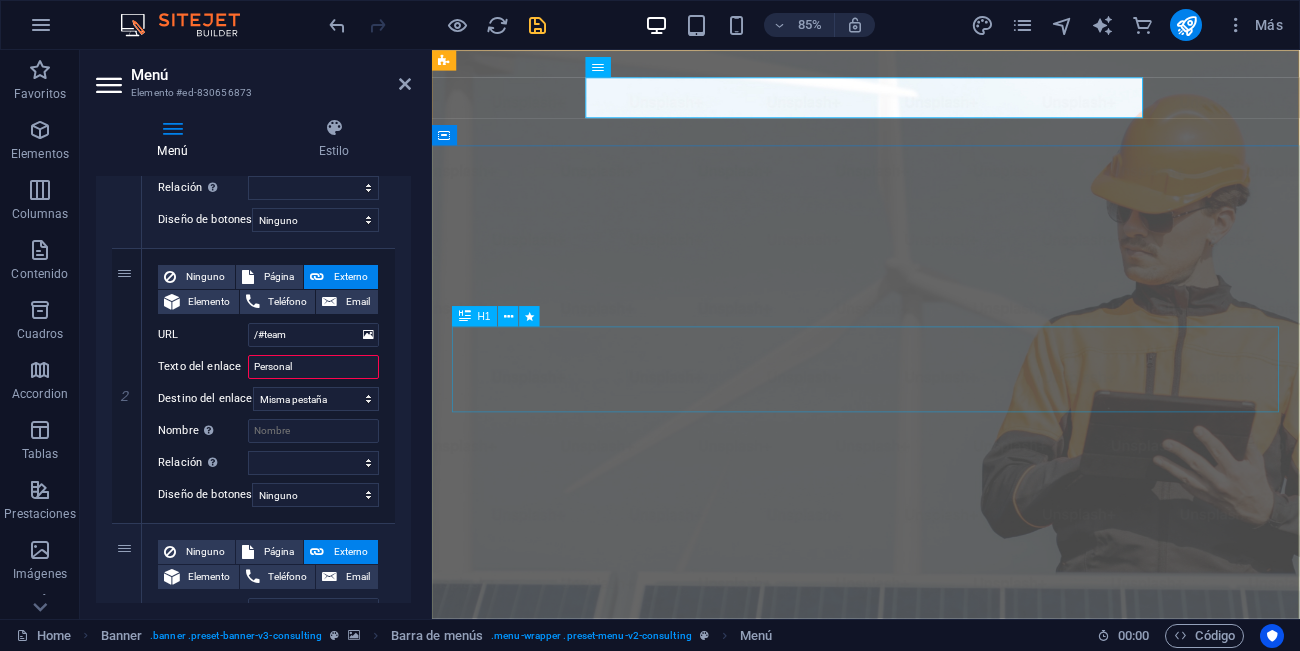 select 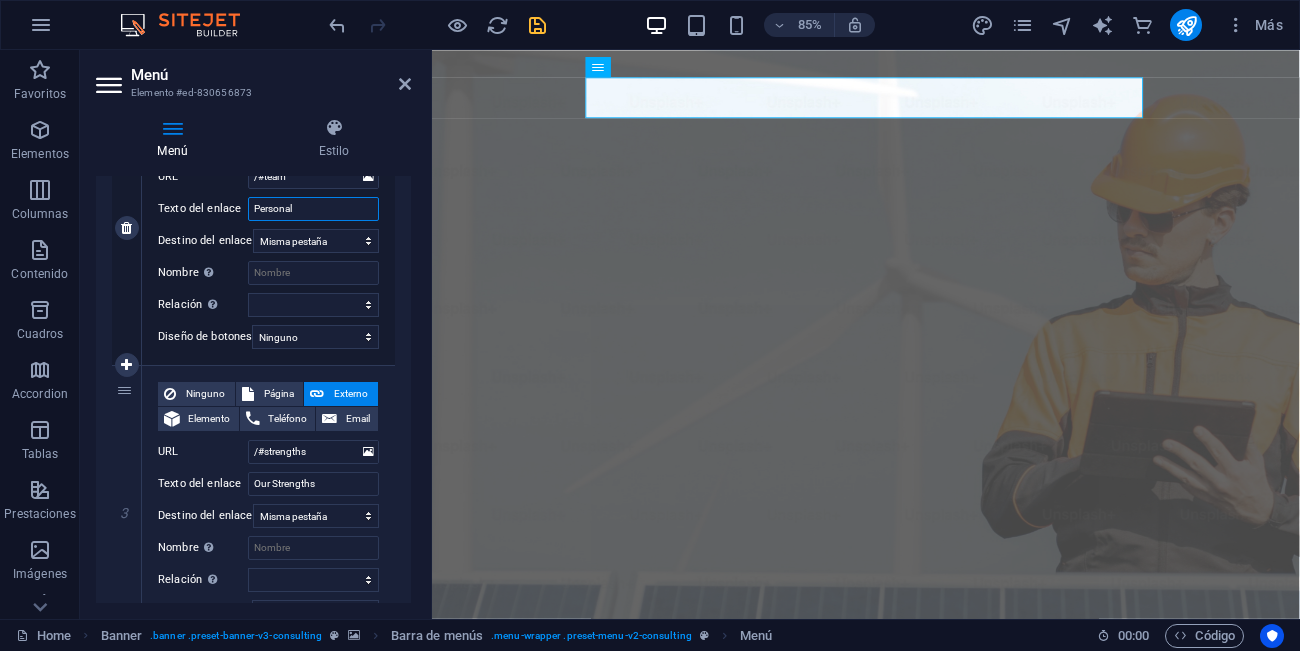 scroll, scrollTop: 612, scrollLeft: 0, axis: vertical 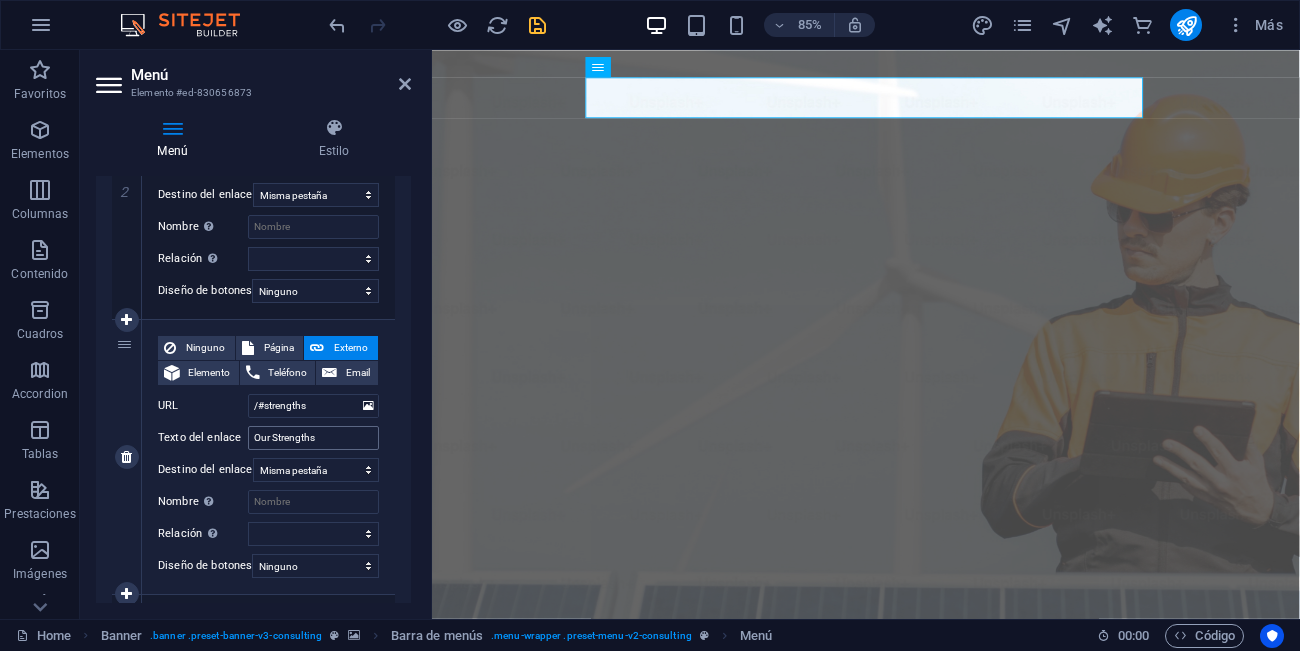 type on "Personal" 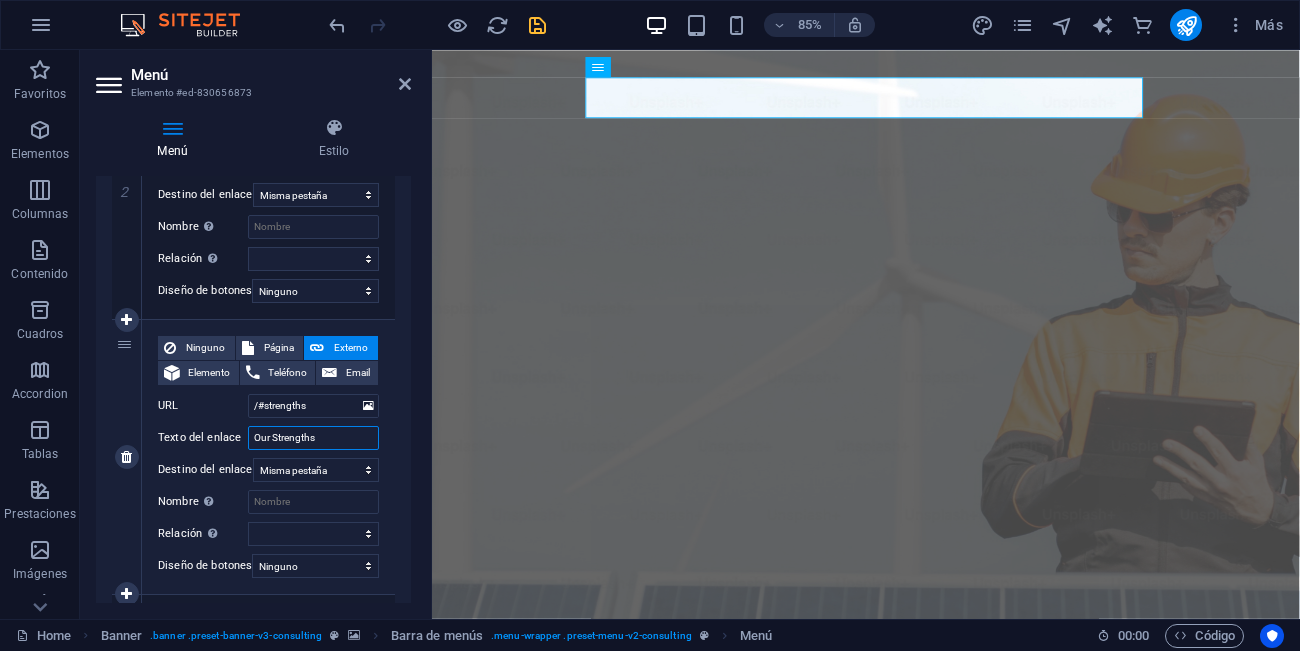 click on "Our Strengths" at bounding box center [313, 438] 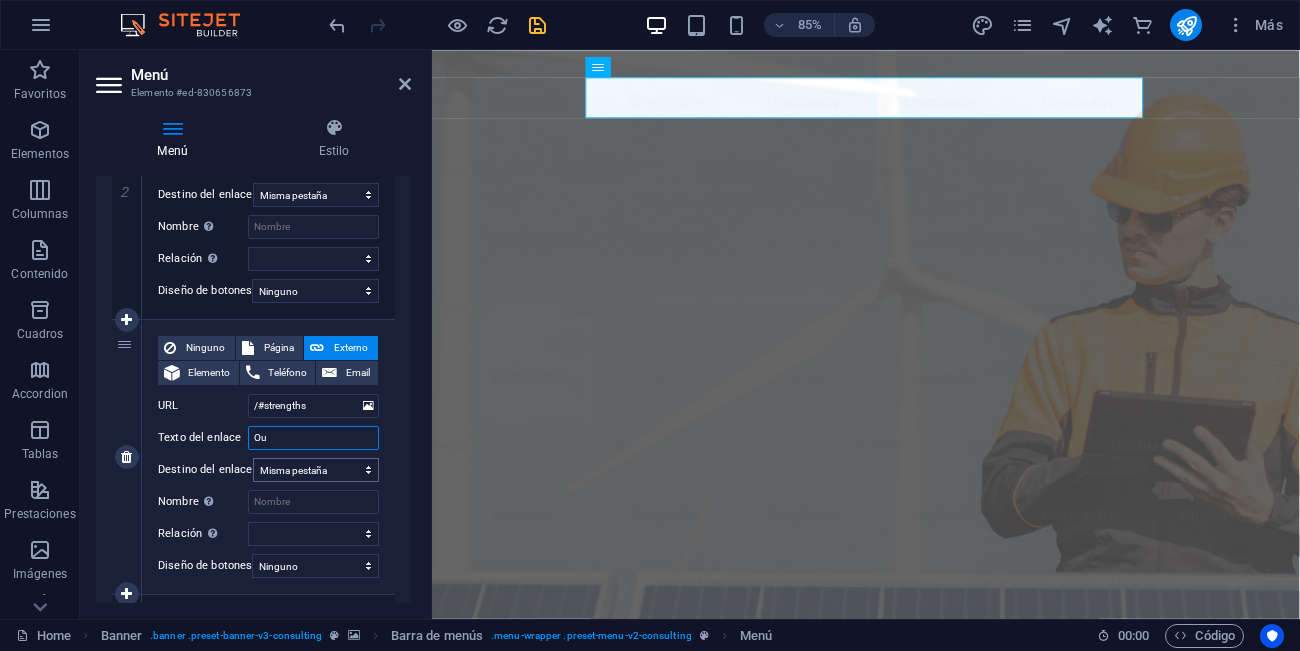 type on "O" 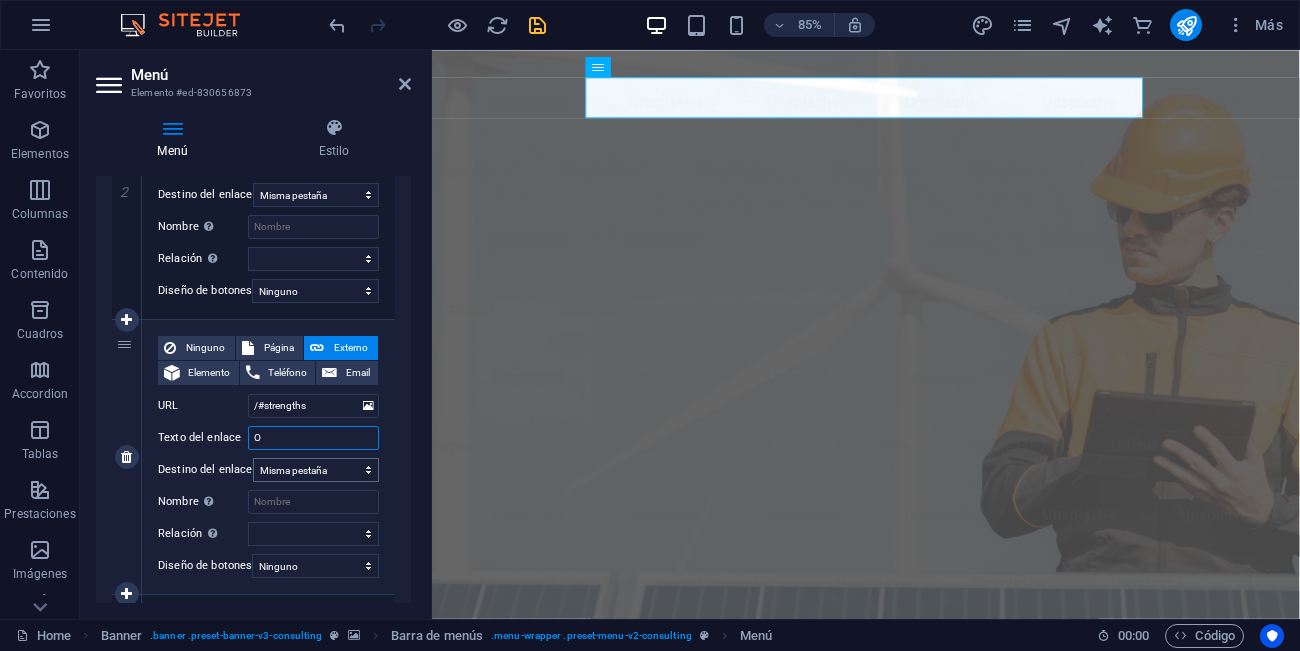type 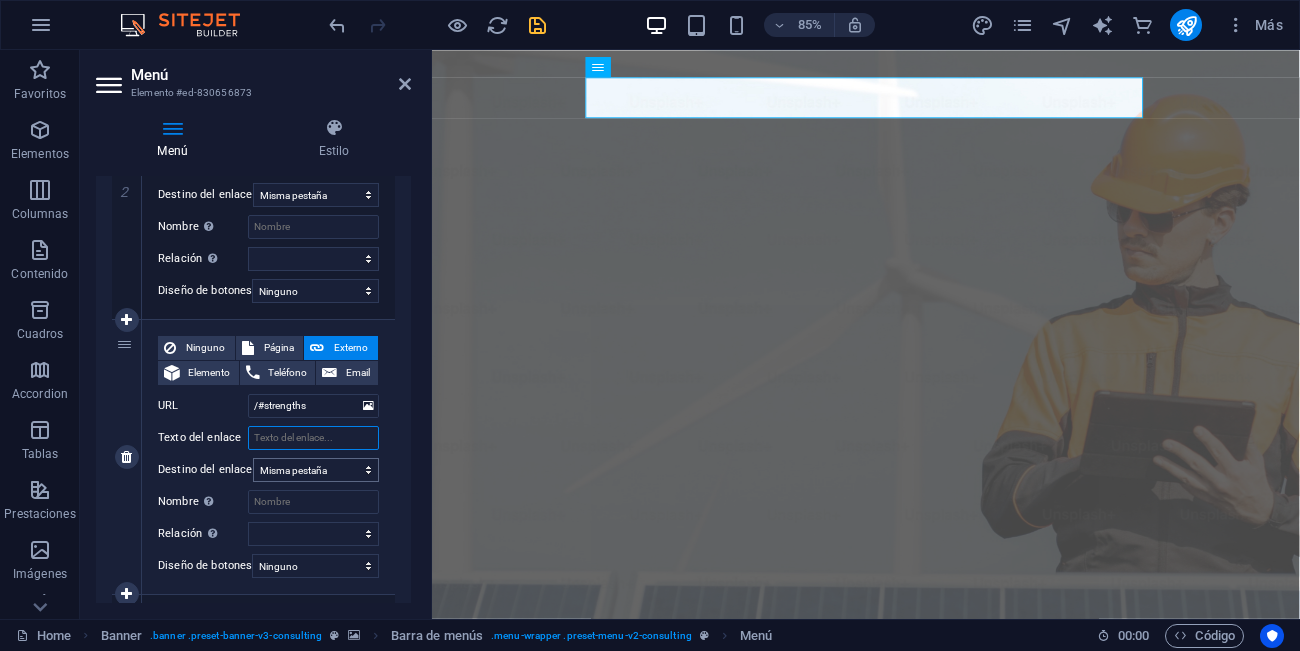 select 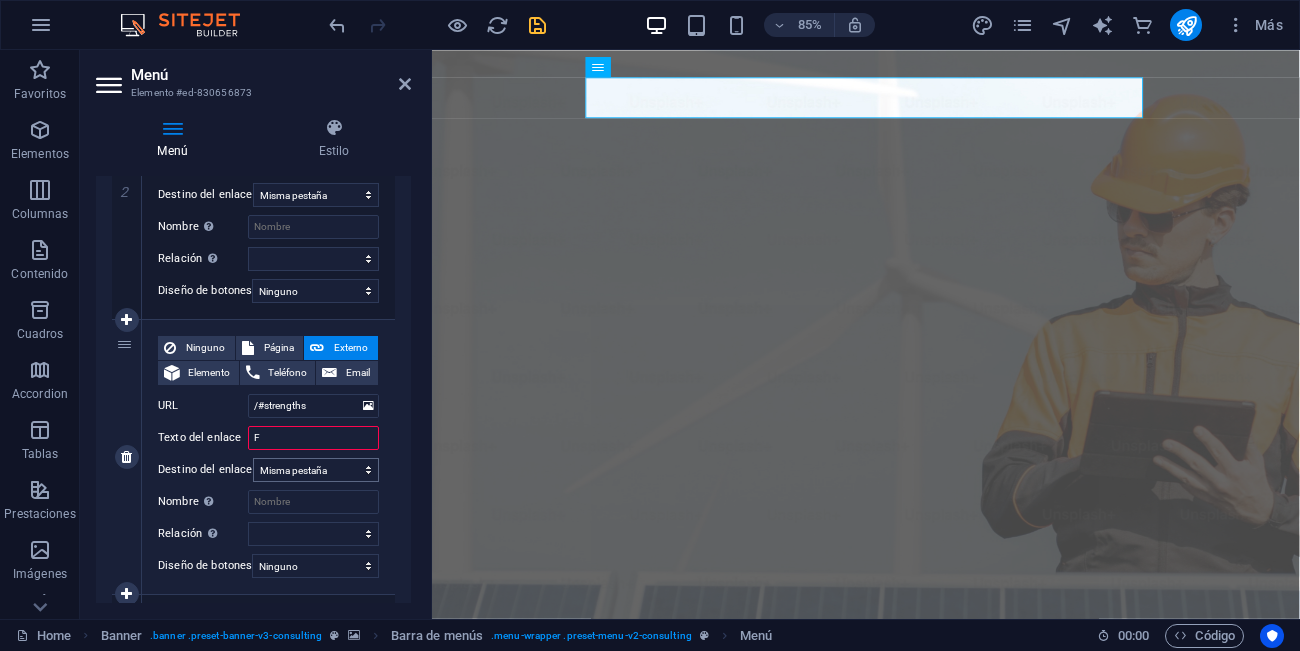 type on "Fo" 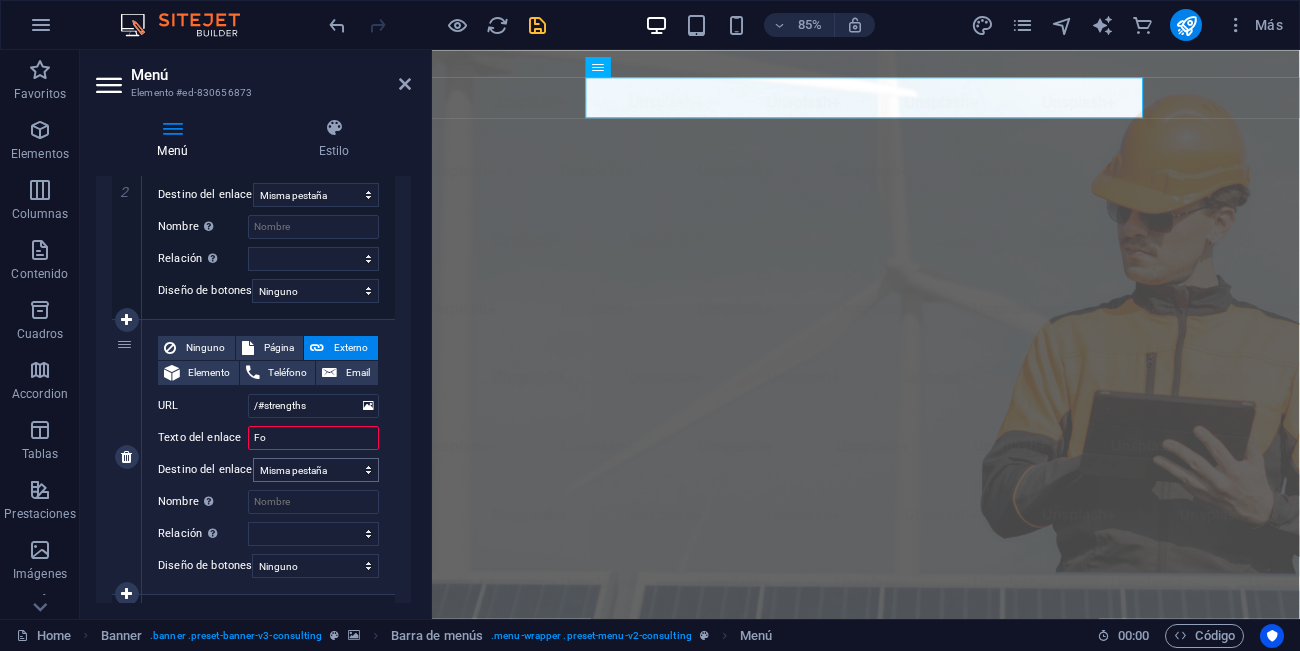 select 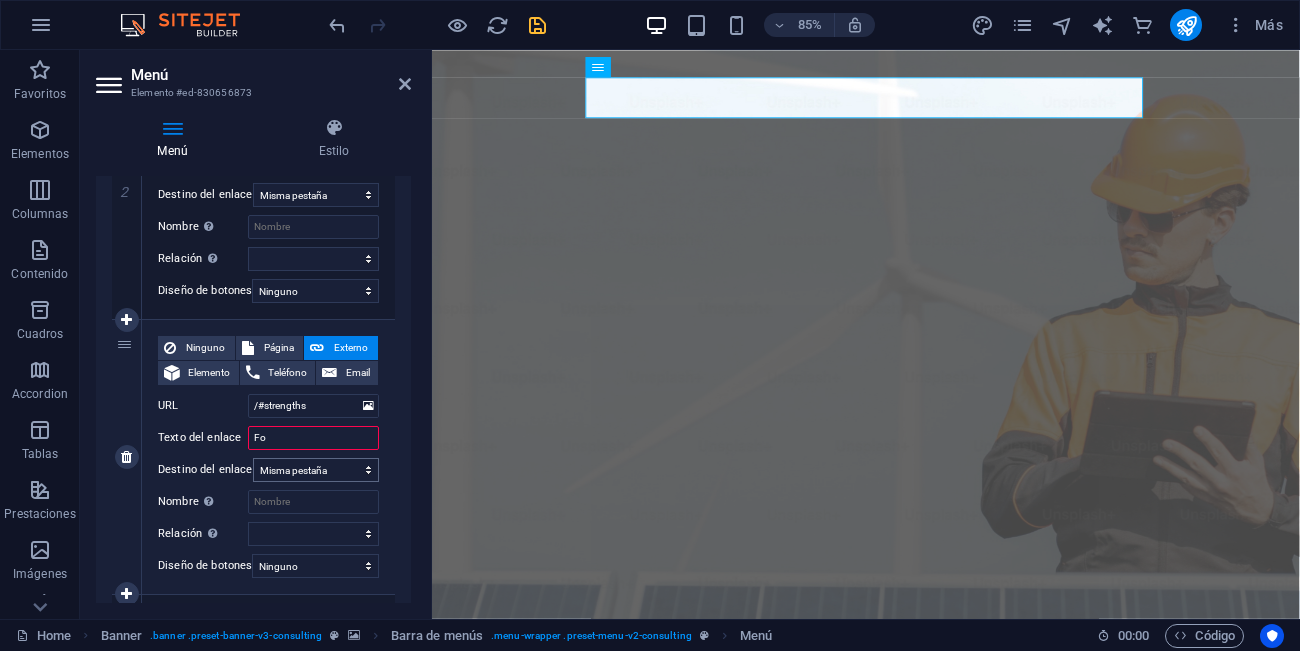 select 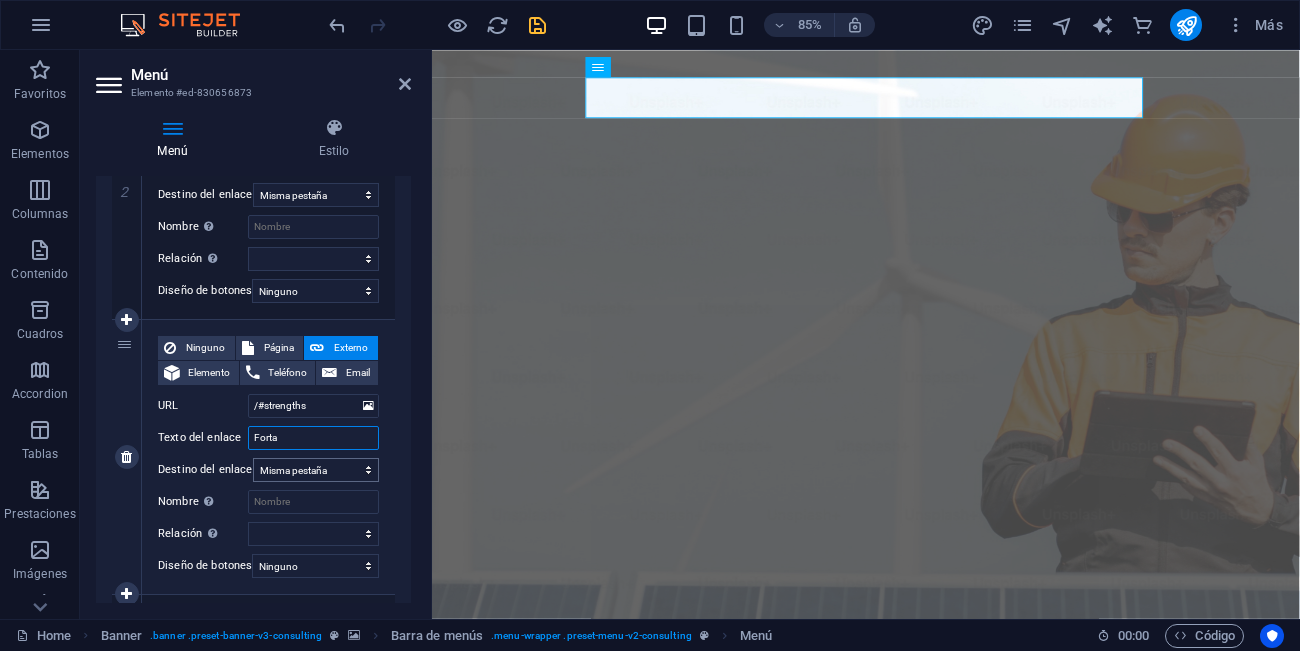 type on "Fortal" 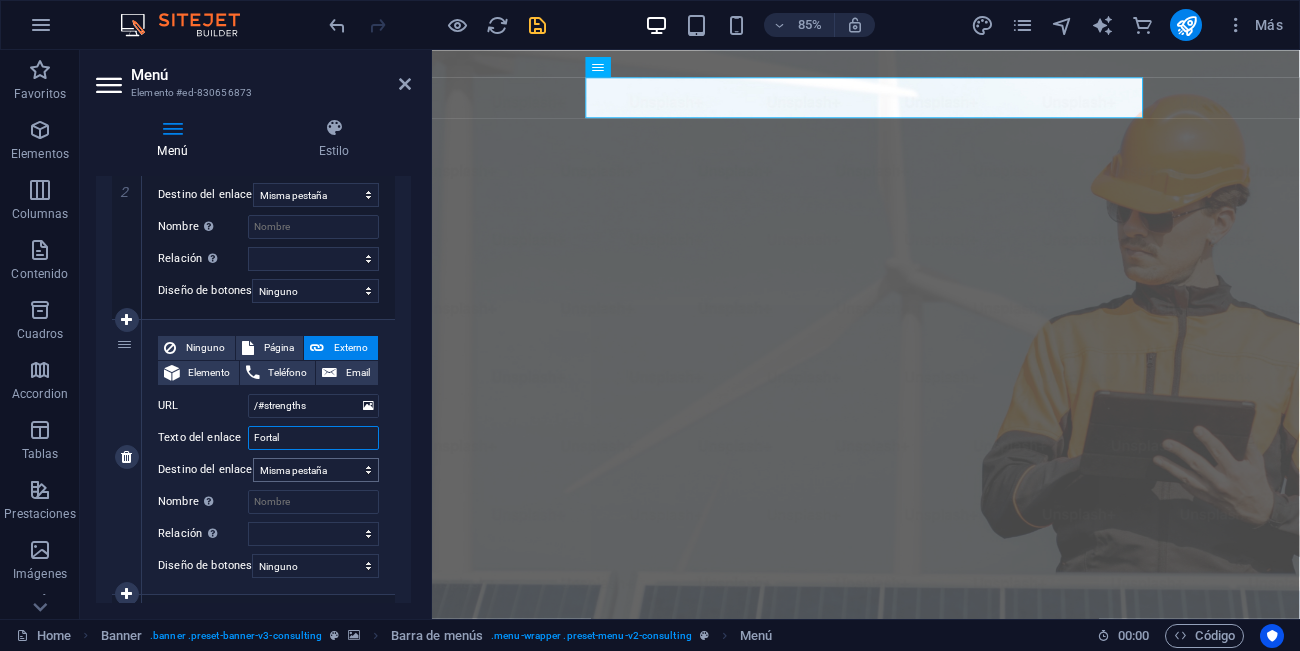 select 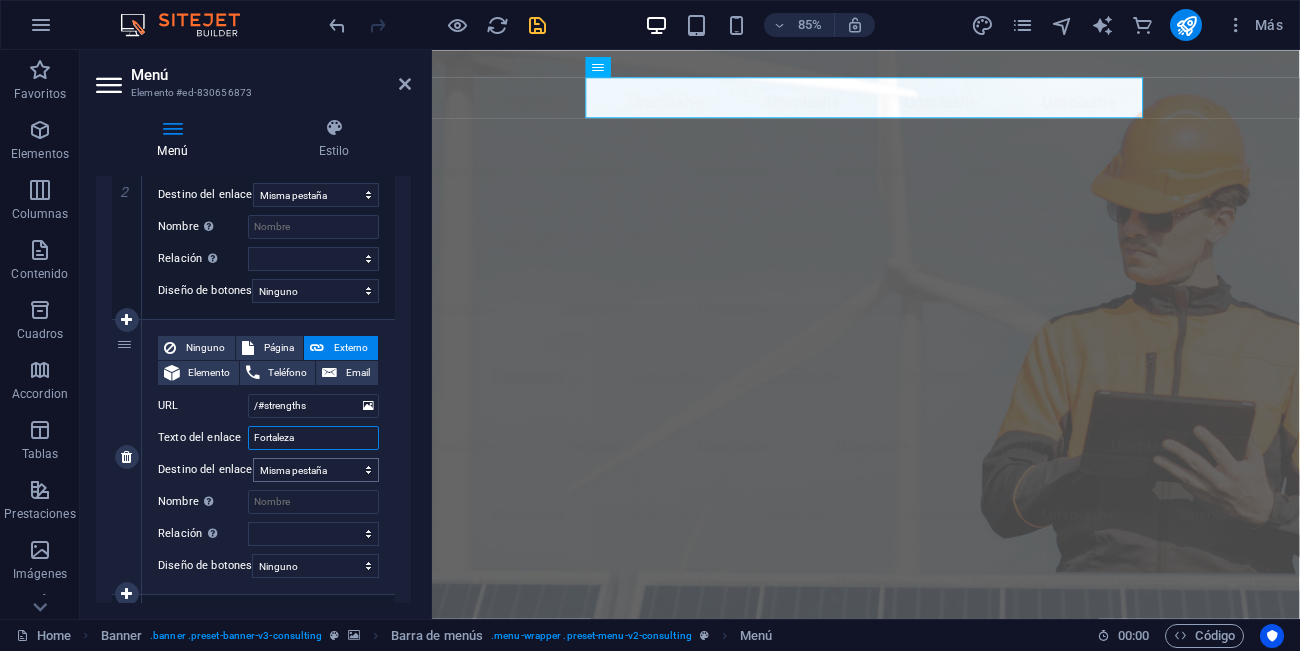 type on "Fortalezas" 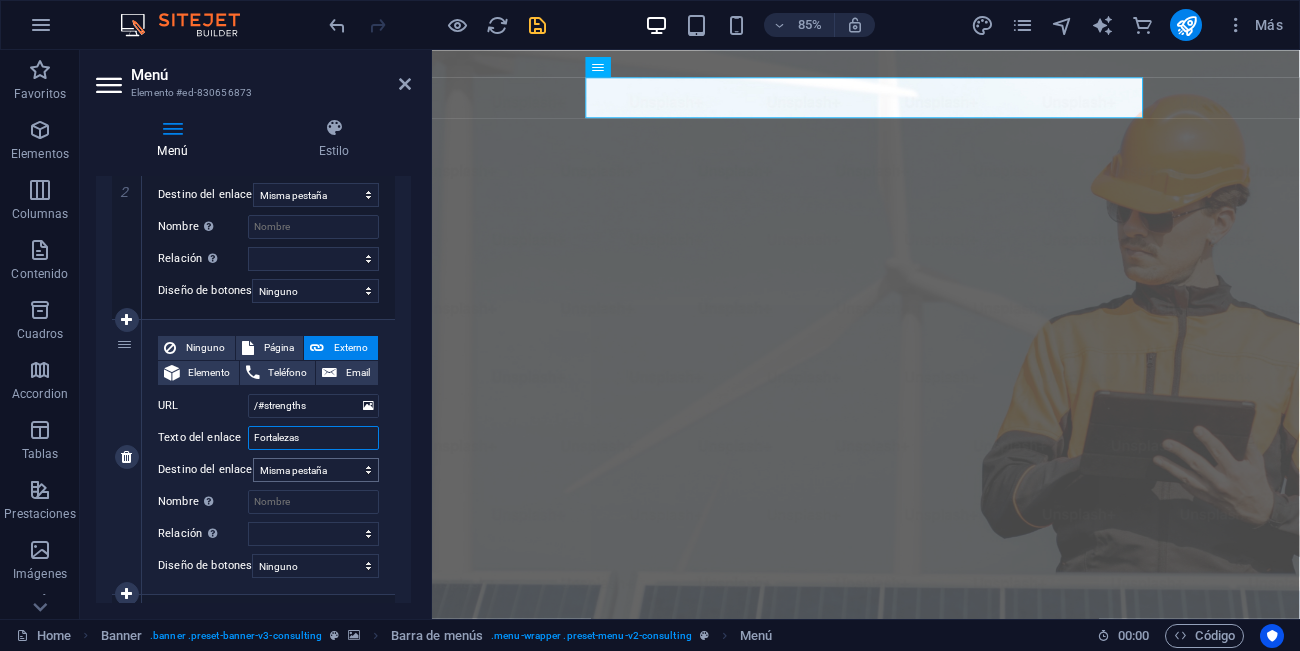 select 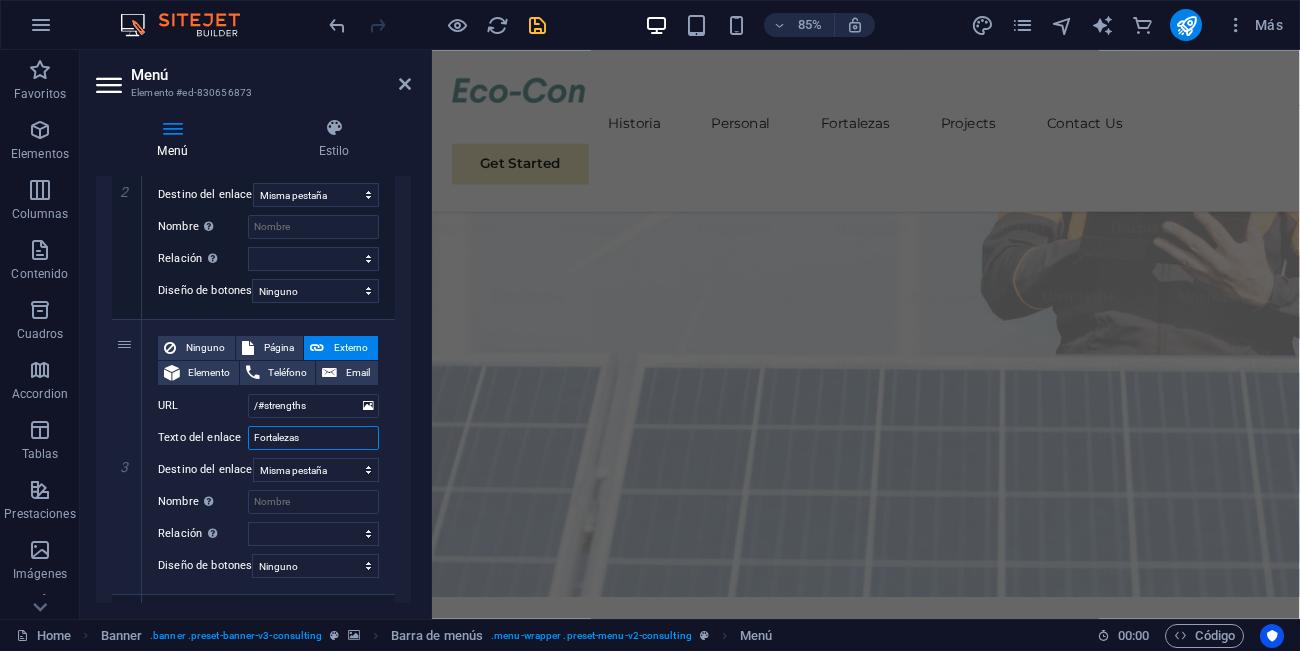 scroll, scrollTop: 276, scrollLeft: 0, axis: vertical 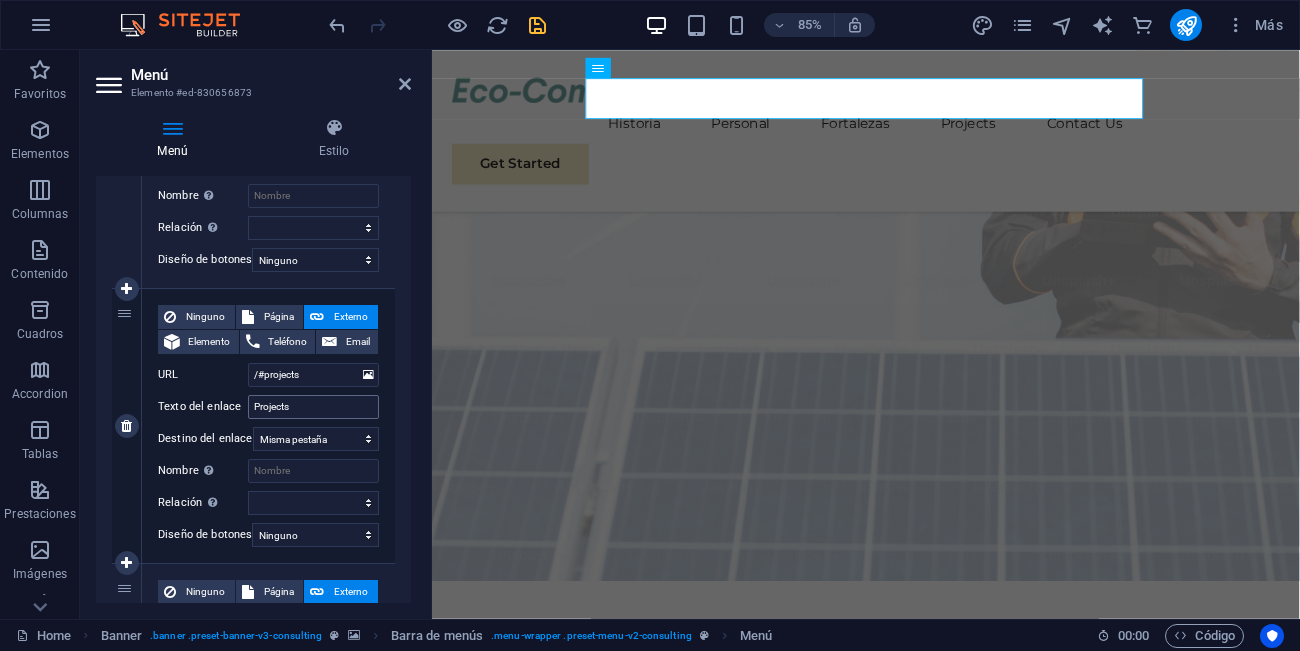 type on "Fortalezas" 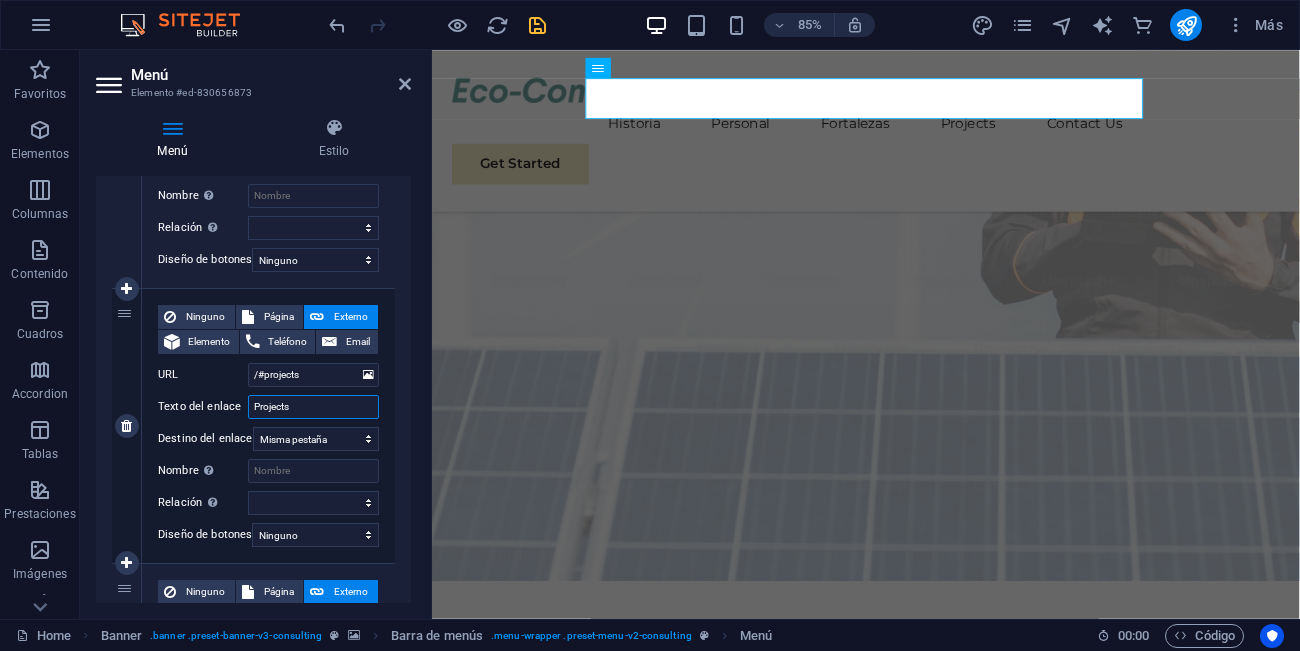 click on "Projects" at bounding box center [313, 407] 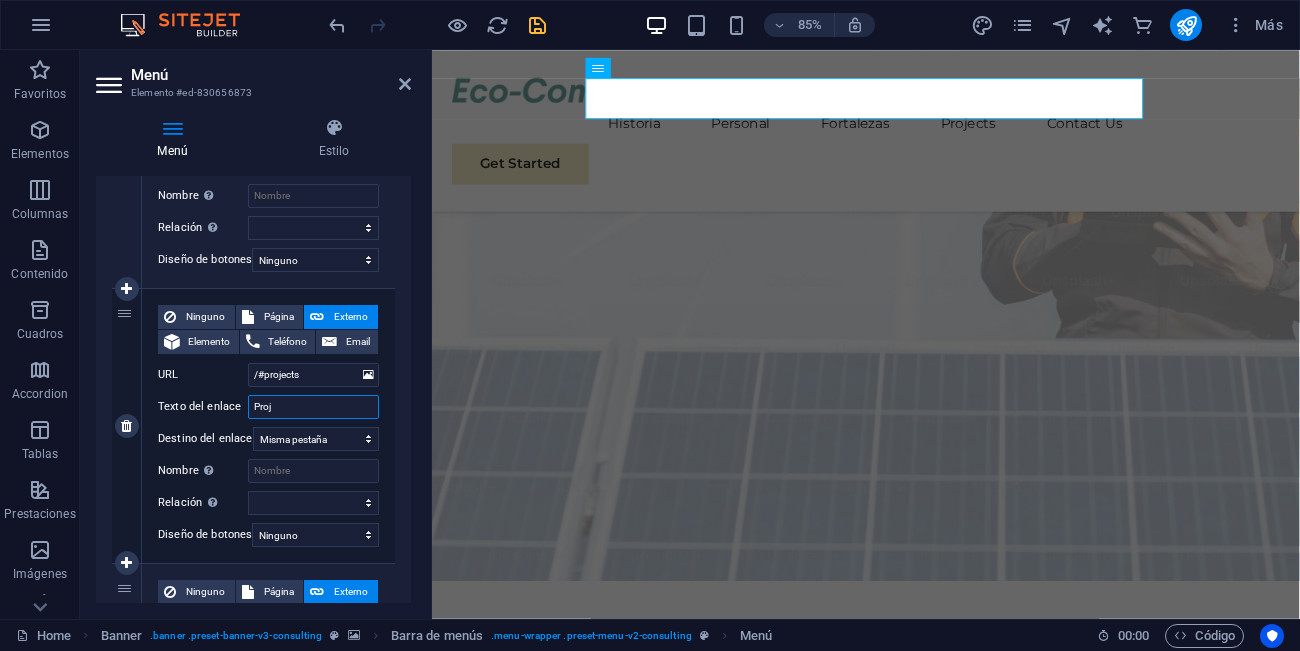 type on "Pro" 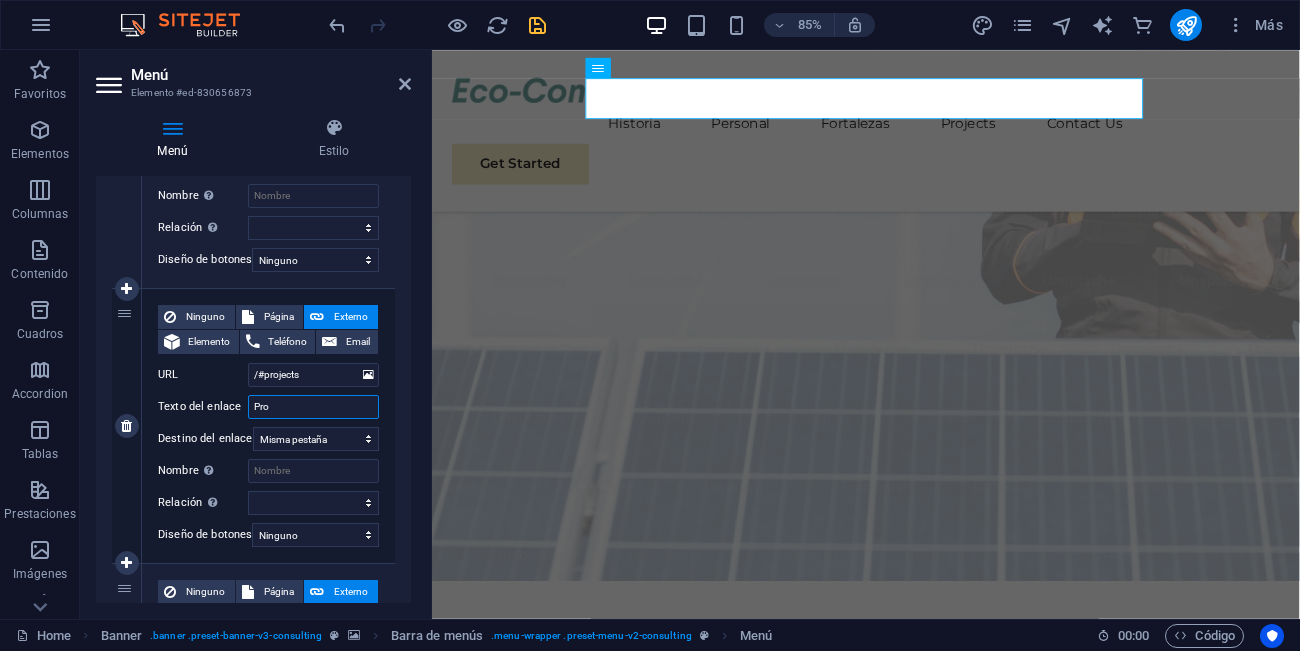 select 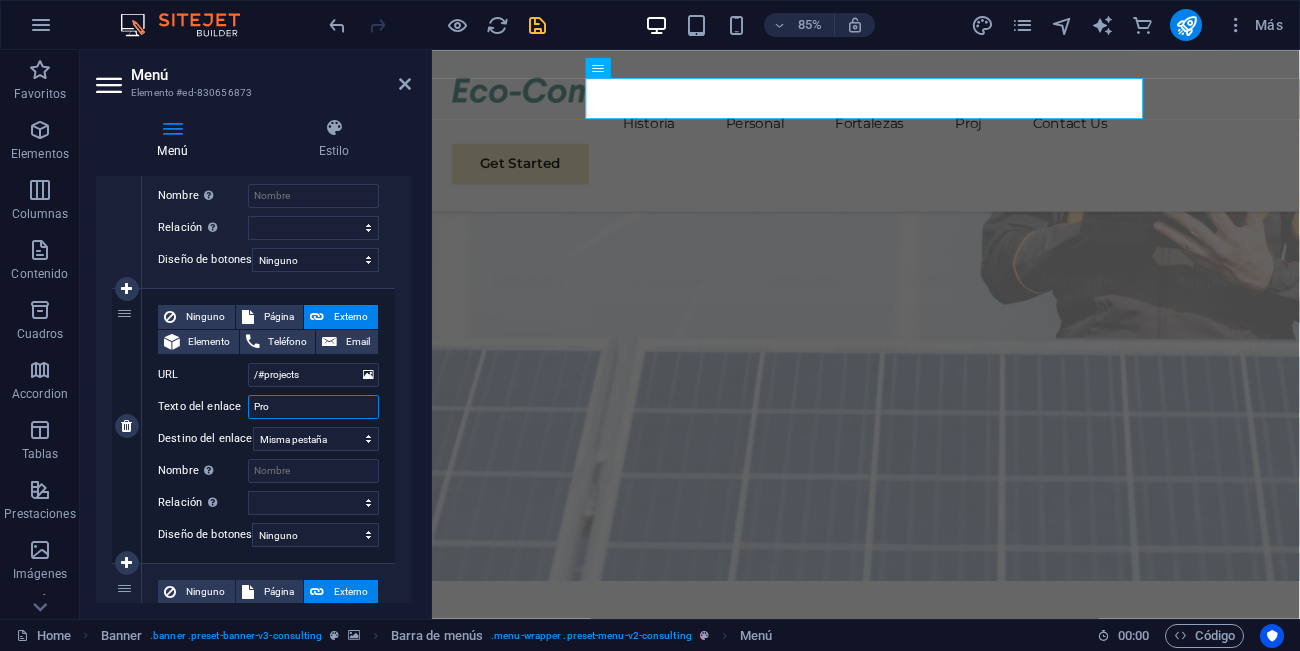 type on "Proy" 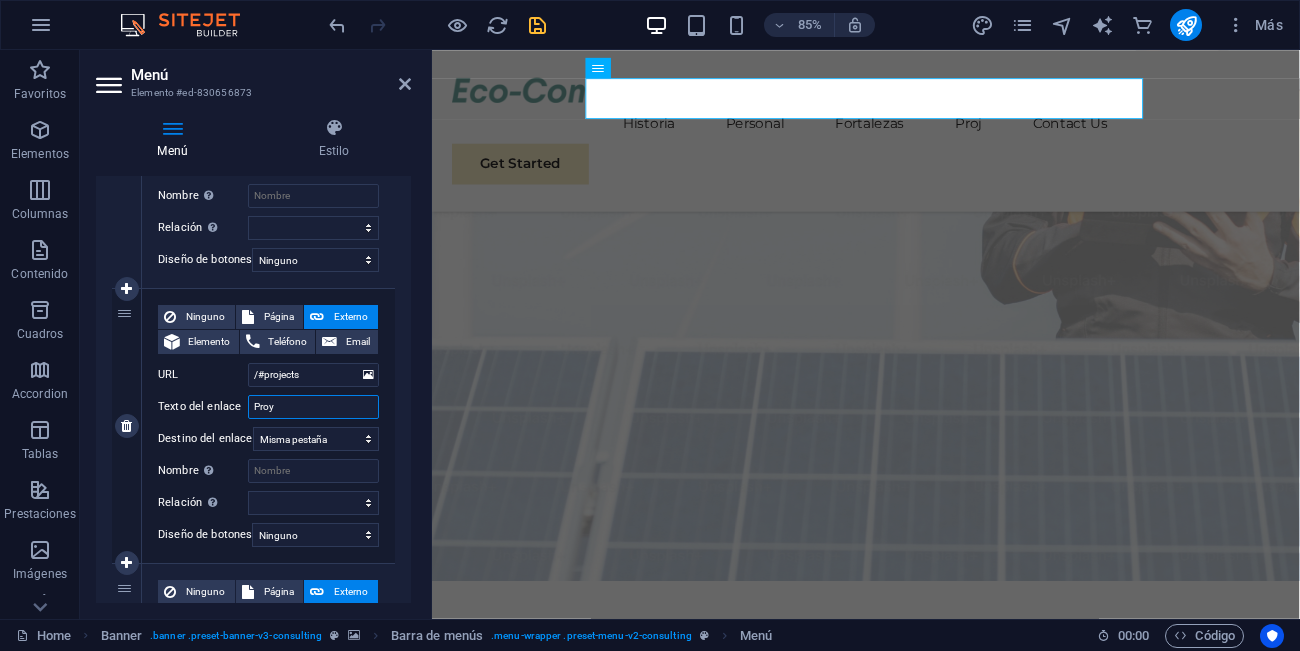 select 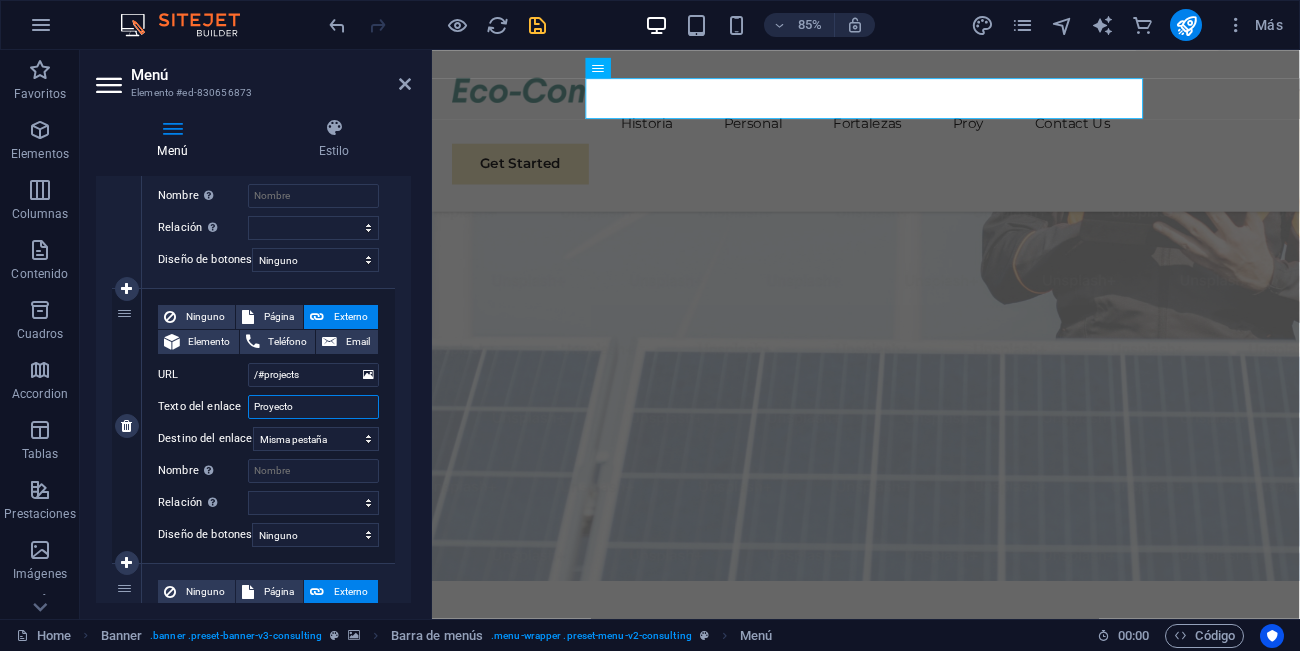 type on "Proyectos" 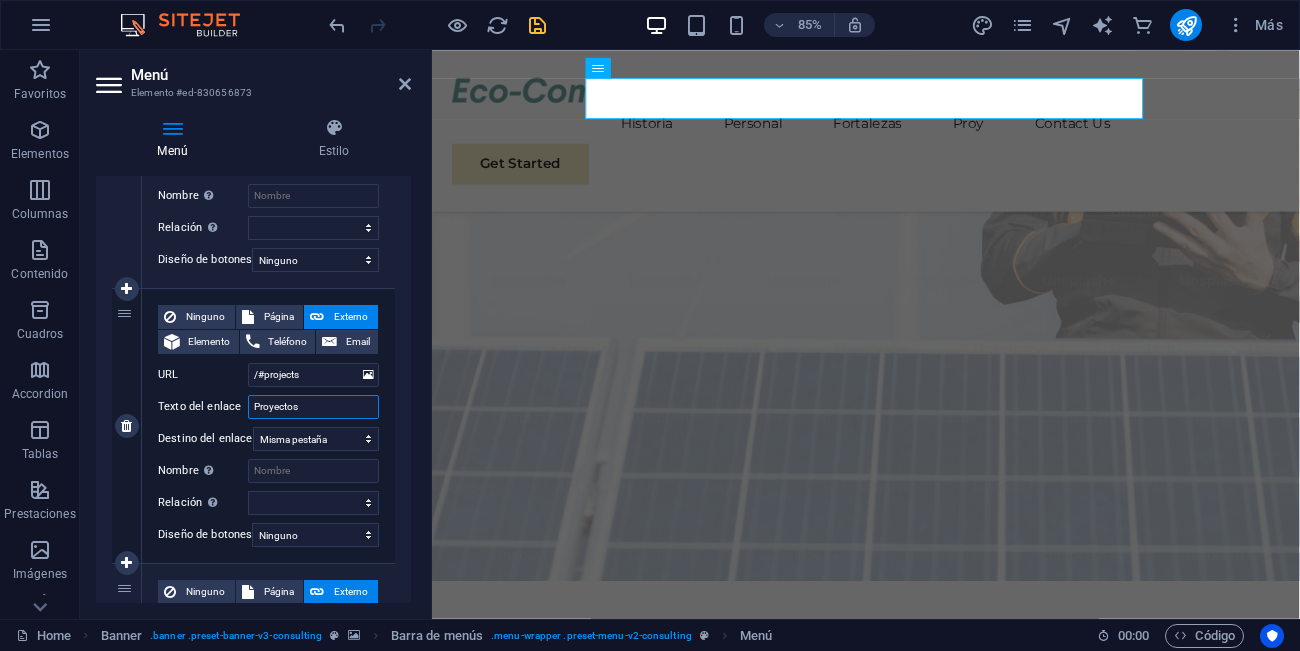 select 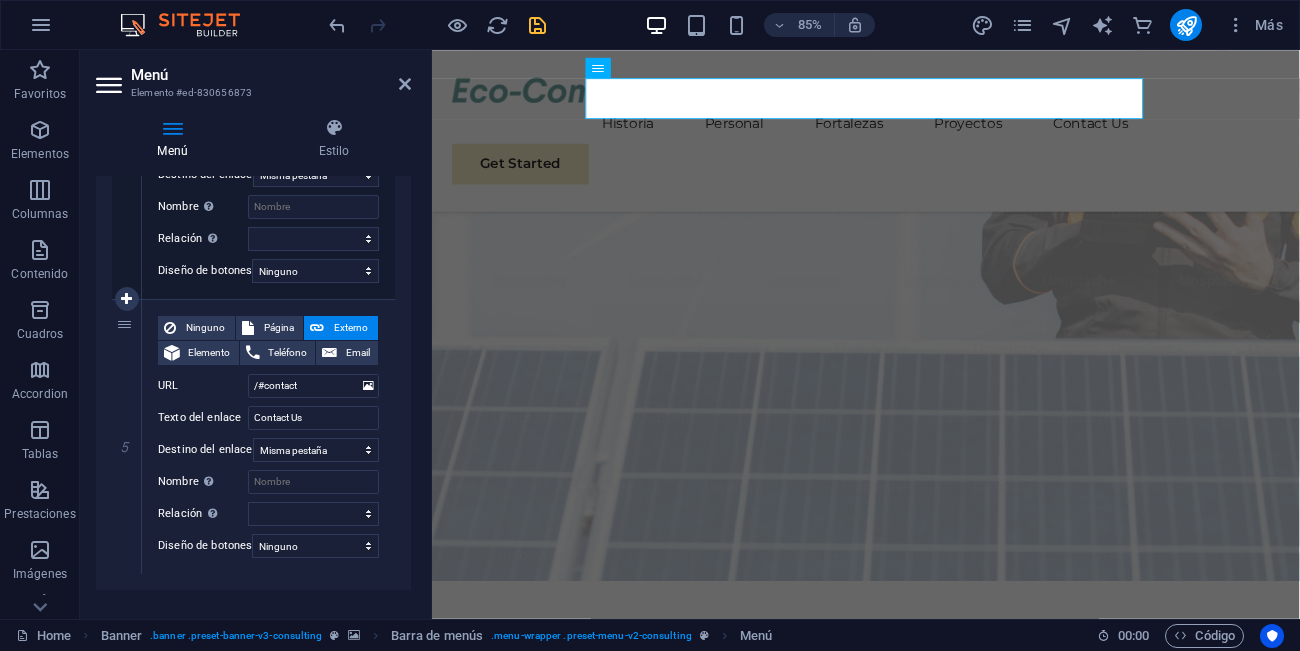 scroll, scrollTop: 1224, scrollLeft: 0, axis: vertical 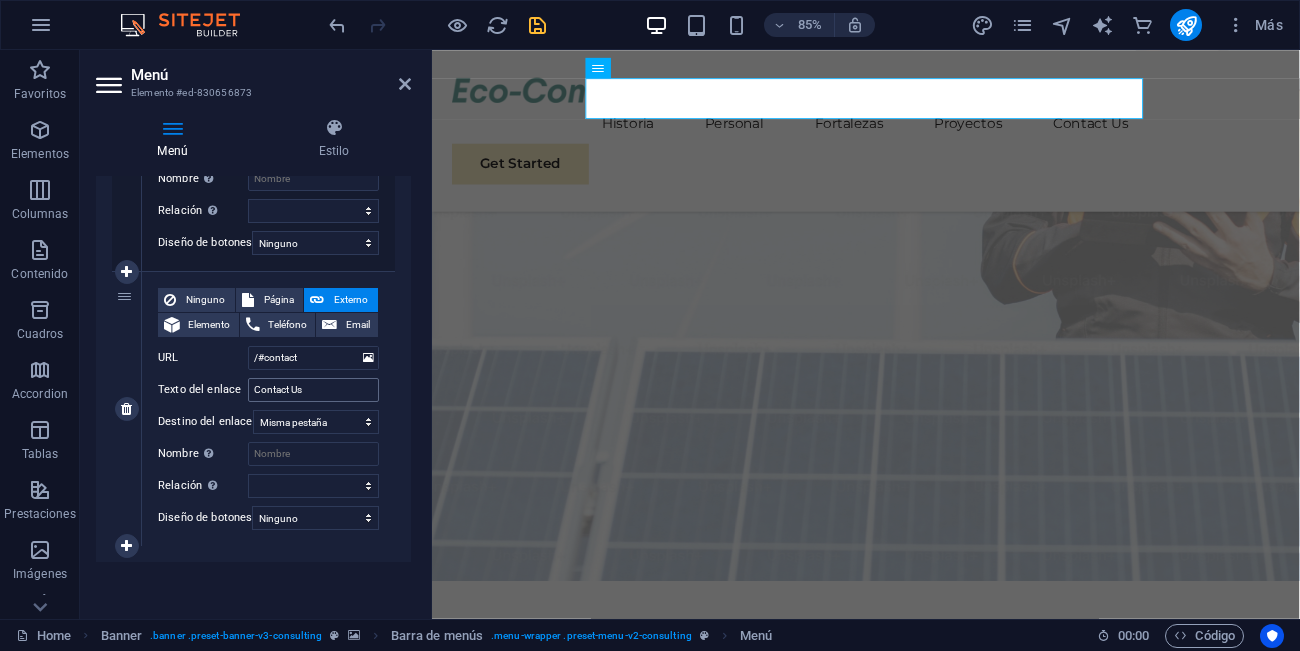 type on "Proyectos" 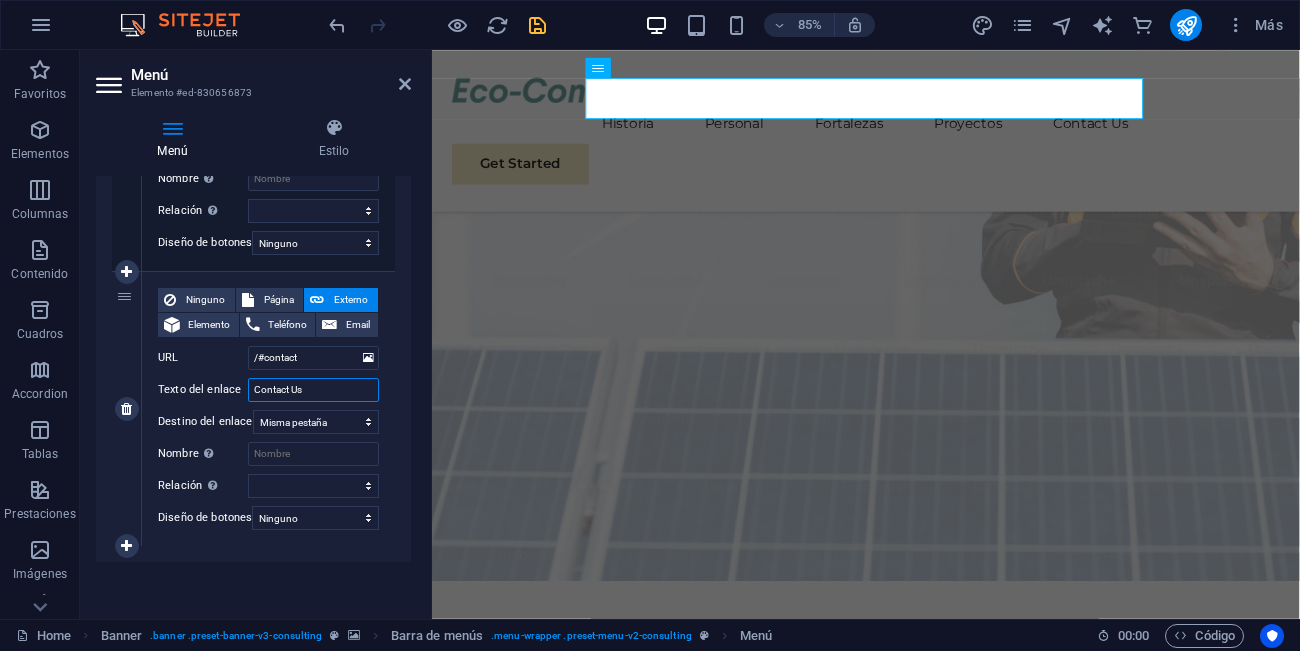 click on "Contact Us" at bounding box center [313, 390] 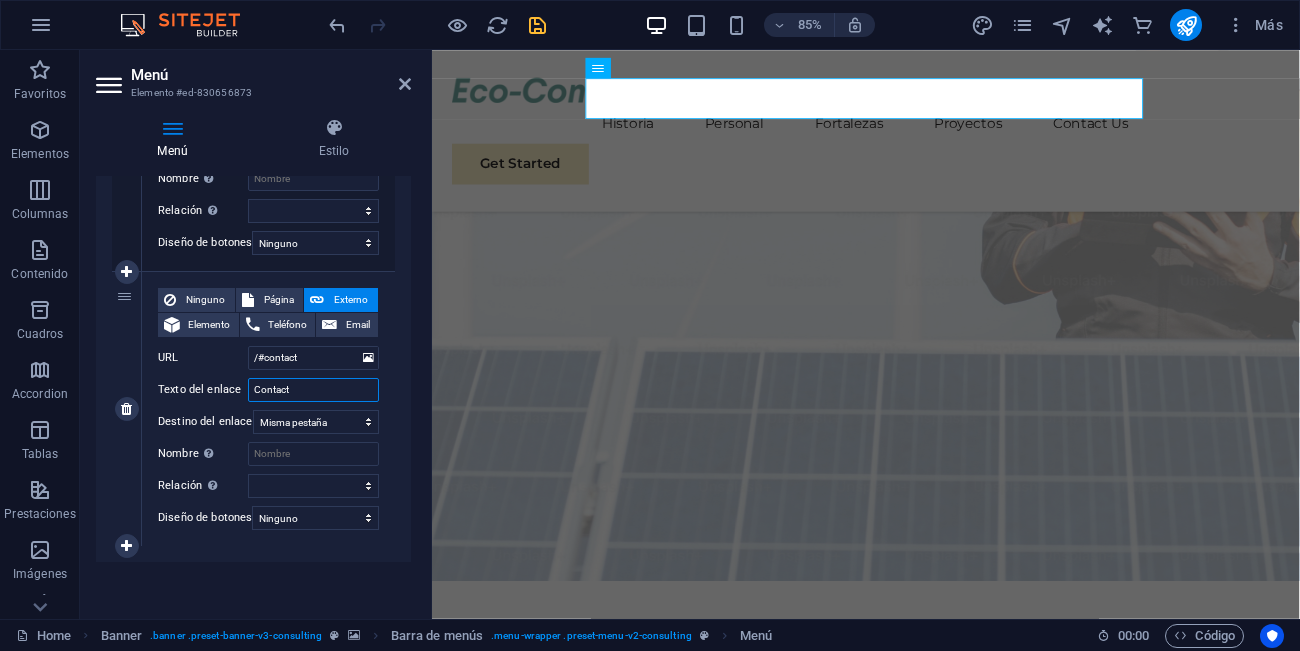 type on "Contact" 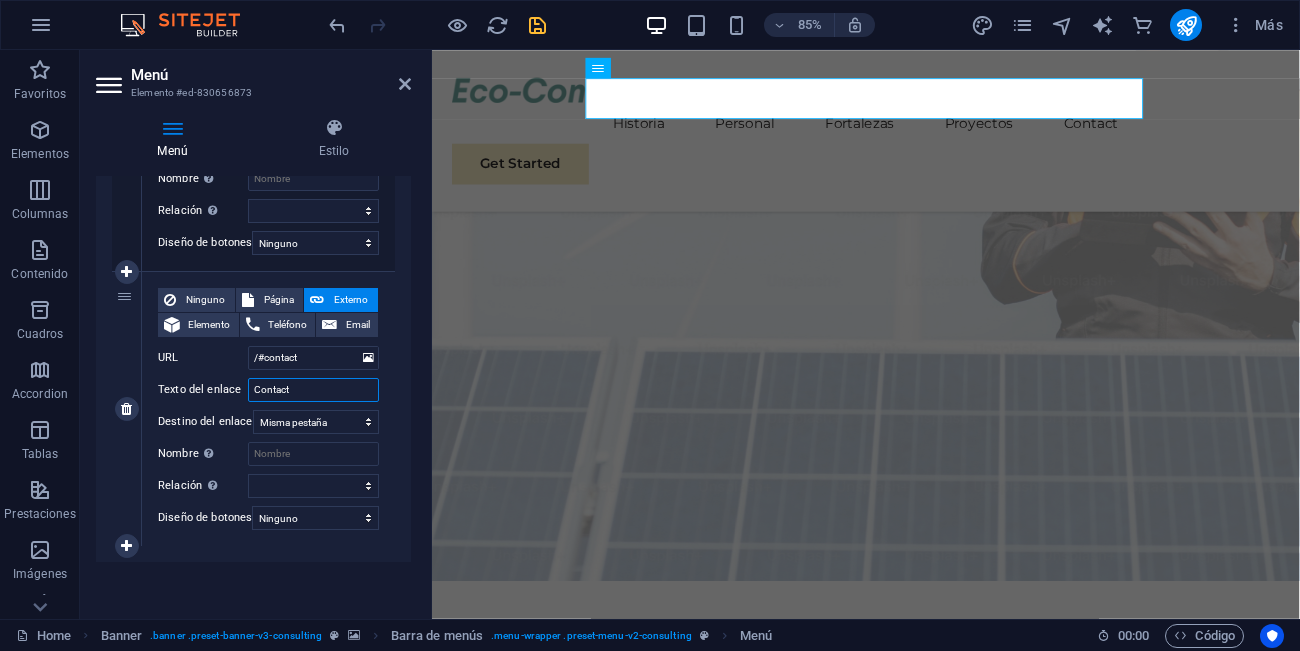type on "Contacto" 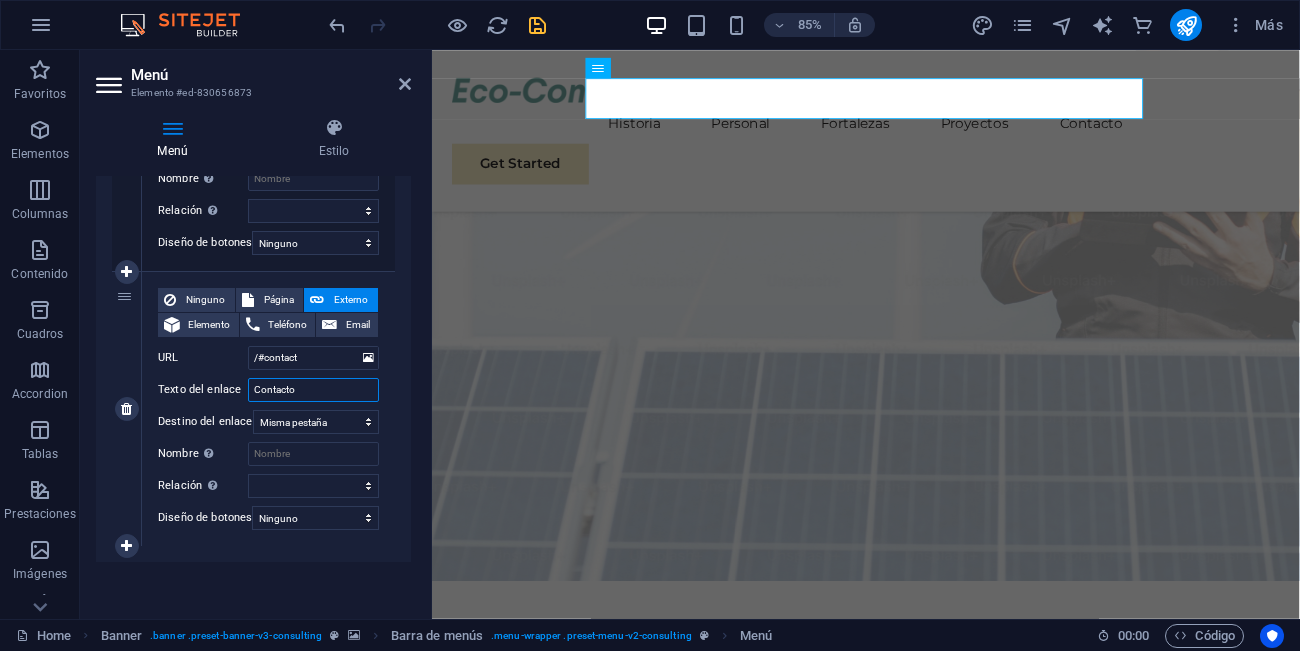 select 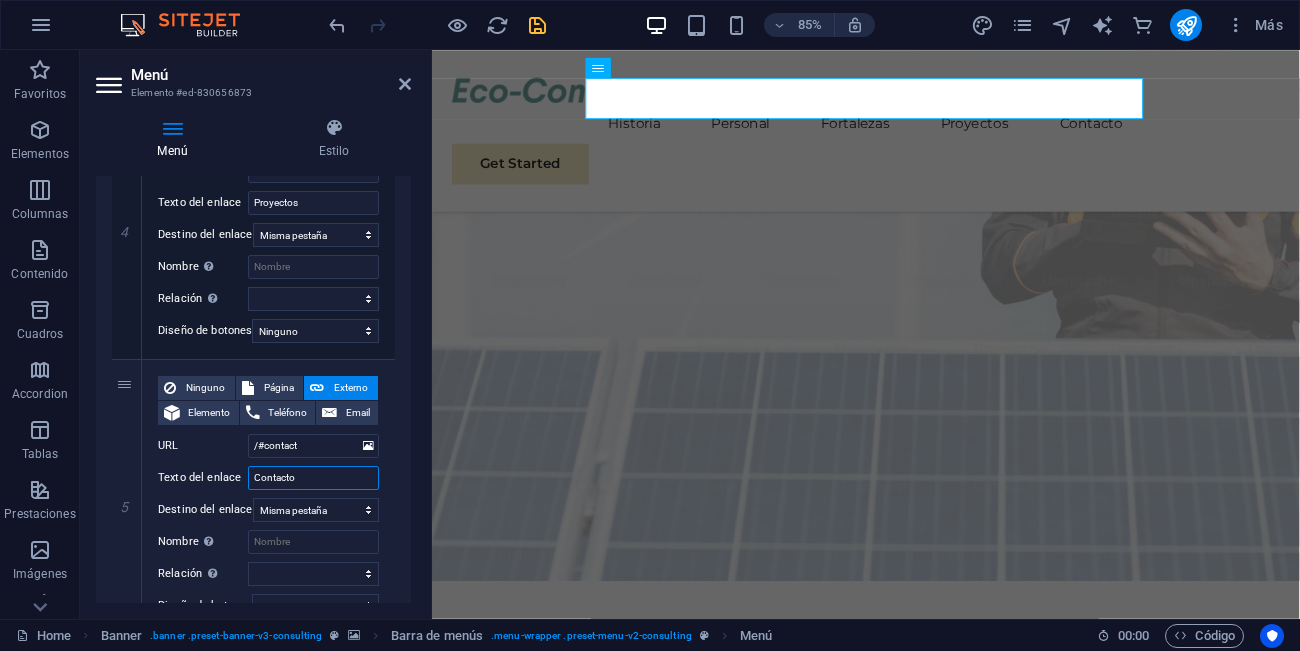 scroll, scrollTop: 1224, scrollLeft: 0, axis: vertical 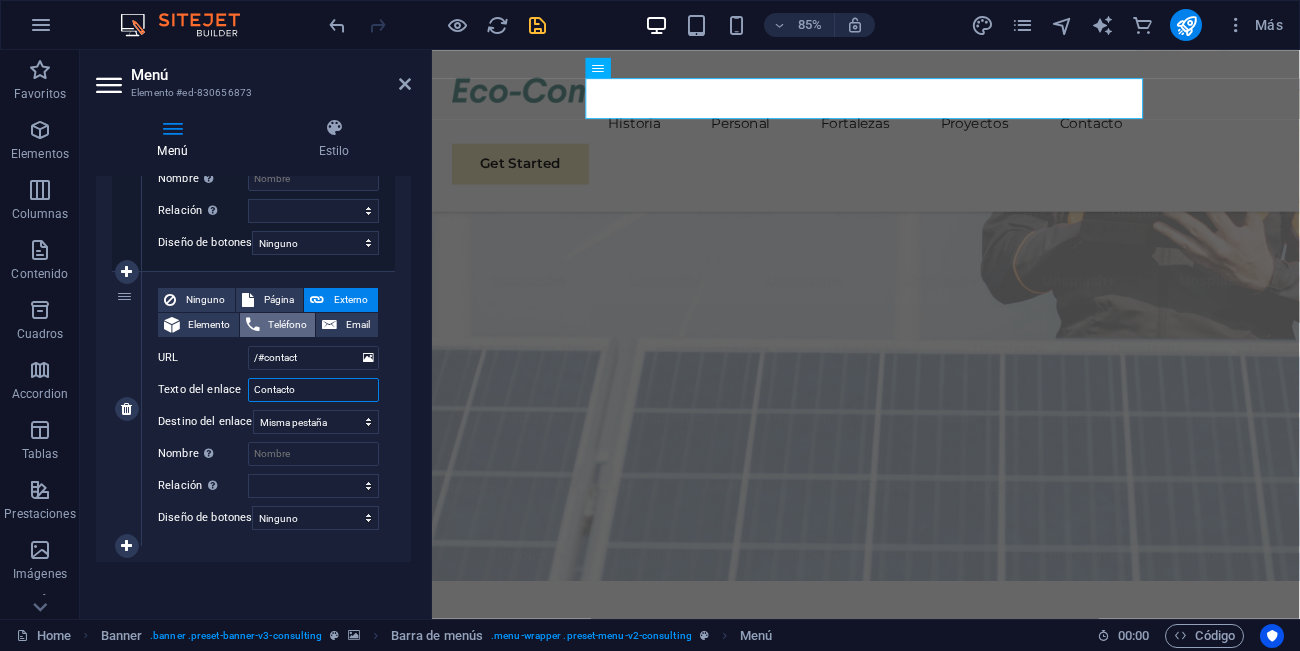 type on "Contacto" 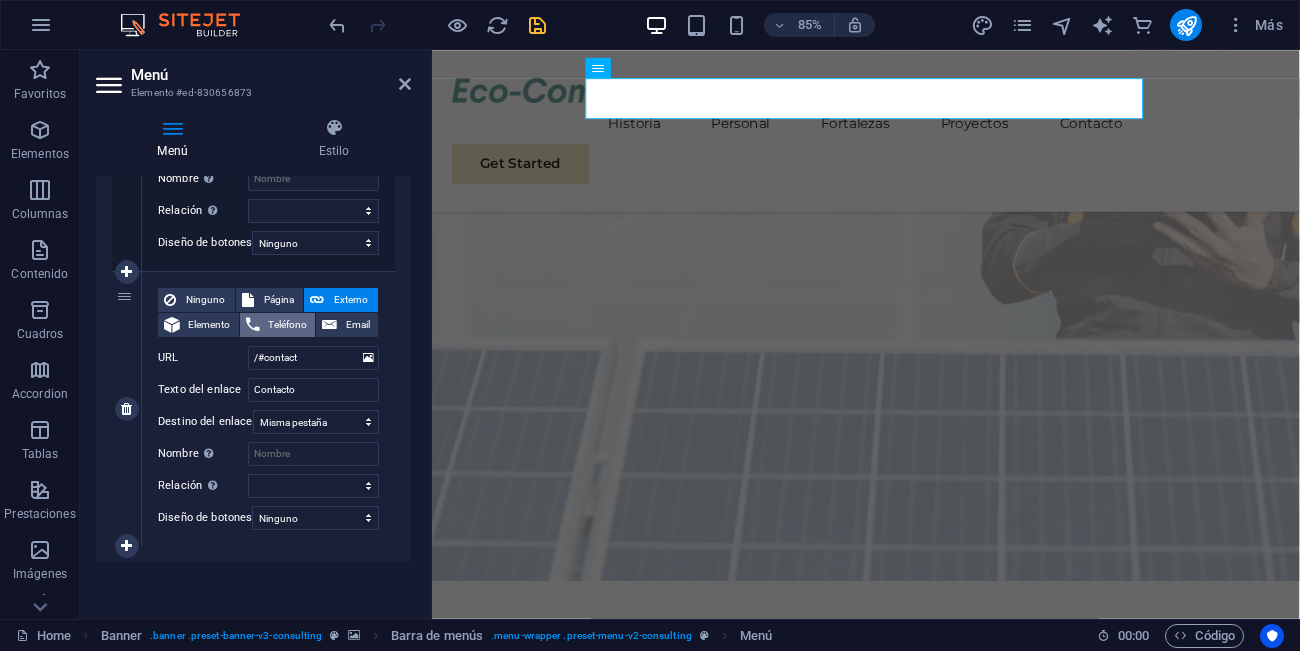 click on "Teléfono" at bounding box center [288, 325] 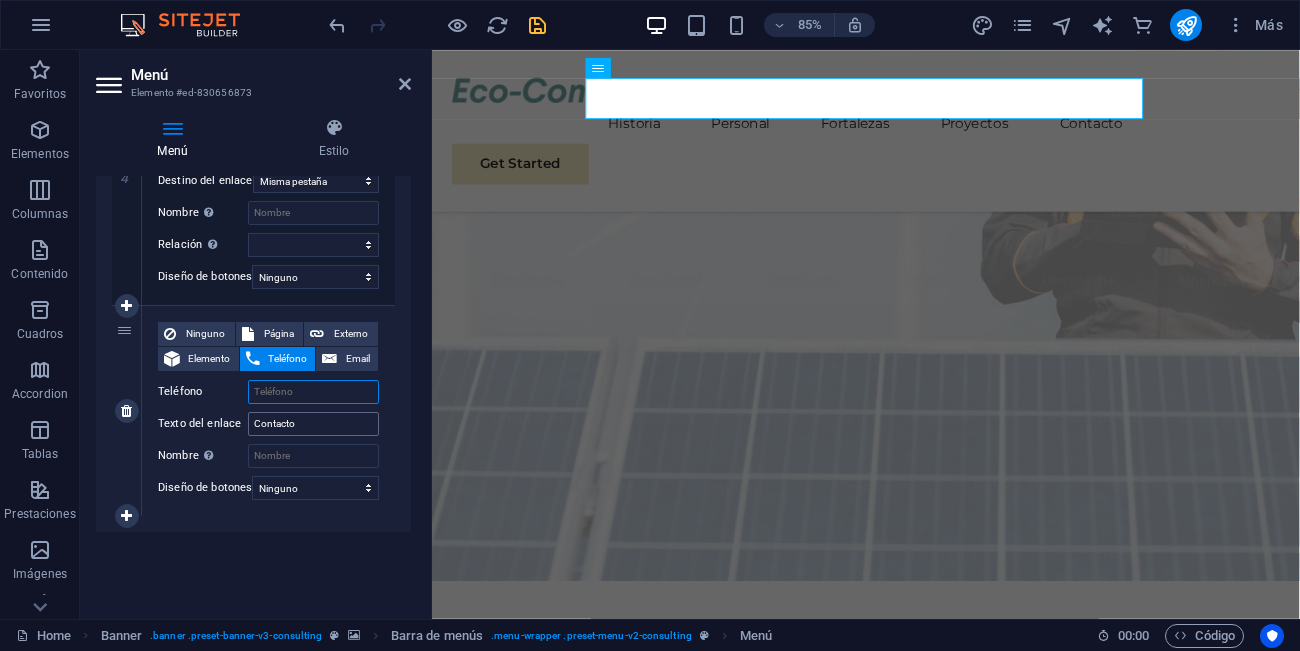scroll, scrollTop: 1192, scrollLeft: 0, axis: vertical 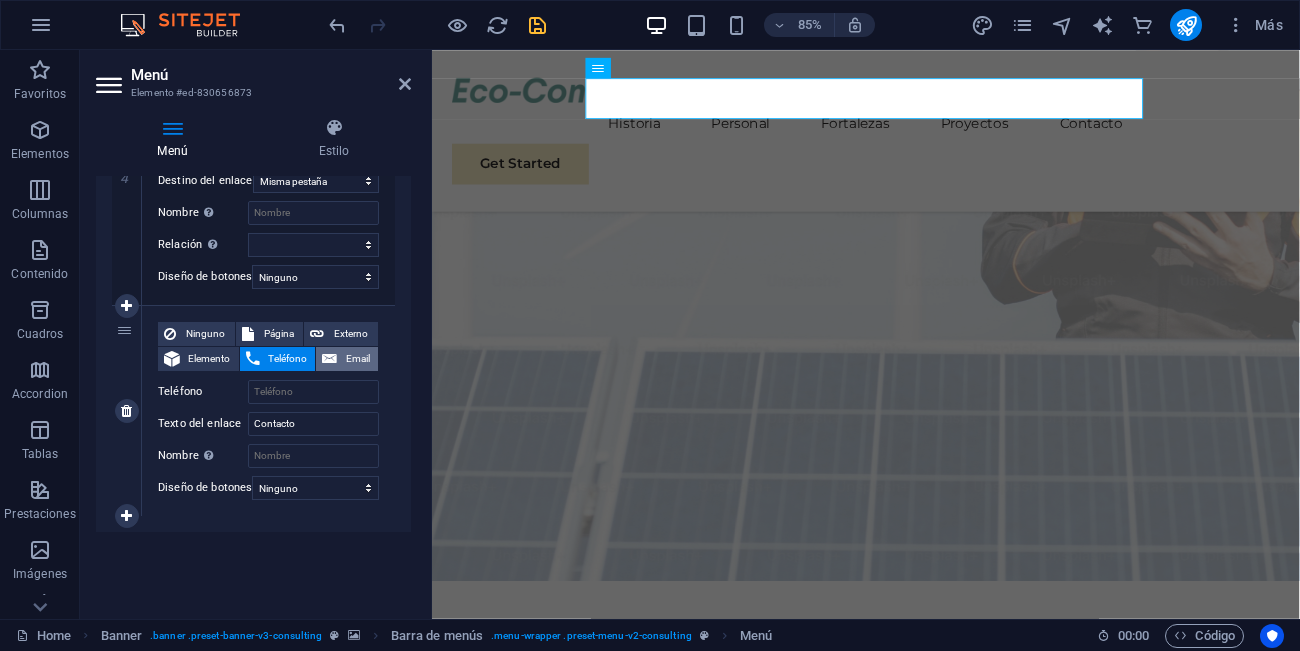 click on "Email" at bounding box center [357, 359] 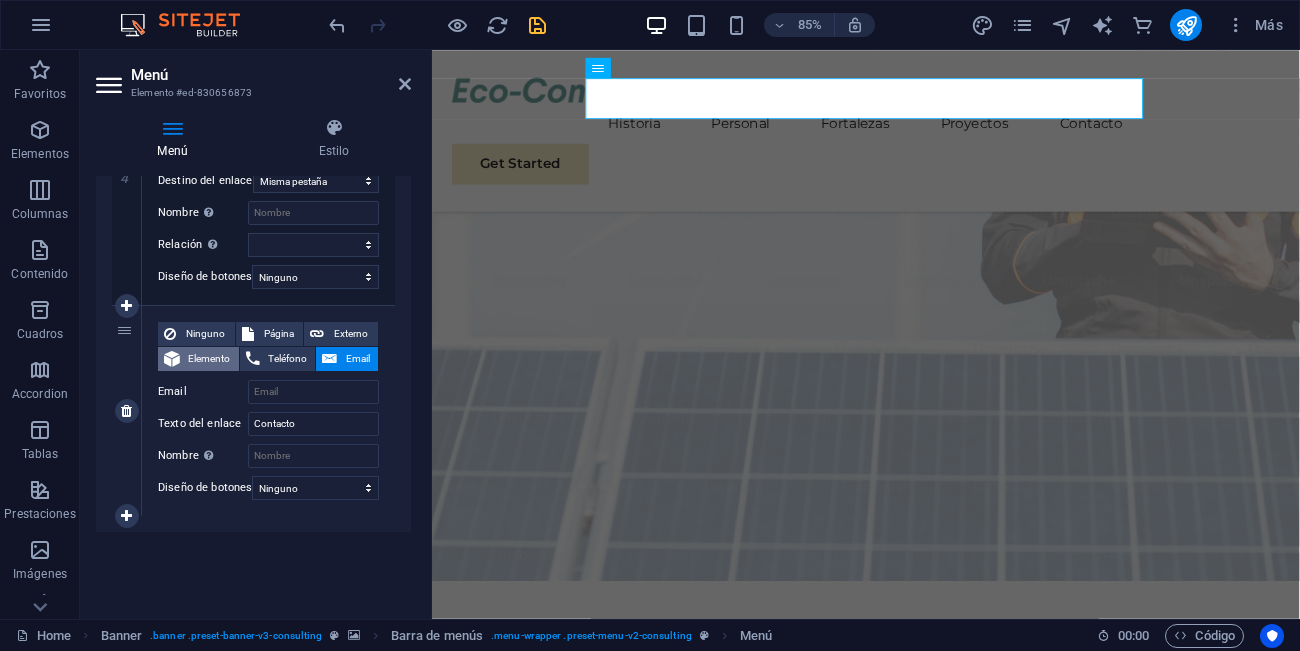 click on "Elemento" at bounding box center (209, 359) 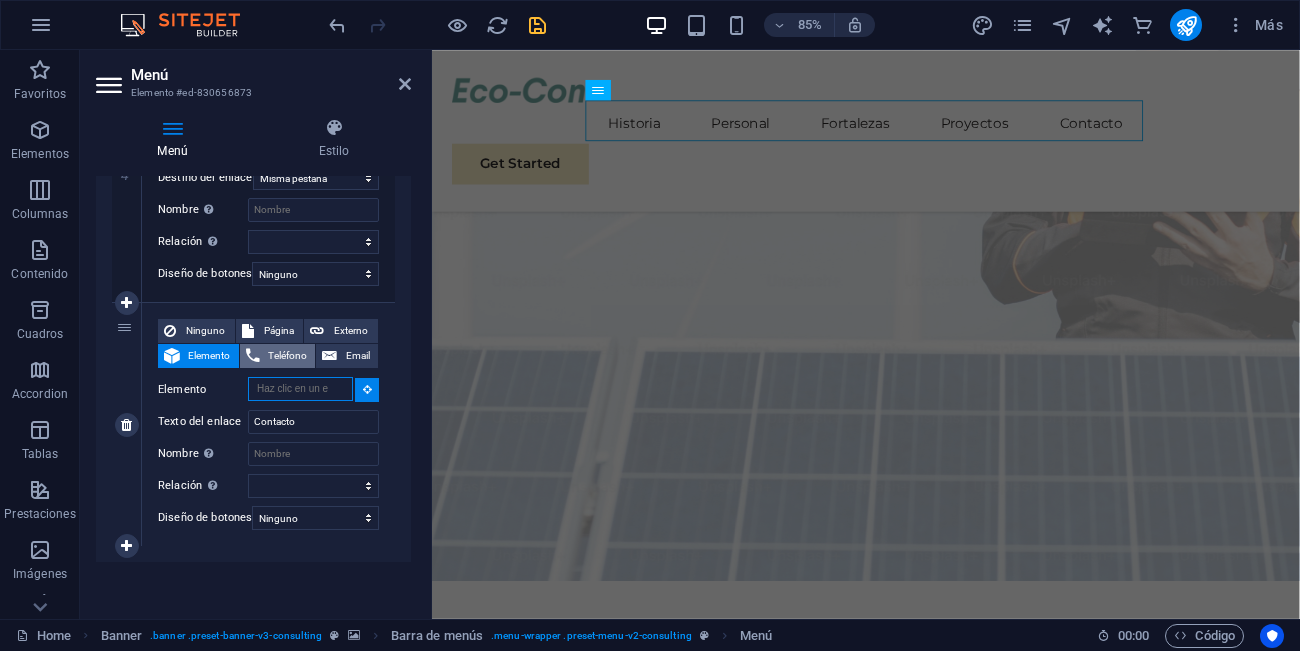 scroll, scrollTop: 164, scrollLeft: 0, axis: vertical 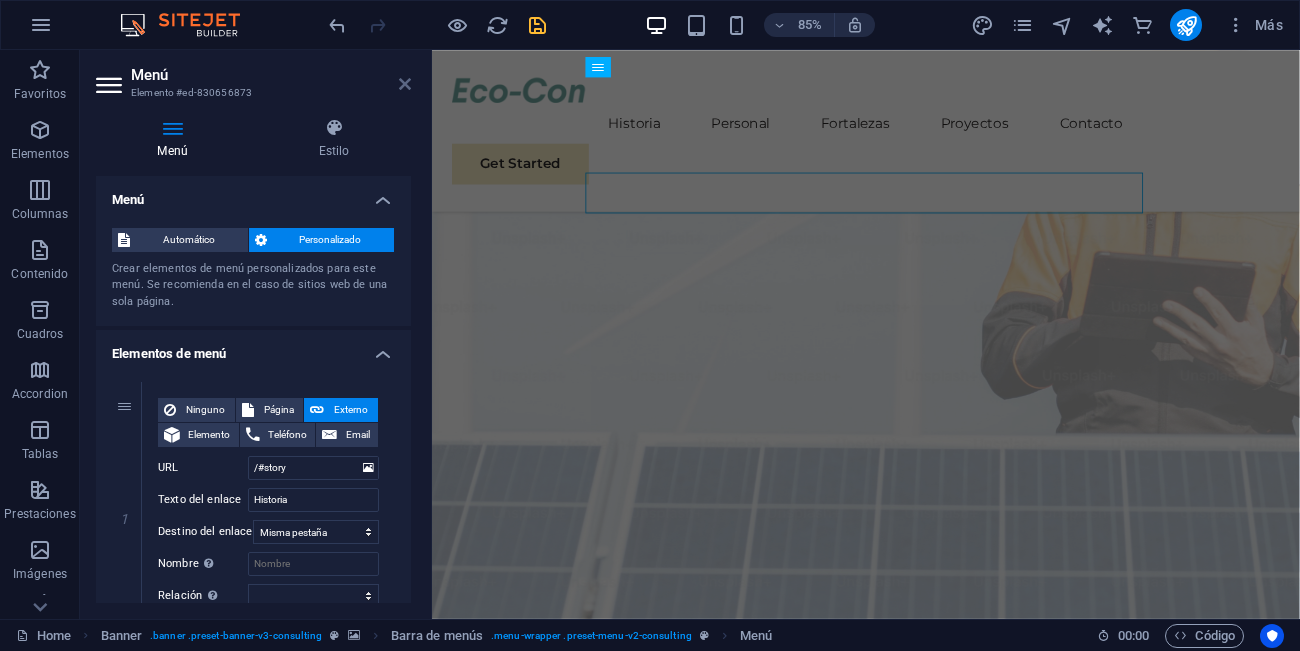 click at bounding box center [405, 84] 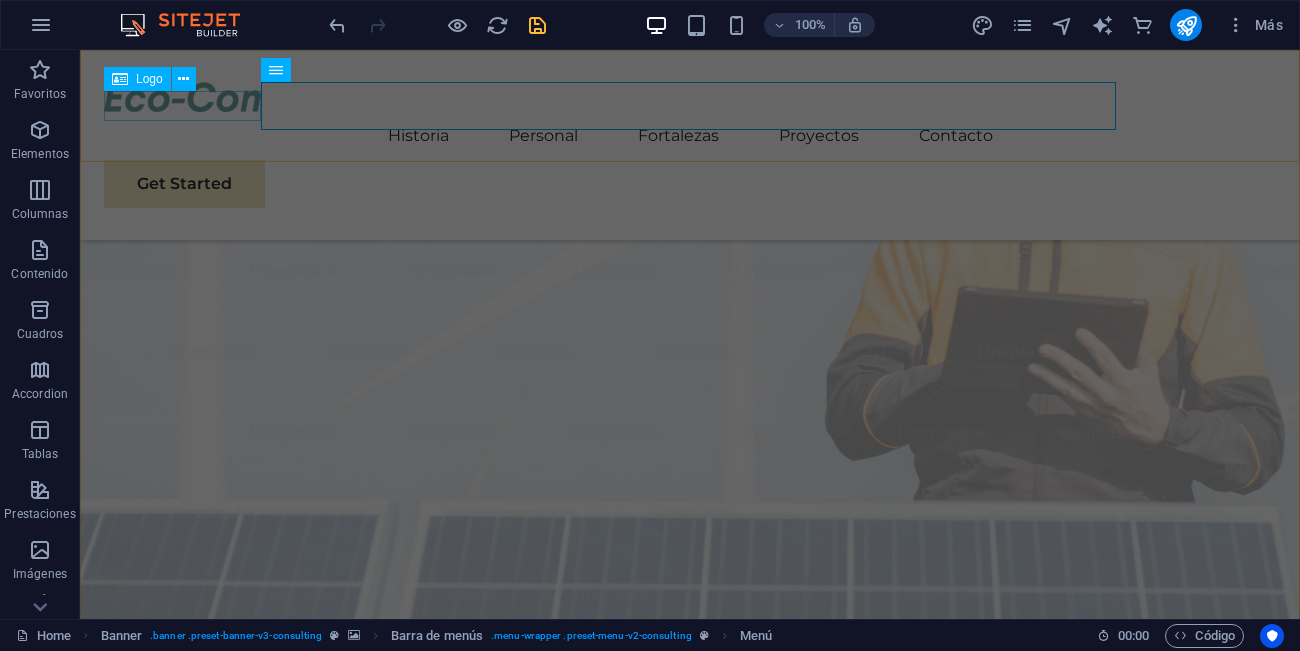 click on "Logo" at bounding box center [149, 79] 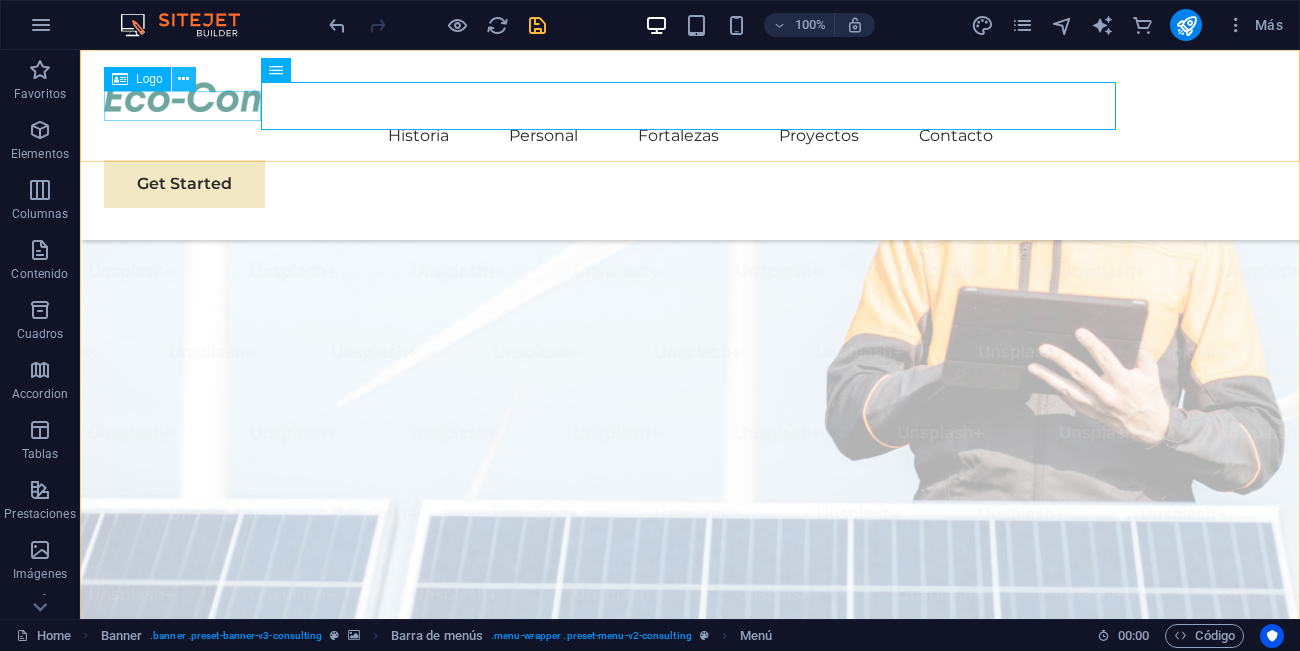 click at bounding box center (183, 79) 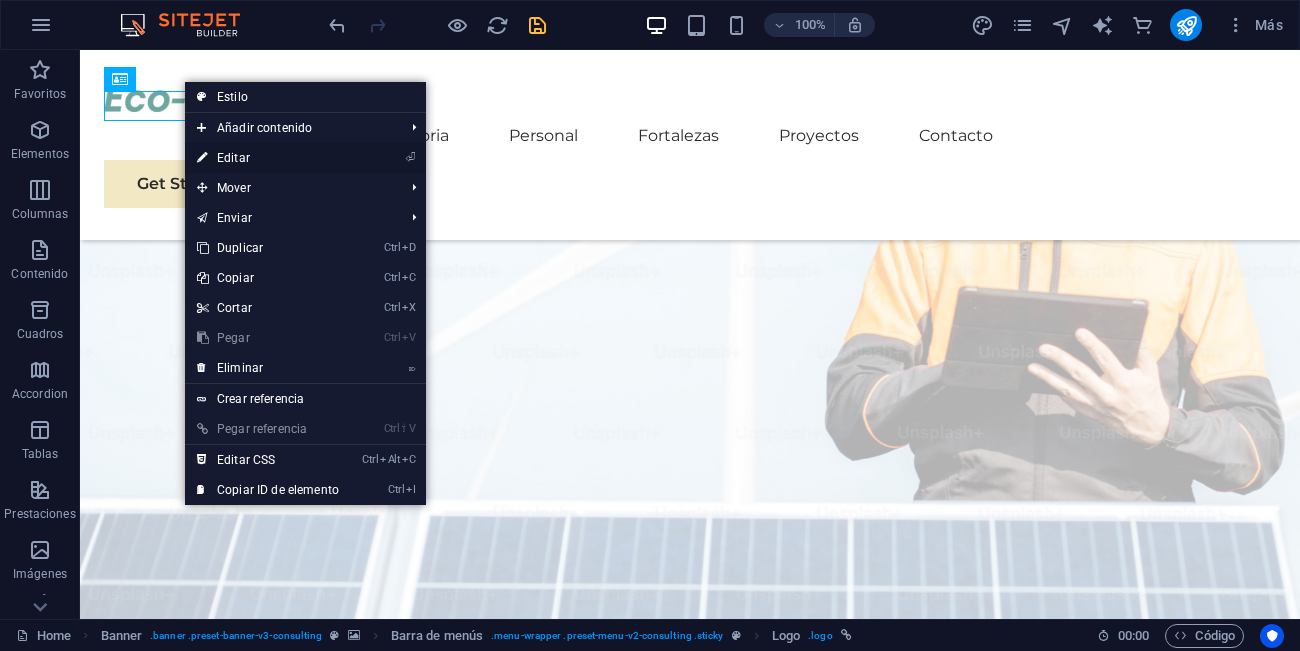 click on "⏎  Editar" at bounding box center [268, 158] 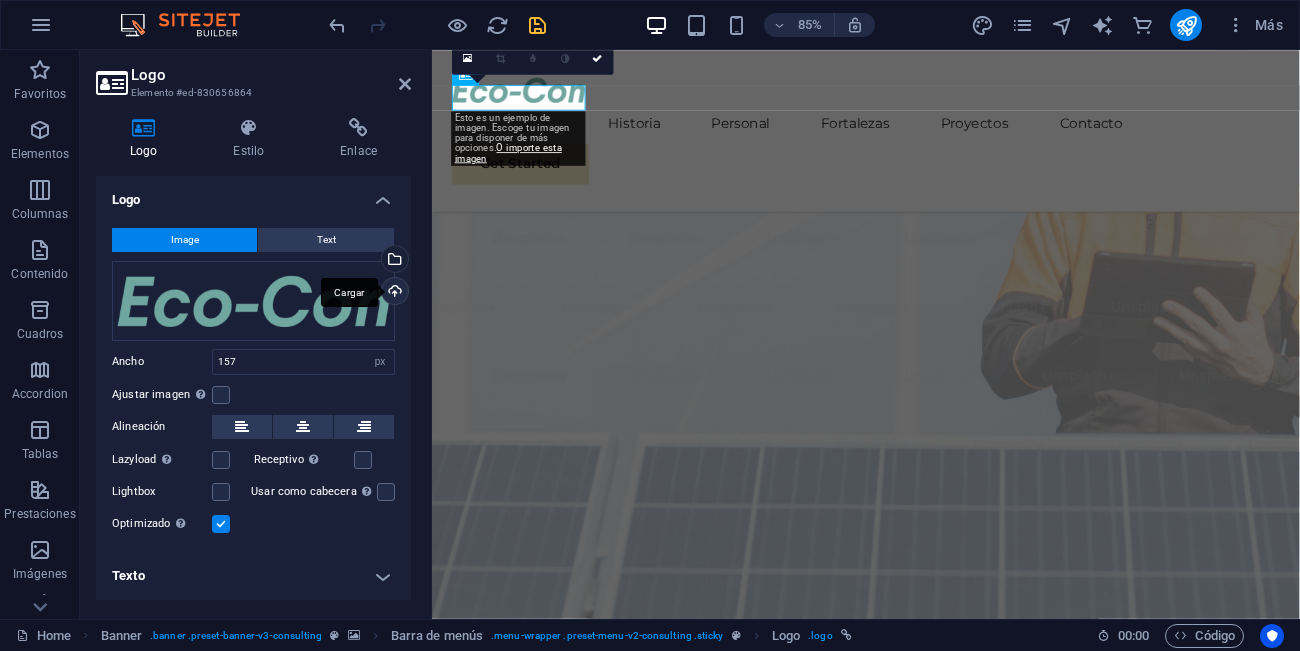 click on "Cargar" at bounding box center (393, 293) 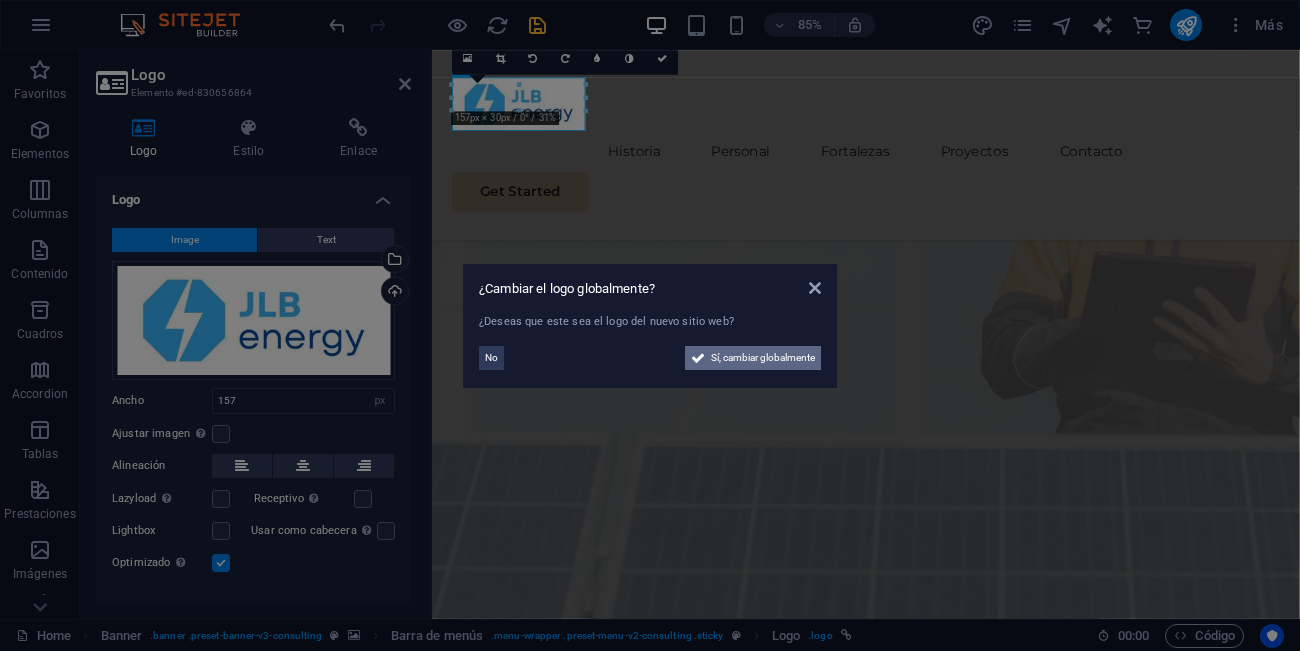 click on "Sí, cambiar globalmente" at bounding box center (763, 358) 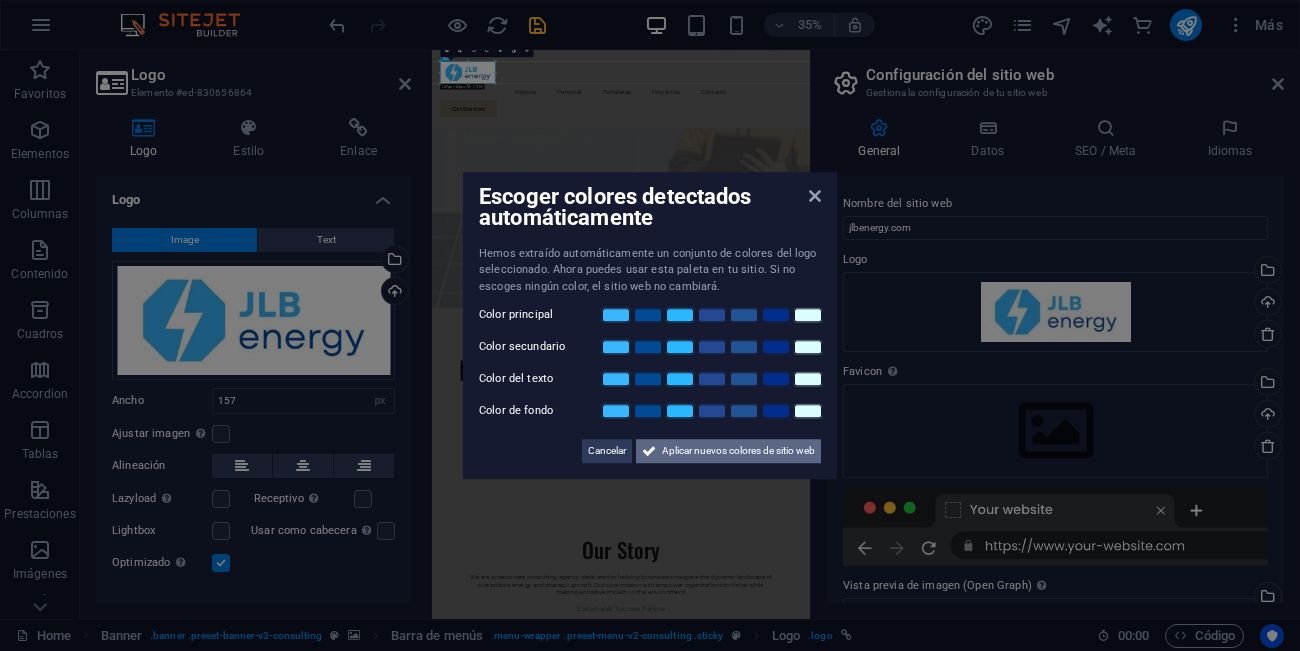 click on "Aplicar nuevos colores de sitio web" at bounding box center (738, 451) 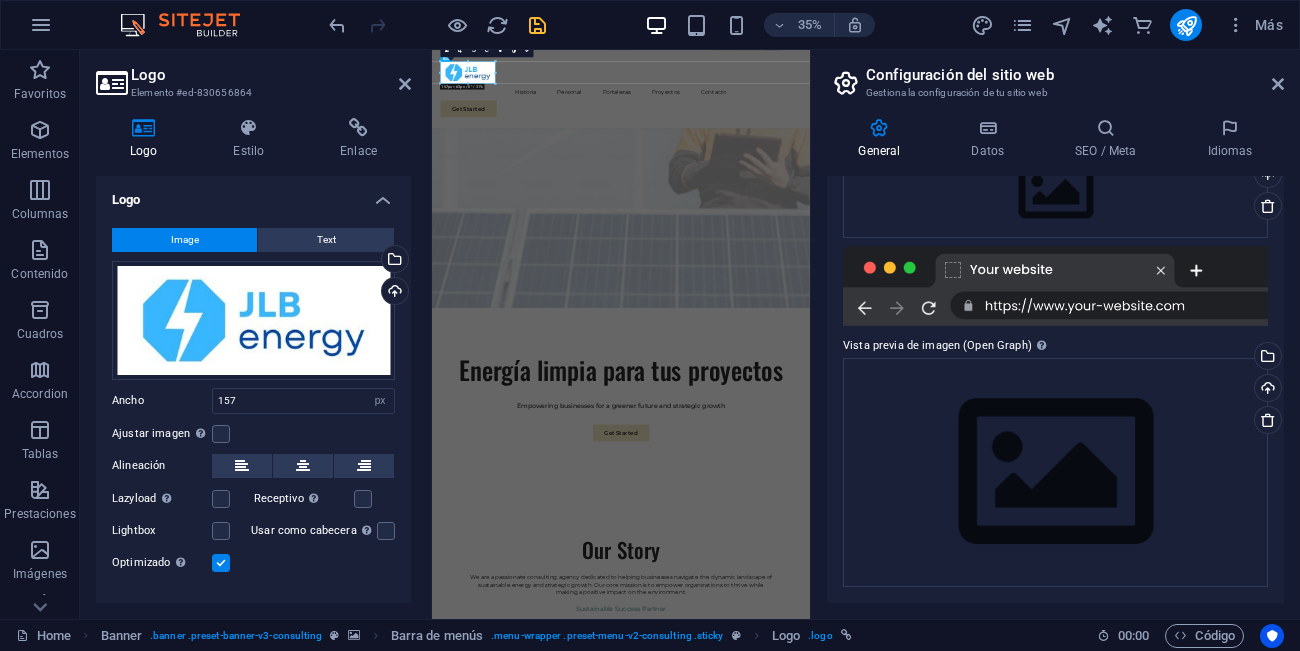 scroll, scrollTop: 0, scrollLeft: 0, axis: both 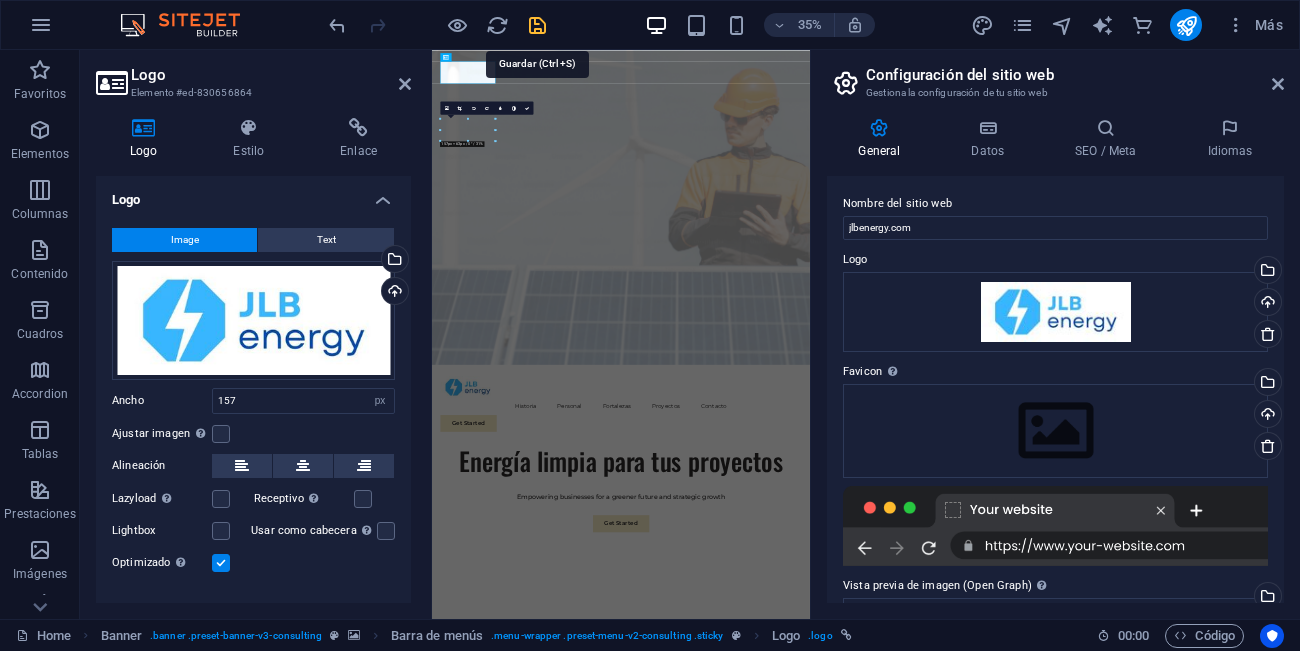 drag, startPoint x: 540, startPoint y: 30, endPoint x: 521, endPoint y: 53, distance: 29.832869 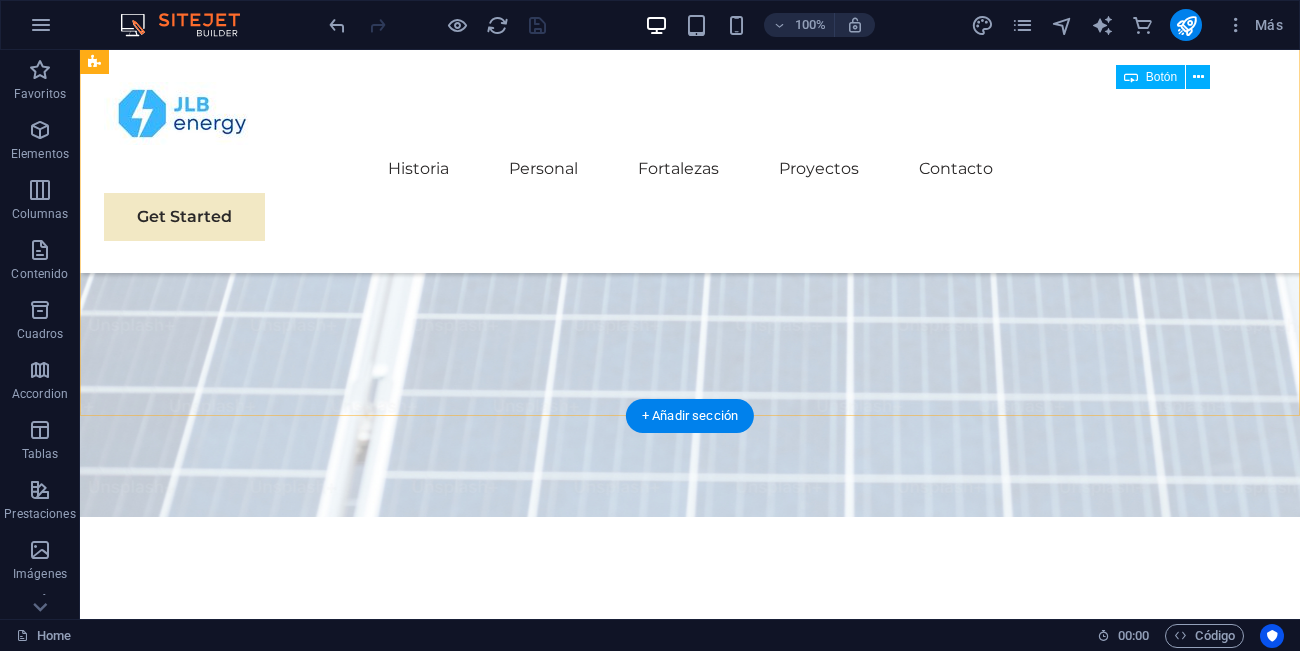scroll, scrollTop: 0, scrollLeft: 0, axis: both 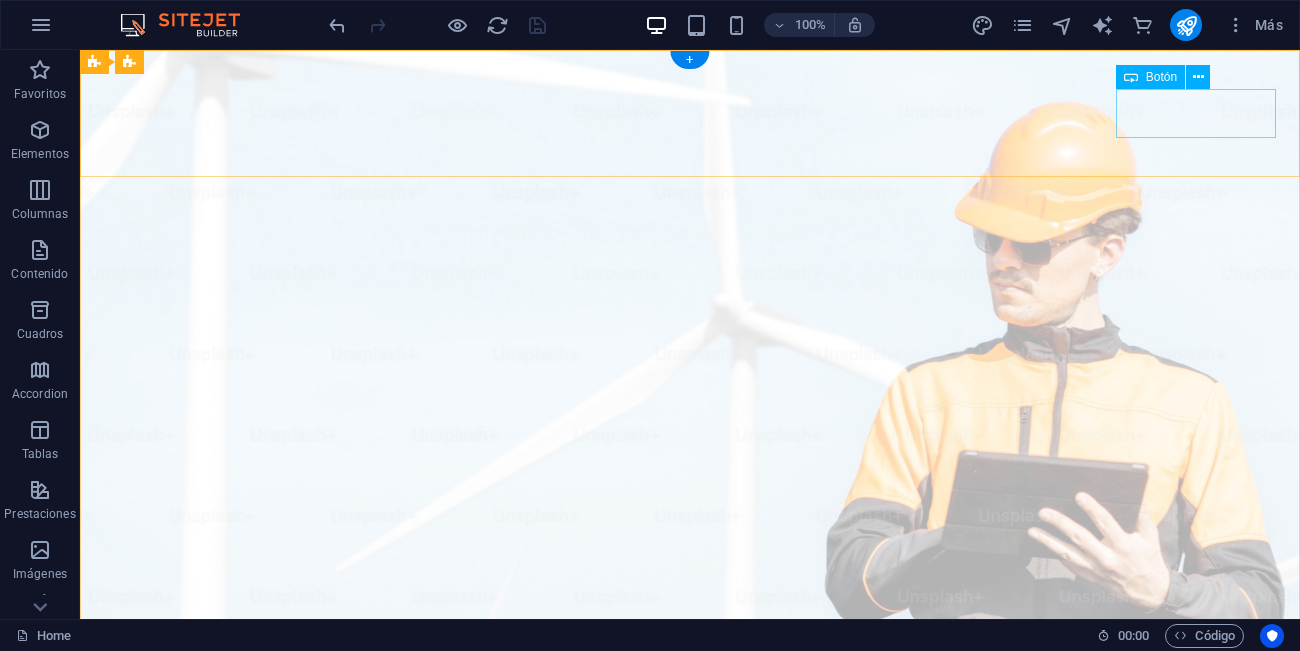 click on "Get Started" at bounding box center (690, 1117) 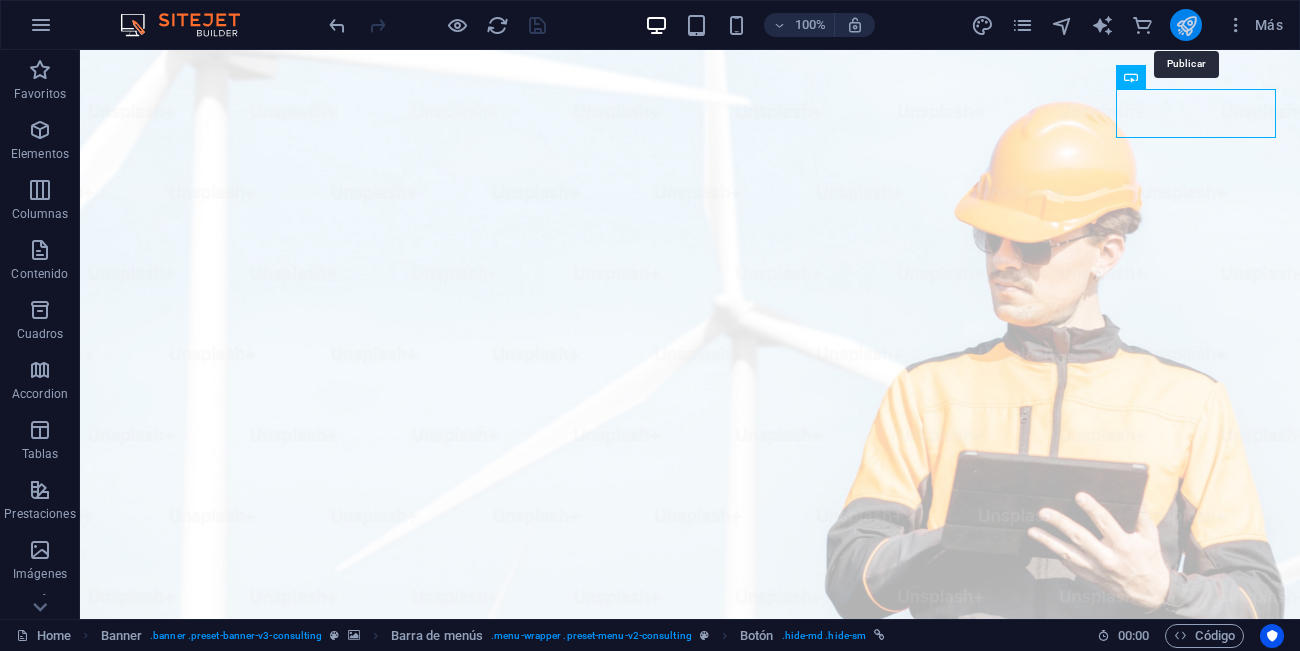 click at bounding box center (1186, 25) 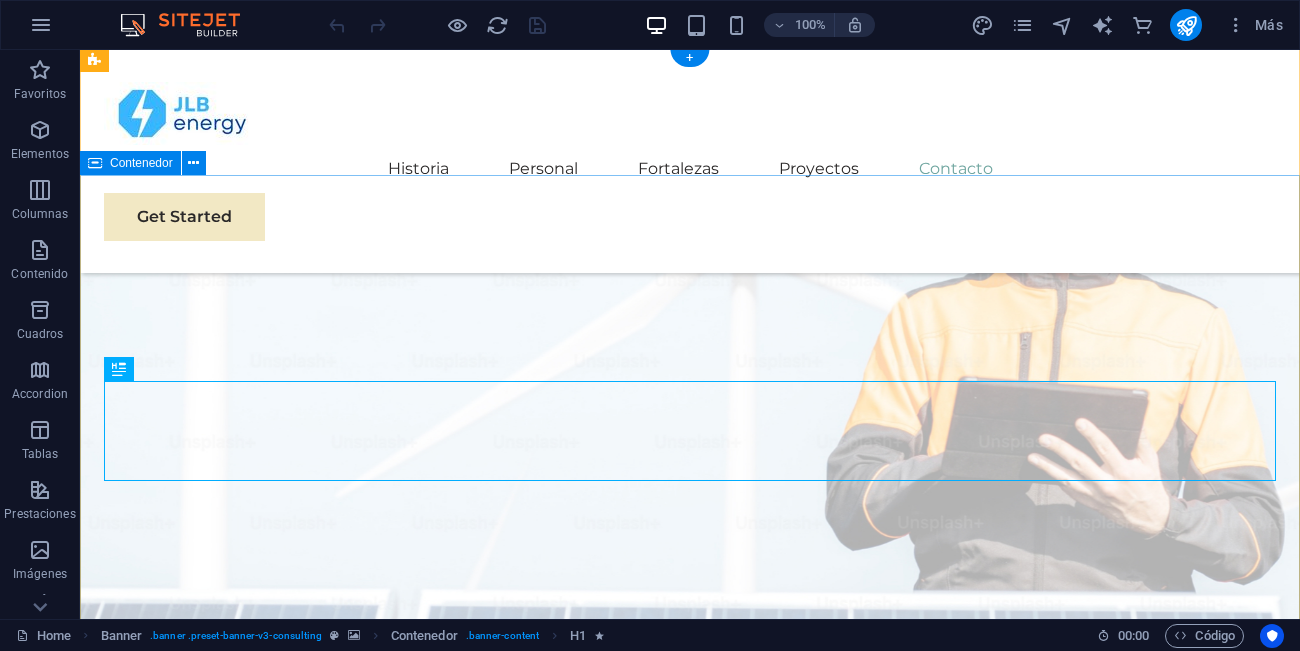 scroll, scrollTop: 138, scrollLeft: 0, axis: vertical 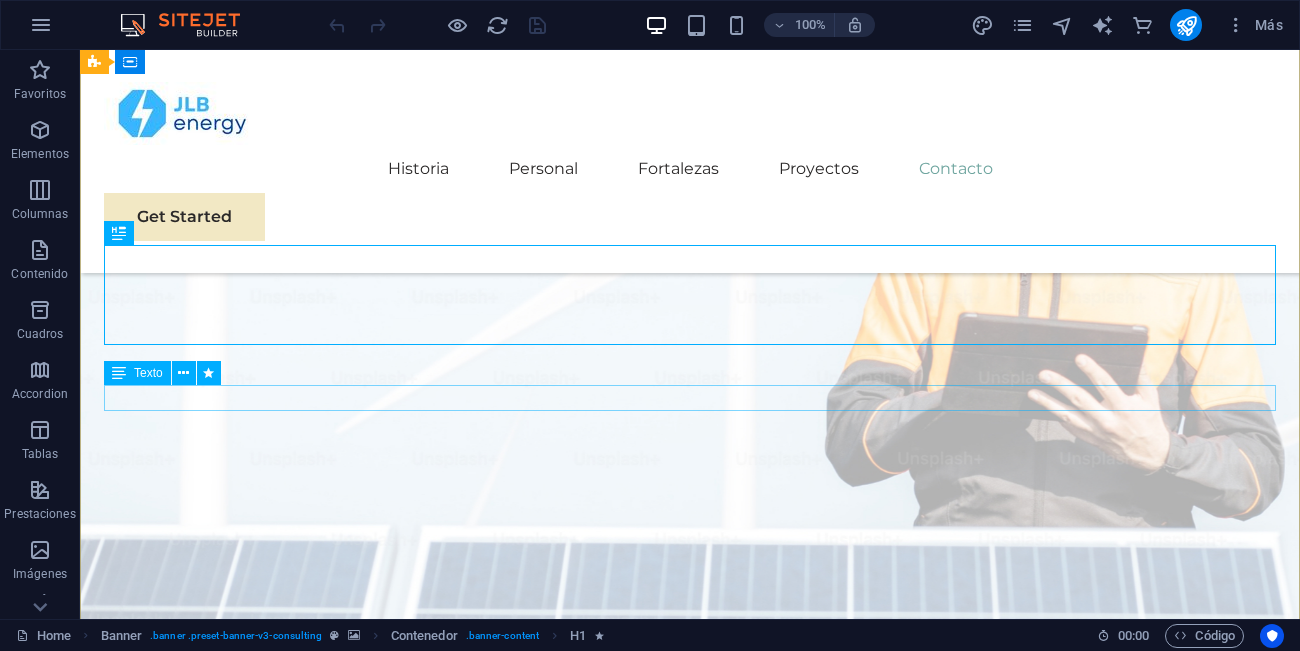 click on "Empowering businesses for a greener future and strategic growth" at bounding box center (690, 1092) 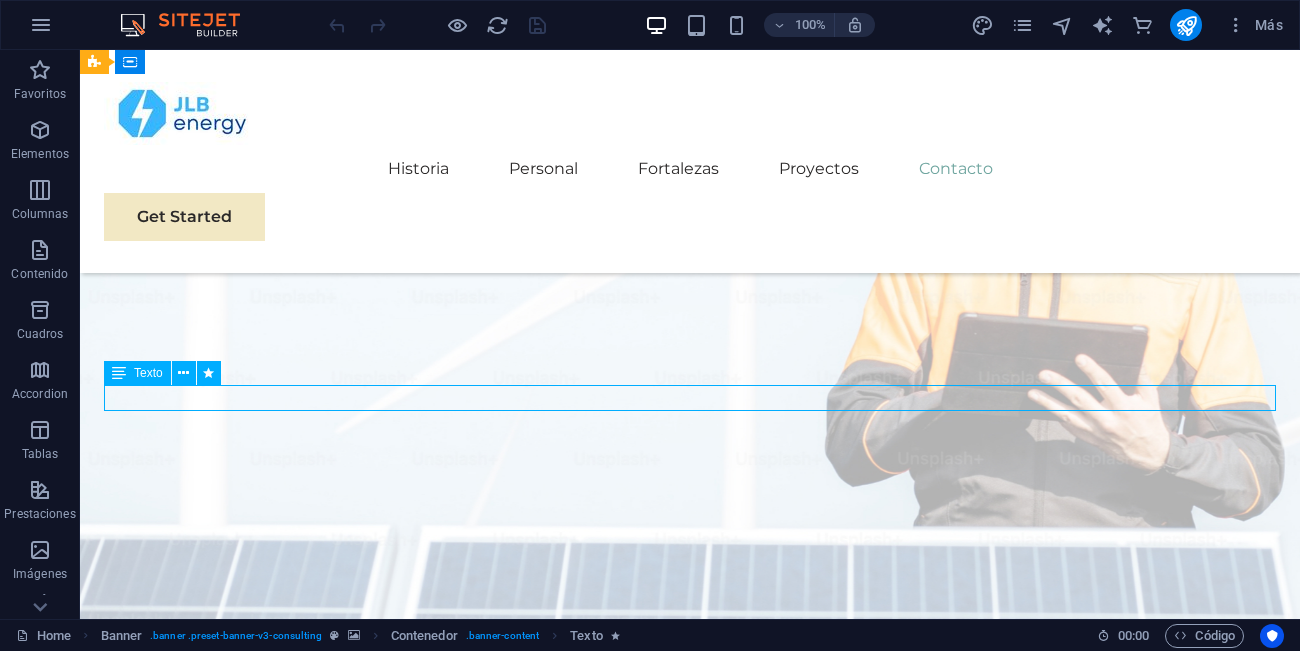 click on "Empowering businesses for a greener future and strategic growth" at bounding box center (690, 1092) 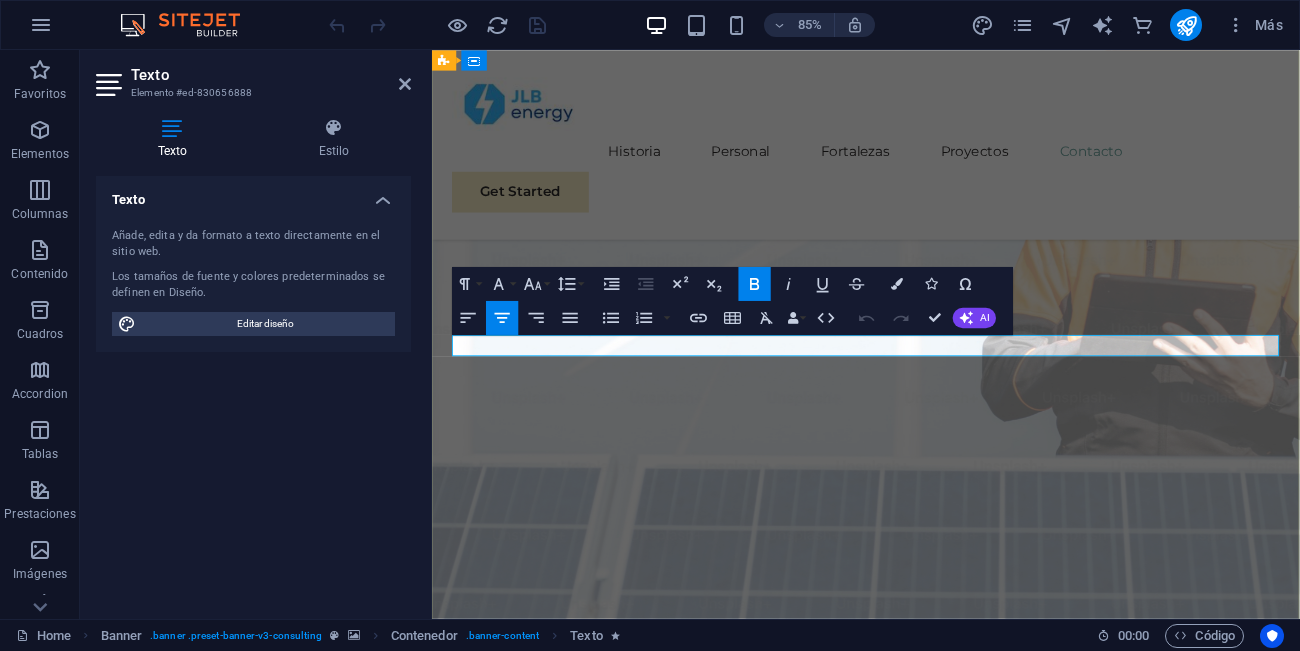 click on "Empowering businesses for a greener future and strategic growth" at bounding box center (942, 1092) 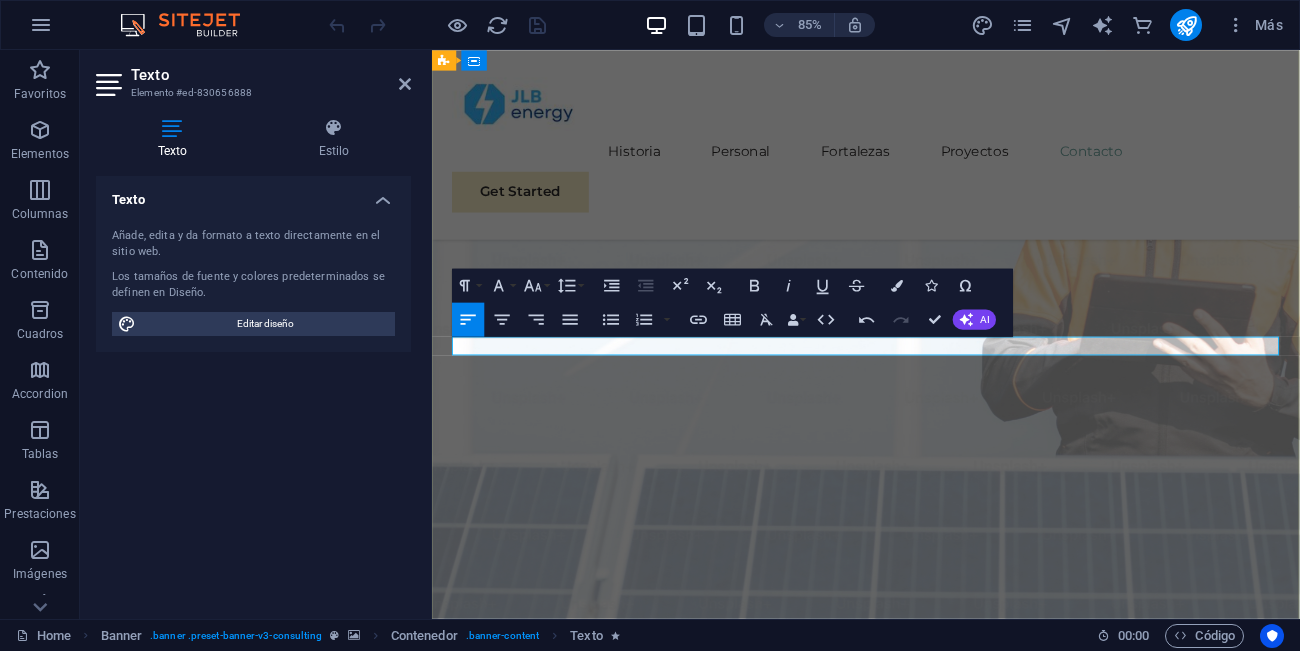 click on "Diseño, instalación y mantenimiento de Sistemas Fotovoltaicos" at bounding box center [942, 1091] 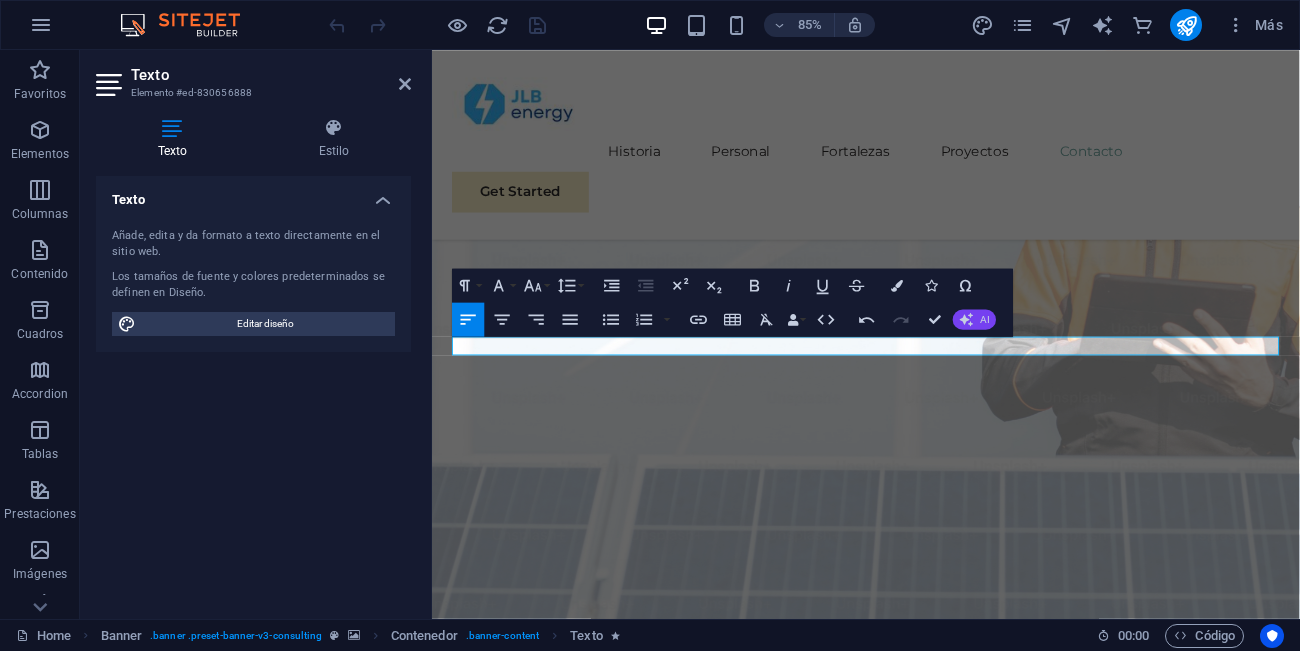 click on "AI" at bounding box center [984, 319] 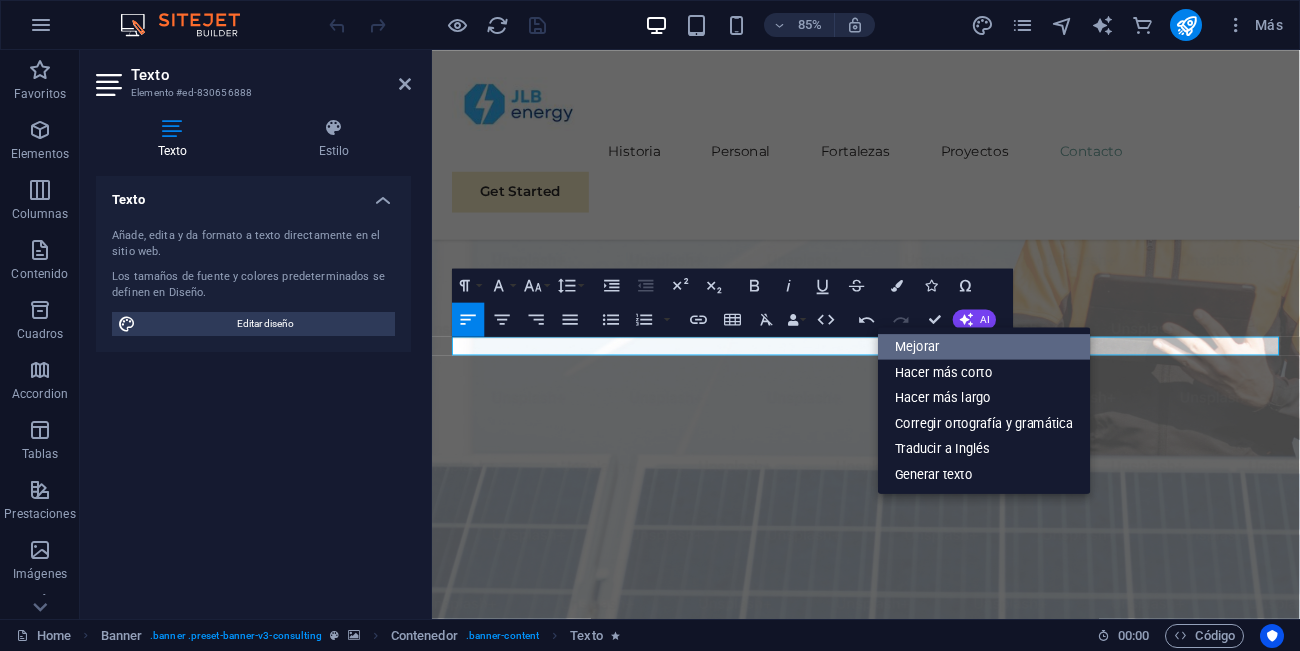 click on "Mejorar" at bounding box center [984, 347] 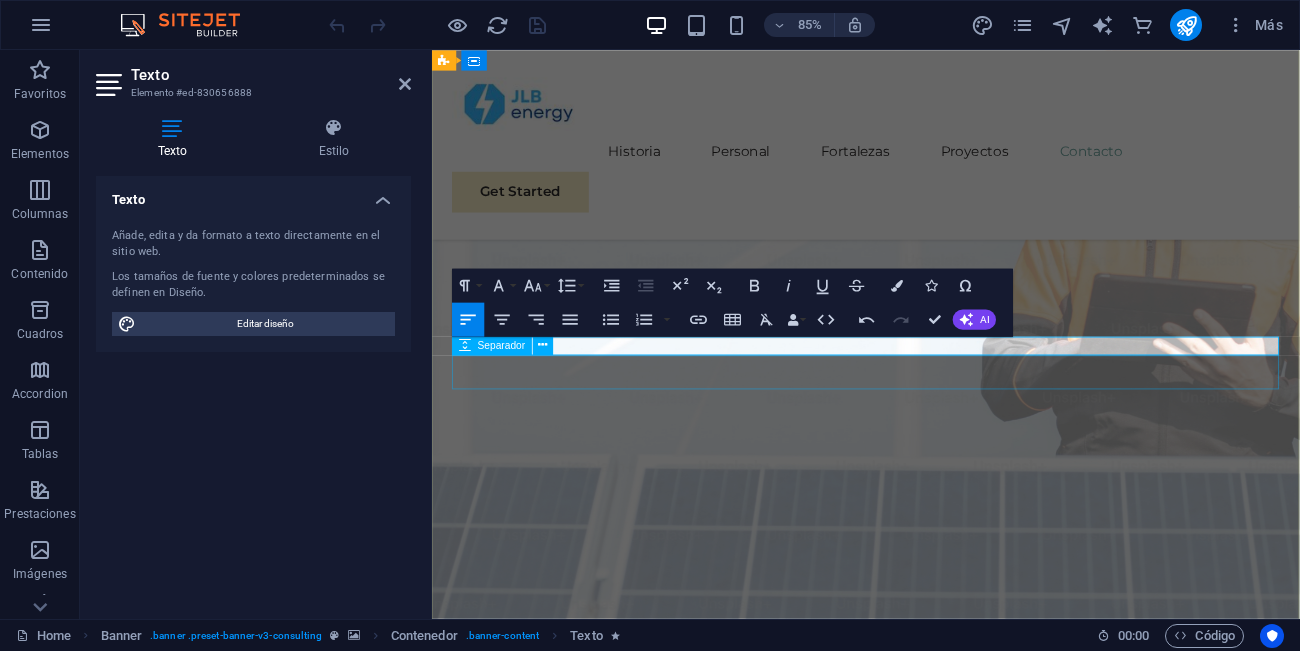 click at bounding box center [942, 1122] 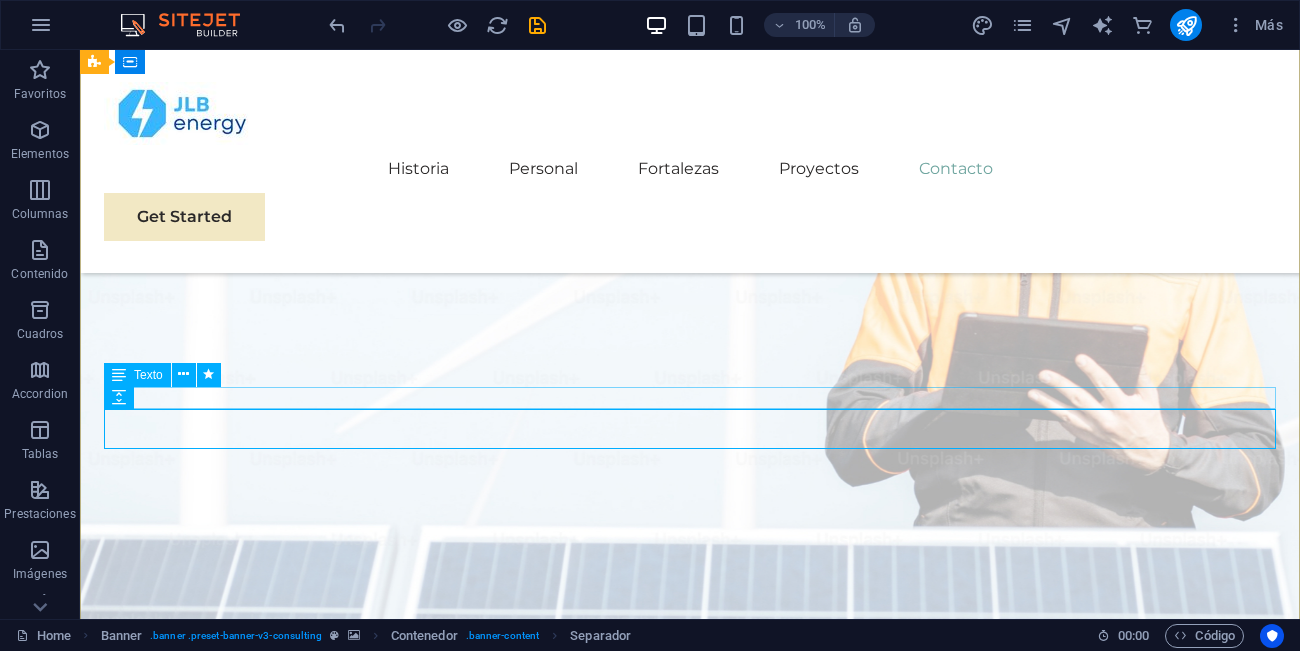 click on "Diseño, instalación y mantenimiento de sistemas de energía fotovoltaica" at bounding box center [690, 1091] 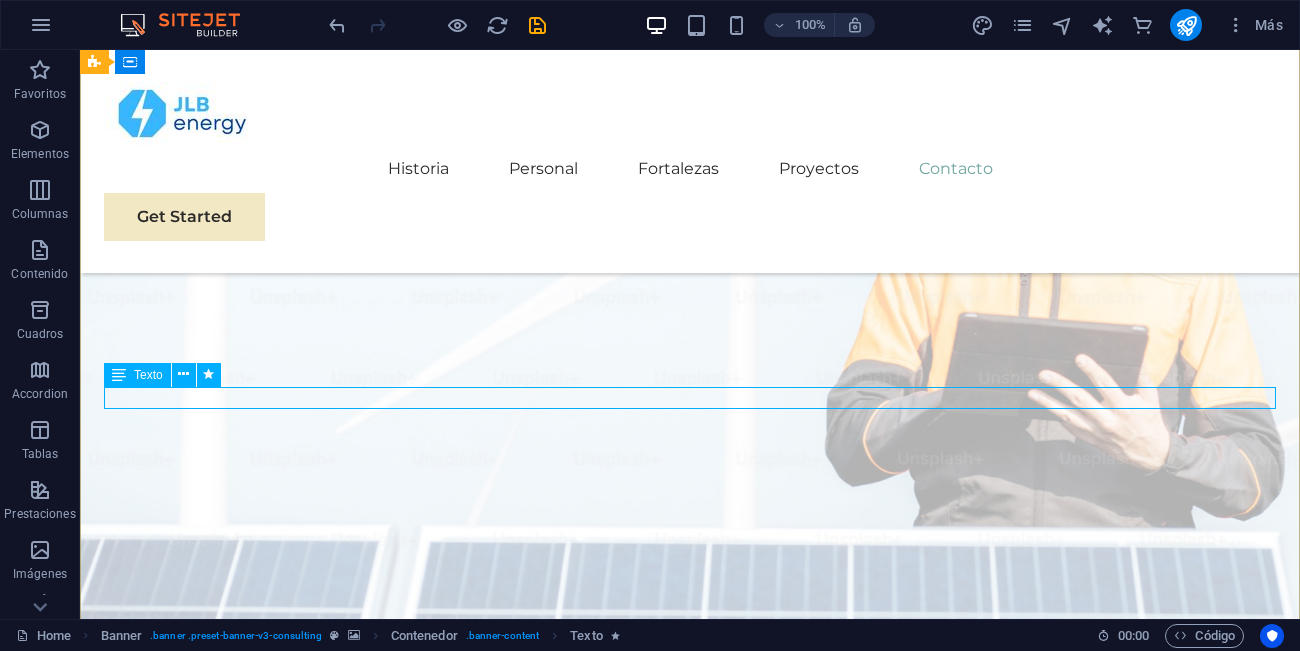 click at bounding box center [119, 375] 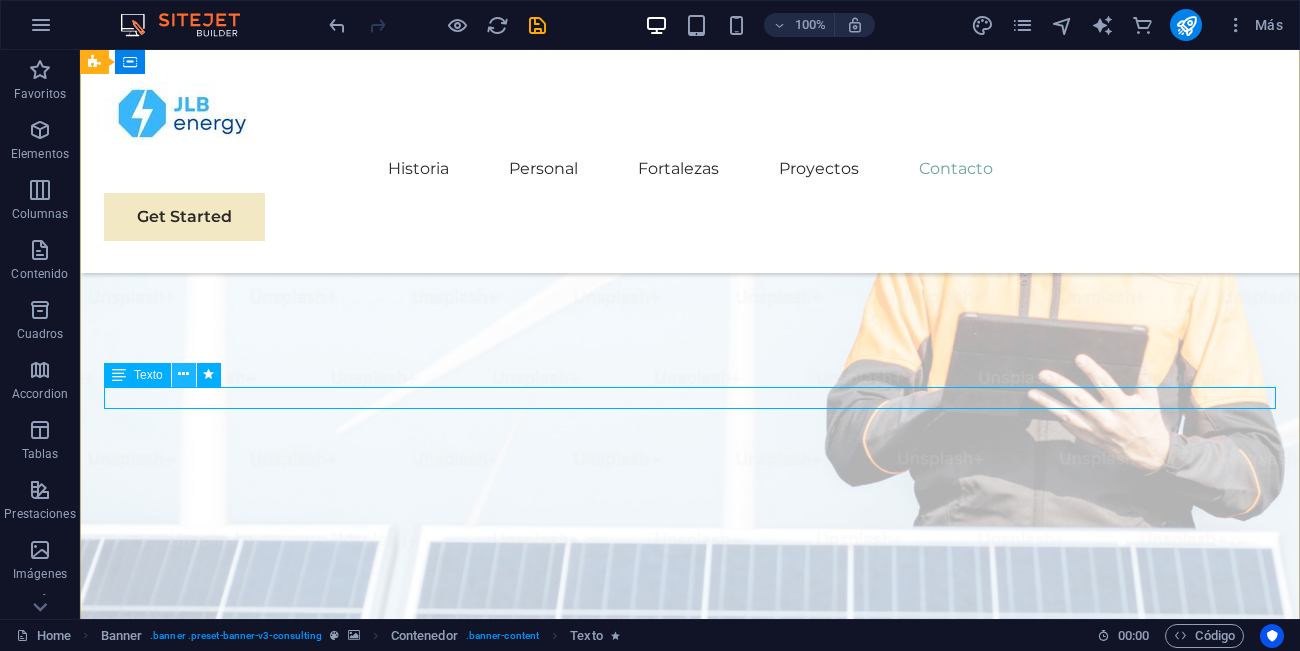 click at bounding box center (183, 374) 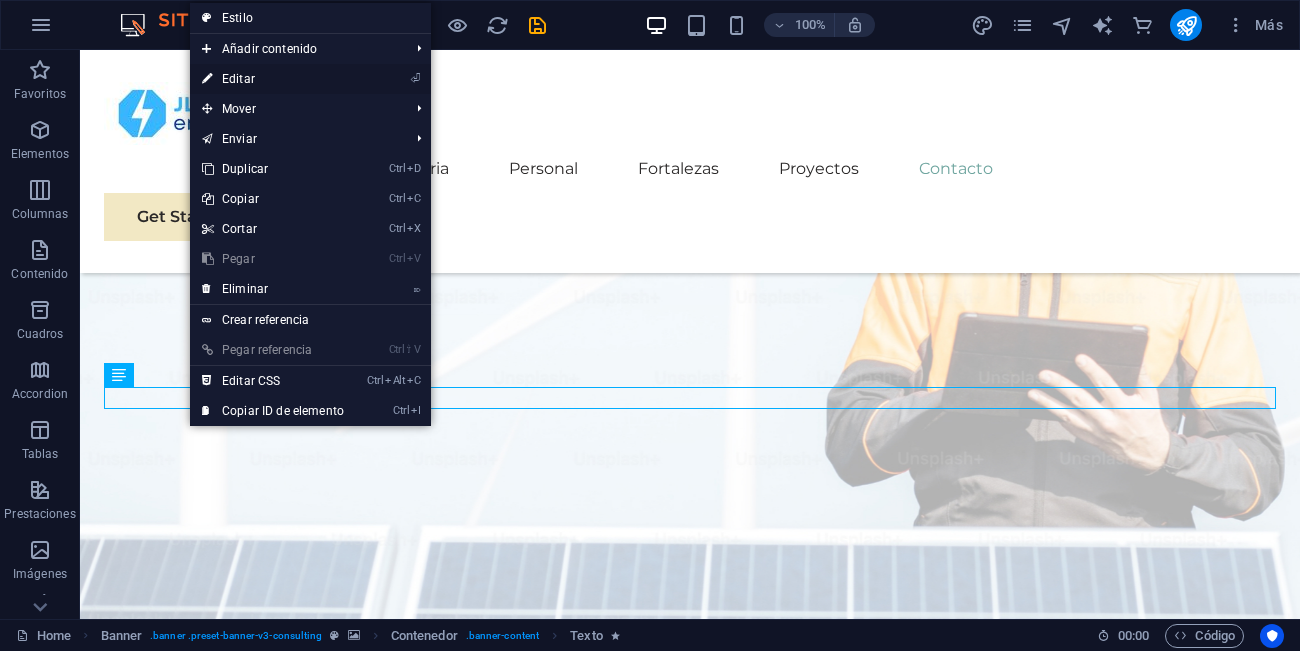 click on "⏎  Editar" at bounding box center (273, 79) 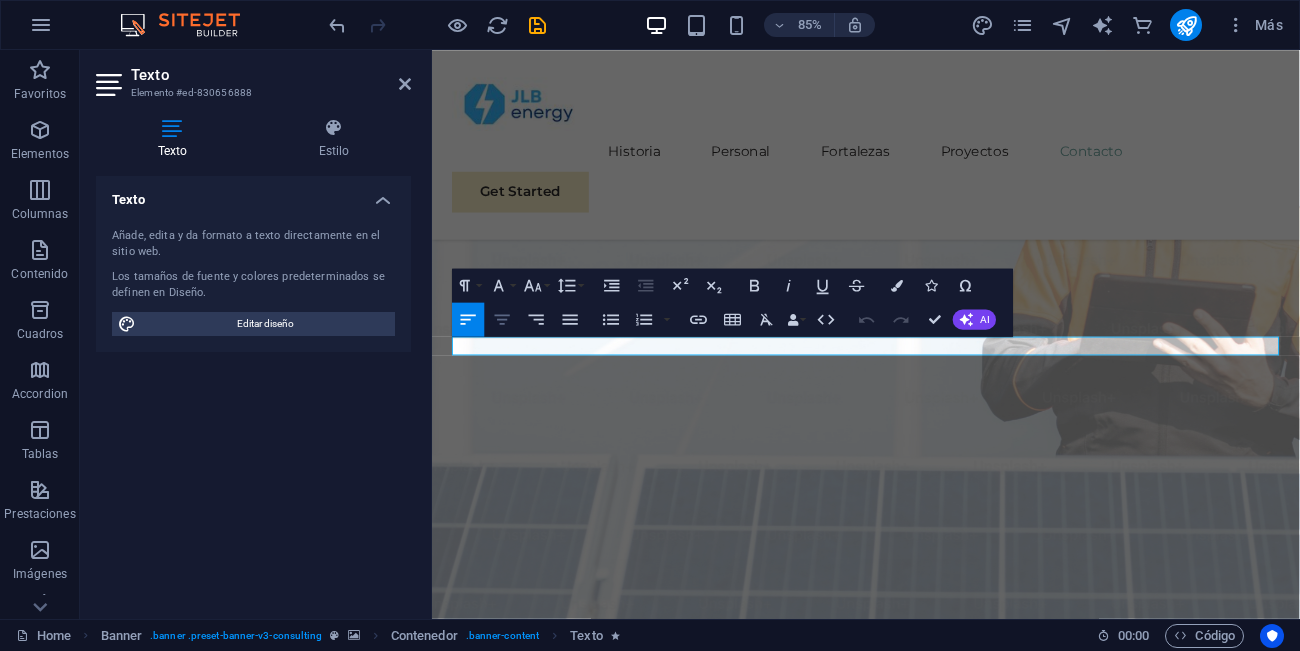 click 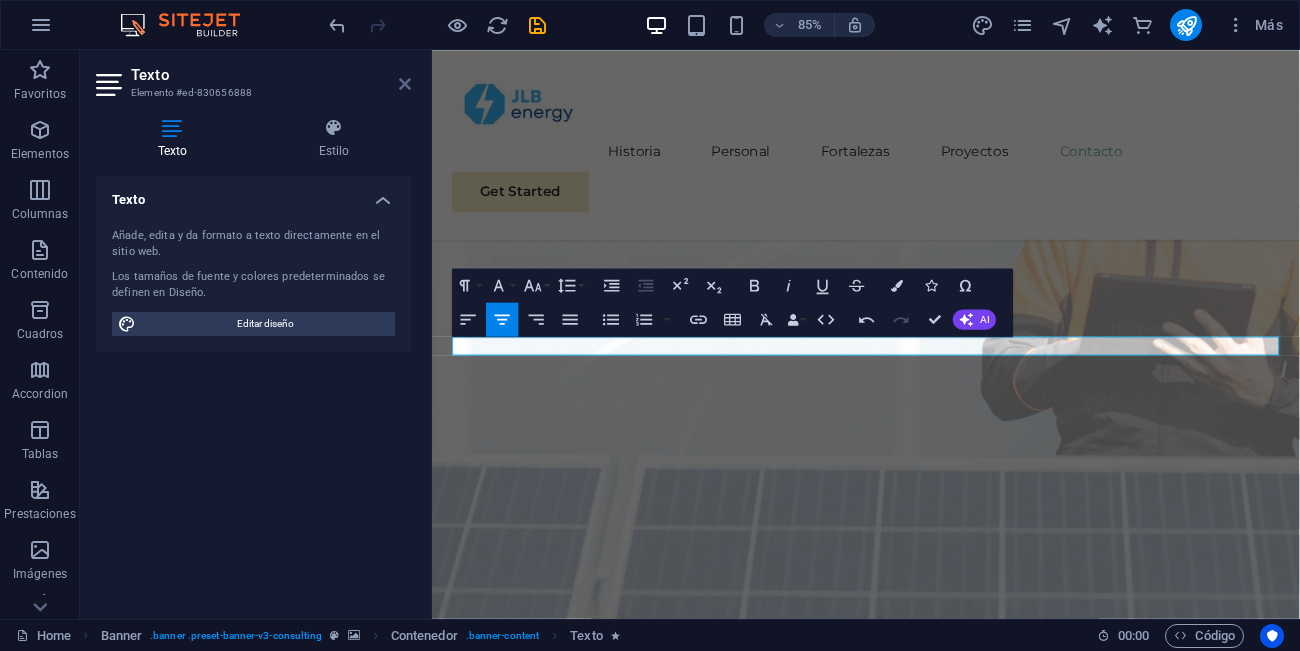click at bounding box center (405, 84) 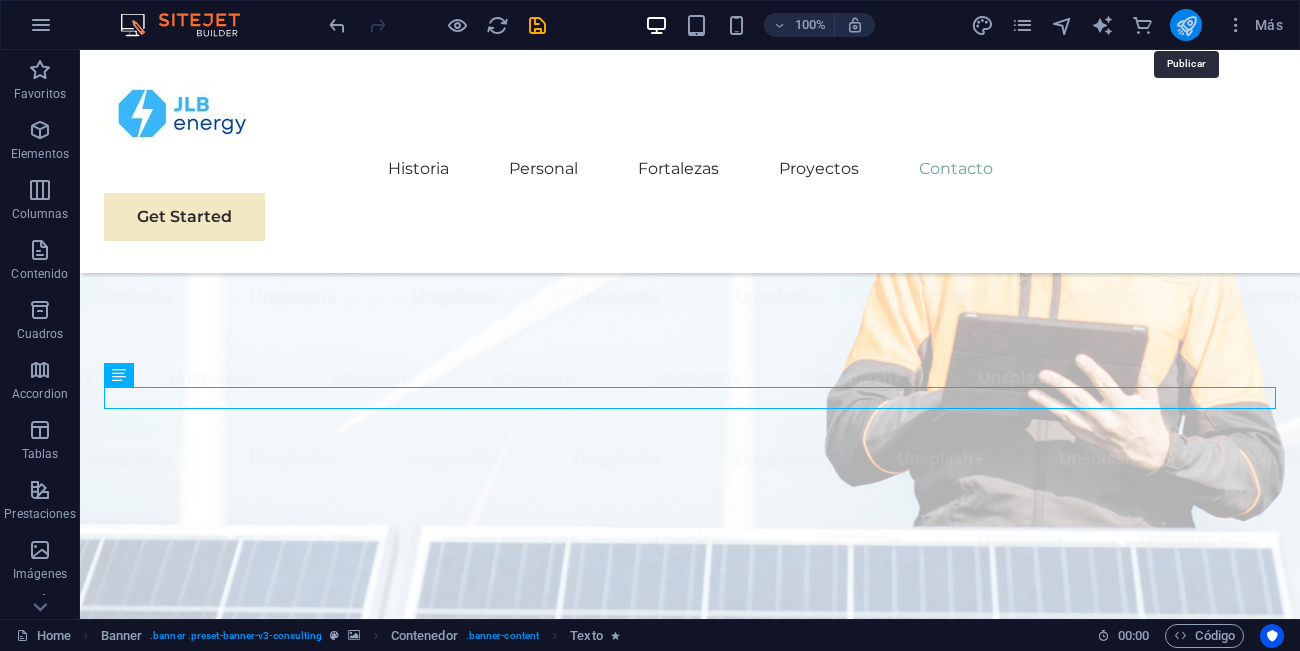 drag, startPoint x: 1179, startPoint y: 21, endPoint x: 1072, endPoint y: 49, distance: 110.60289 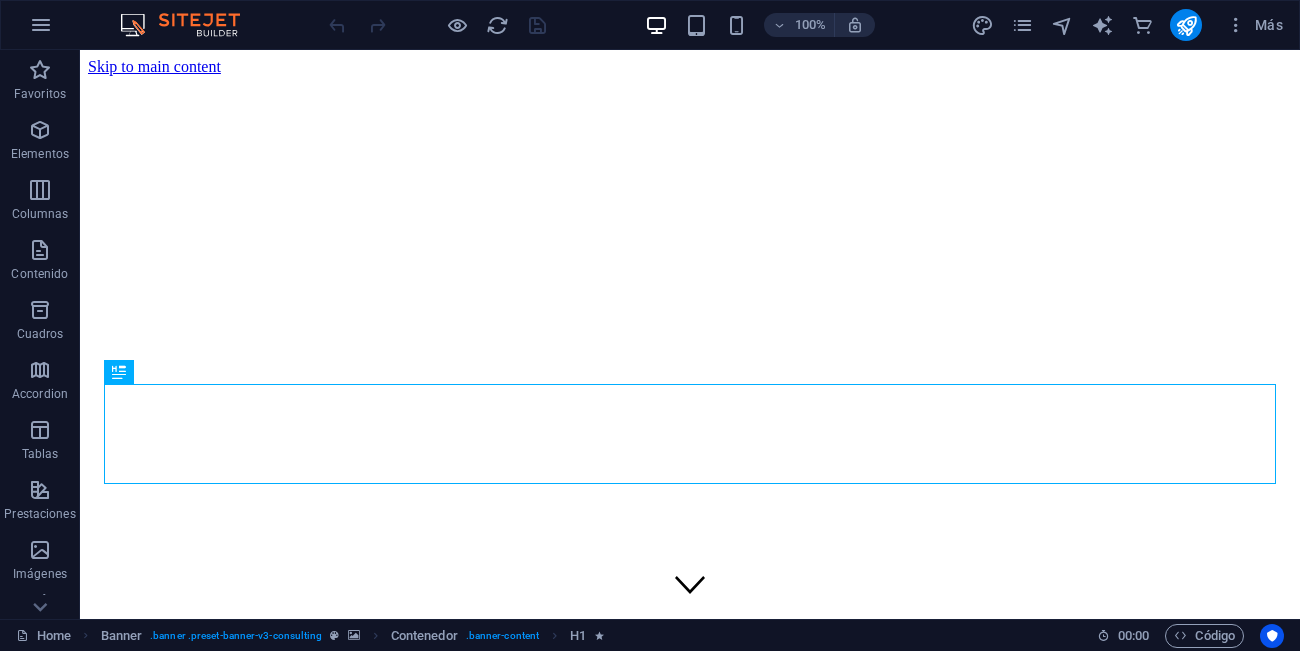 scroll, scrollTop: 0, scrollLeft: 0, axis: both 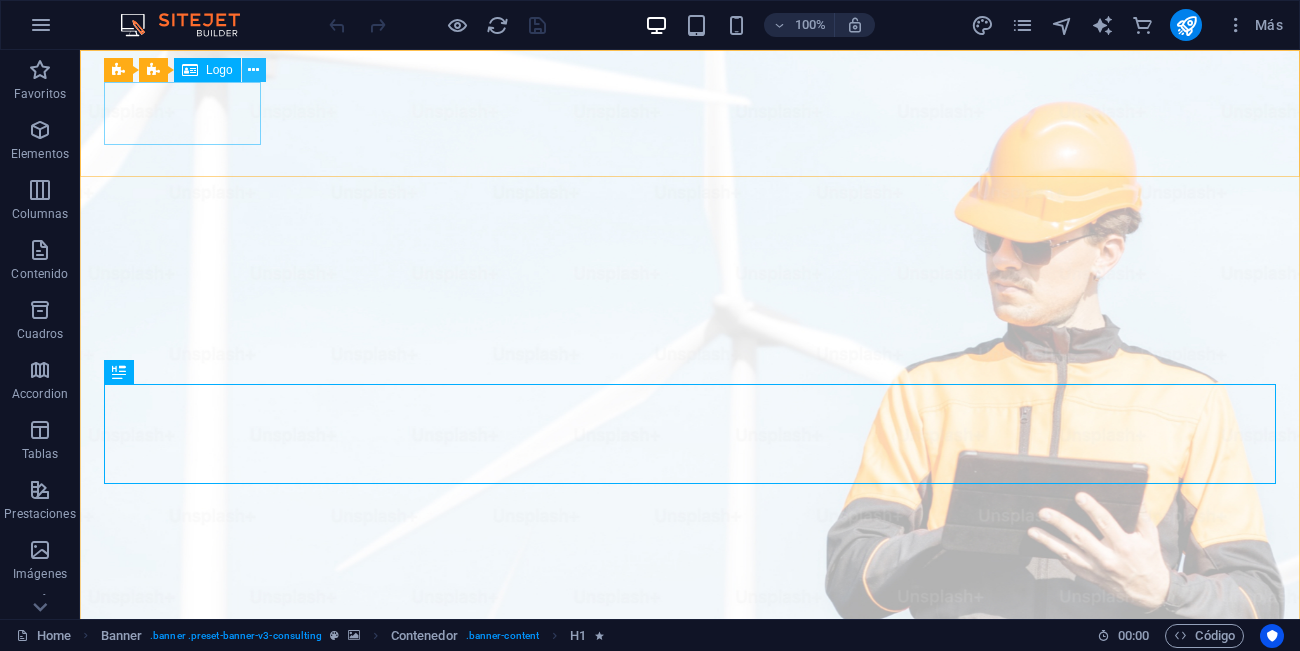 click at bounding box center [253, 70] 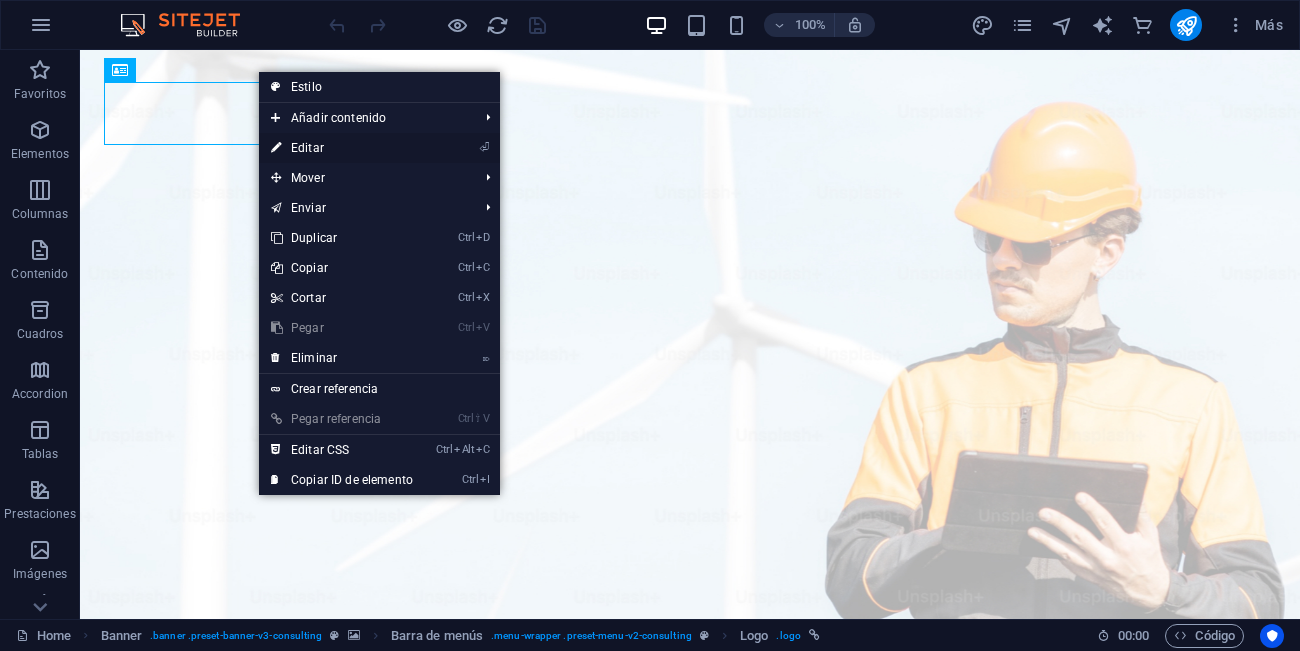 click on "⏎  Editar" at bounding box center (342, 148) 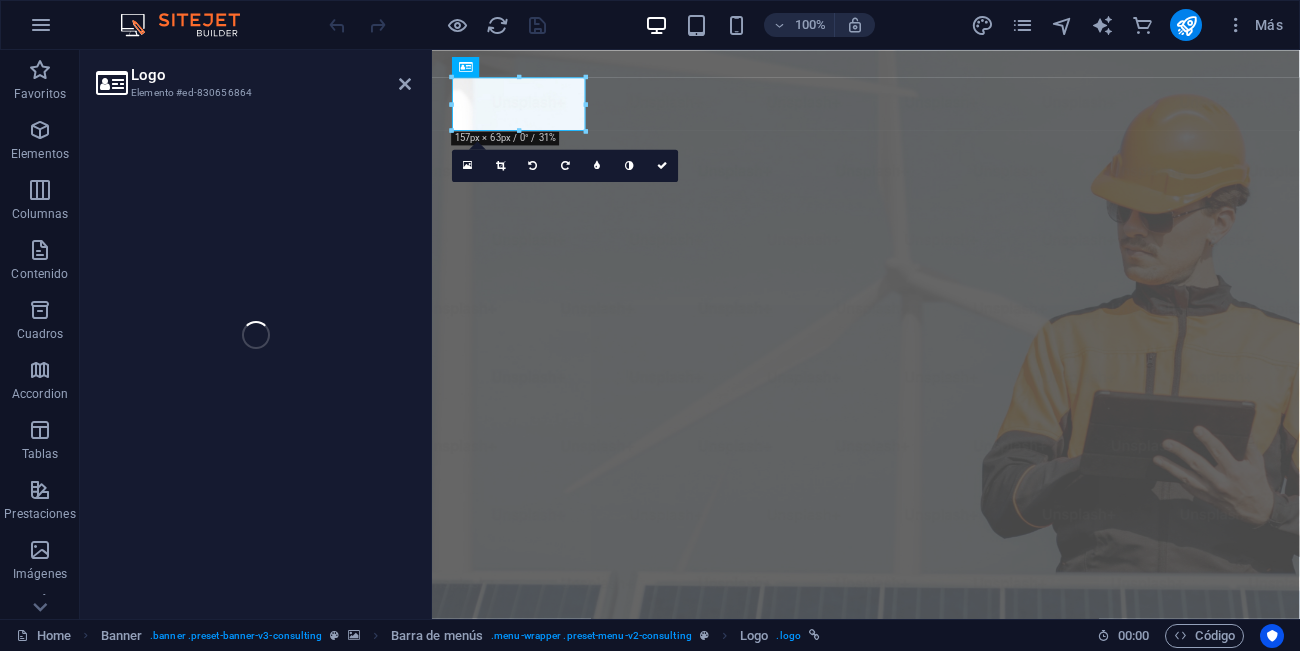select on "px" 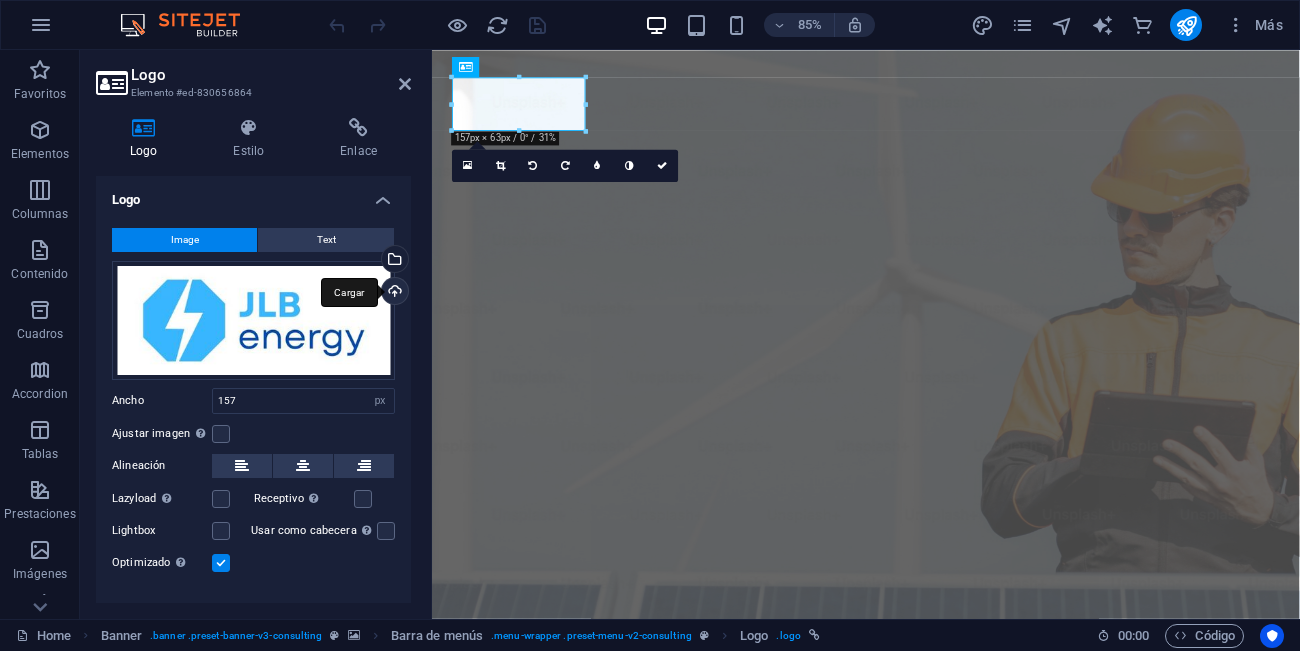click on "Cargar" at bounding box center (393, 293) 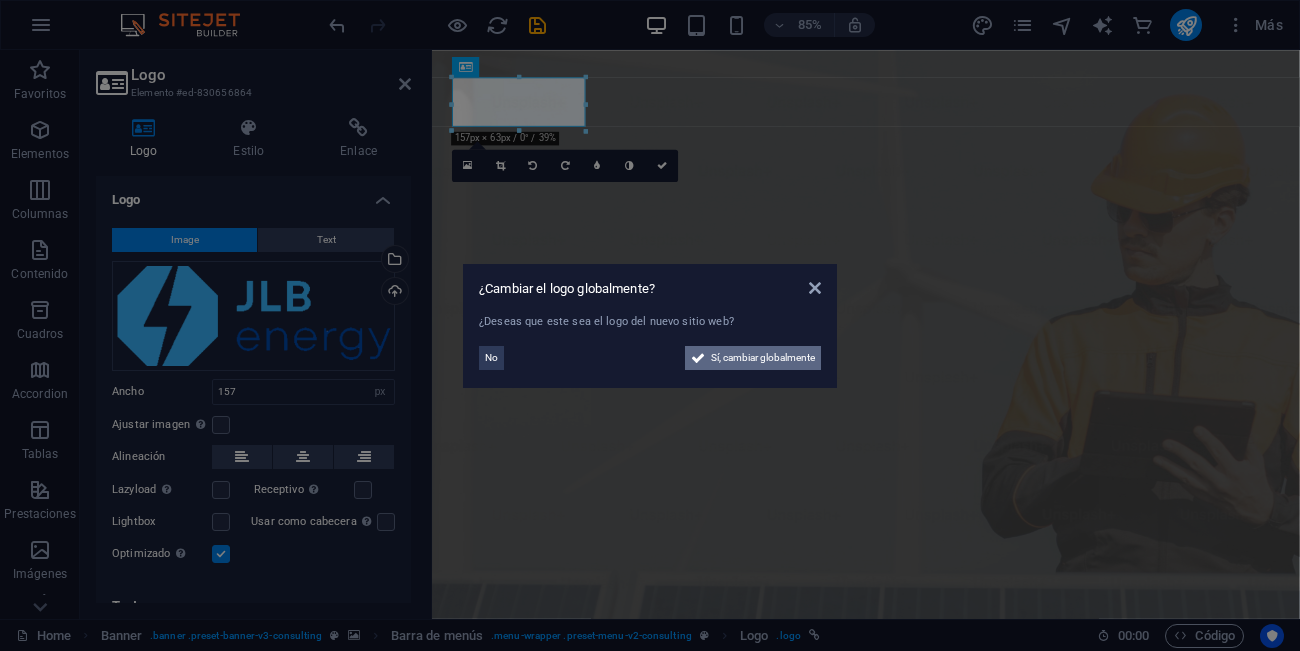 click on "Sí, cambiar globalmente" at bounding box center [763, 358] 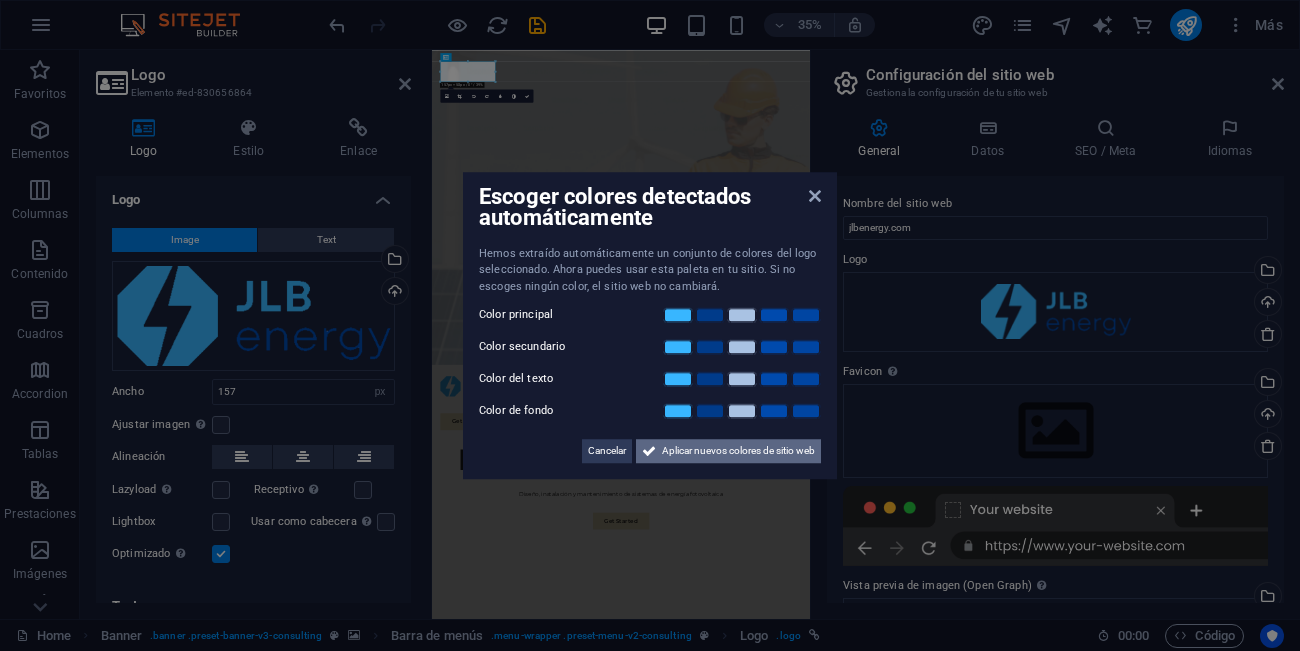 click on "Aplicar nuevos colores de sitio web" at bounding box center (738, 451) 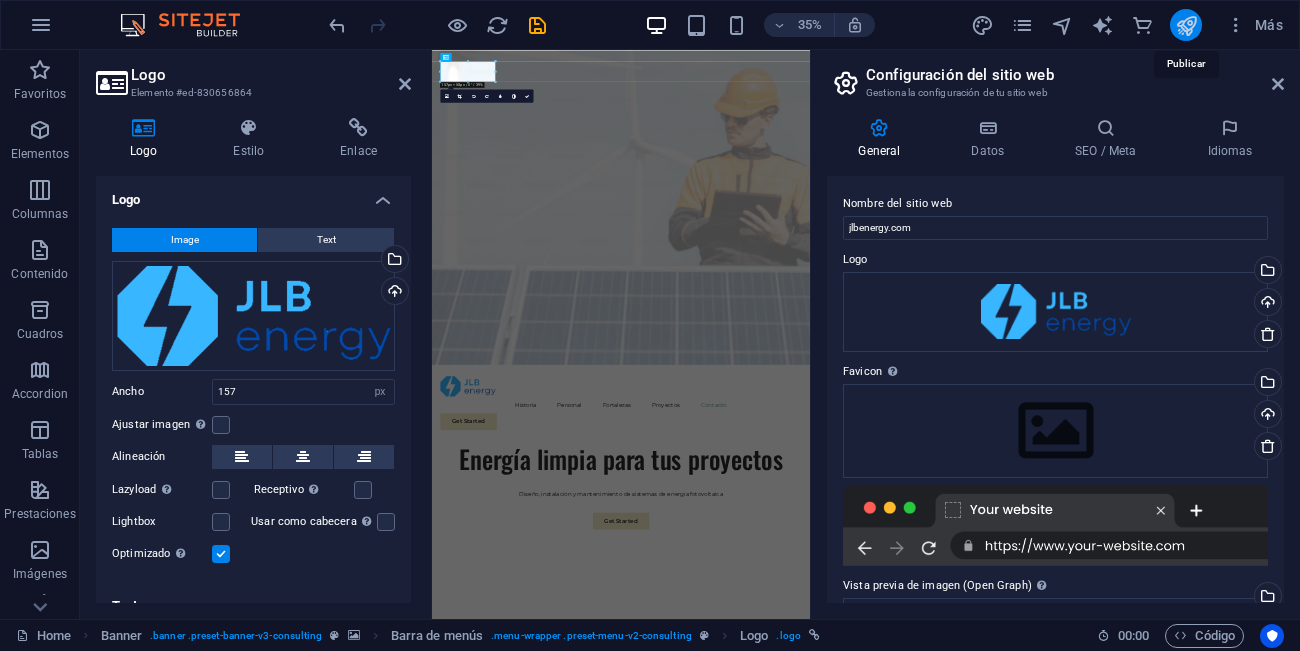 drag, startPoint x: 1186, startPoint y: 33, endPoint x: 1038, endPoint y: 67, distance: 151.8552 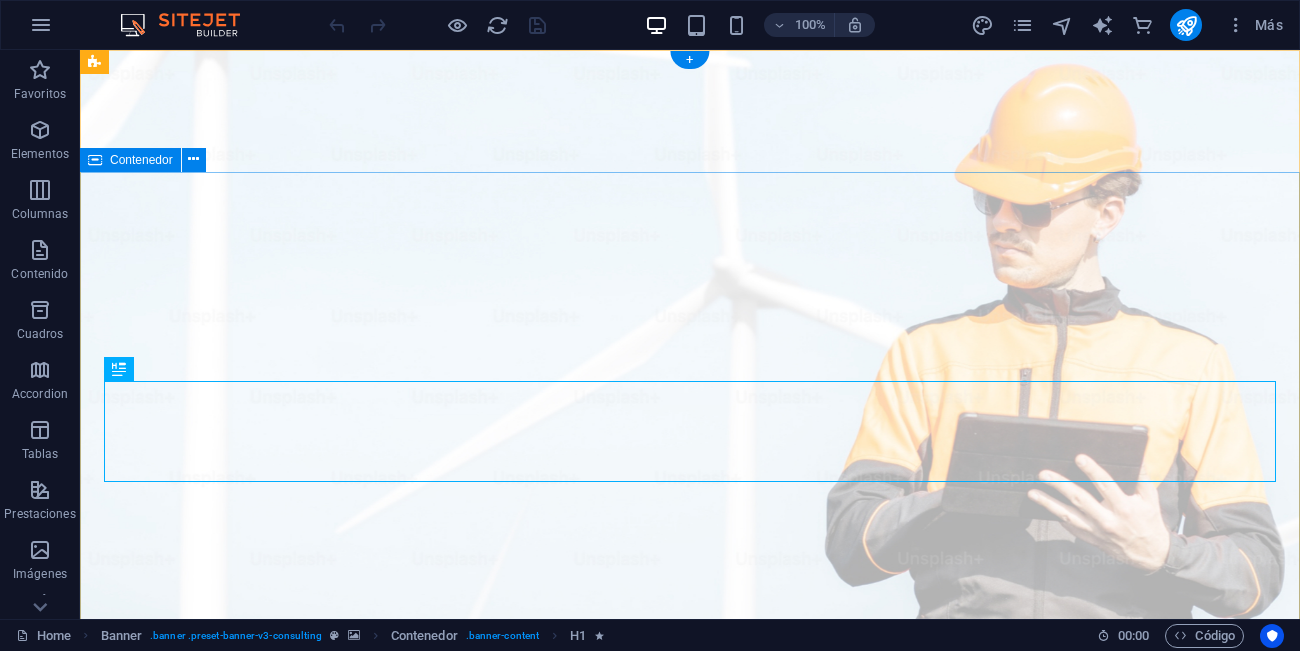 scroll, scrollTop: 0, scrollLeft: 0, axis: both 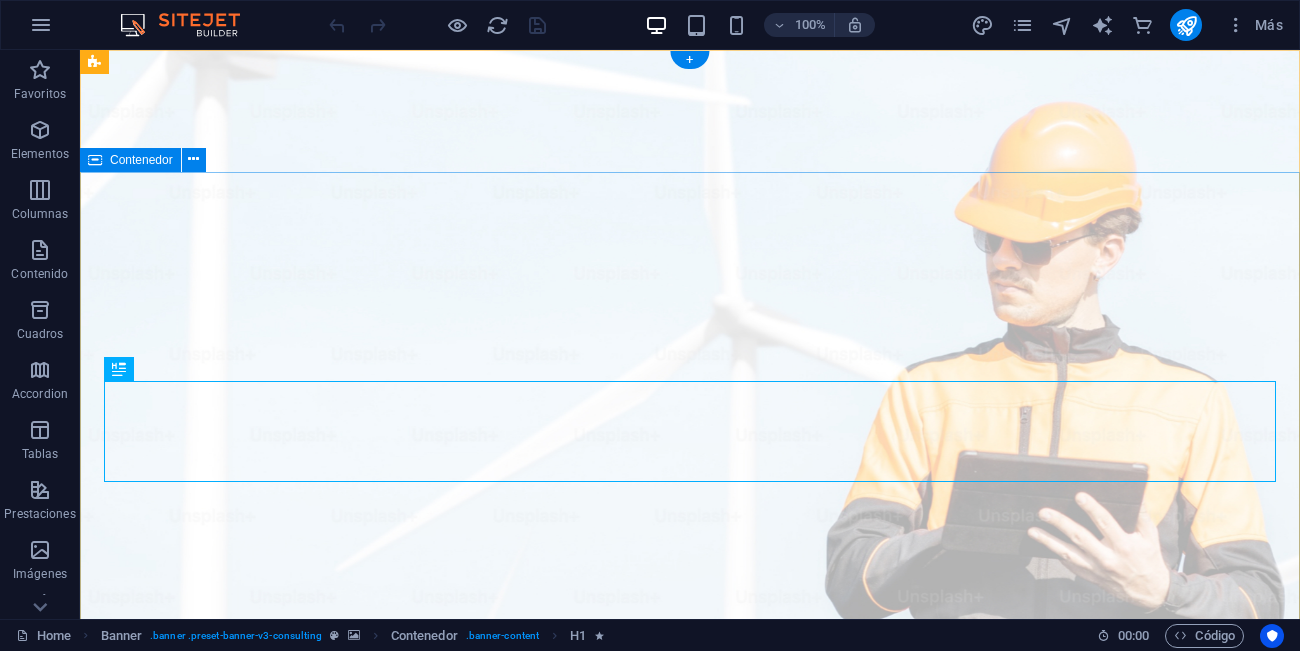 click on "Energía limpia para tus proyectos Diseño, instalación y mantenimiento de sistemas de energía fotovoltaica Get Started" at bounding box center (690, 1348) 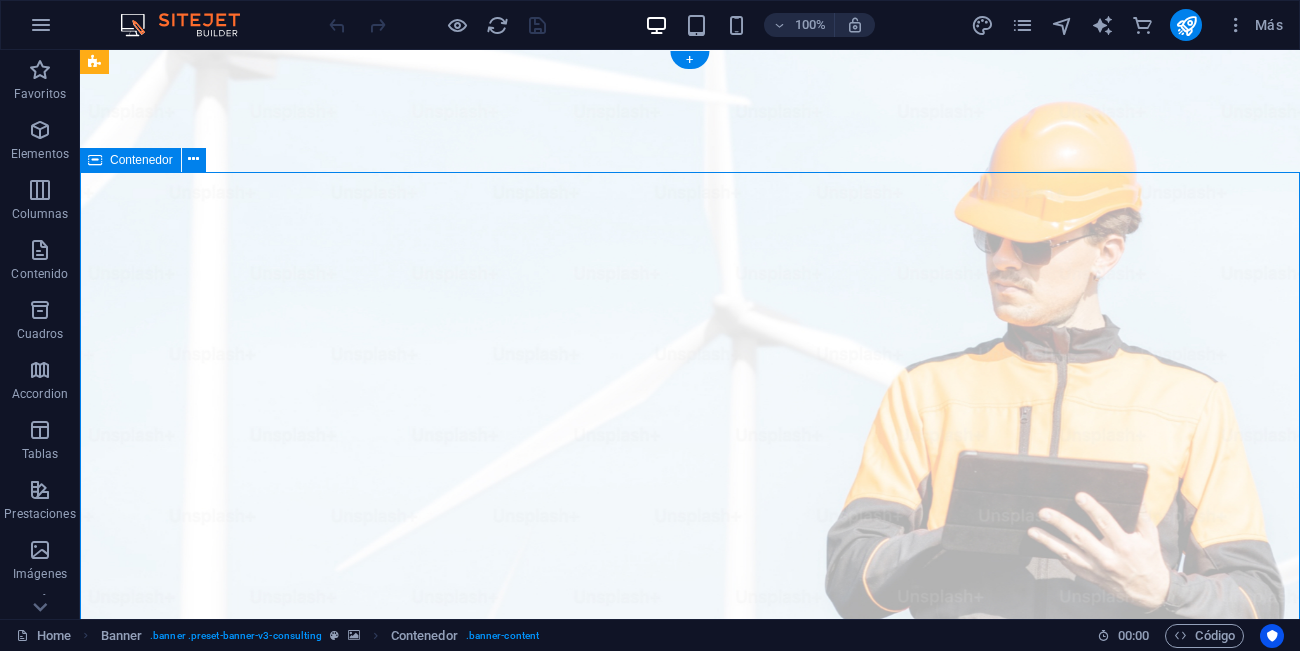 click on "Energía limpia para tus proyectos Diseño, instalación y mantenimiento de sistemas de energía fotovoltaica Get Started" at bounding box center (690, 1348) 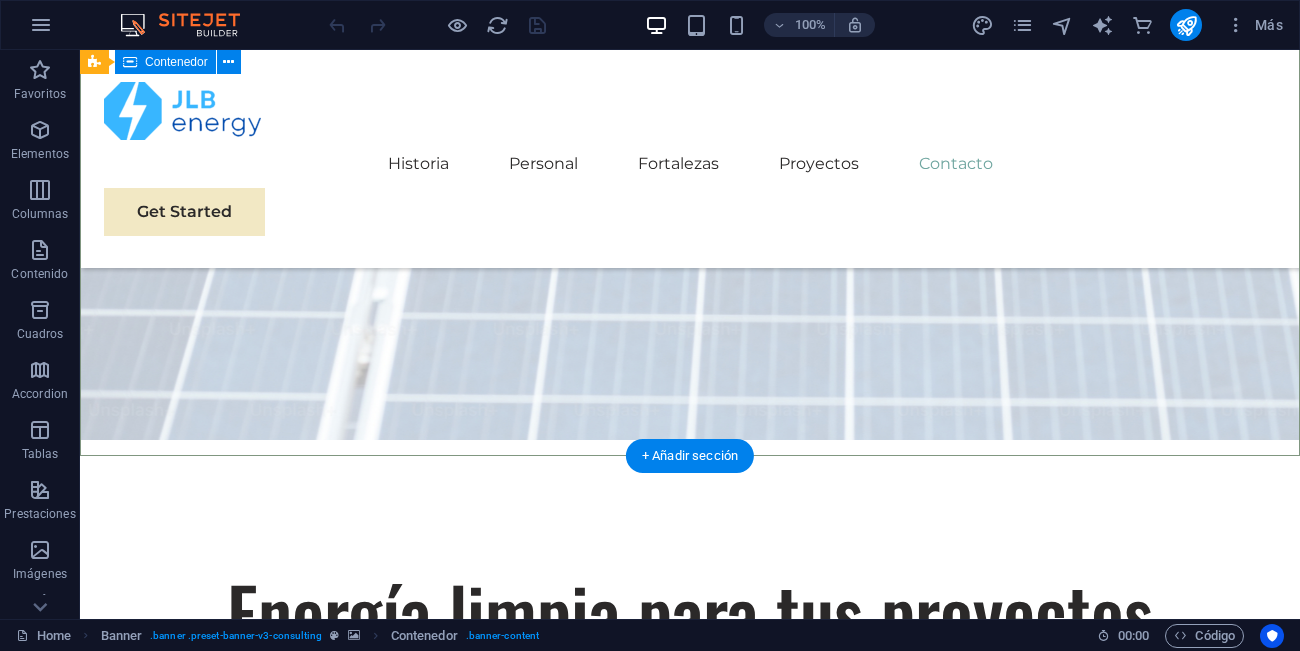 scroll, scrollTop: 552, scrollLeft: 0, axis: vertical 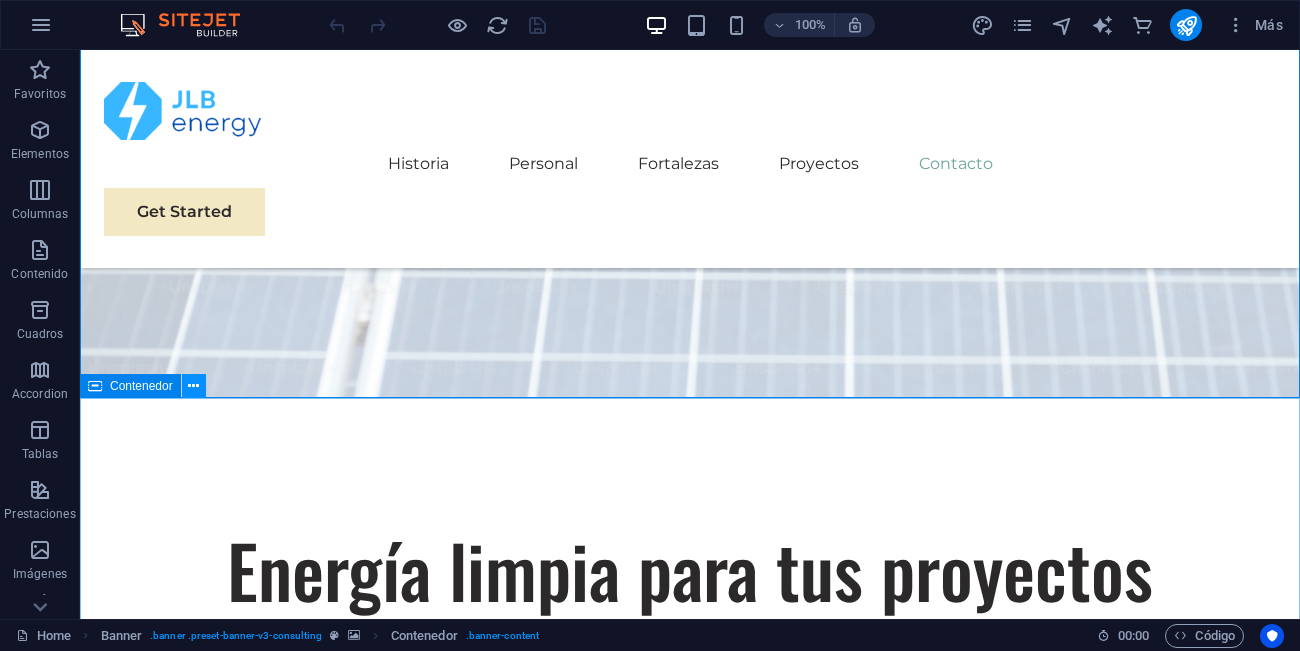 click at bounding box center [193, 386] 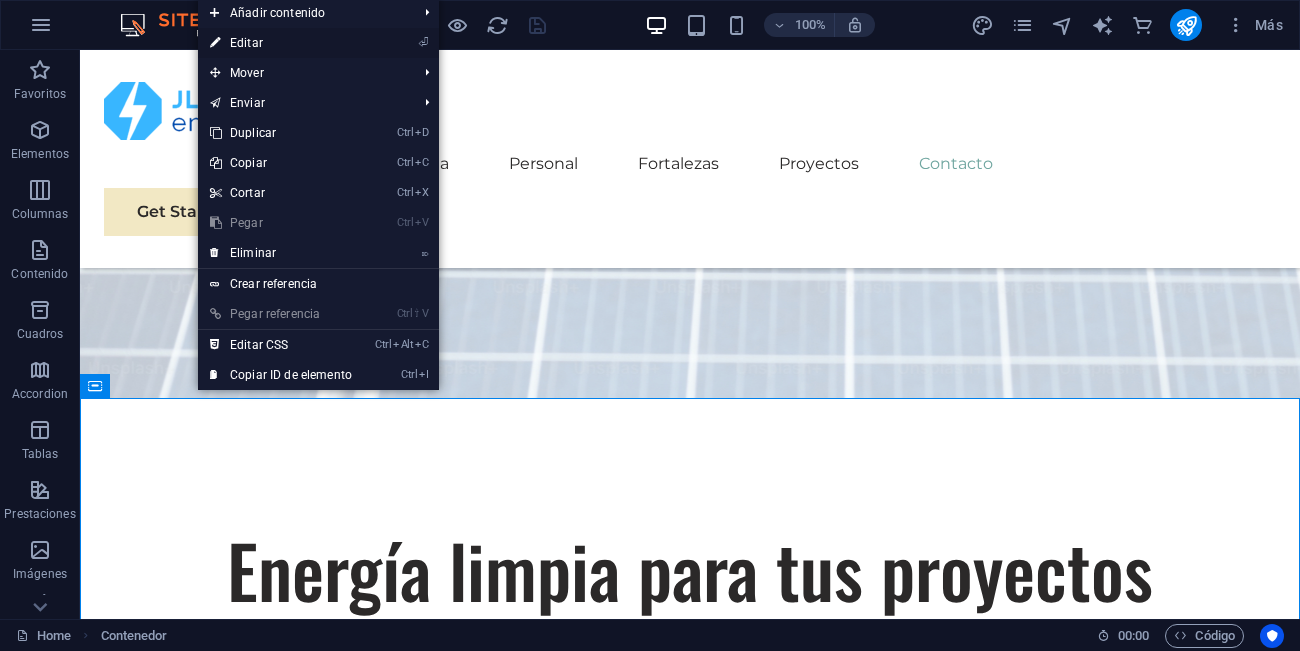 click on "⏎  Editar" at bounding box center [281, 43] 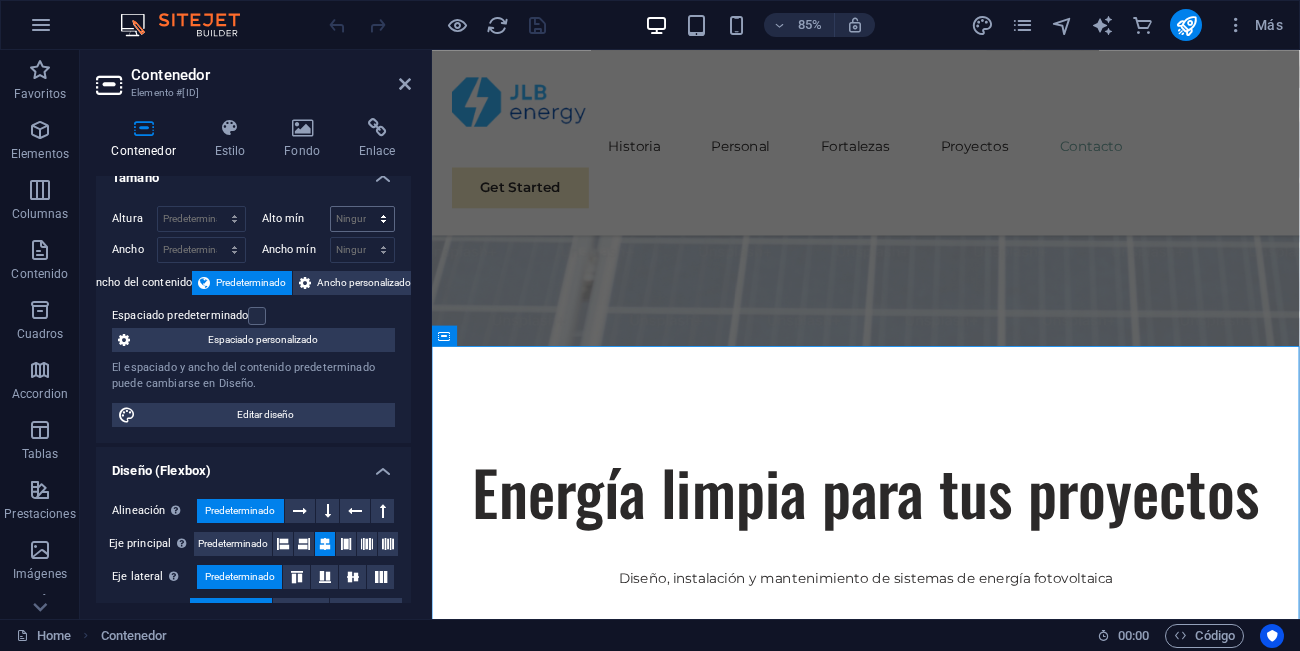 scroll, scrollTop: 0, scrollLeft: 0, axis: both 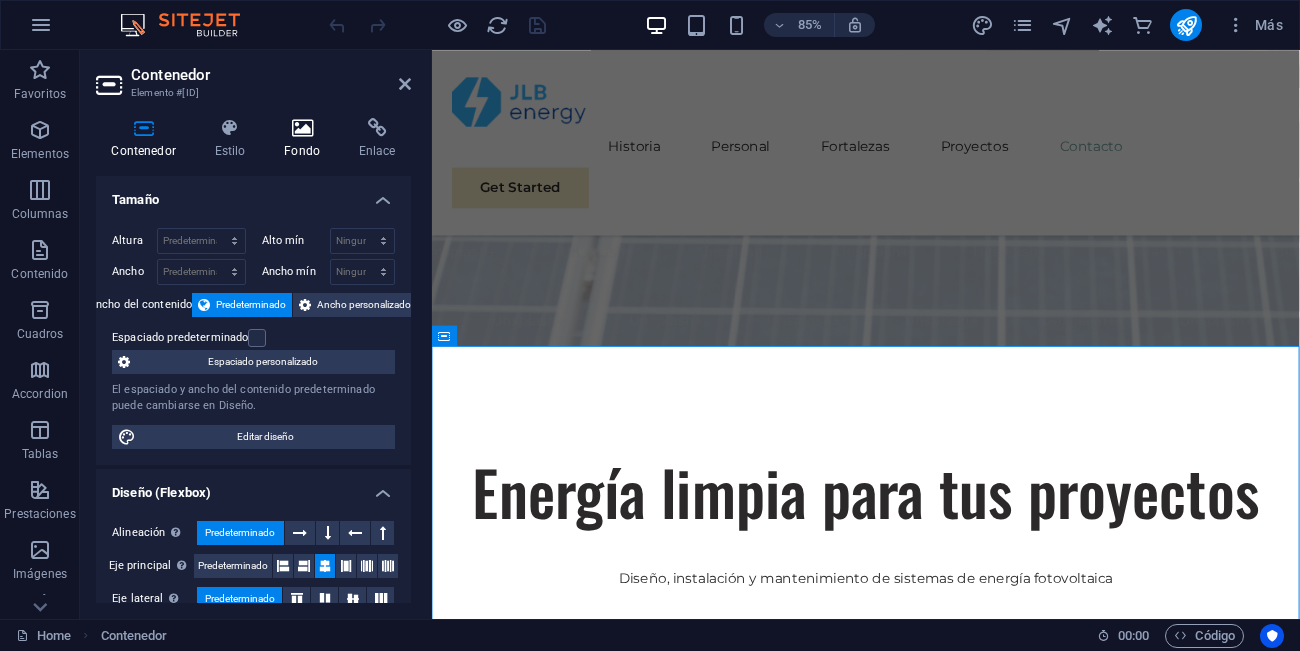 click at bounding box center (302, 128) 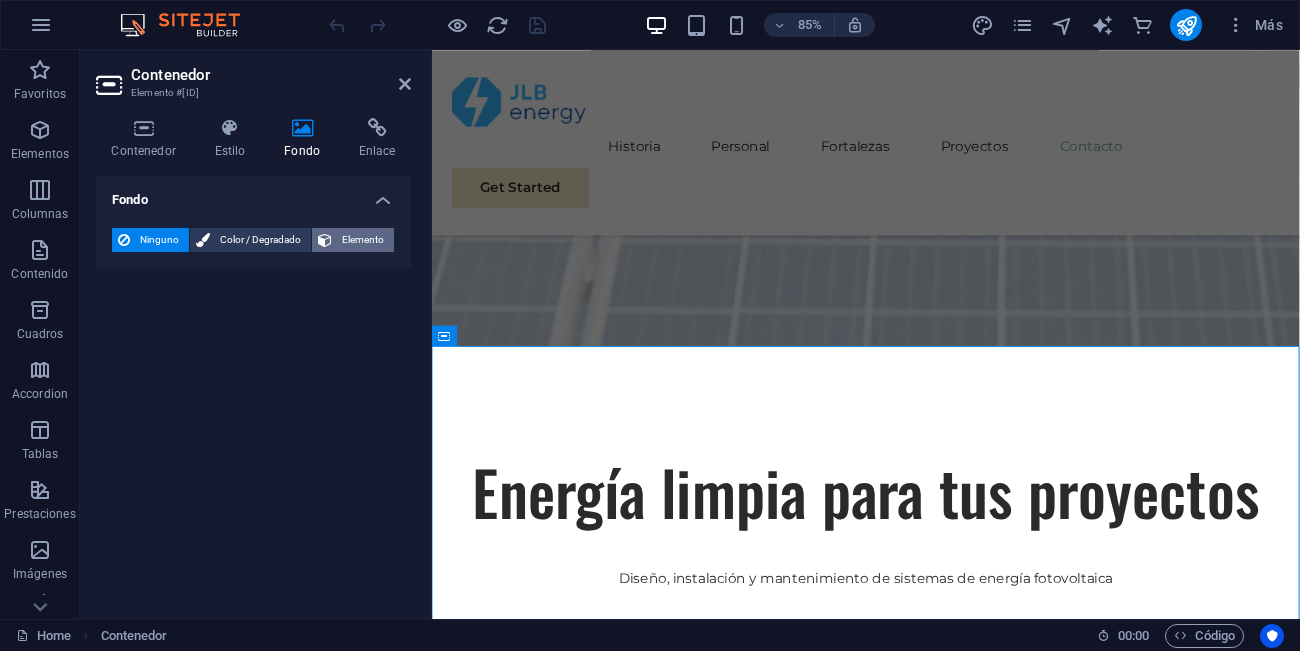 click on "Elemento" at bounding box center (363, 240) 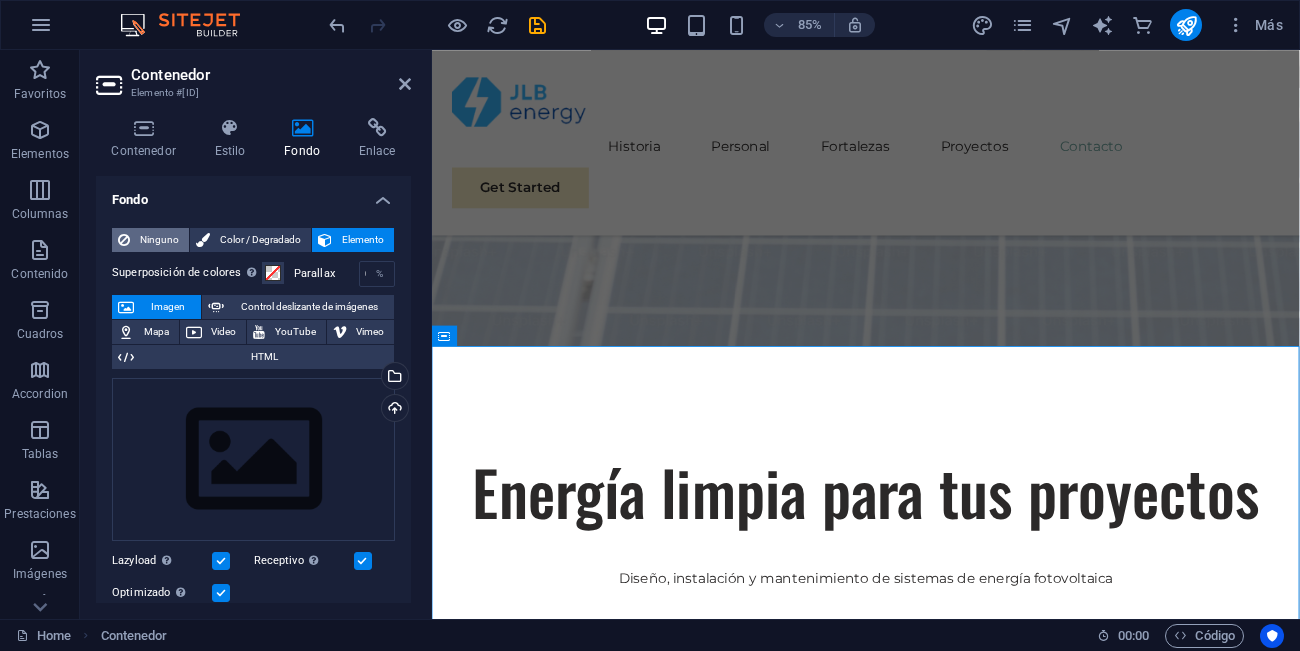 click on "Ninguno" at bounding box center (159, 240) 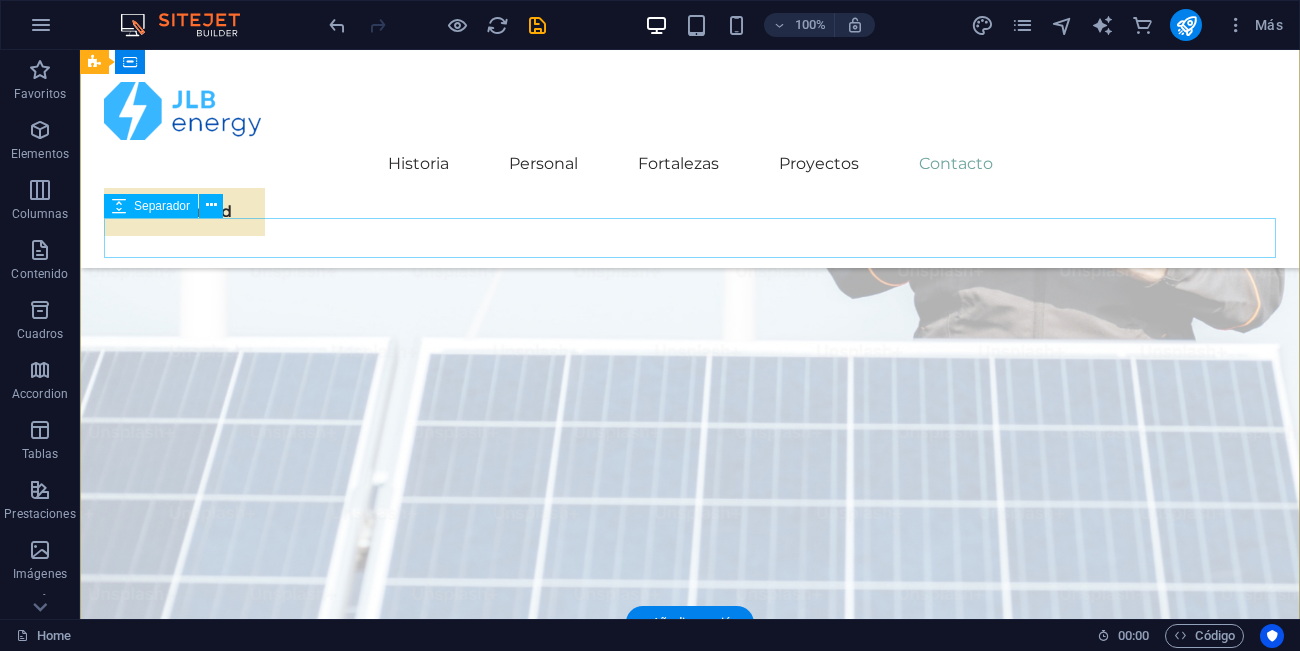 scroll, scrollTop: 602, scrollLeft: 0, axis: vertical 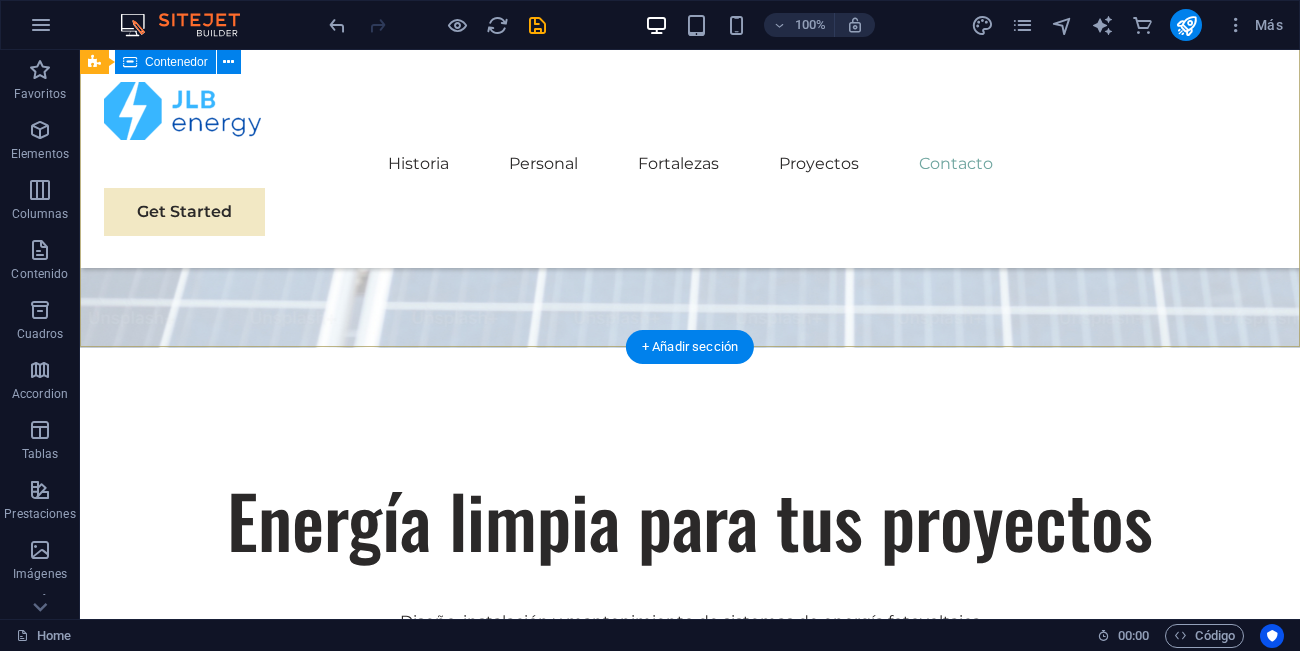 click on "Energía limpia para tus proyectos Diseño, instalación y mantenimiento de sistemas de energía fotovoltaica Get Started" at bounding box center (690, 589) 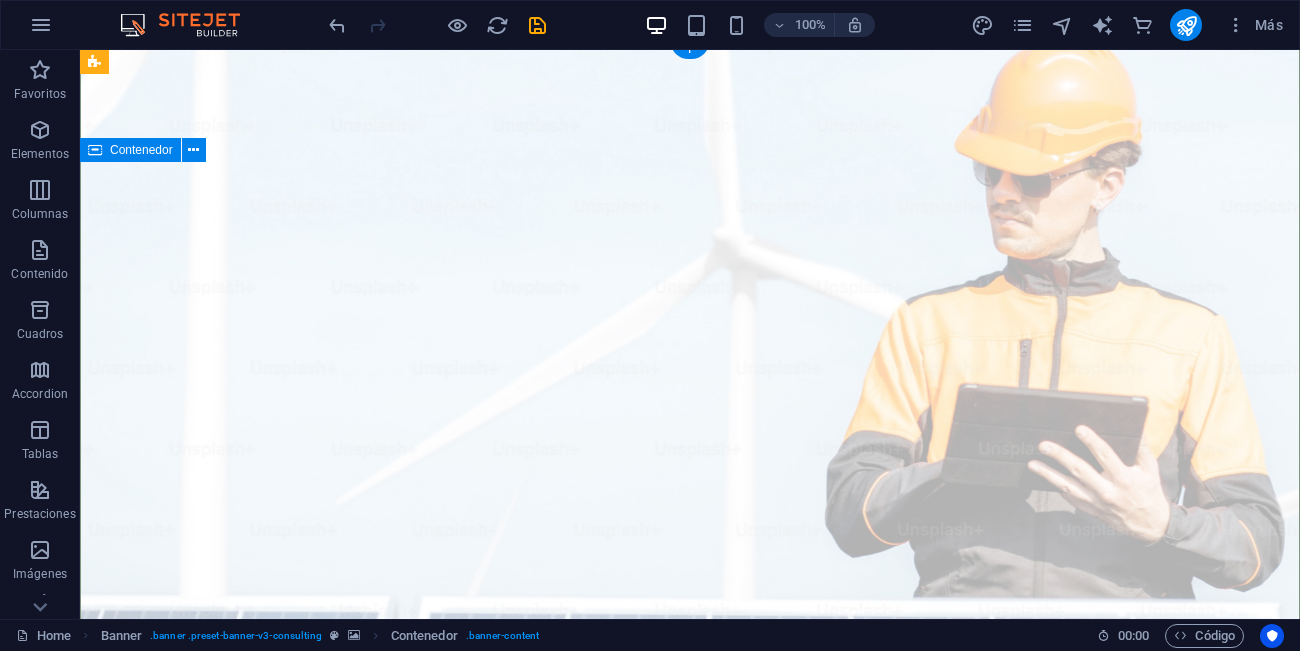 scroll, scrollTop: 0, scrollLeft: 0, axis: both 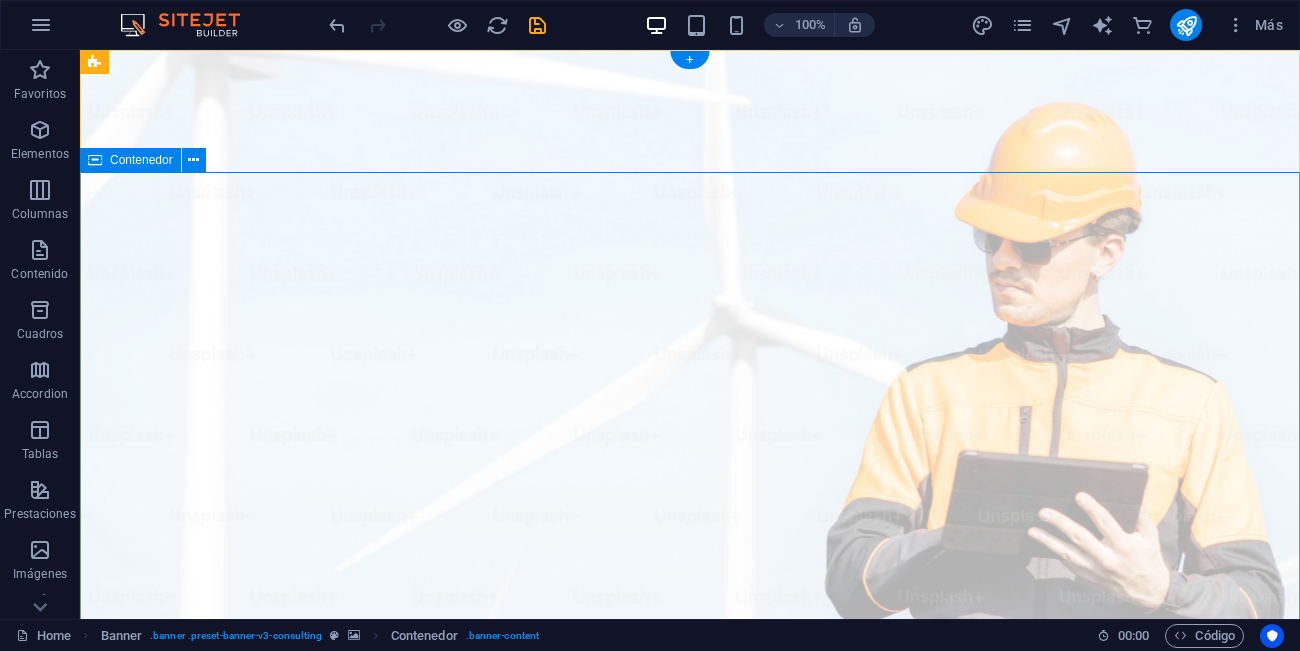 click on "Energía limpia para tus proyectos Diseño, instalación y mantenimiento de sistemas de energía fotovoltaica Get Started" at bounding box center (690, 1348) 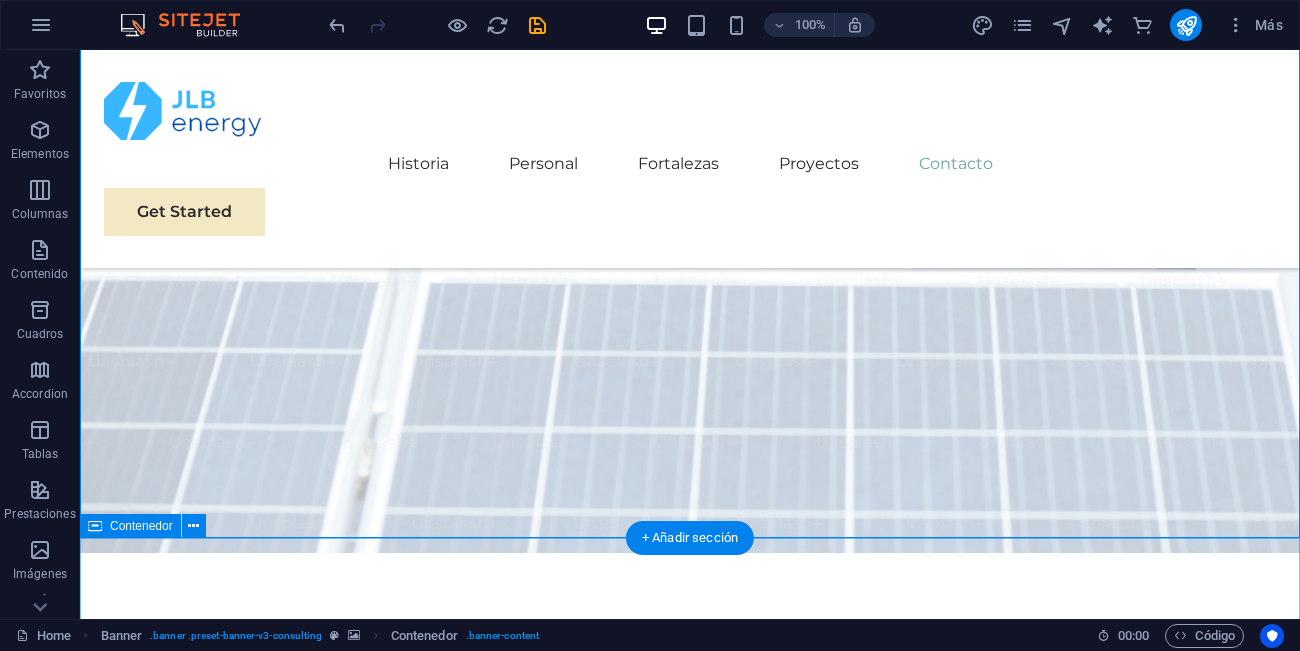 scroll, scrollTop: 414, scrollLeft: 0, axis: vertical 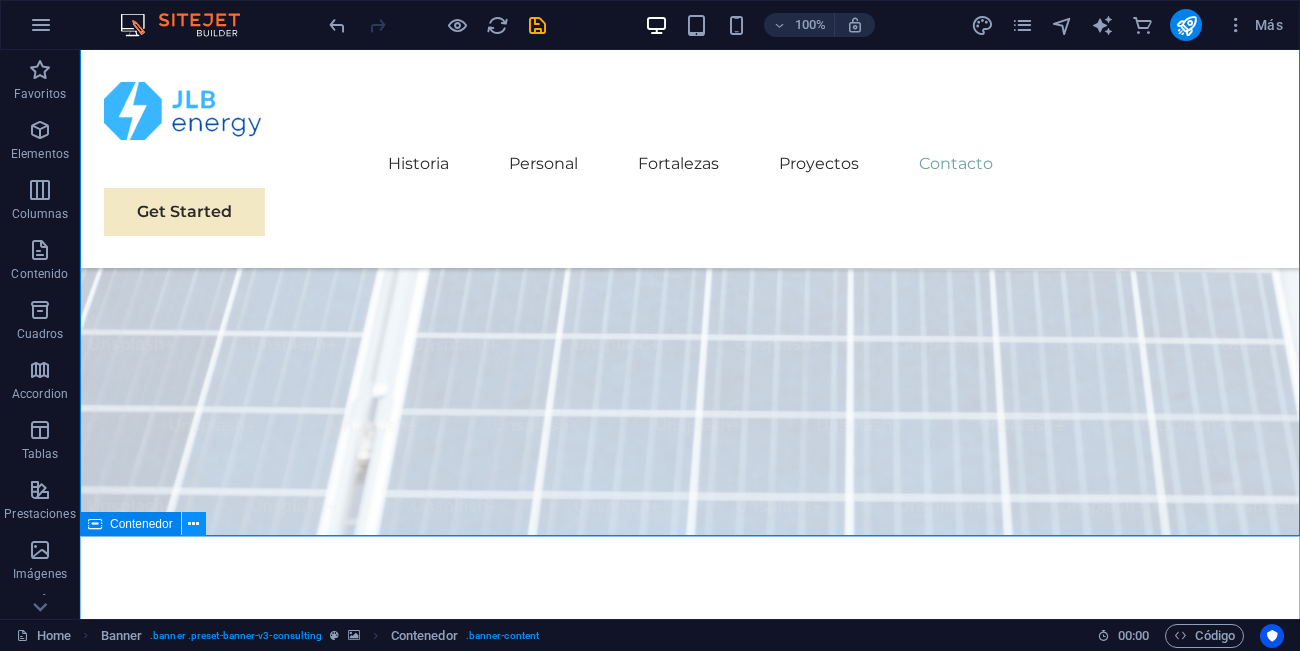 click at bounding box center [193, 524] 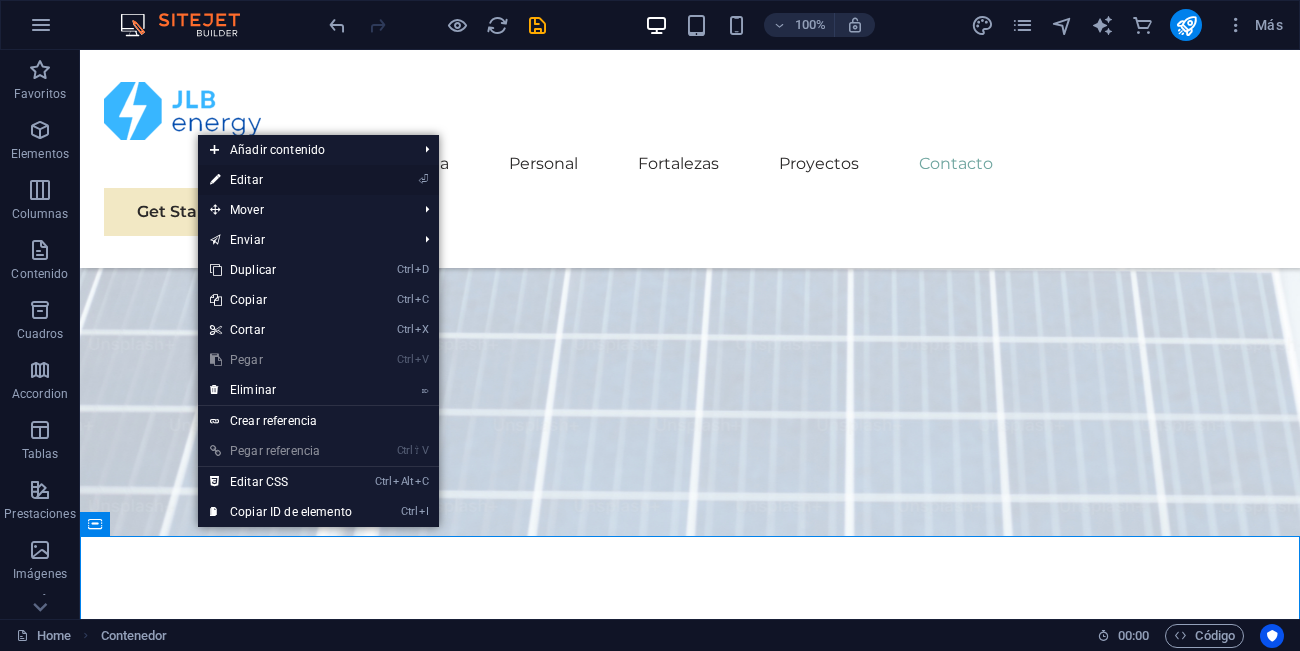 click on "⏎  Editar" at bounding box center (281, 180) 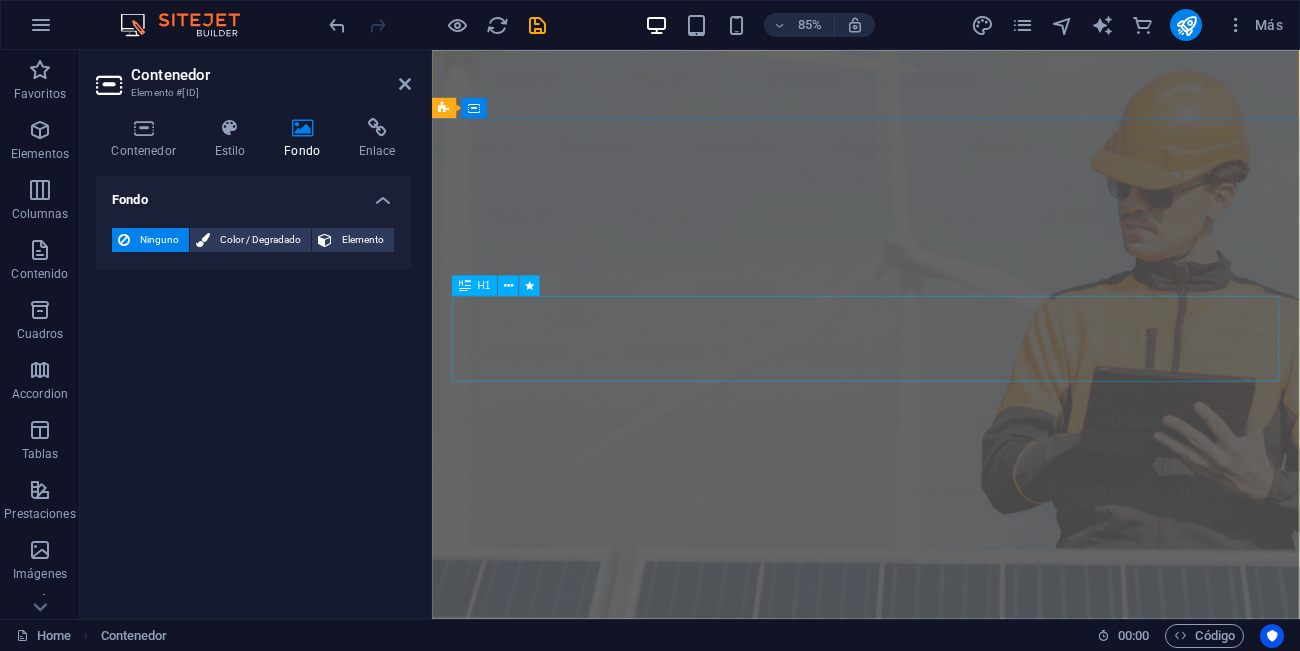 scroll, scrollTop: 0, scrollLeft: 0, axis: both 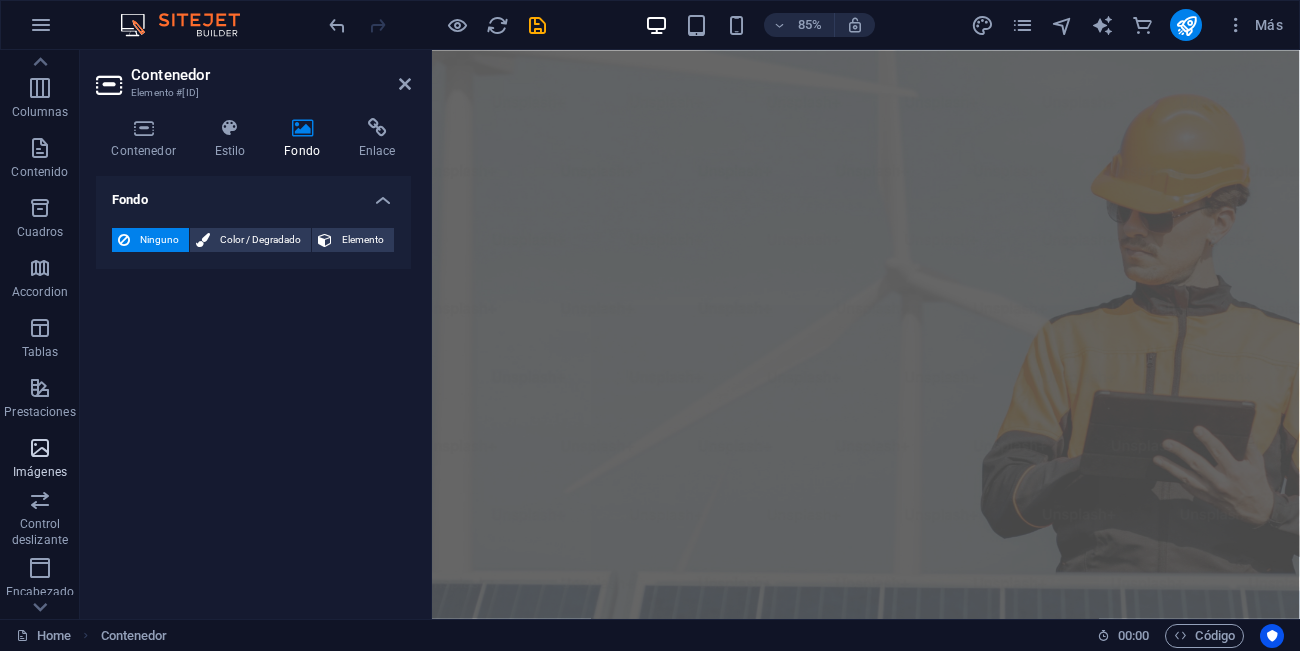 click on "Imágenes" at bounding box center [40, 472] 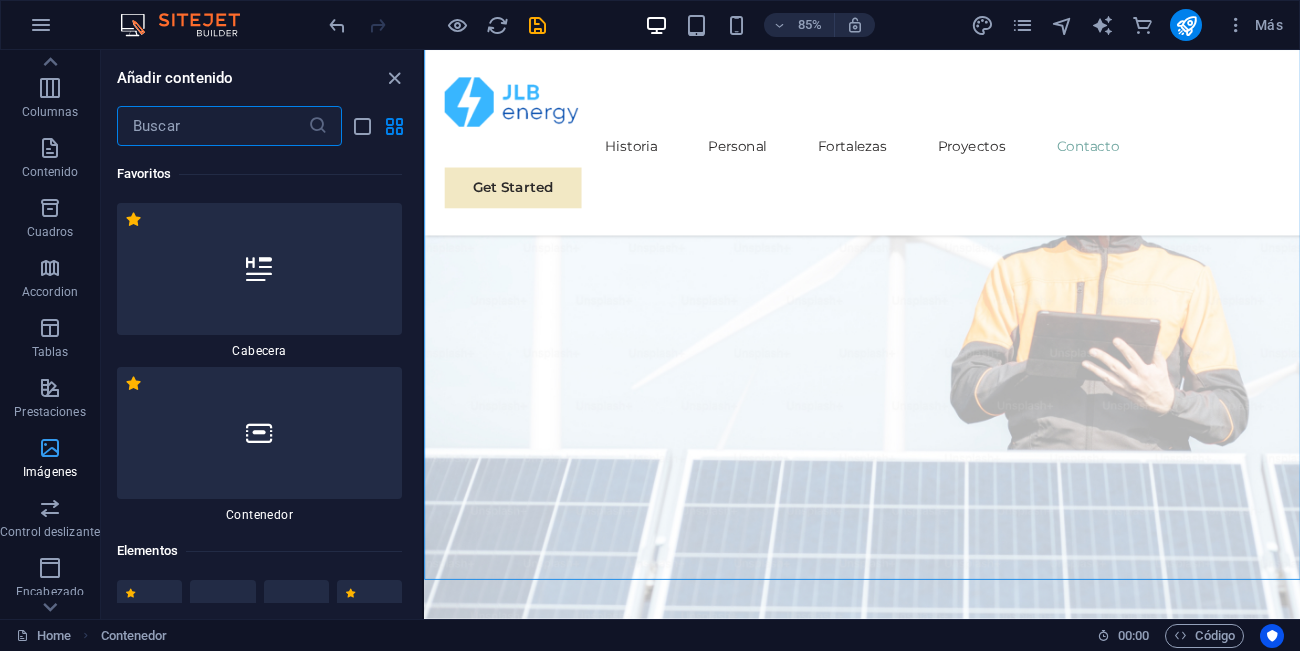scroll, scrollTop: 1016, scrollLeft: 0, axis: vertical 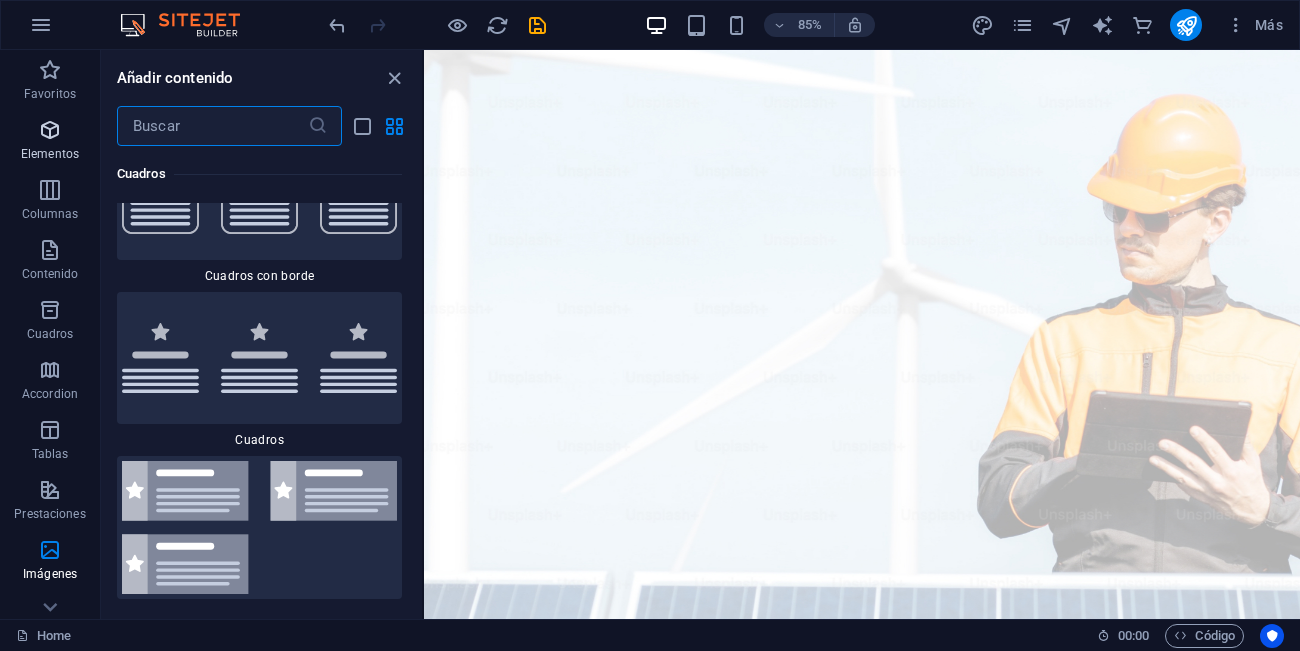 click at bounding box center (50, 130) 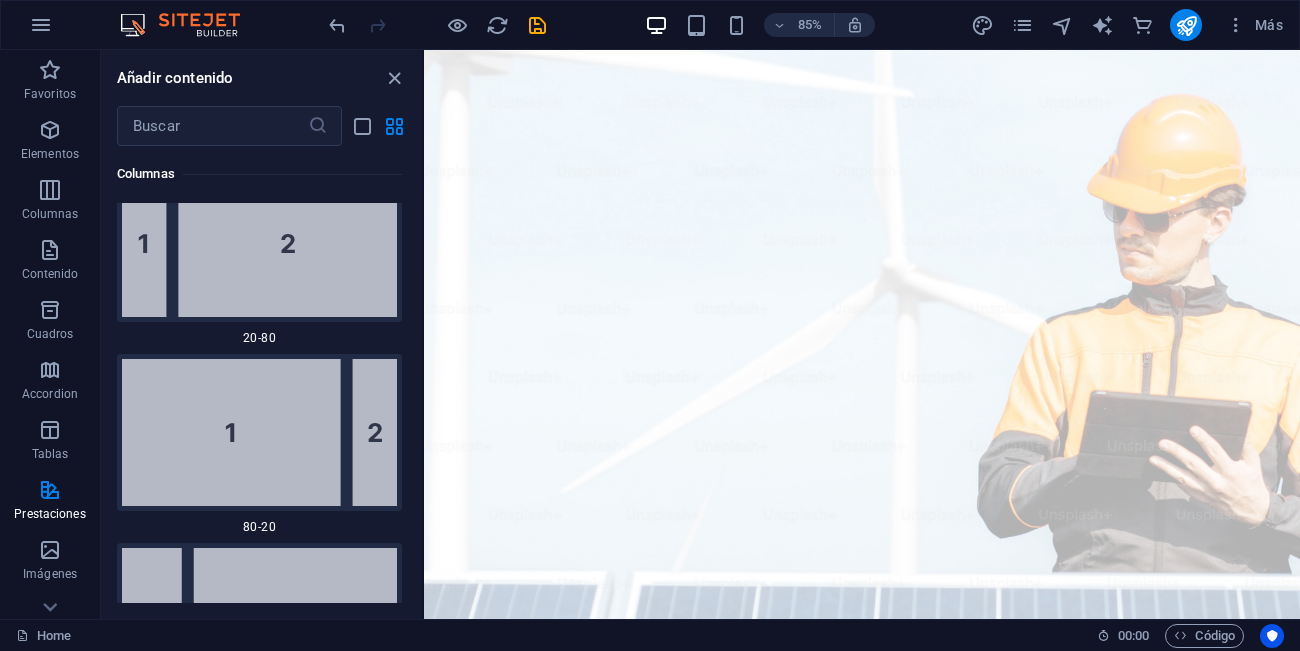 scroll, scrollTop: 213, scrollLeft: 0, axis: vertical 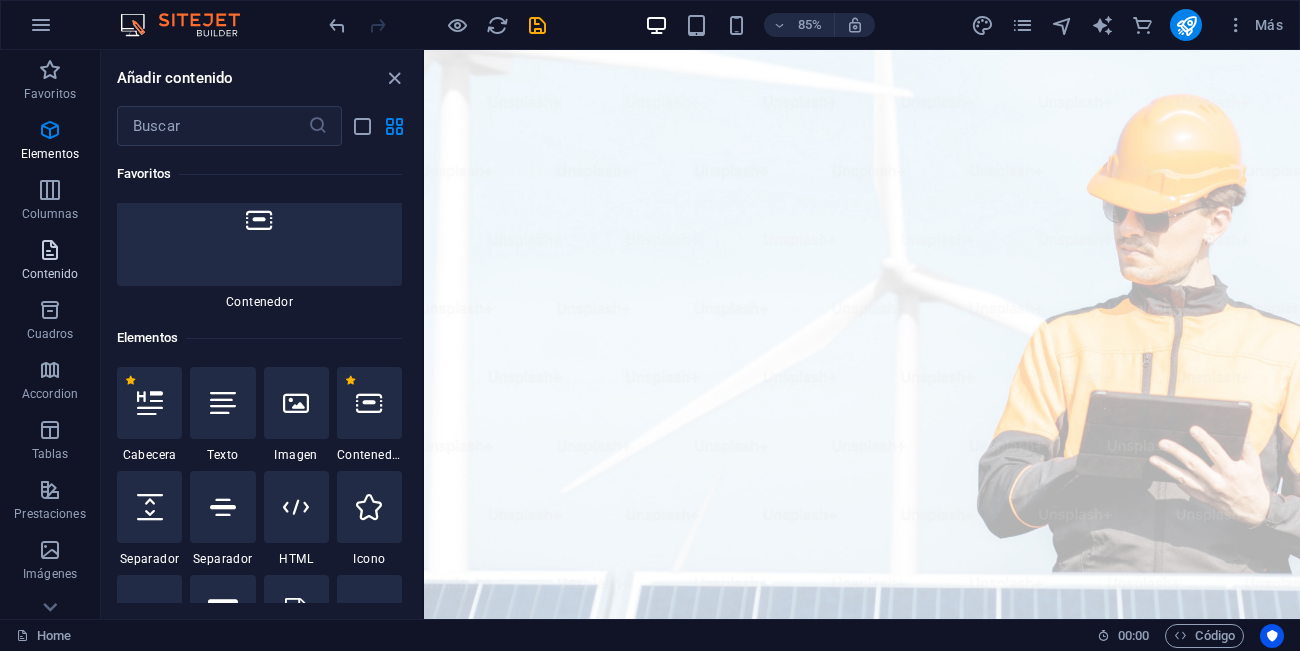 click at bounding box center [50, 250] 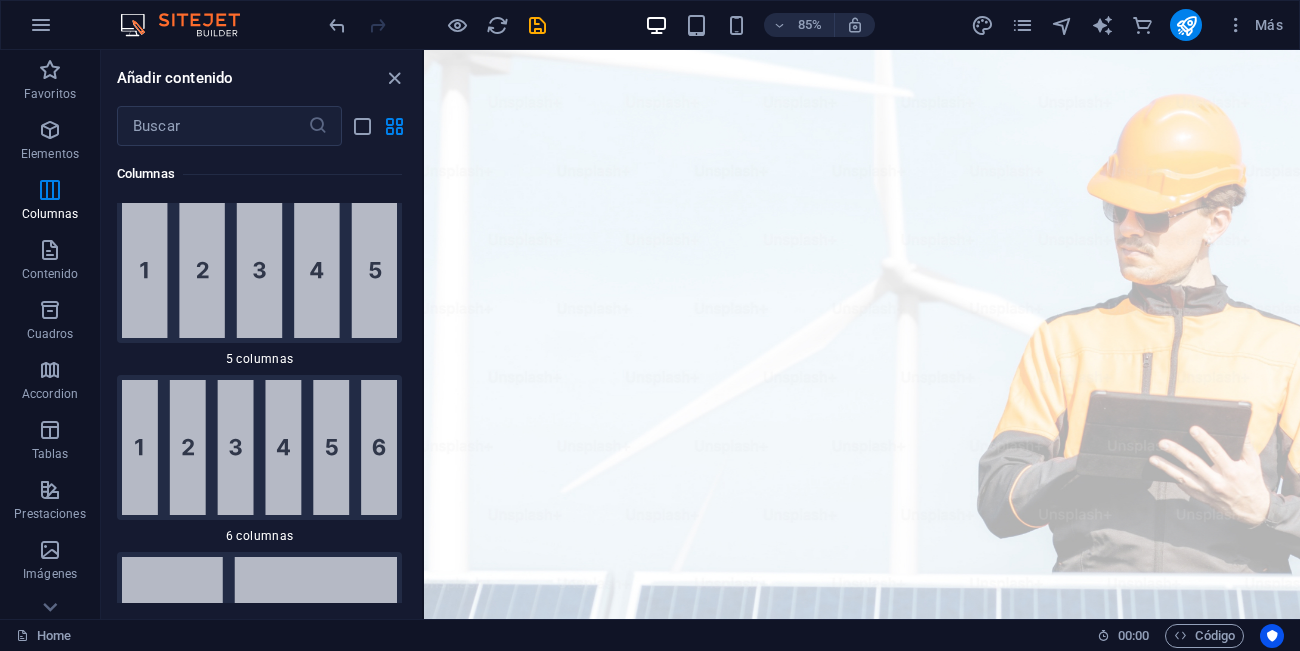 scroll, scrollTop: 3499, scrollLeft: 0, axis: vertical 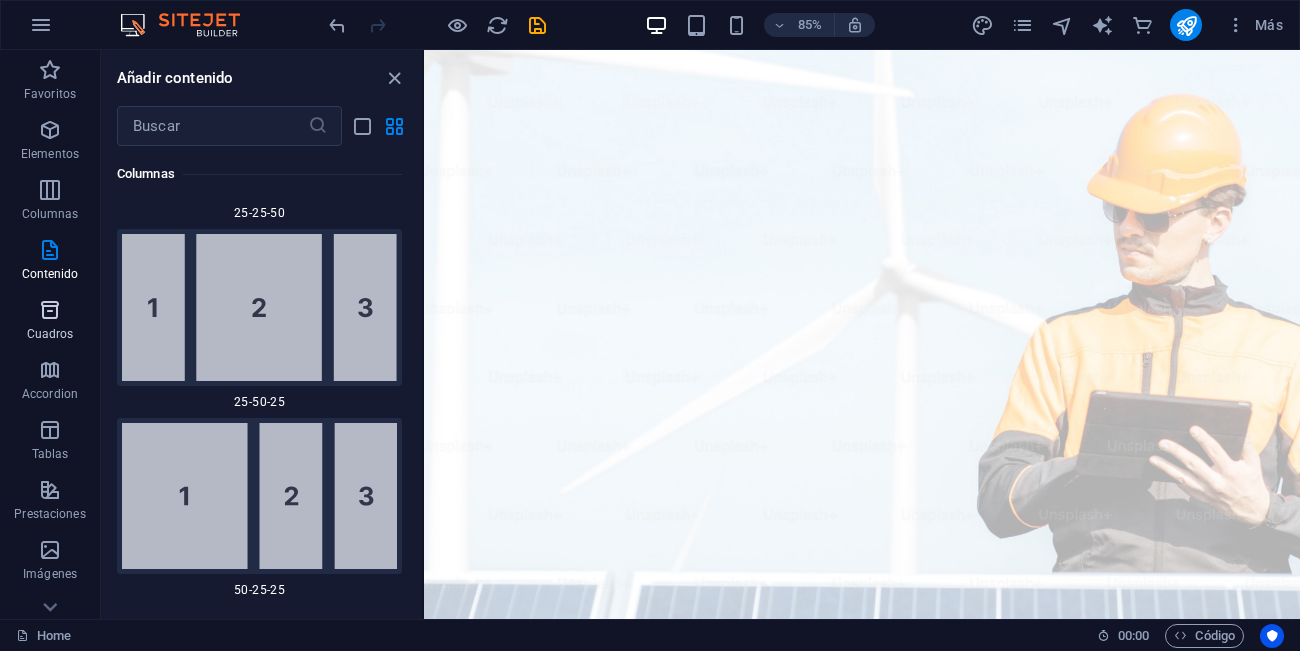 click on "Cuadros" at bounding box center (50, 322) 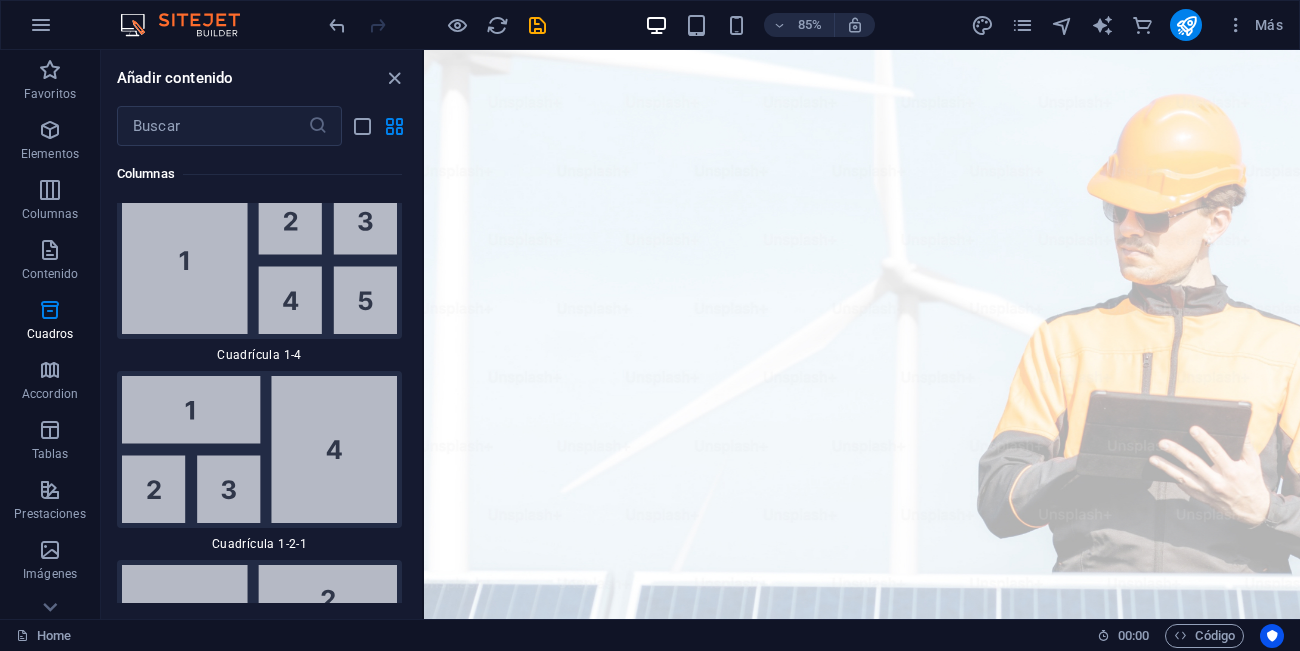 scroll, scrollTop: 5516, scrollLeft: 0, axis: vertical 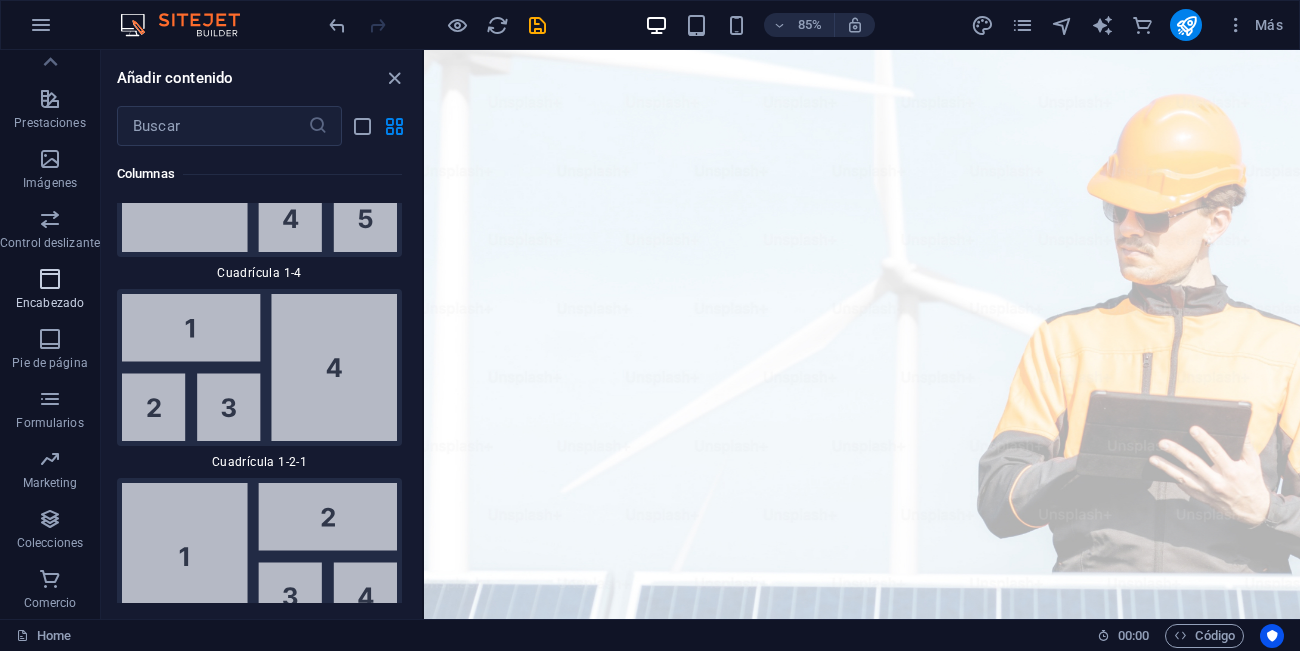 click on "Encabezado" at bounding box center [50, 291] 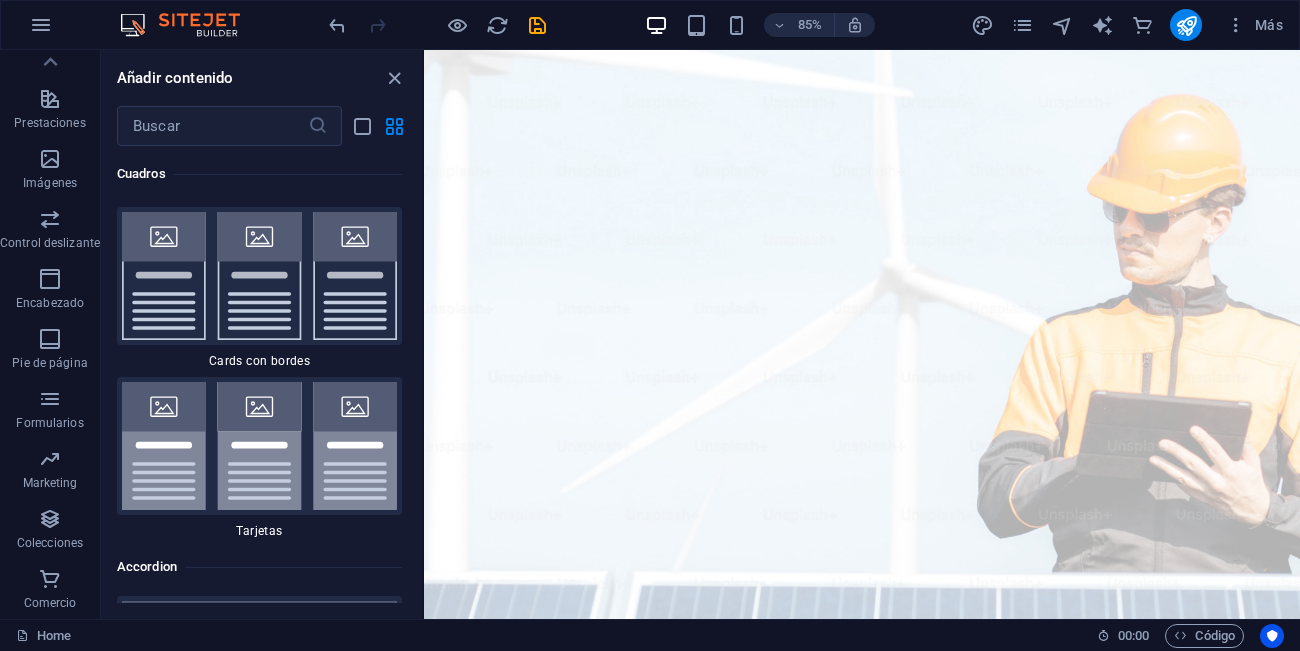 scroll, scrollTop: 12042, scrollLeft: 0, axis: vertical 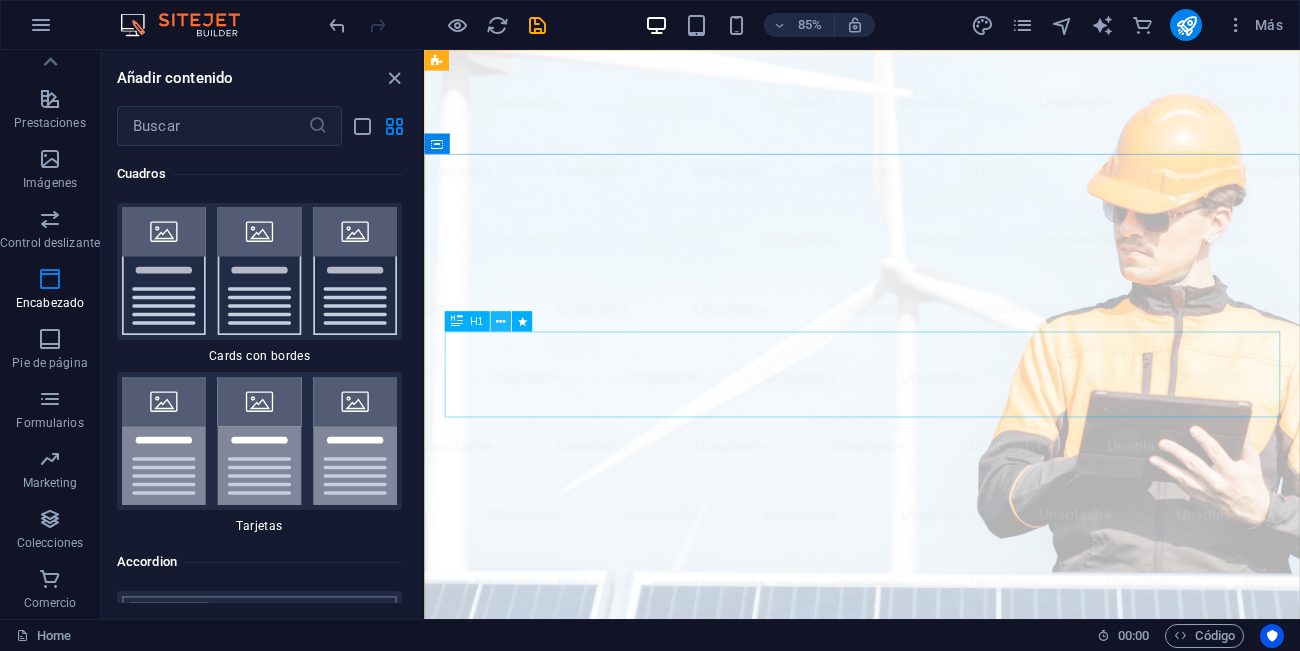 click at bounding box center [500, 321] 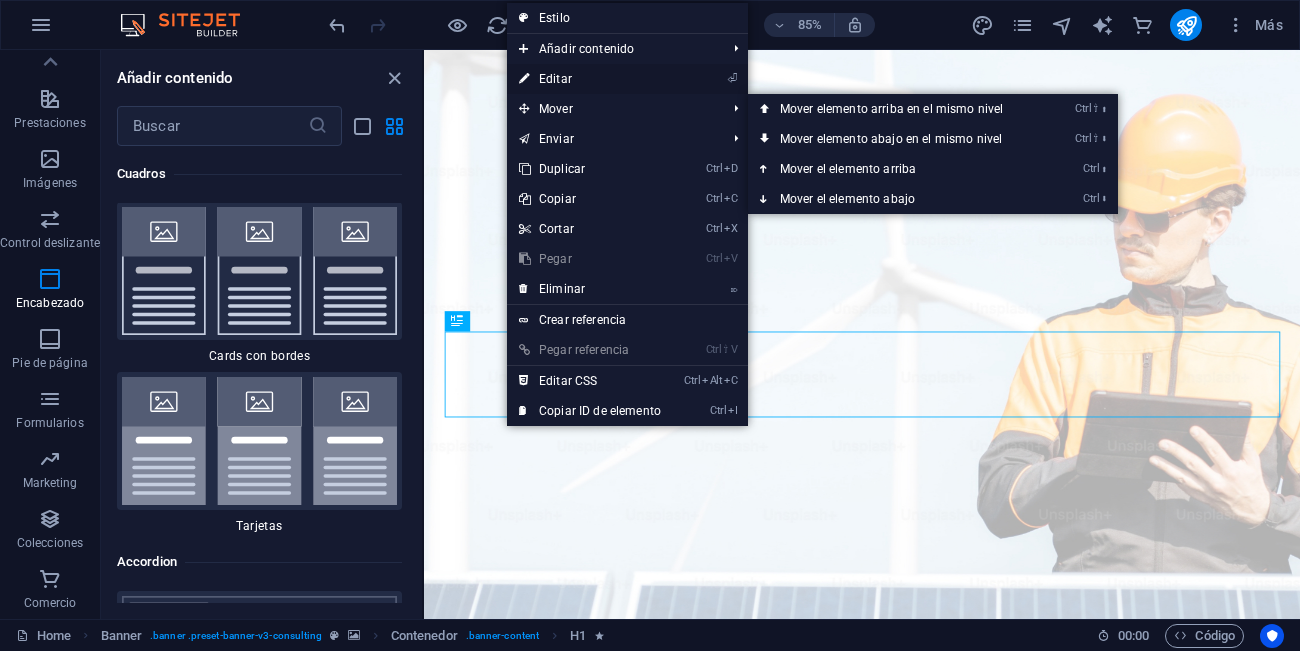 drag, startPoint x: 557, startPoint y: 78, endPoint x: 145, endPoint y: 79, distance: 412.00122 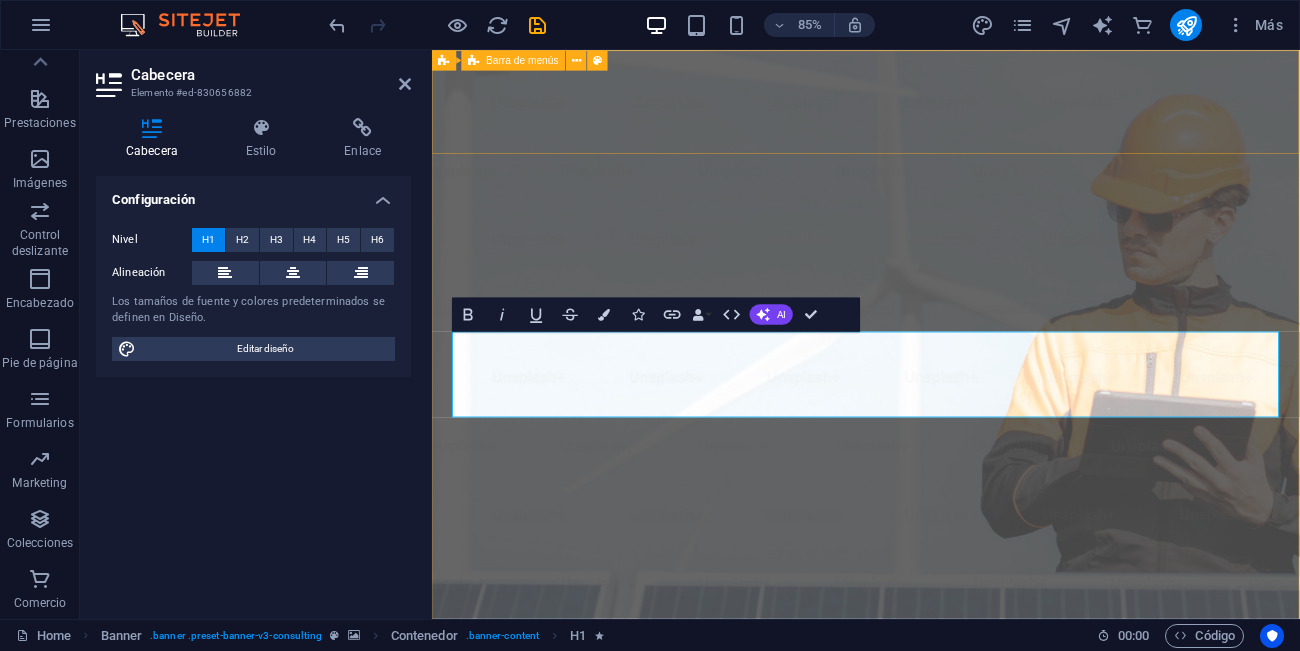 scroll, scrollTop: 391, scrollLeft: 0, axis: vertical 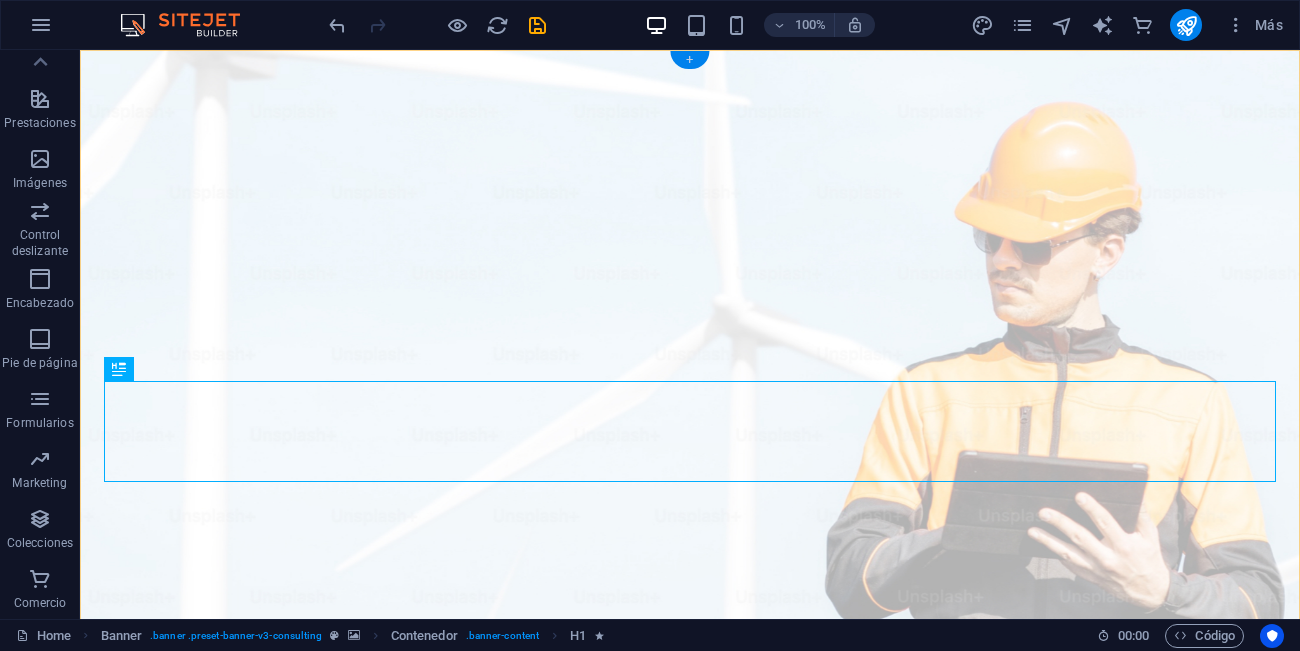 click on "+" at bounding box center [689, 60] 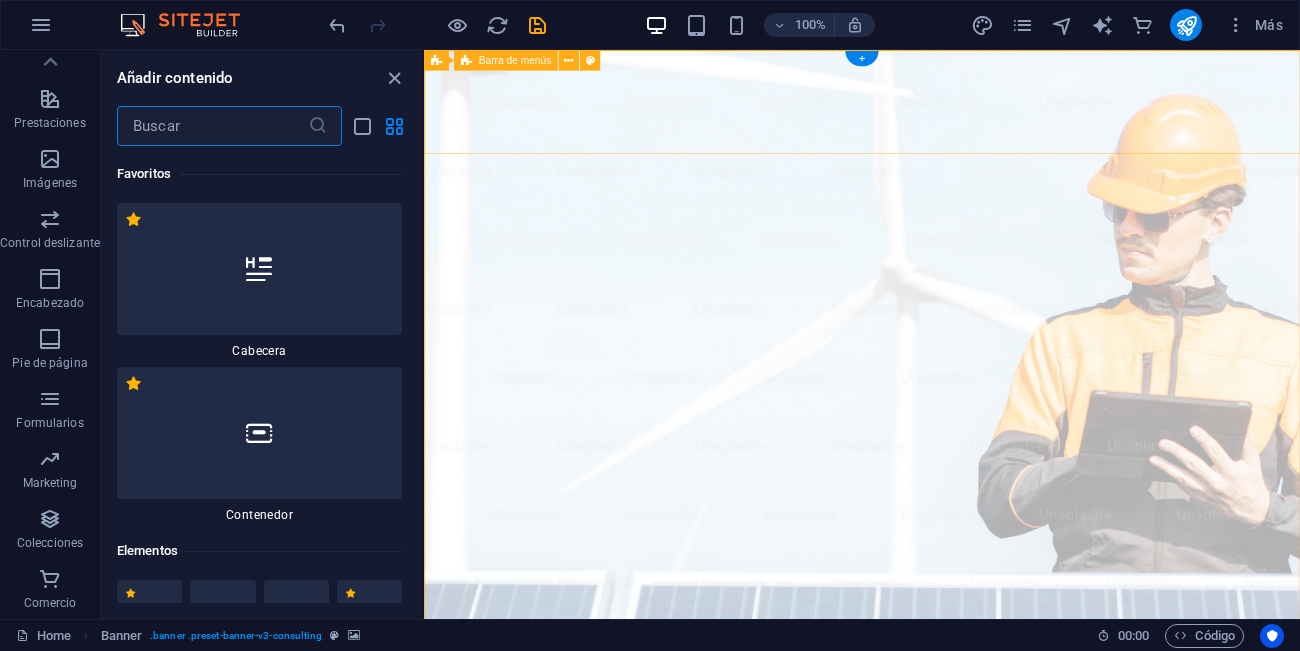 scroll, scrollTop: 391, scrollLeft: 0, axis: vertical 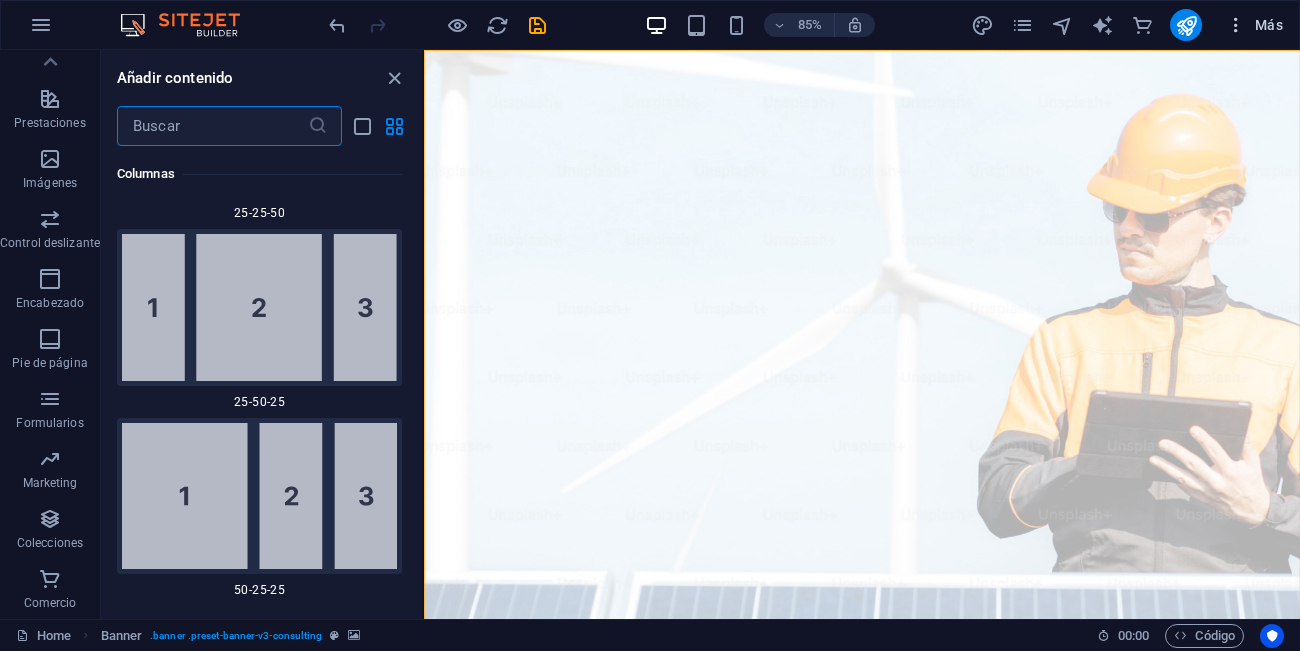 click on "Más" at bounding box center (1254, 25) 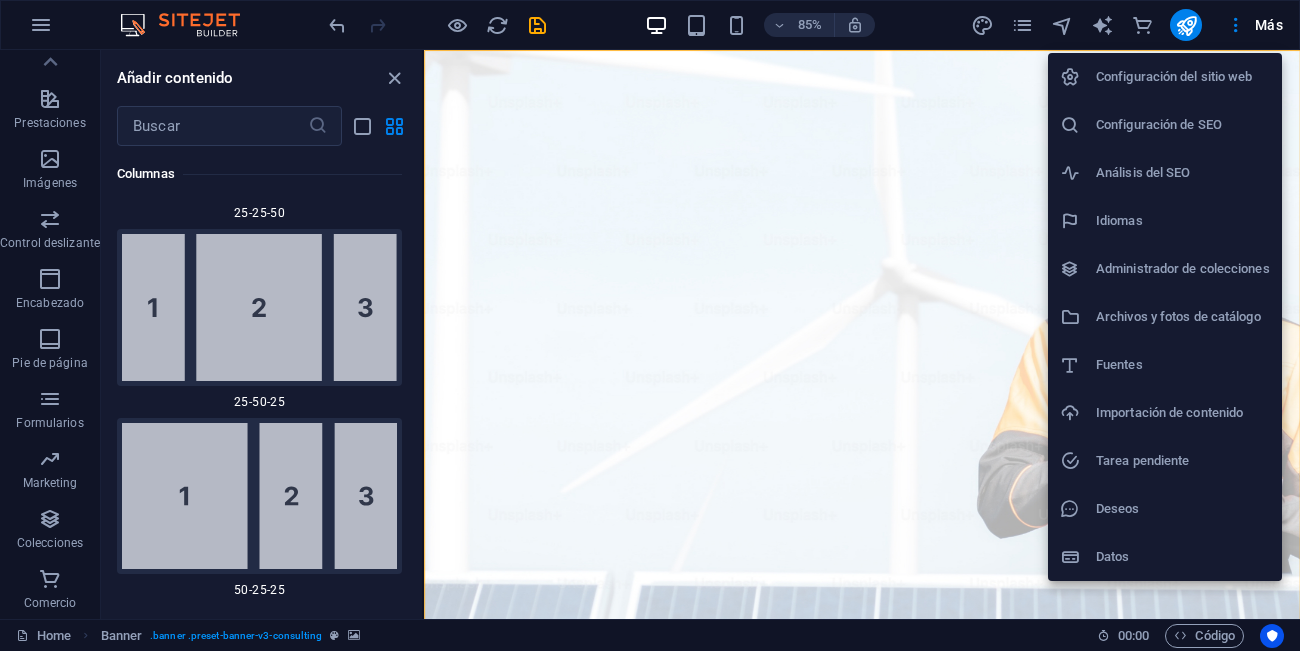 type 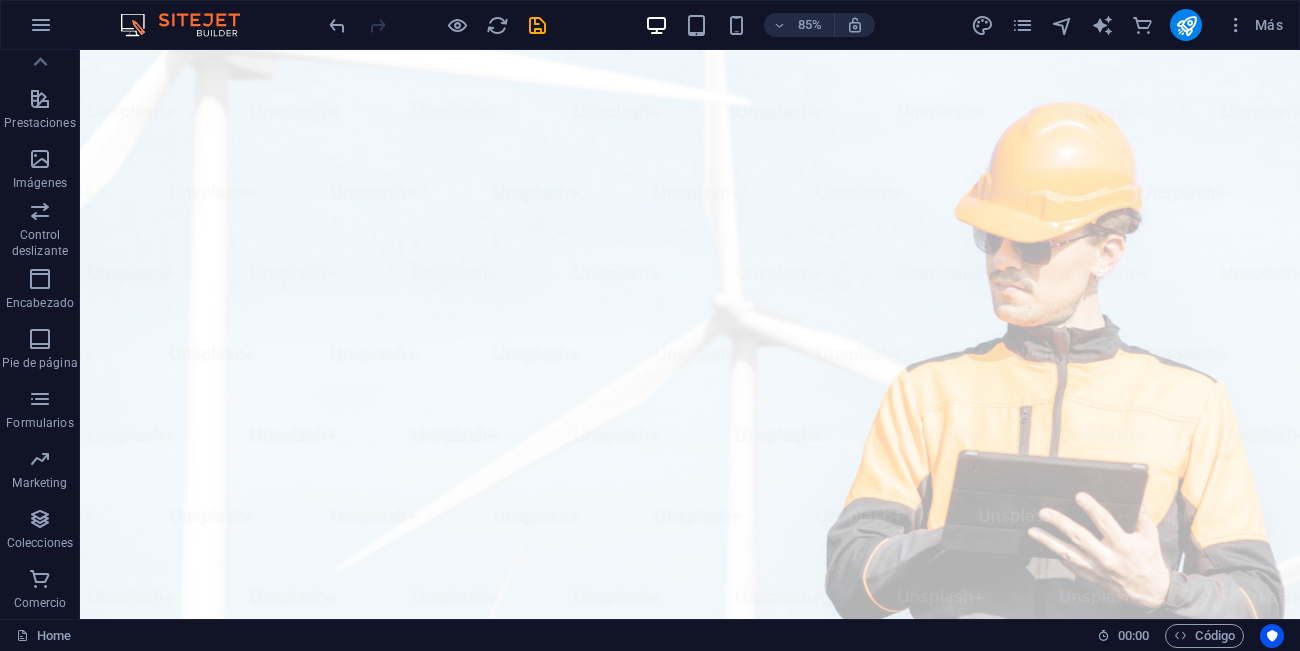 scroll, scrollTop: 391, scrollLeft: 0, axis: vertical 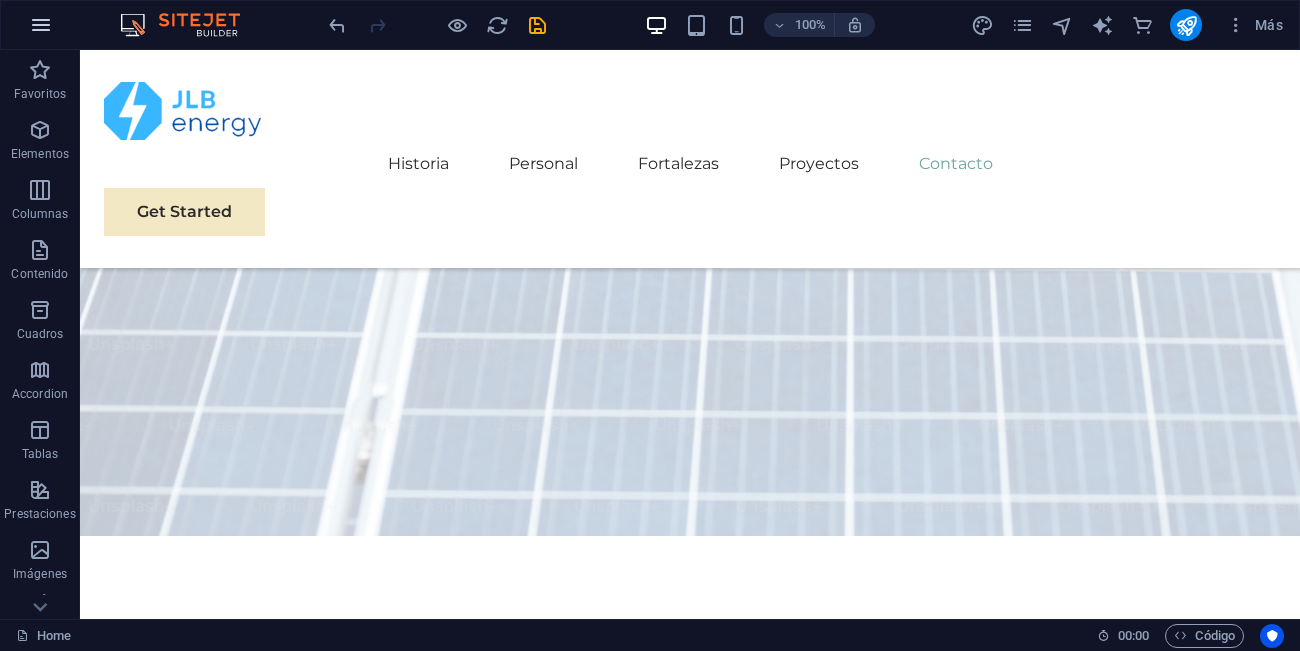 click at bounding box center (41, 25) 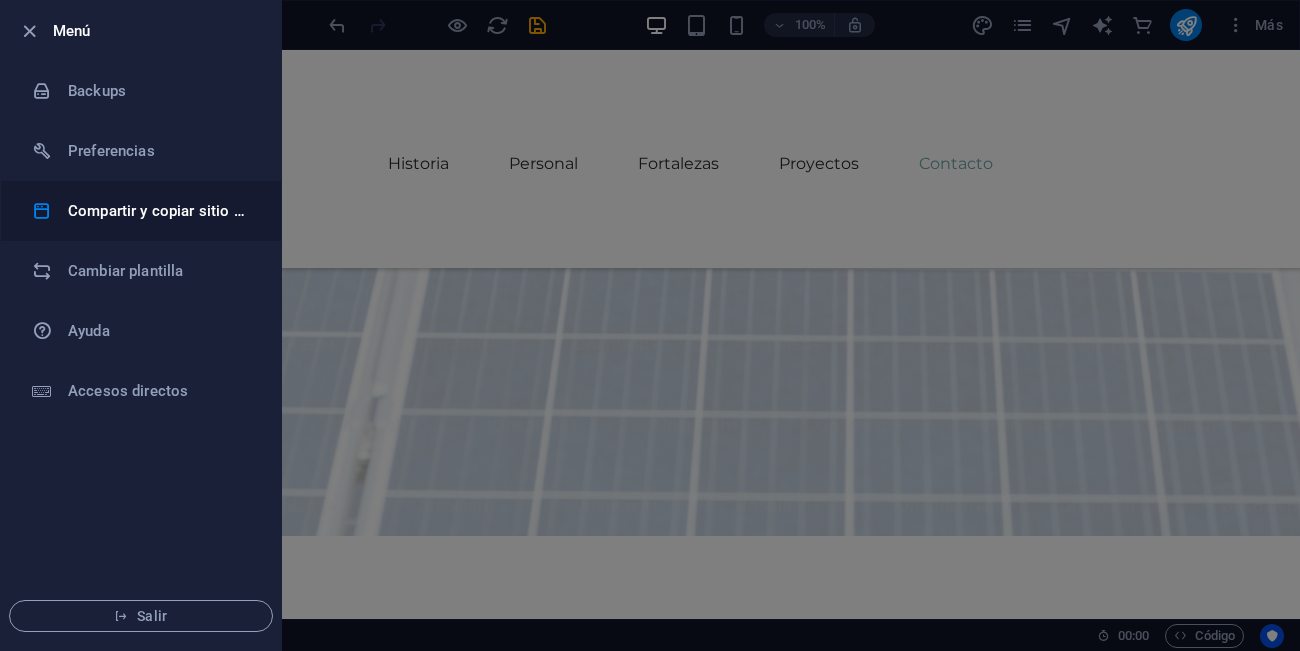 drag, startPoint x: 104, startPoint y: 160, endPoint x: 274, endPoint y: 235, distance: 185.80904 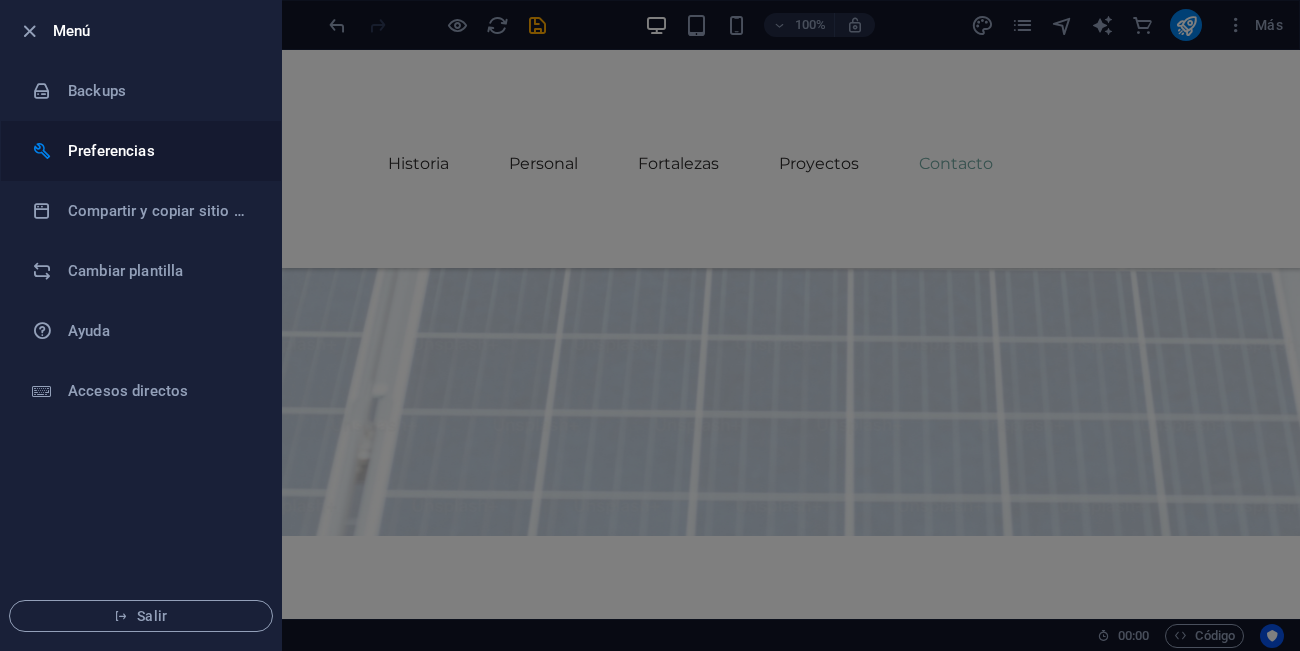 click on "Preferencias" at bounding box center [160, 151] 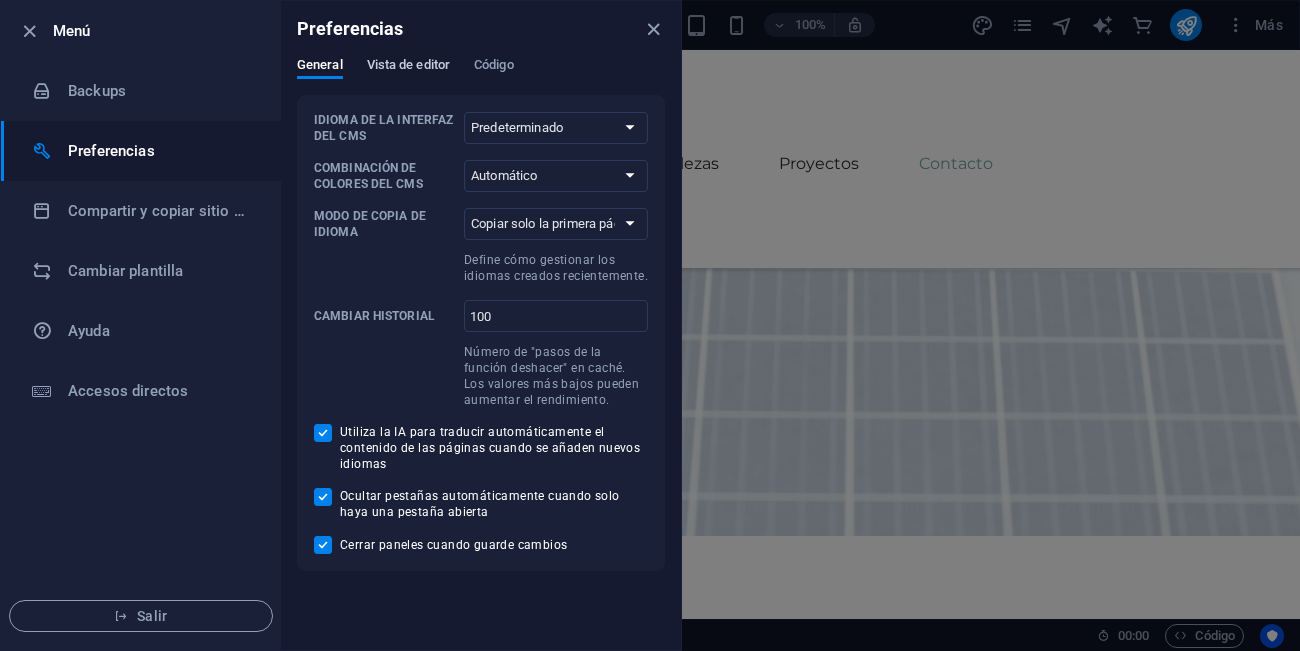 click on "Vista de editor" at bounding box center (408, 67) 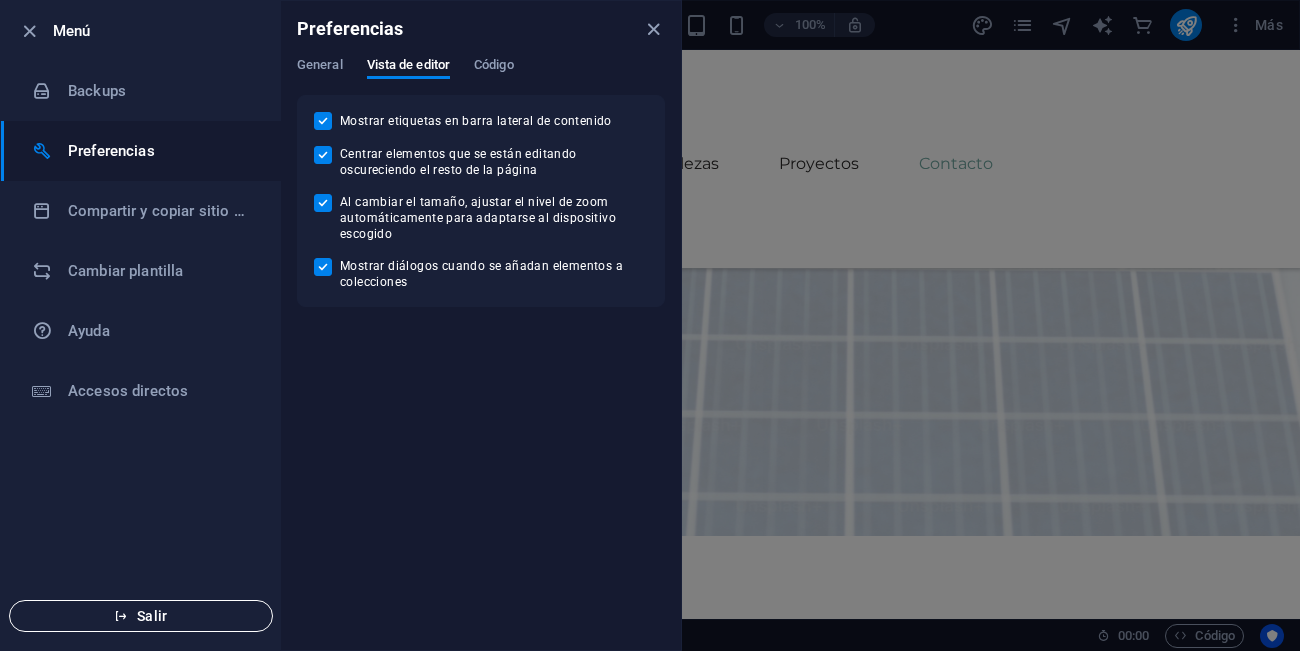 click on "Salir" at bounding box center [141, 616] 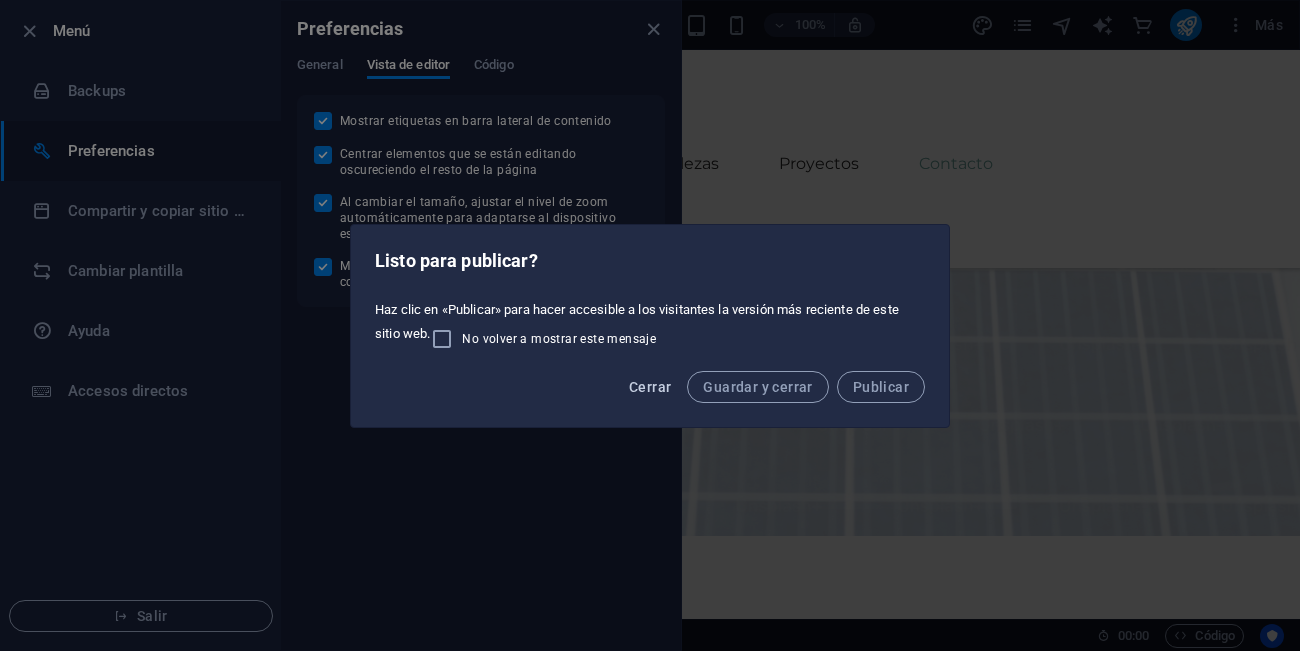 click on "Cerrar" at bounding box center [650, 387] 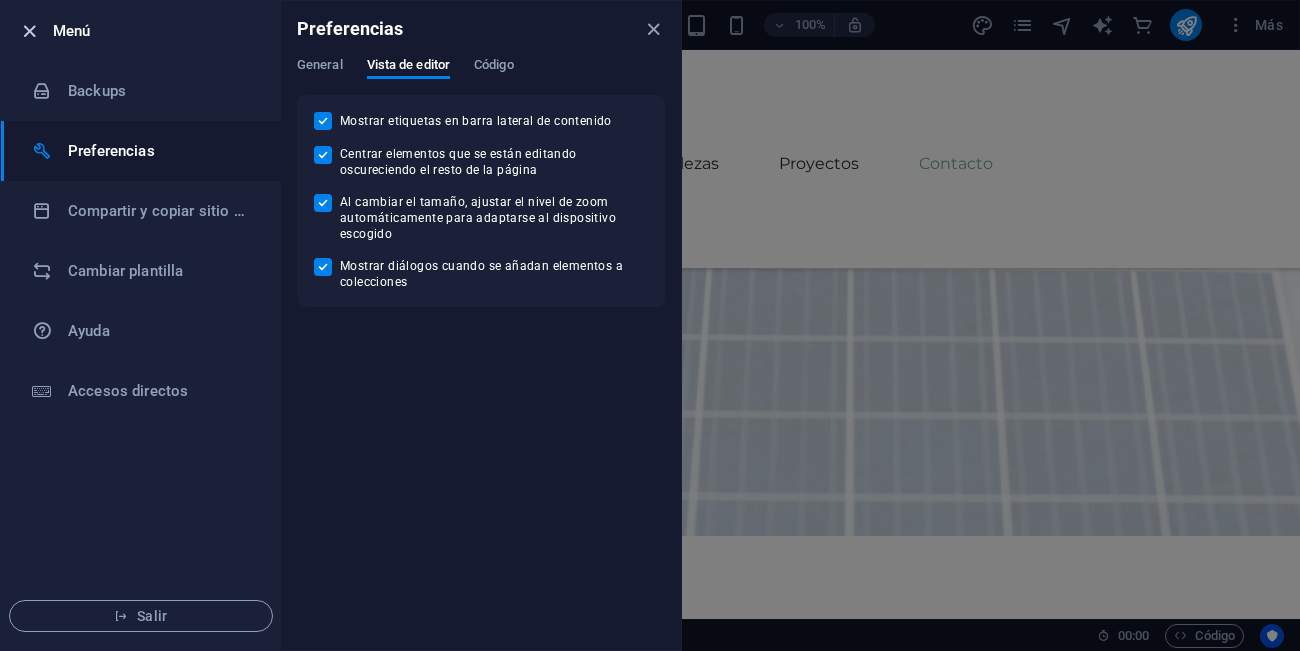 click at bounding box center [29, 31] 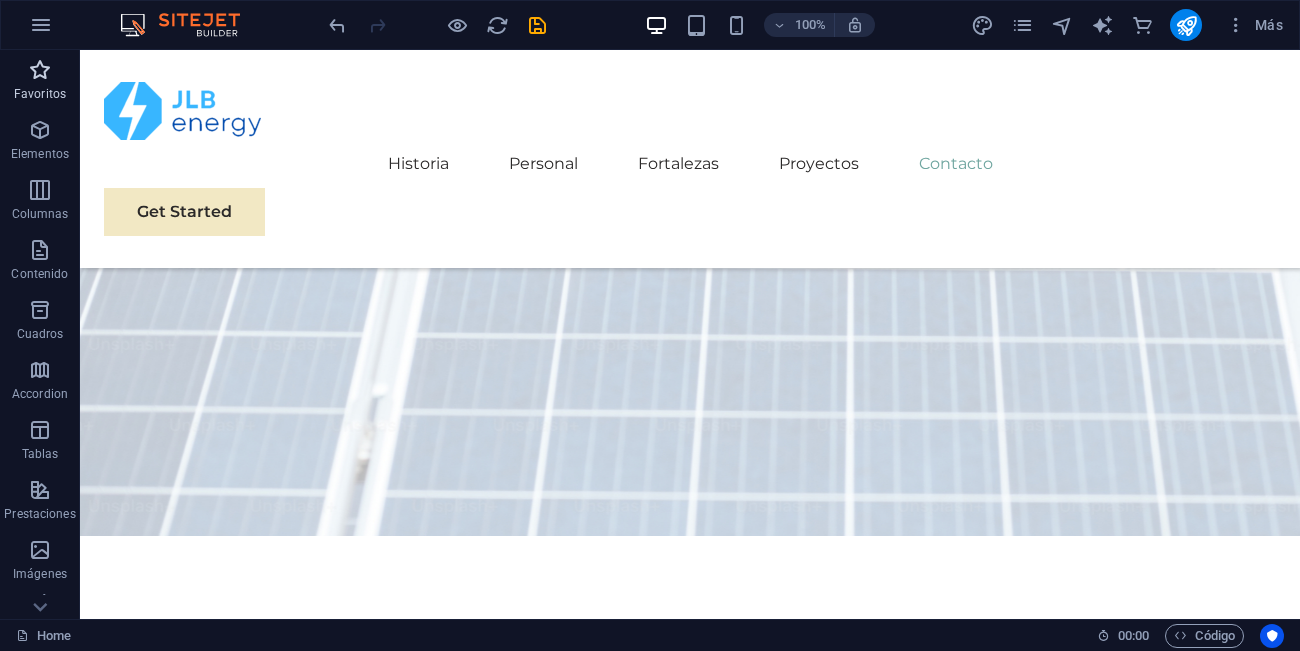 drag, startPoint x: 31, startPoint y: 25, endPoint x: 1, endPoint y: 89, distance: 70.68239 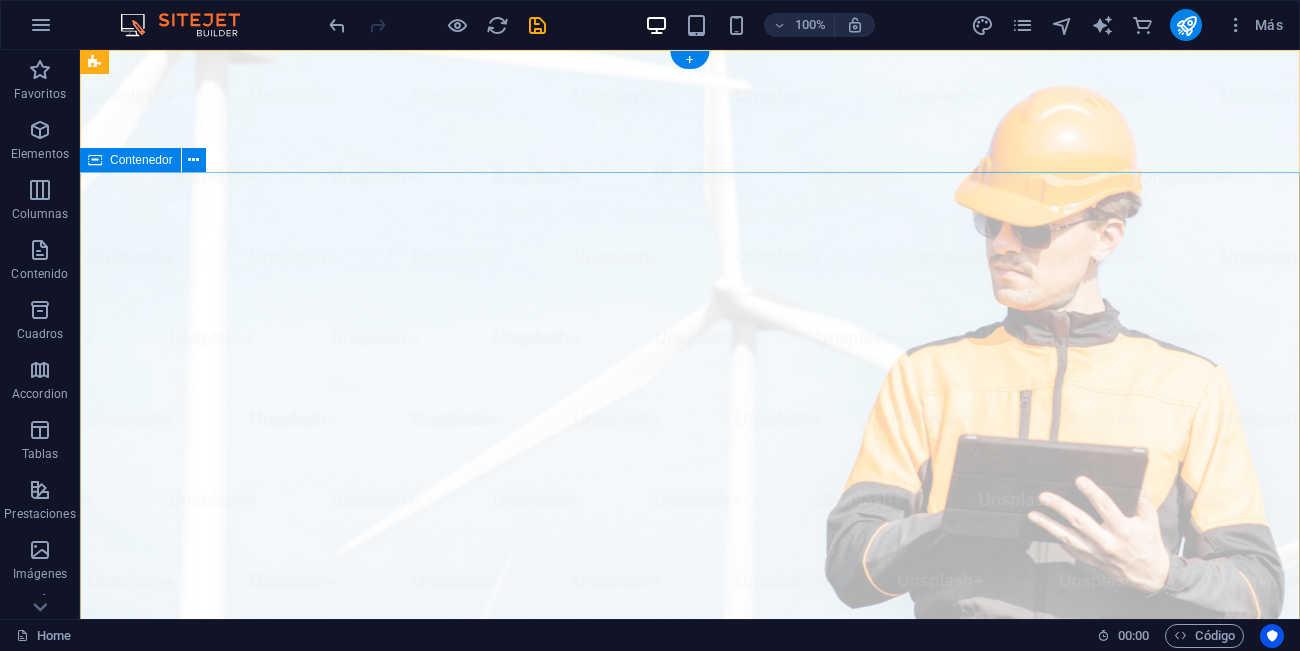 scroll, scrollTop: 0, scrollLeft: 0, axis: both 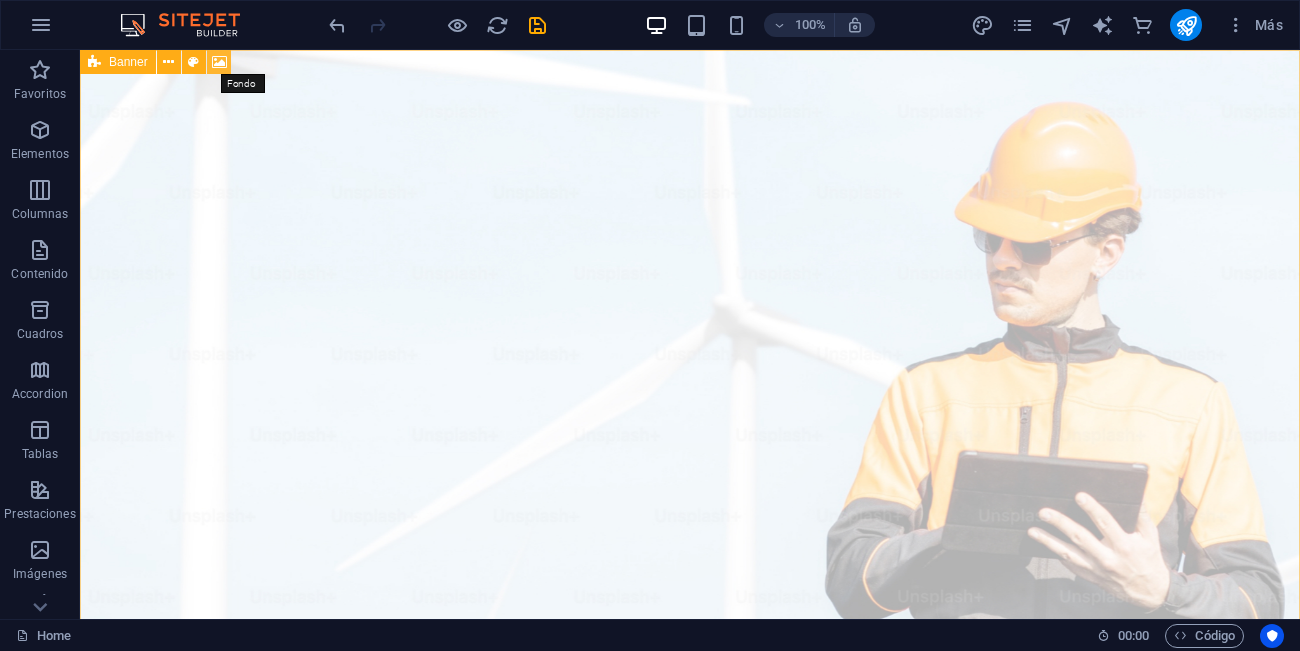 click at bounding box center (219, 62) 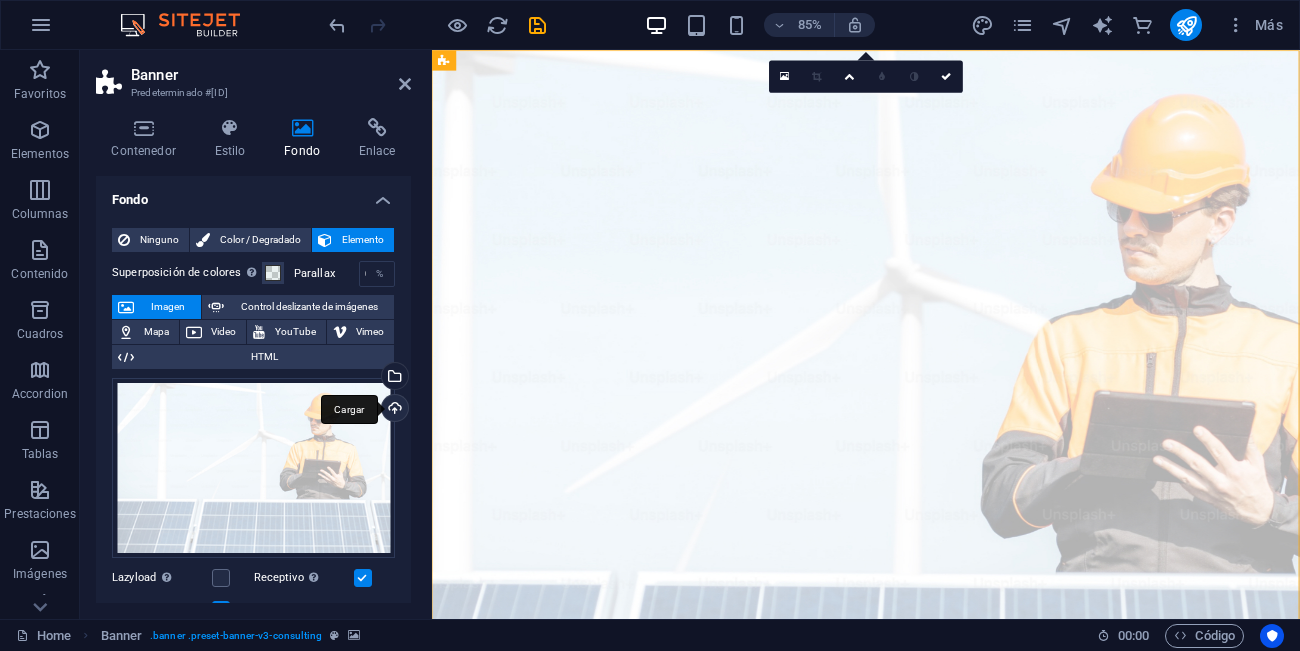 click on "Cargar" at bounding box center [393, 410] 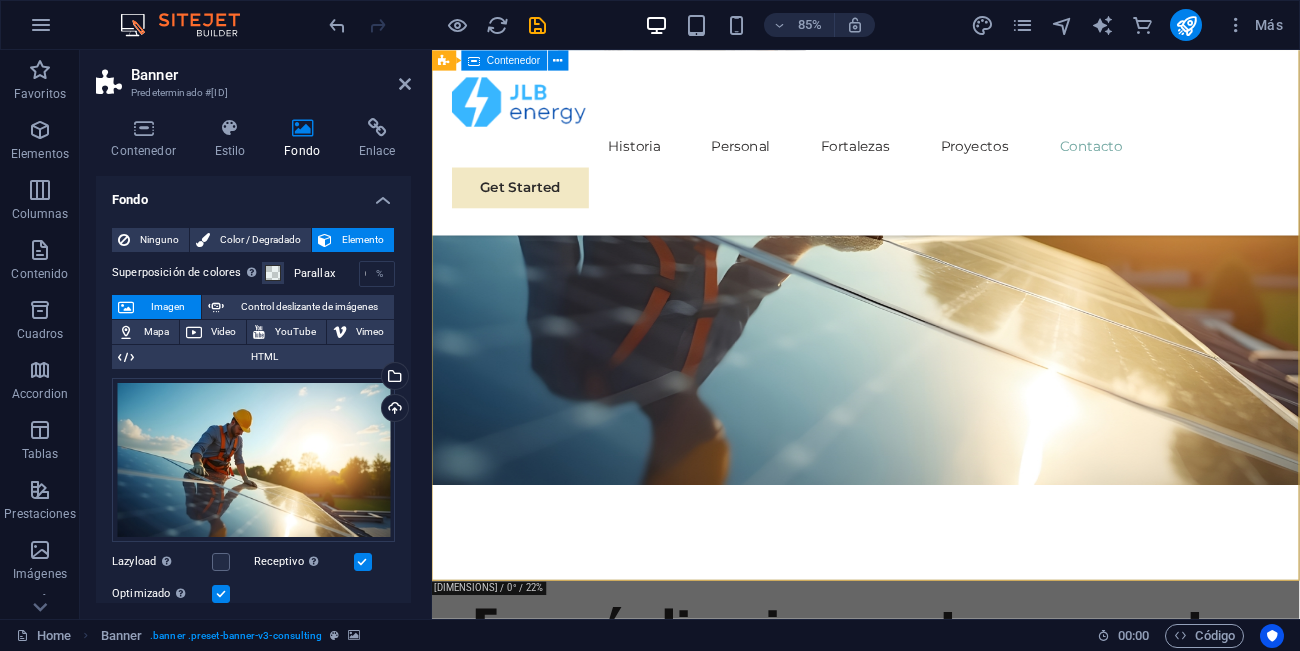 scroll, scrollTop: 276, scrollLeft: 0, axis: vertical 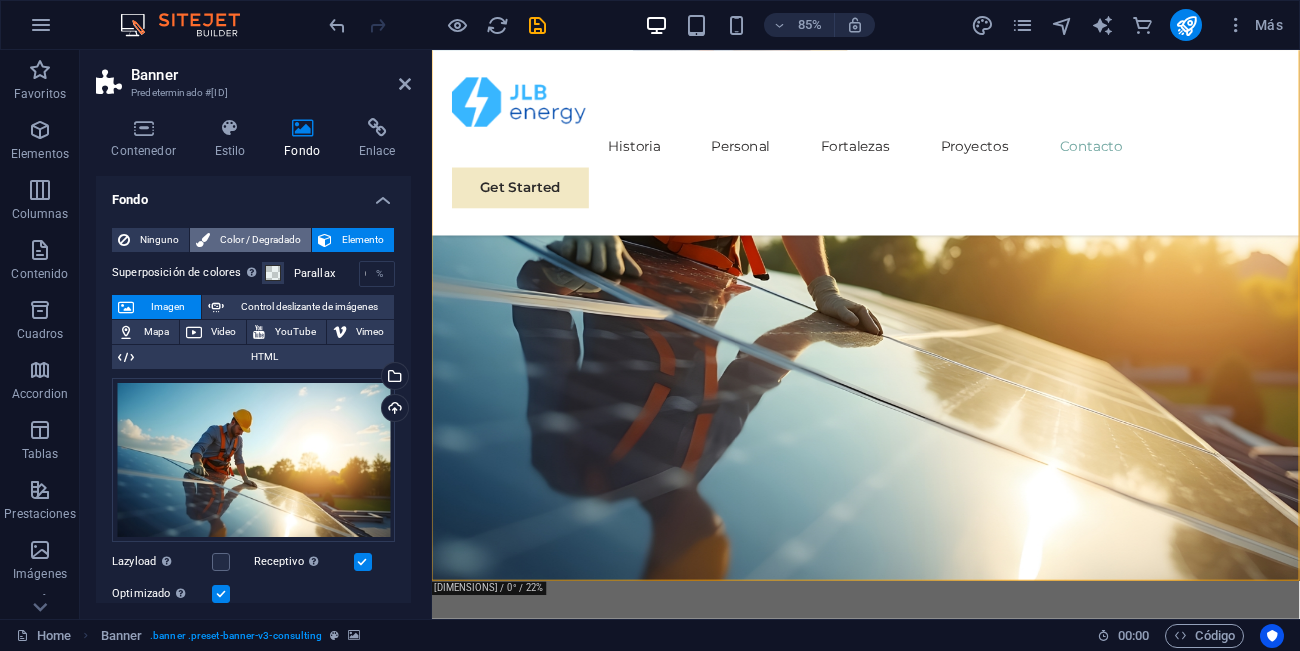 click on "Color / Degradado" at bounding box center (260, 240) 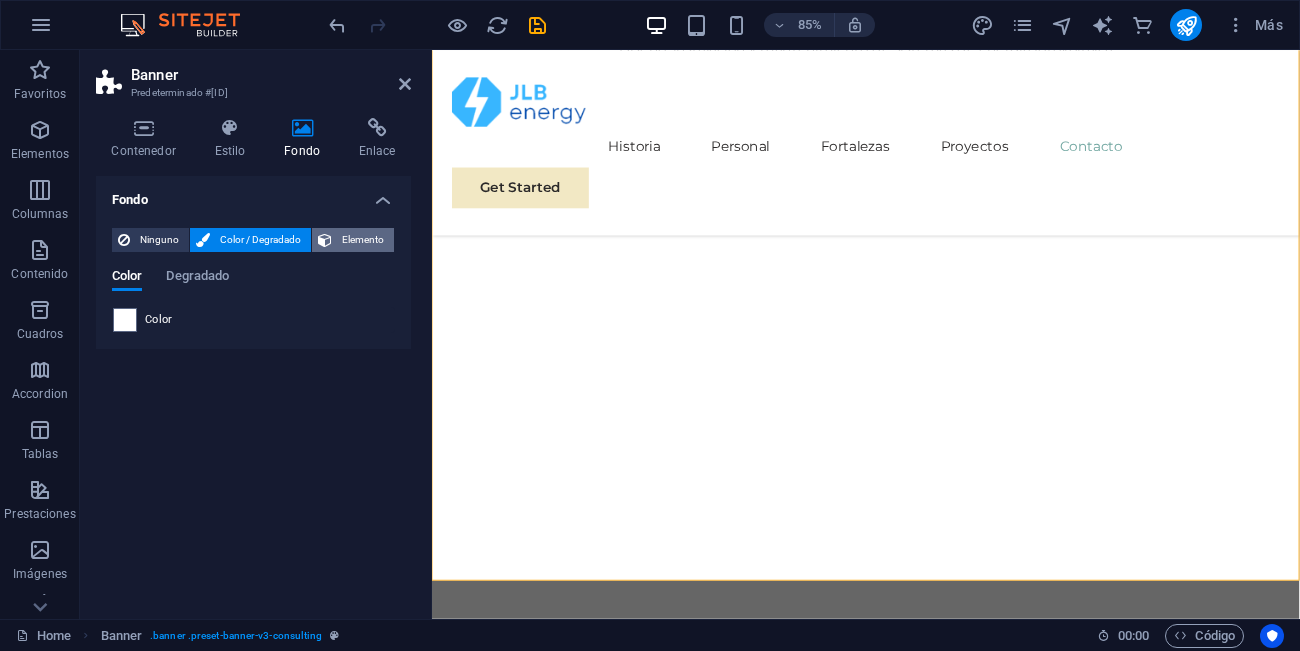 click on "Elemento" at bounding box center [363, 240] 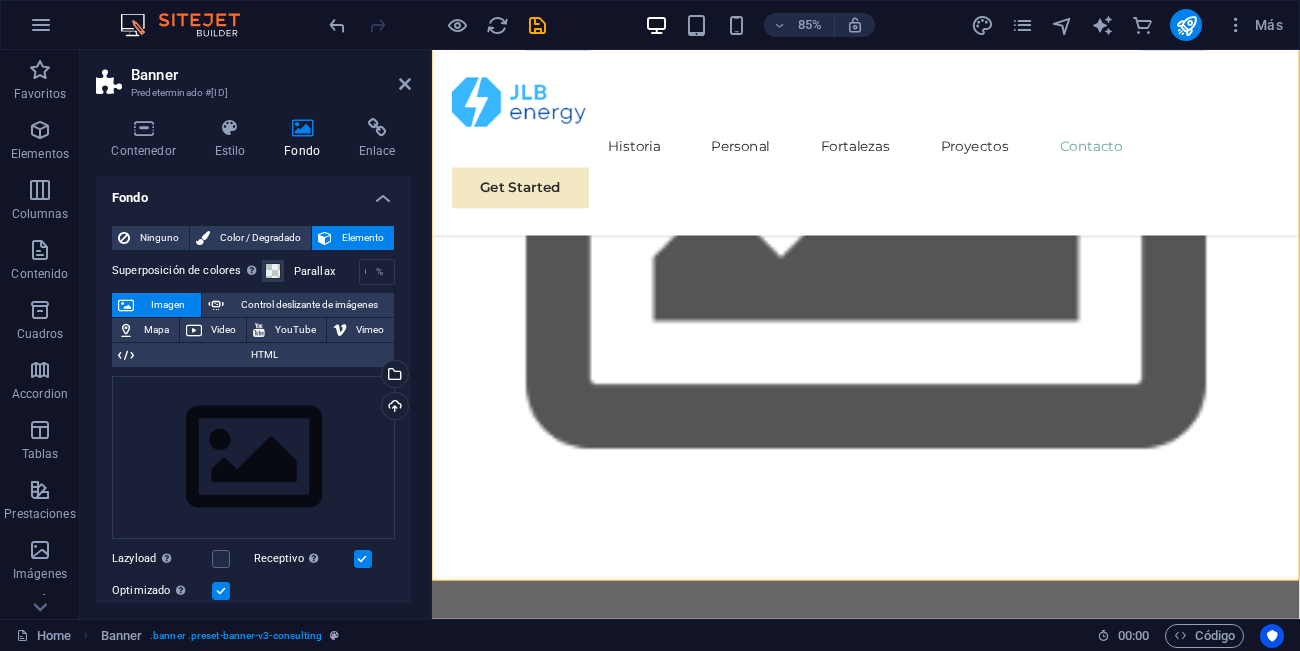 scroll, scrollTop: 0, scrollLeft: 0, axis: both 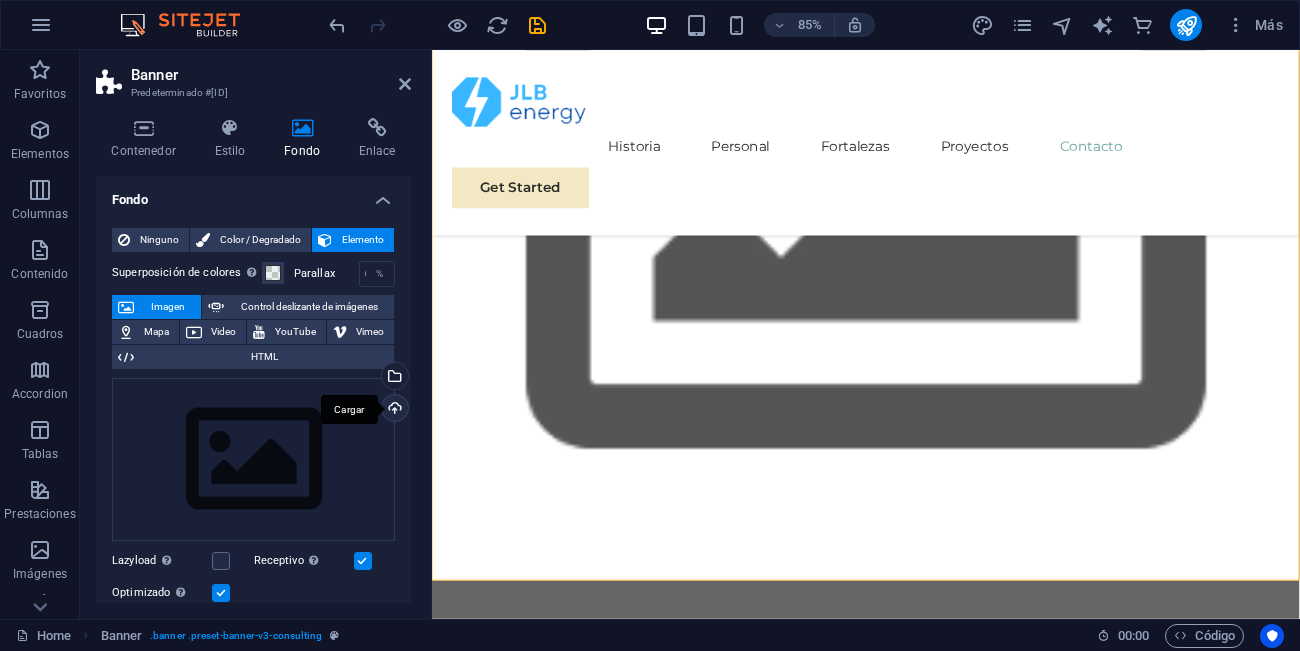 click on "Cargar" at bounding box center (393, 410) 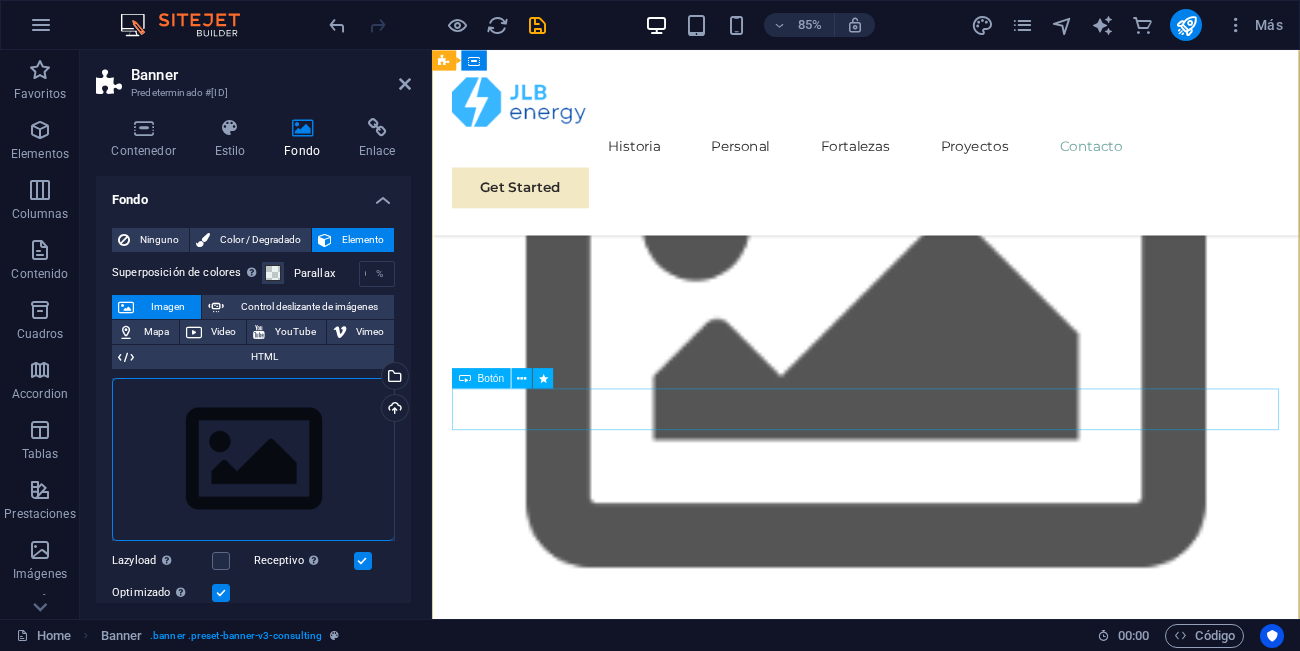 scroll, scrollTop: 0, scrollLeft: 0, axis: both 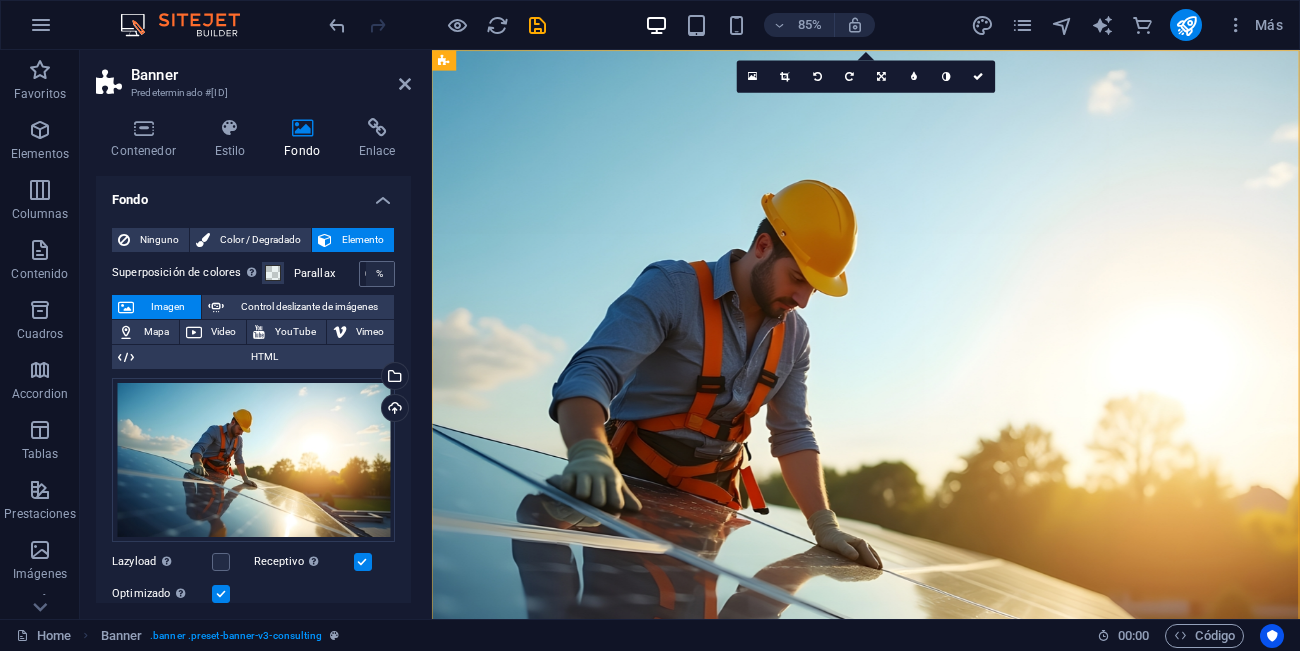 click on "%" at bounding box center [380, 274] 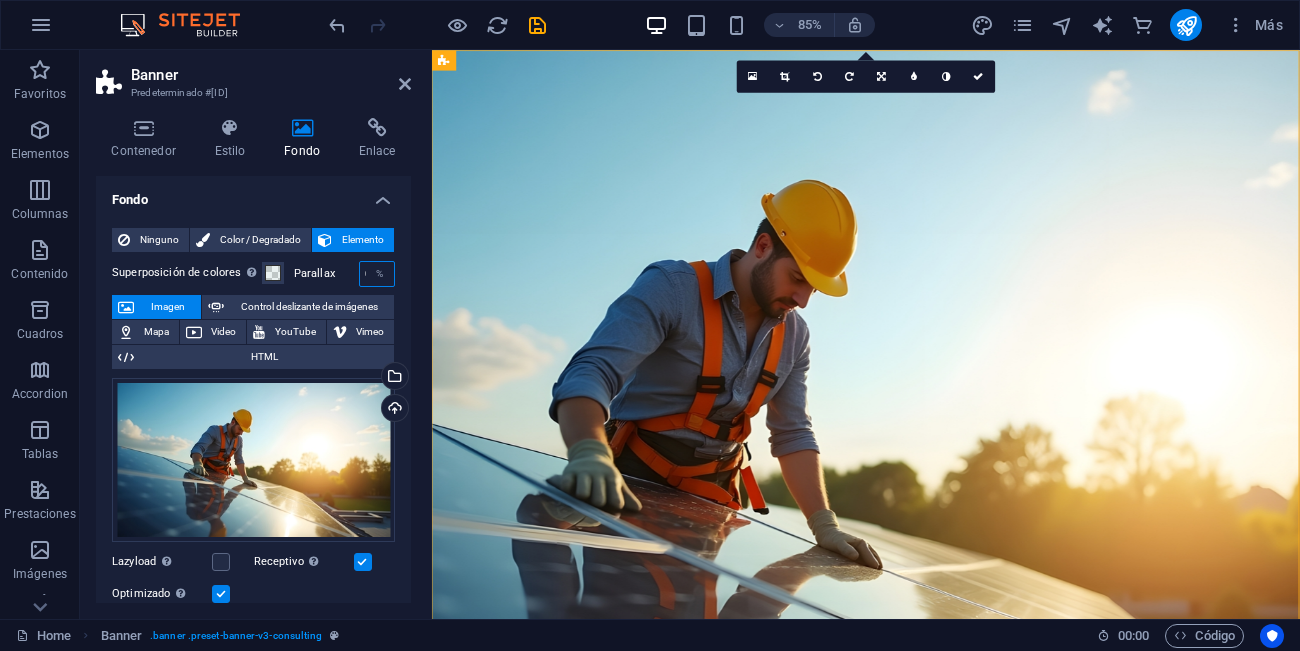 click on "0" at bounding box center [377, 274] 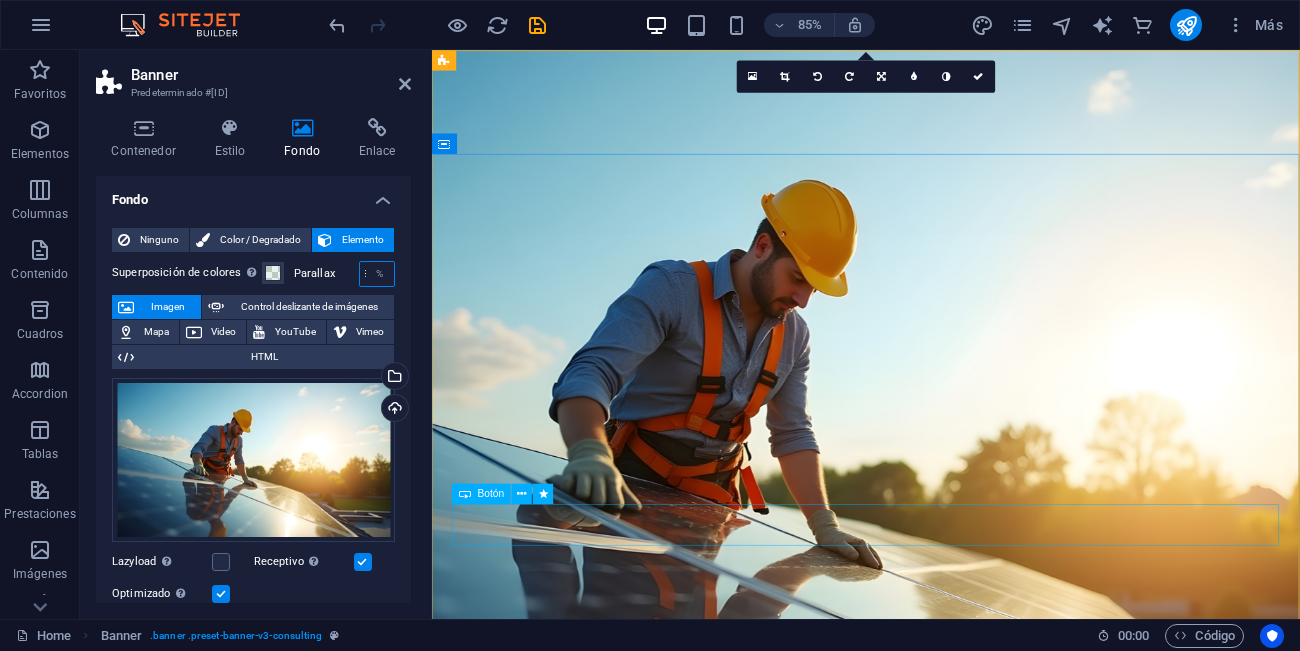 scroll, scrollTop: 0, scrollLeft: 8, axis: horizontal 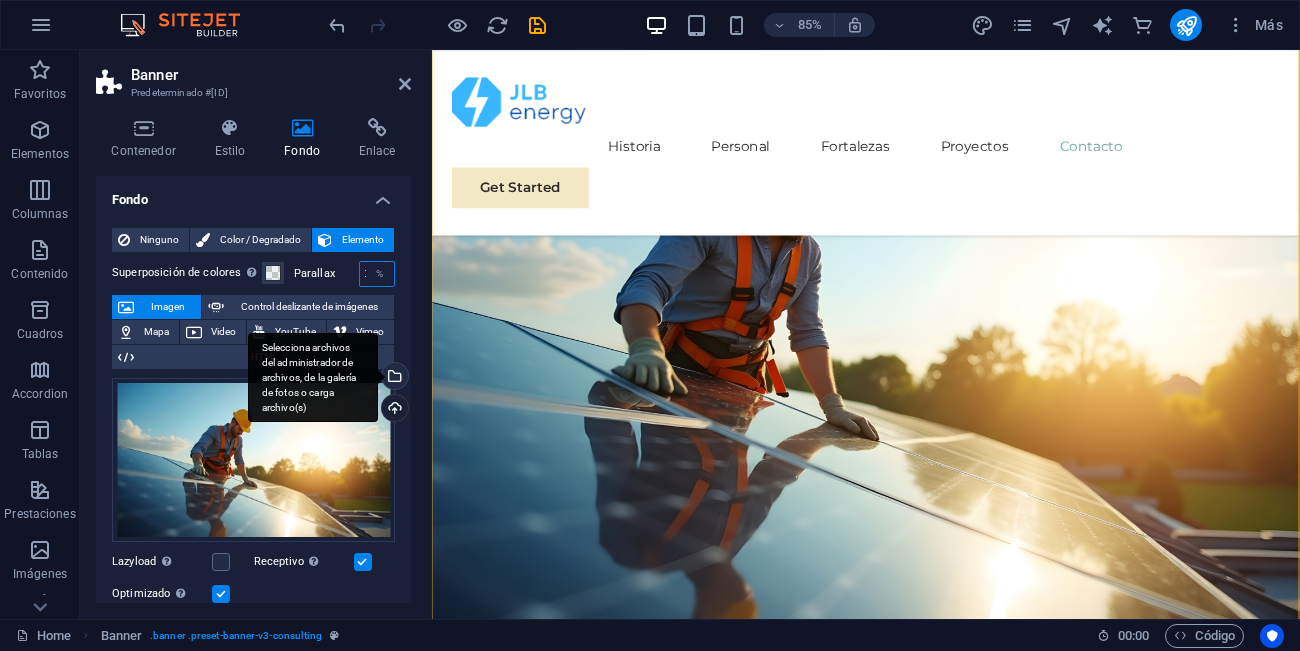 type on "8" 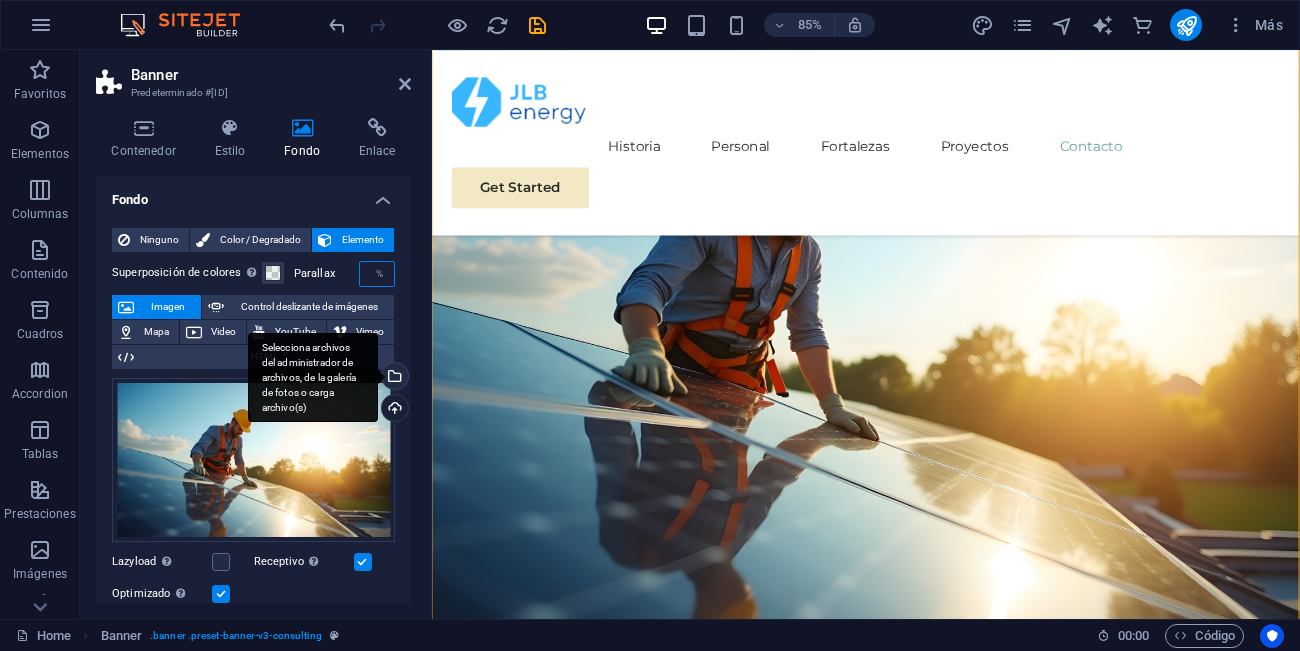 scroll, scrollTop: 0, scrollLeft: 0, axis: both 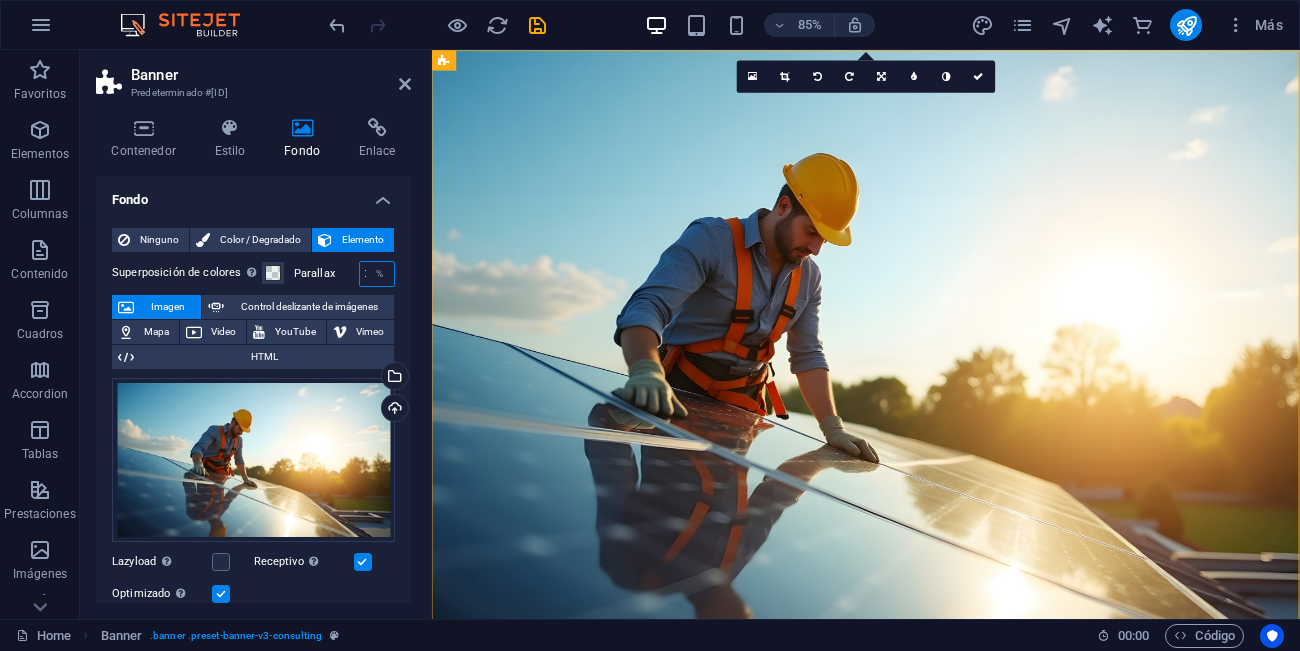 type on "8" 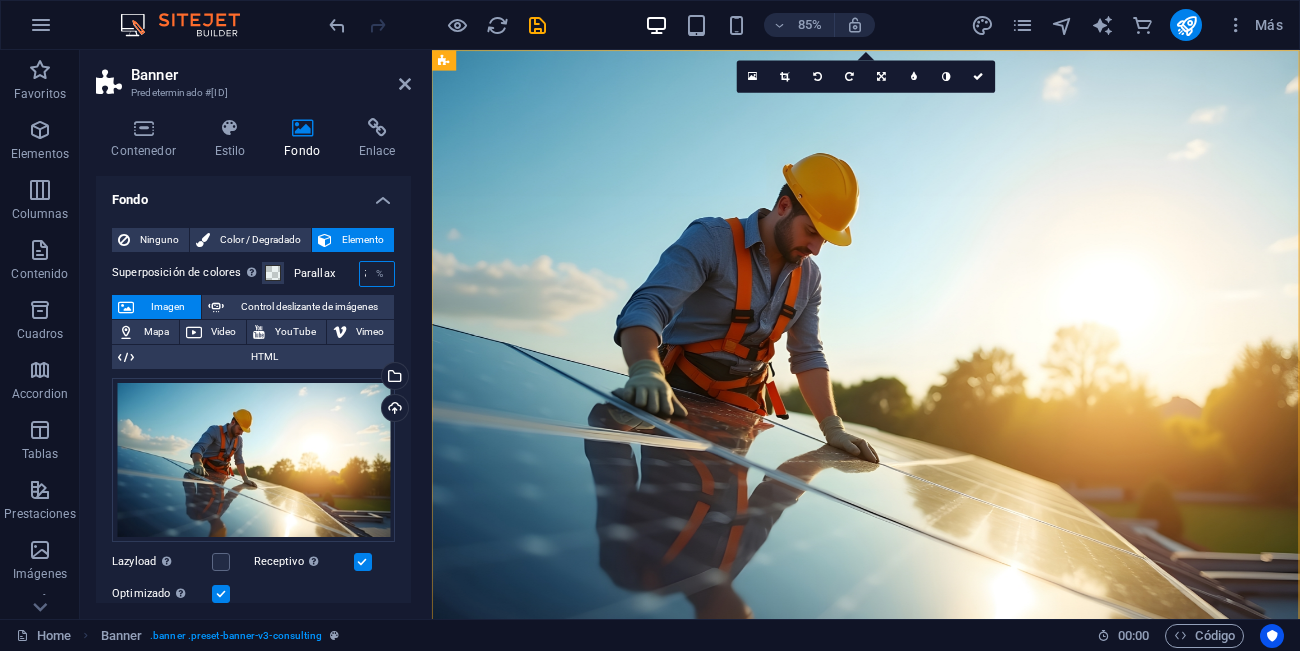 scroll, scrollTop: 0, scrollLeft: 8, axis: horizontal 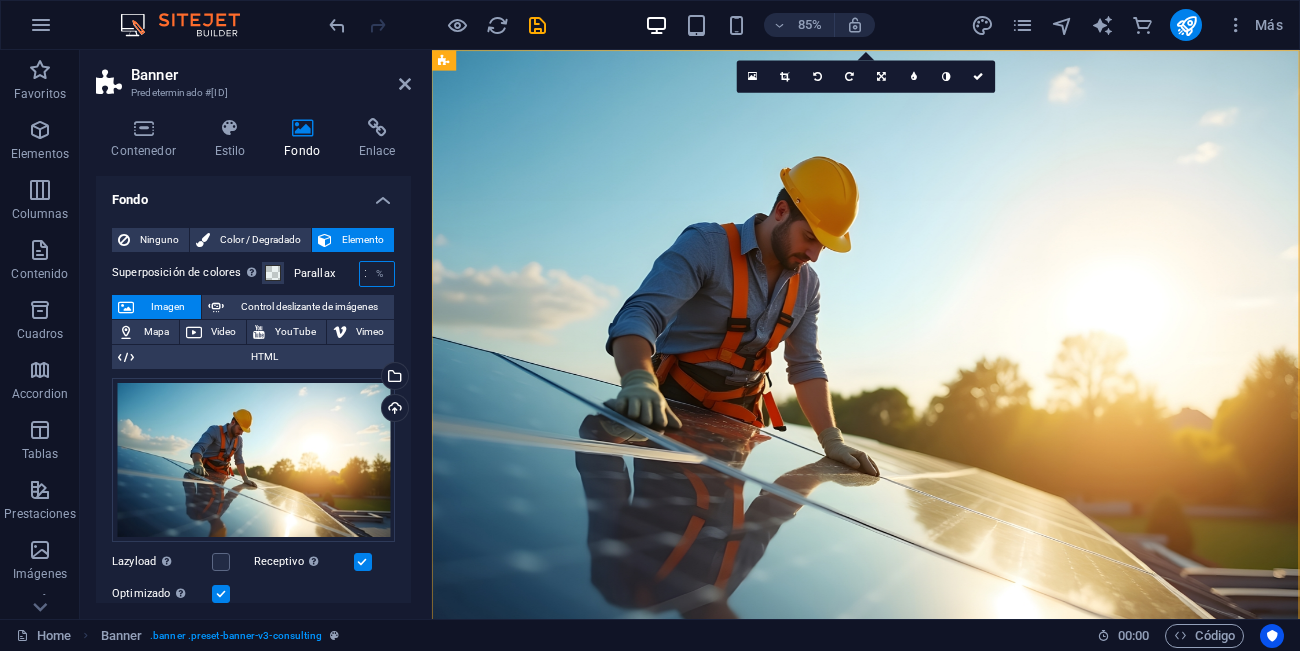 type on "7" 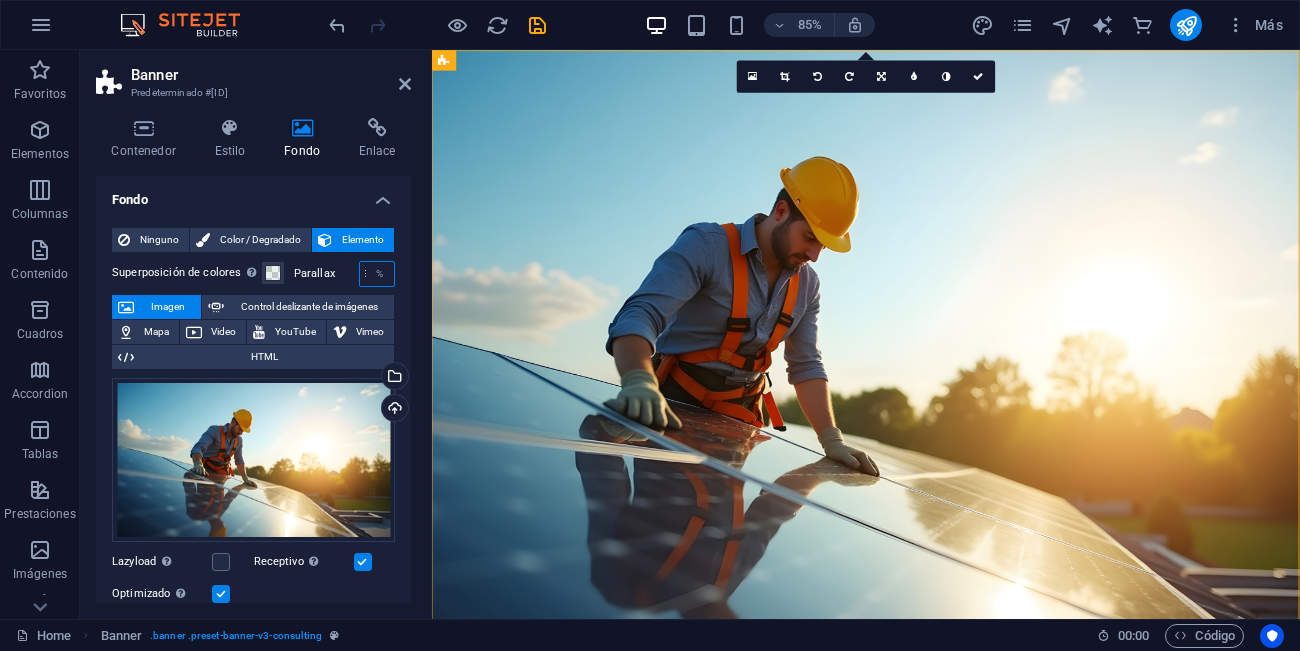 scroll, scrollTop: 0, scrollLeft: 8, axis: horizontal 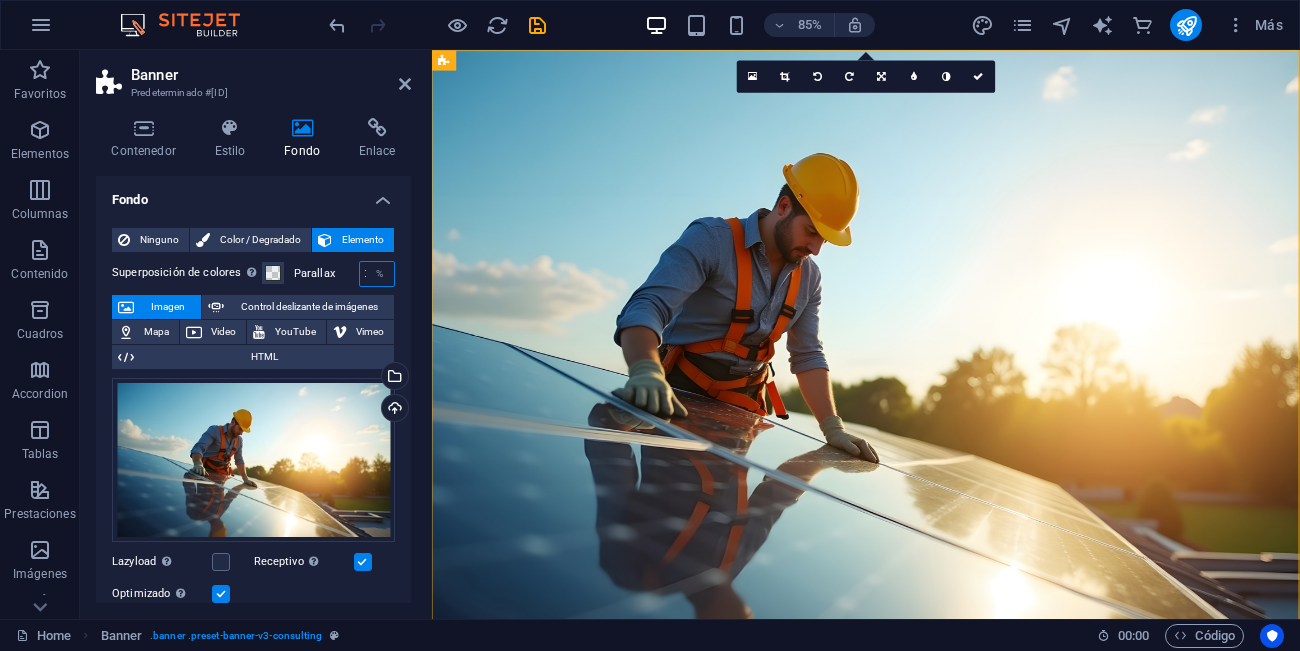 type on "8" 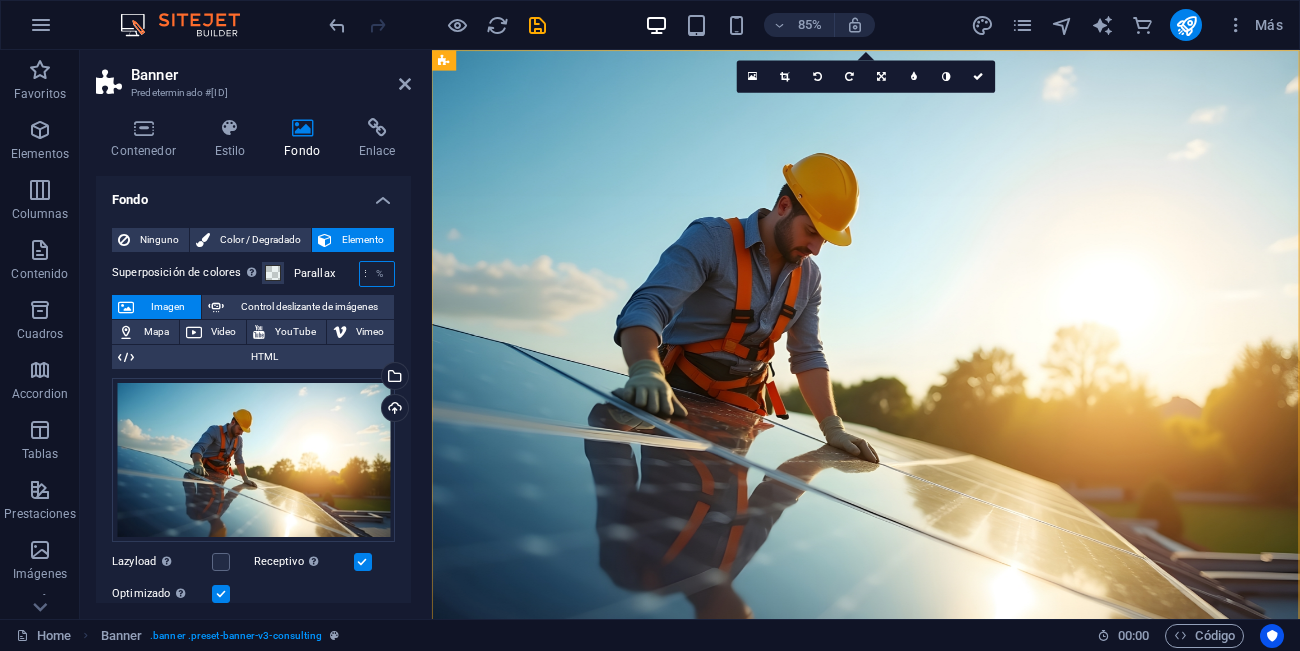 scroll, scrollTop: 0, scrollLeft: 8, axis: horizontal 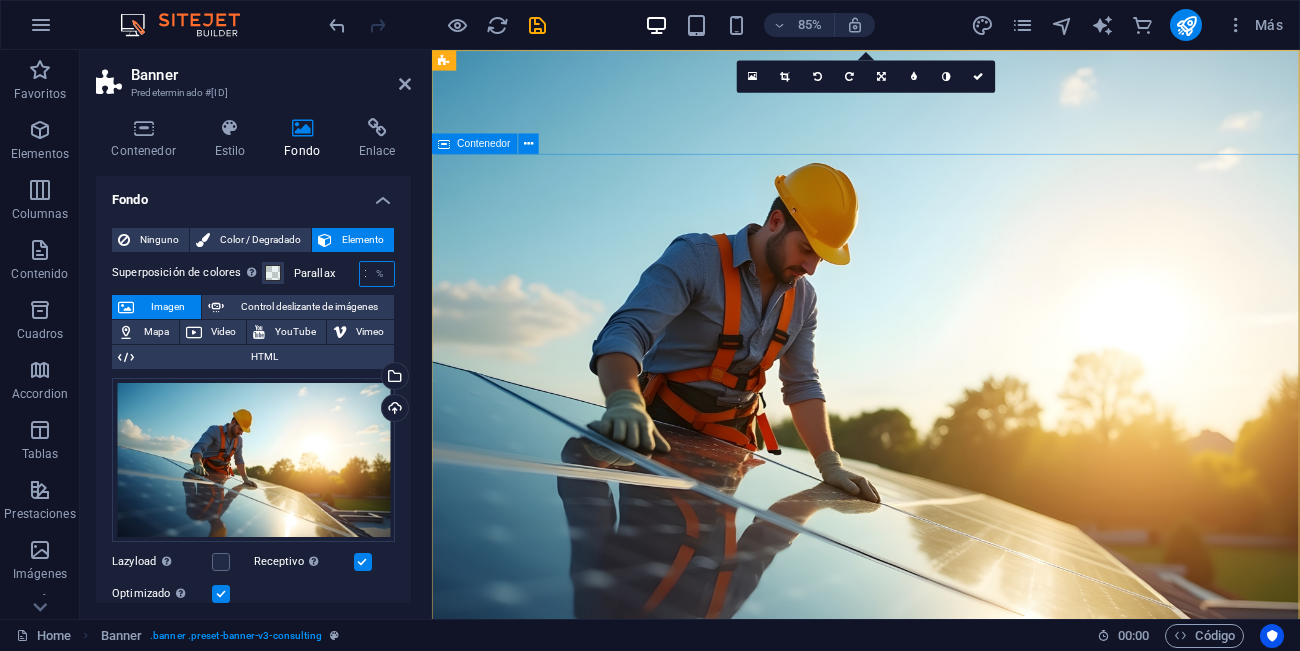 type on "5" 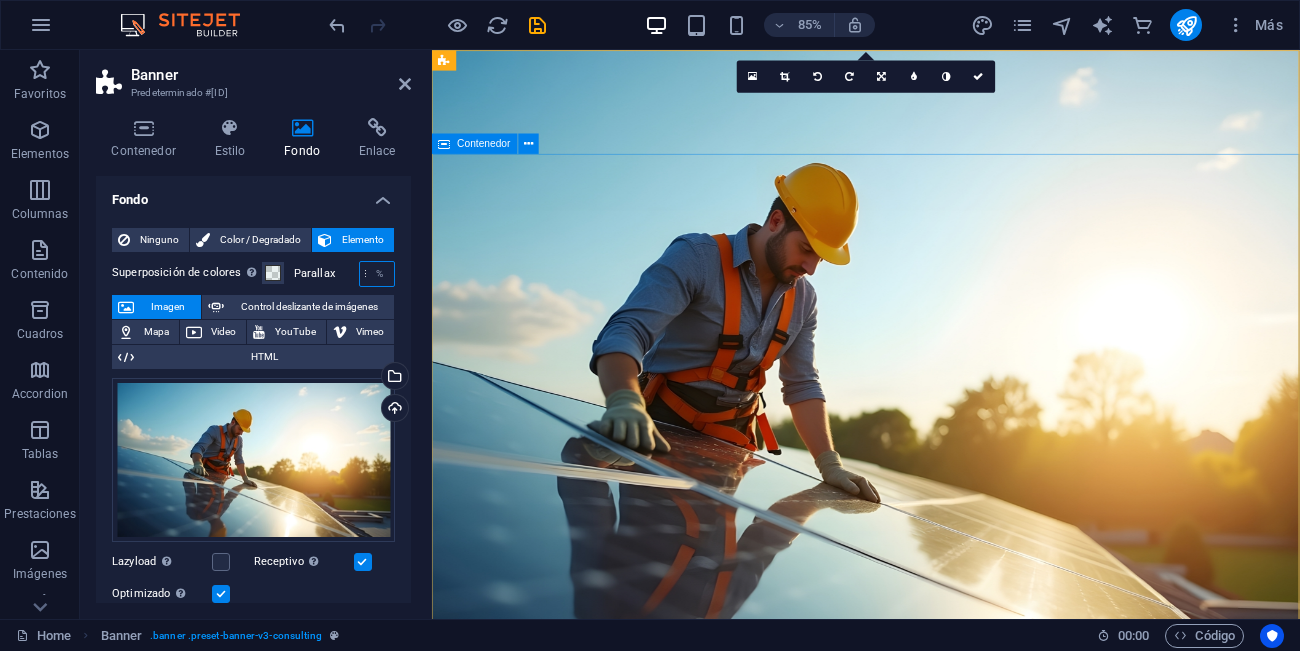 scroll, scrollTop: 0, scrollLeft: 8, axis: horizontal 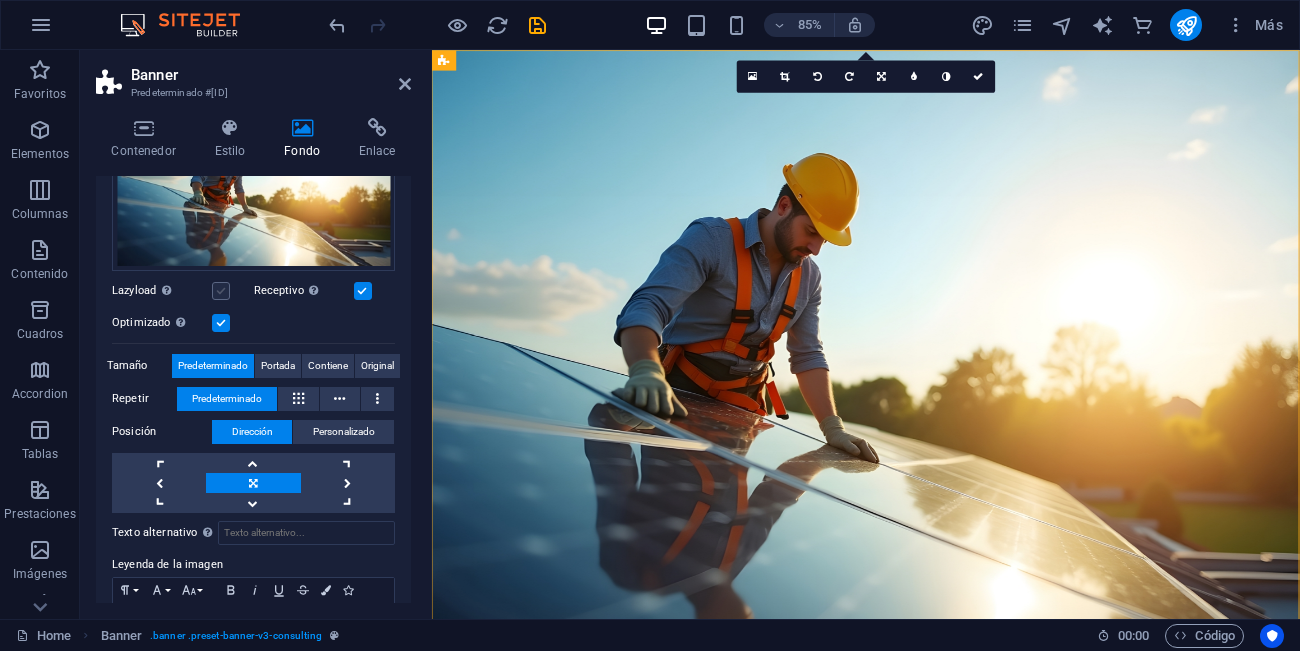 type on "80" 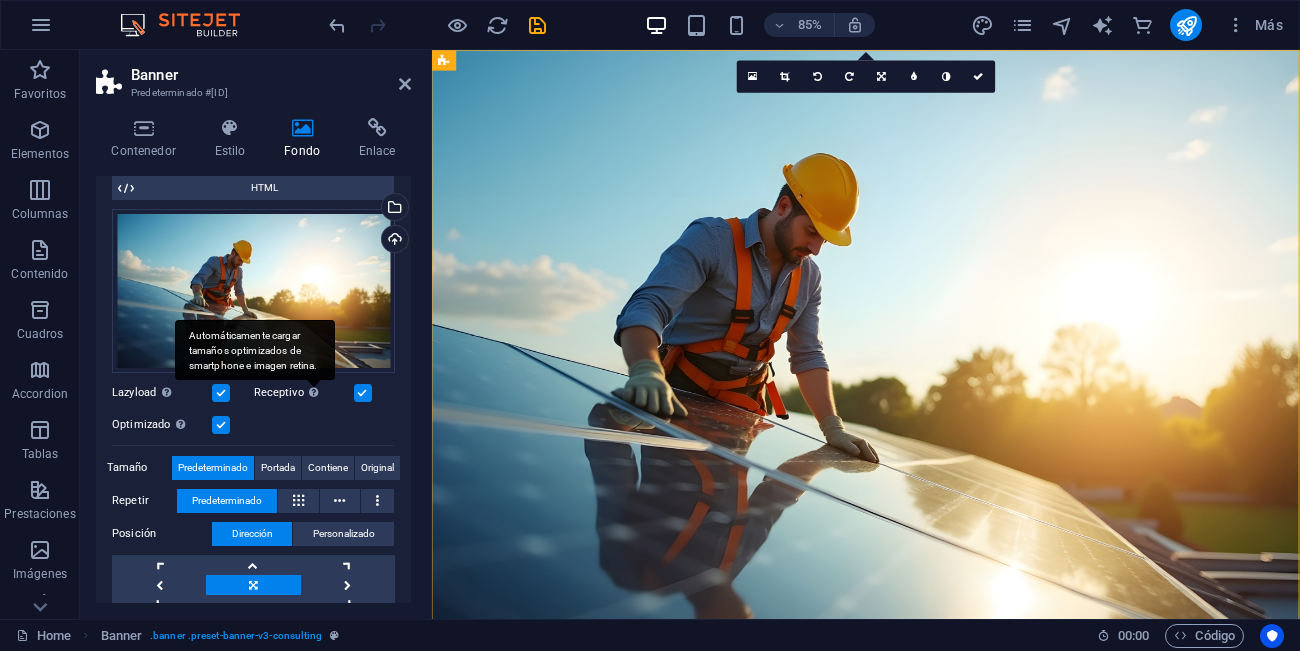 scroll, scrollTop: 0, scrollLeft: 0, axis: both 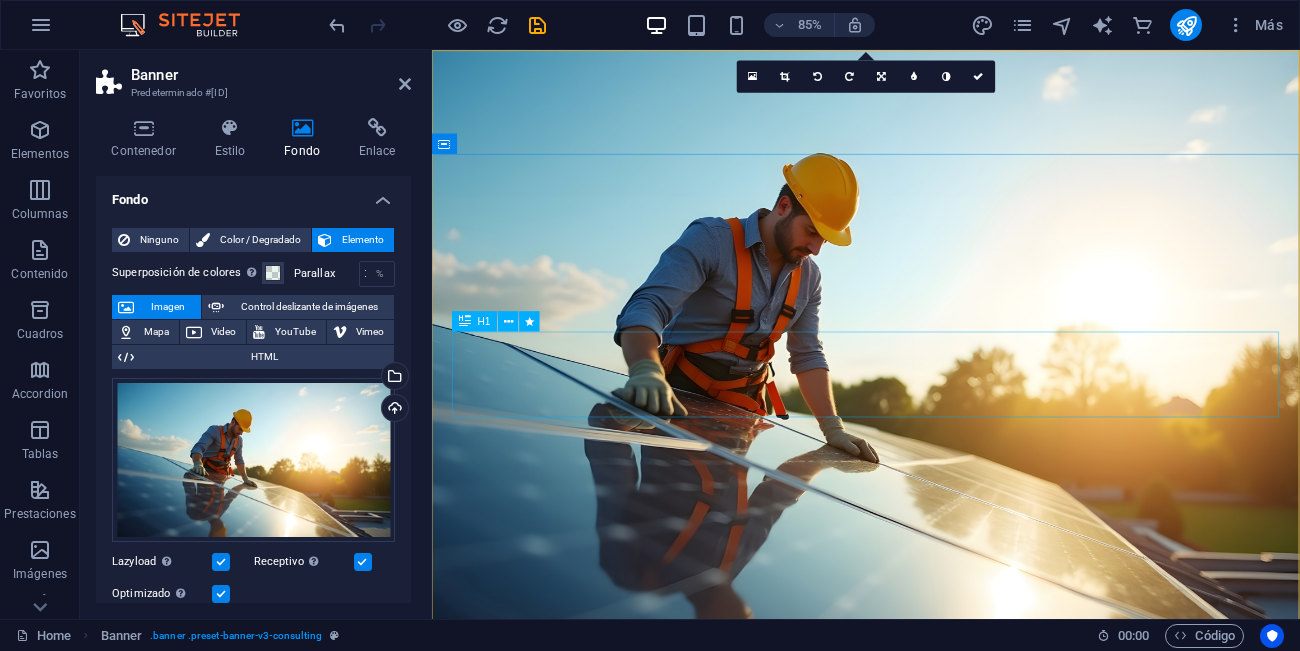click on "Energía limpia para tus proyectos" at bounding box center (942, 1034) 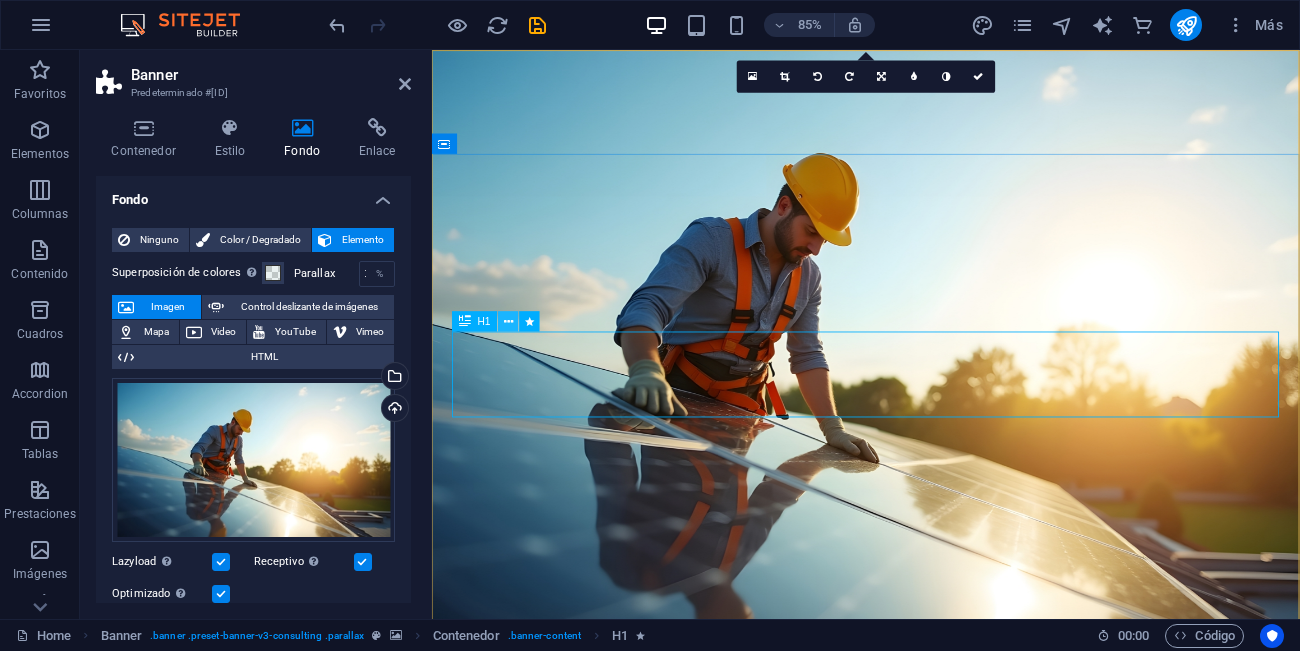 click at bounding box center (508, 321) 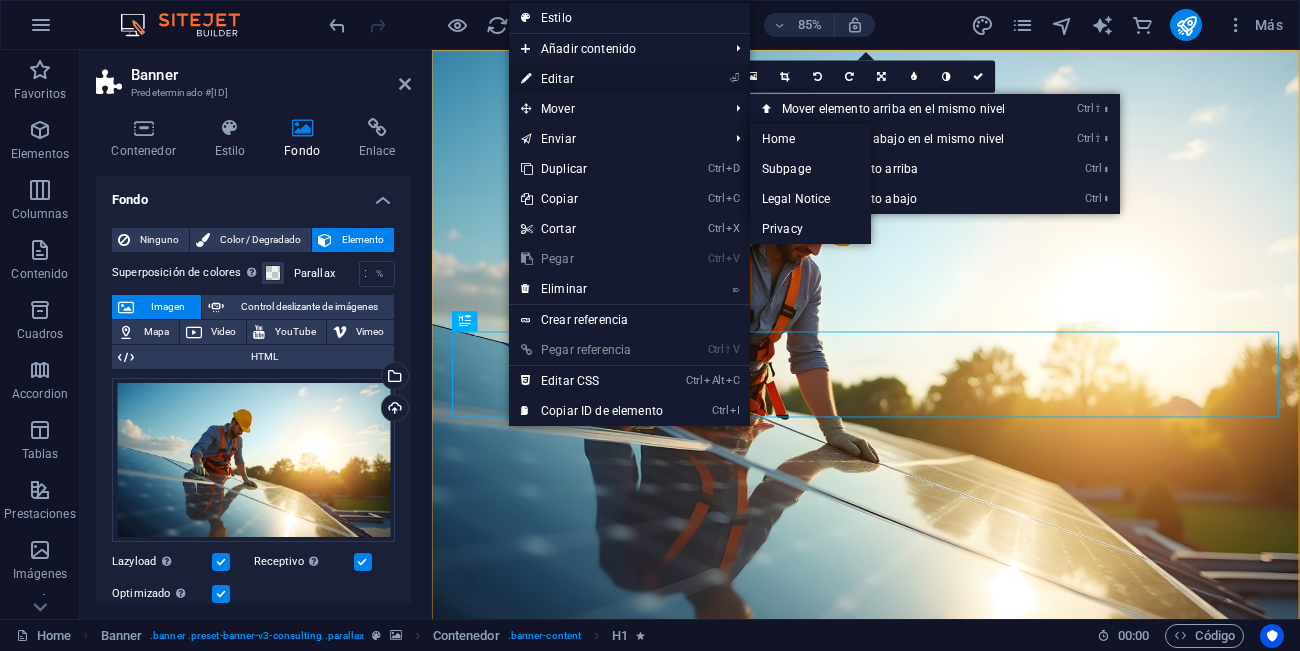 click on "⏎  Editar" at bounding box center [592, 79] 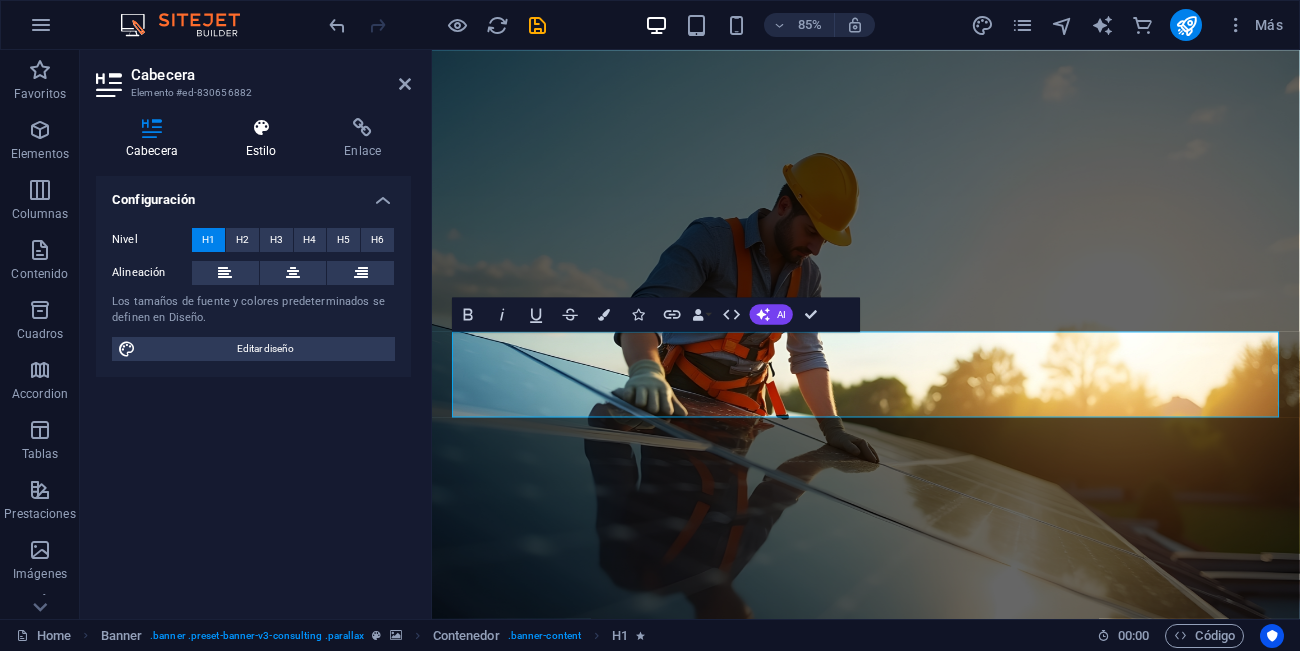 click on "Estilo" at bounding box center [265, 139] 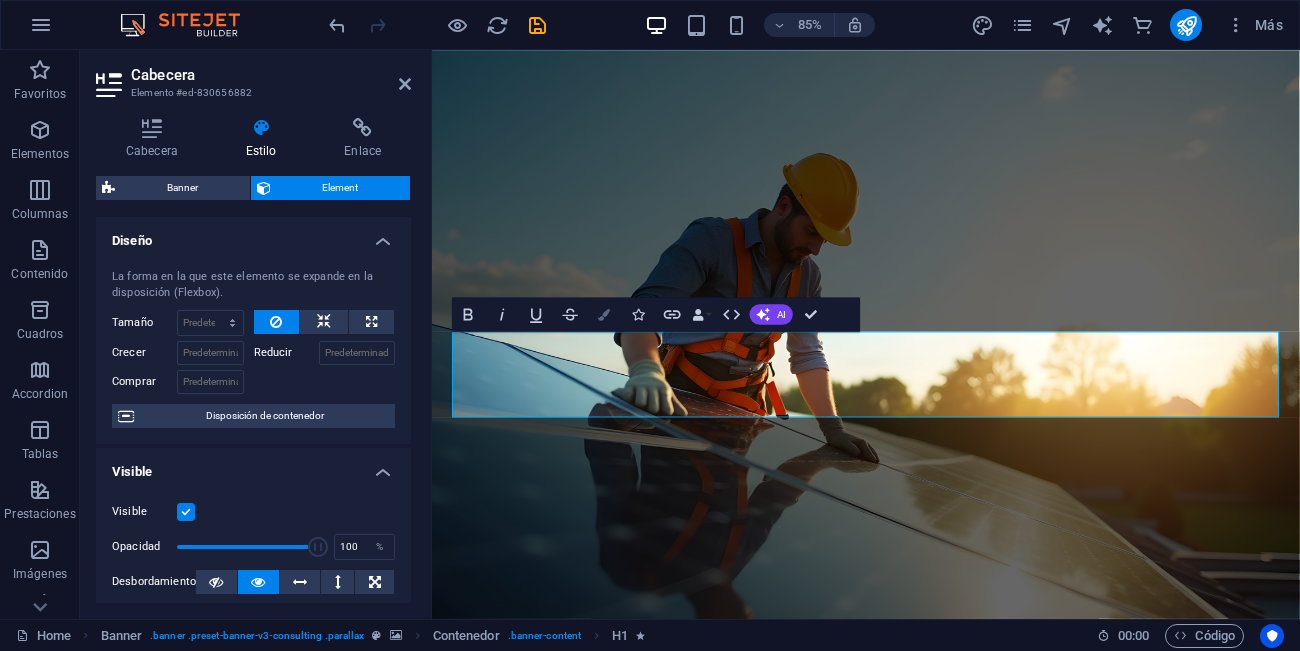 click on "Colors" at bounding box center (604, 315) 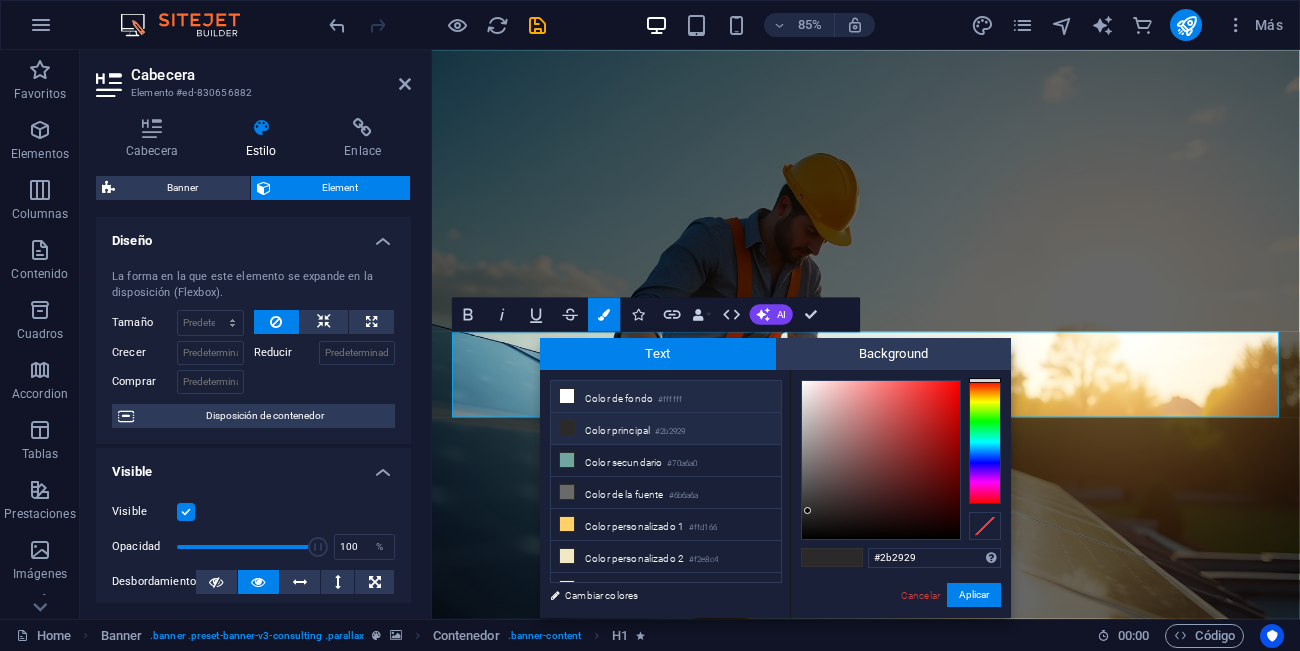 click on "Color de fondo
#ffffff" at bounding box center [666, 397] 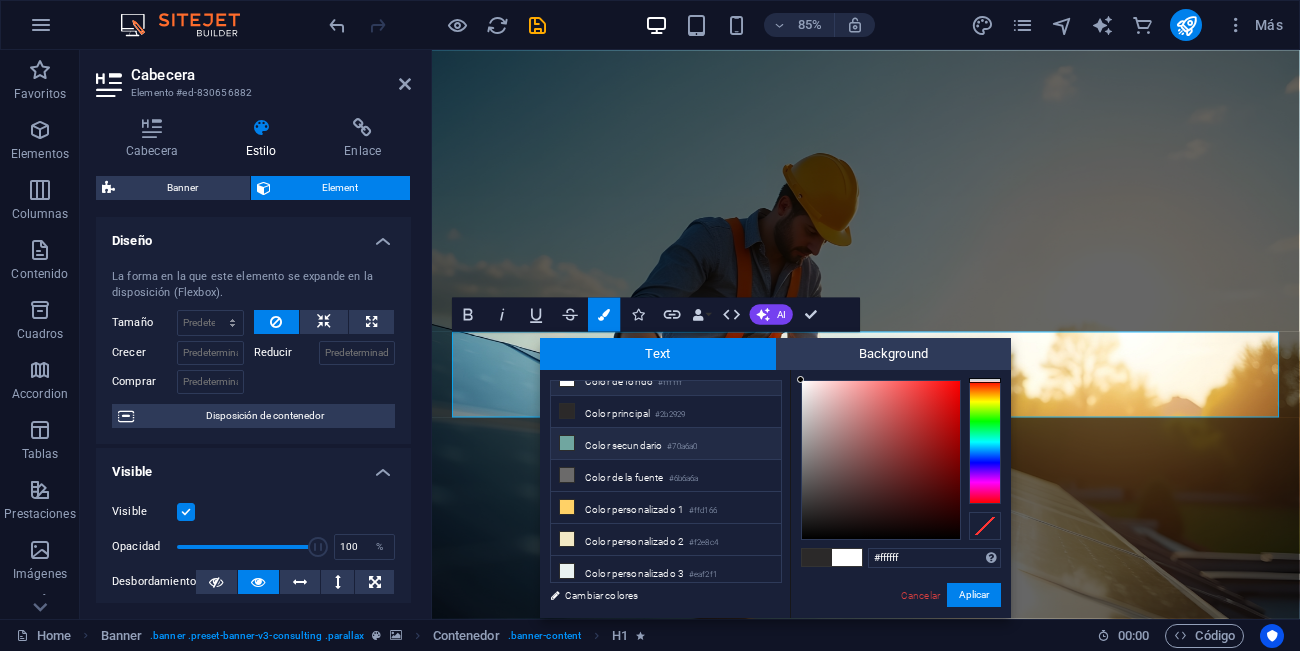 scroll, scrollTop: 0, scrollLeft: 0, axis: both 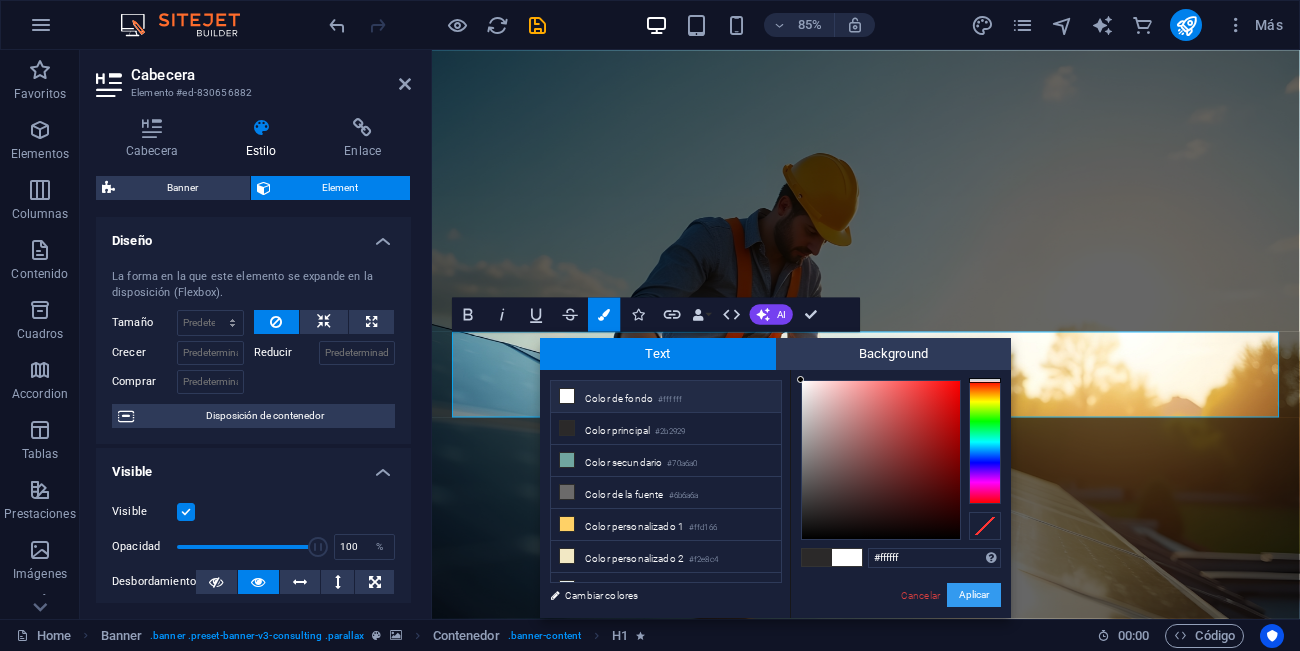 click on "Aplicar" at bounding box center (974, 595) 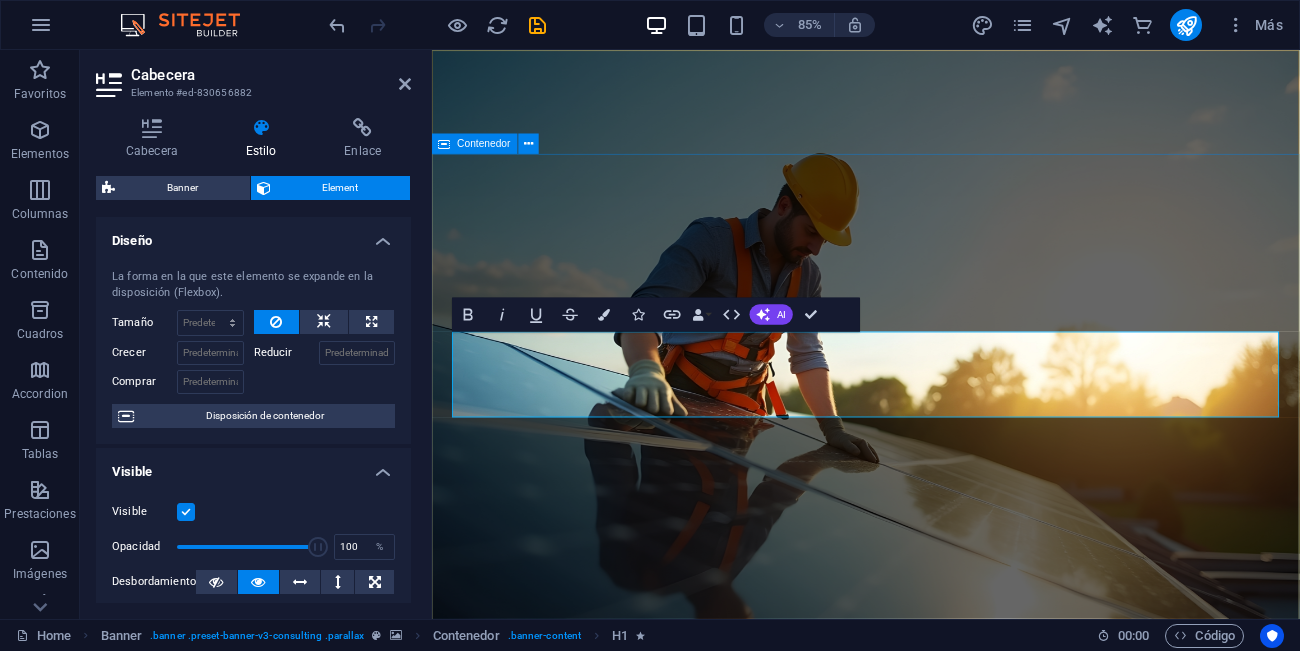 click on "Energía limpia para tus proyectos Diseño, instalación y mantenimiento de sistemas de energía fotovoltaica Get Started" at bounding box center (942, 1164) 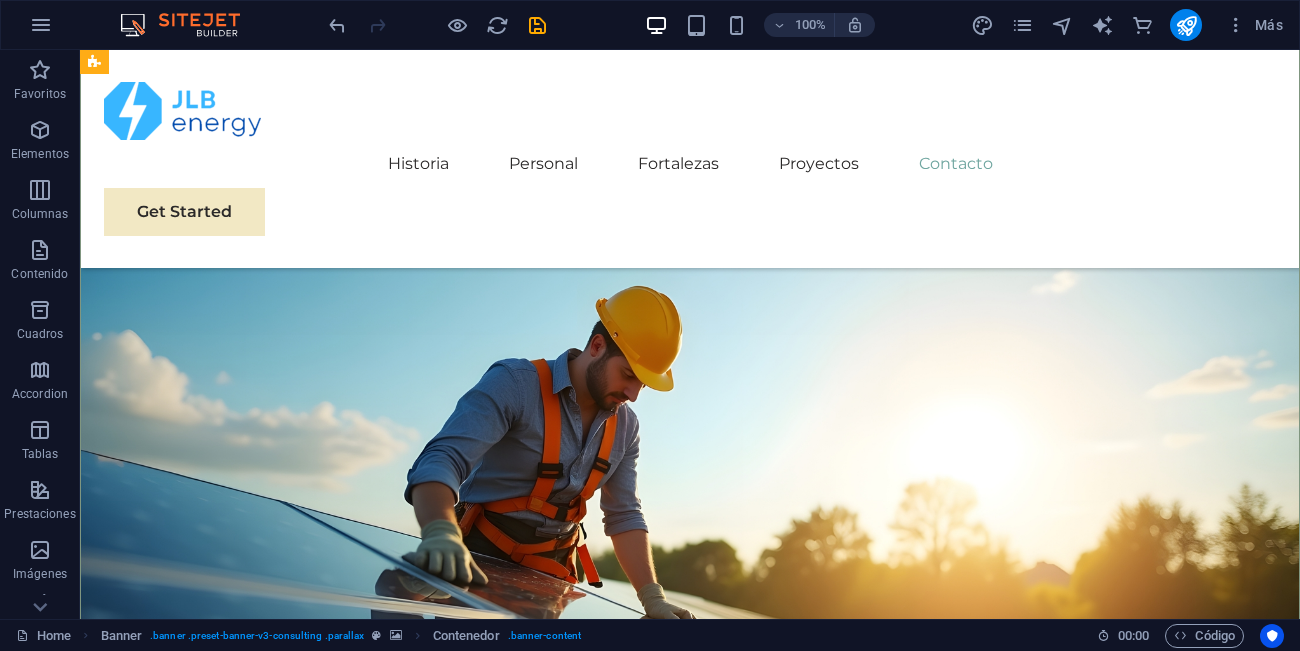 scroll, scrollTop: 276, scrollLeft: 0, axis: vertical 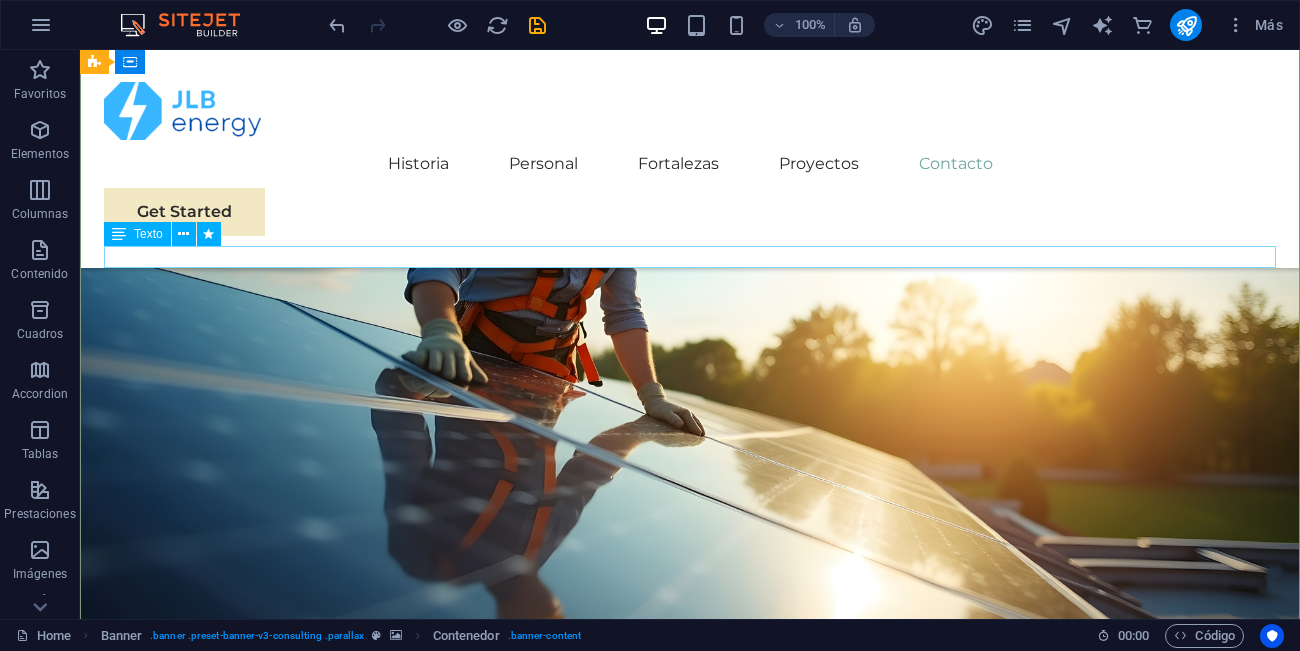 click on "Diseño, instalación y mantenimiento de sistemas de energía fotovoltaica" at bounding box center (690, 684) 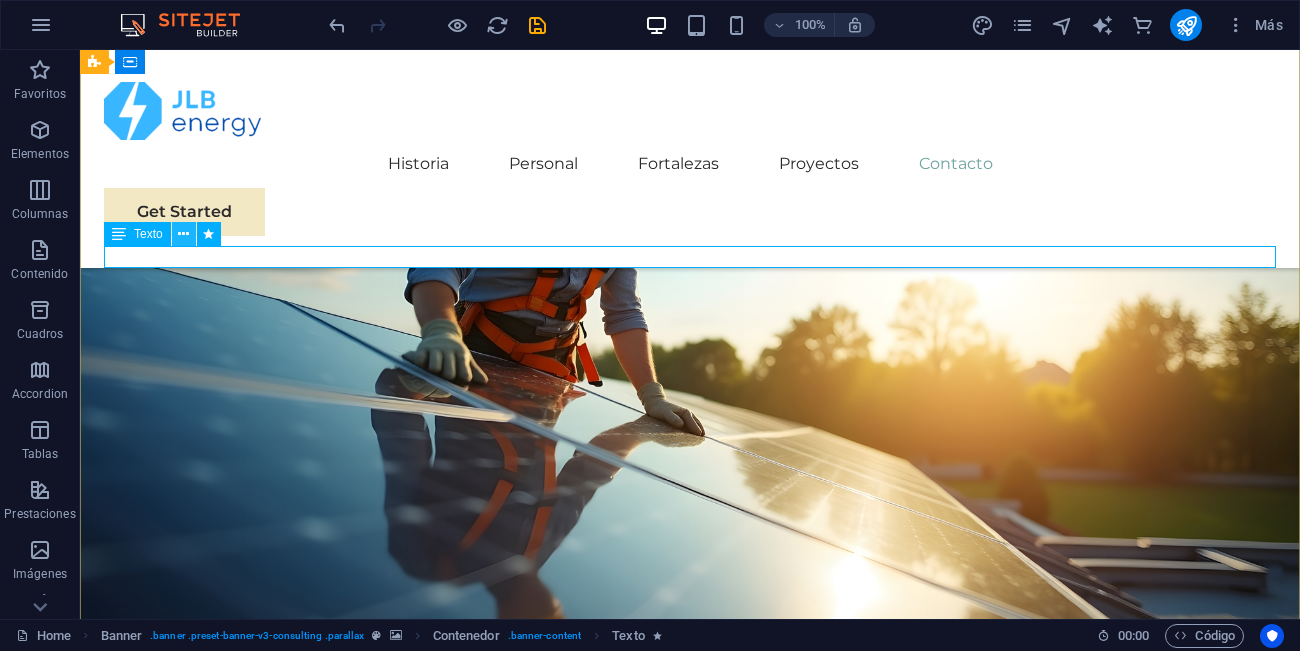 click at bounding box center (183, 234) 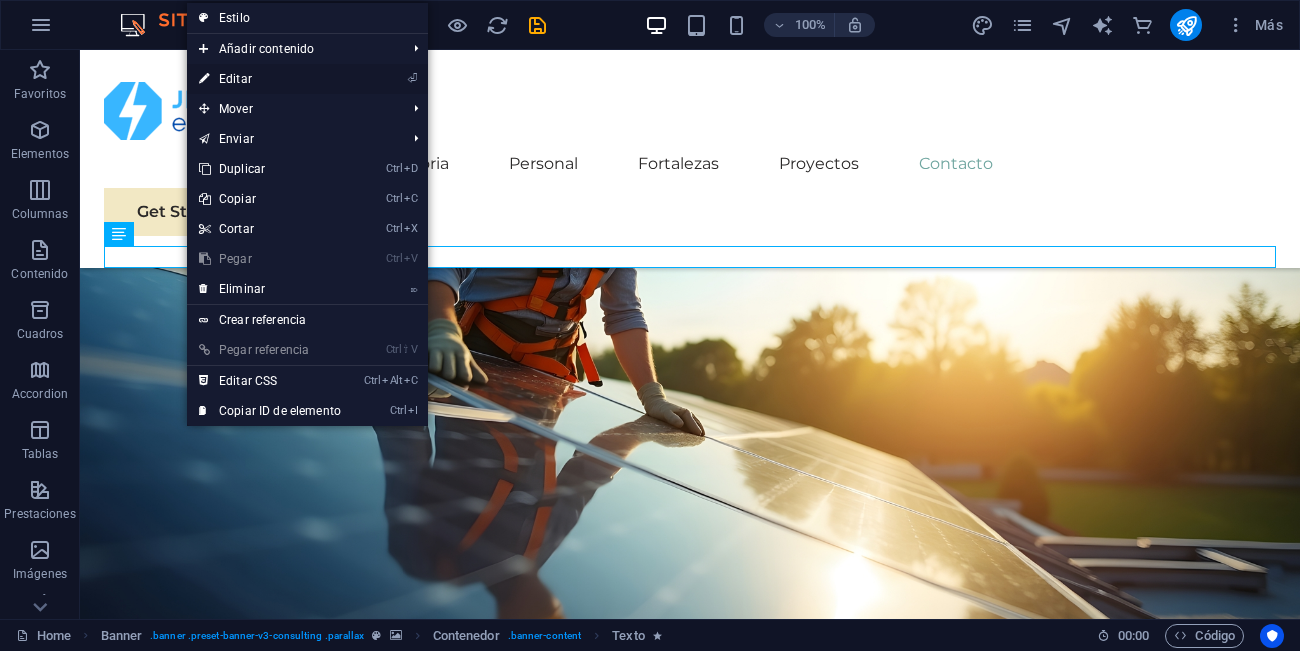 click on "⏎  Editar" at bounding box center (270, 79) 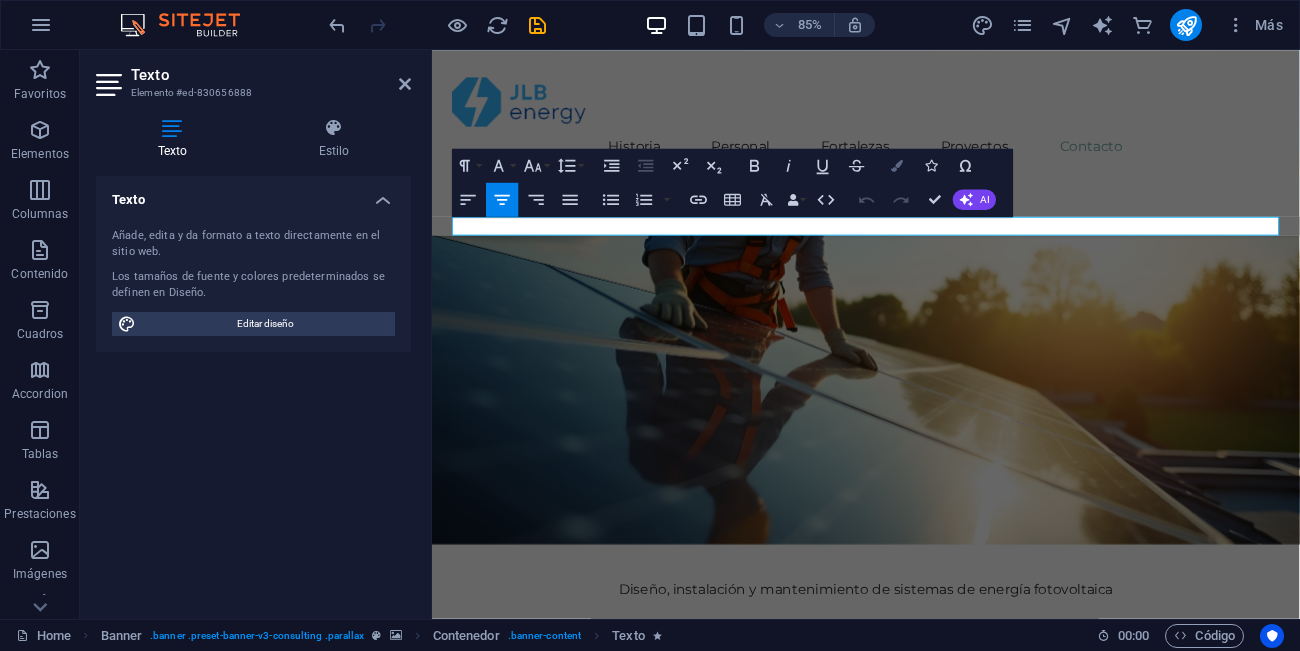click at bounding box center [898, 166] 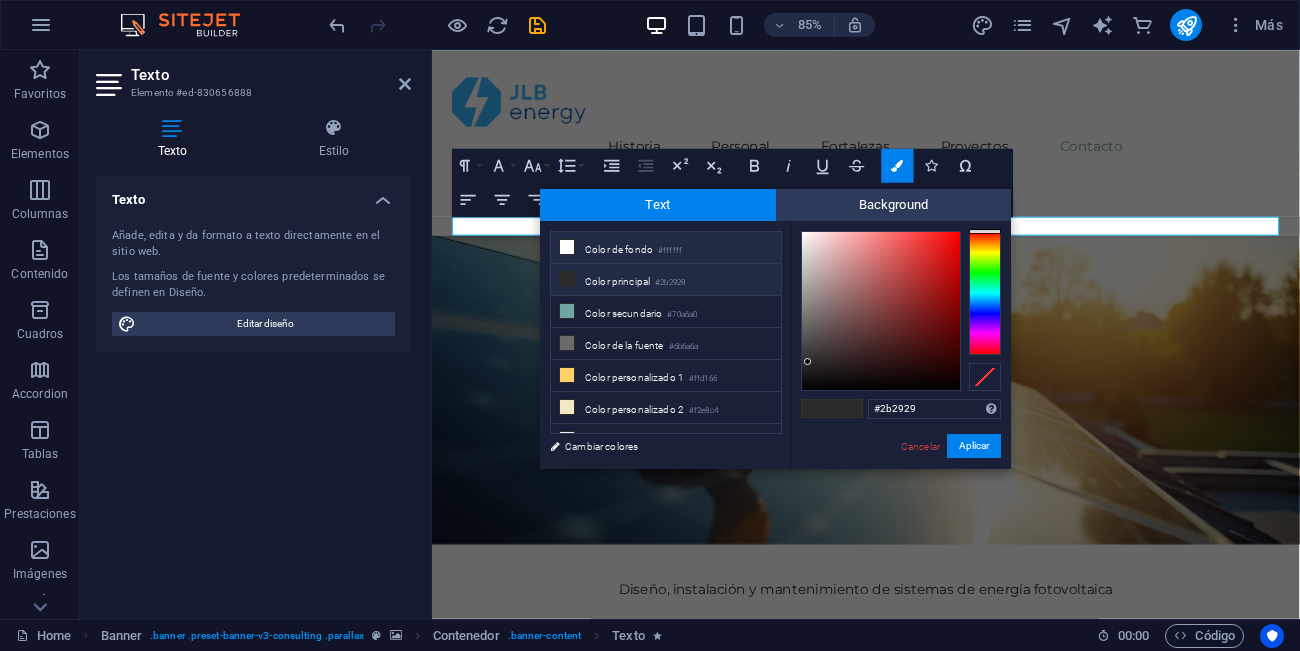 click on "Color de fondo
#ffffff" at bounding box center [666, 248] 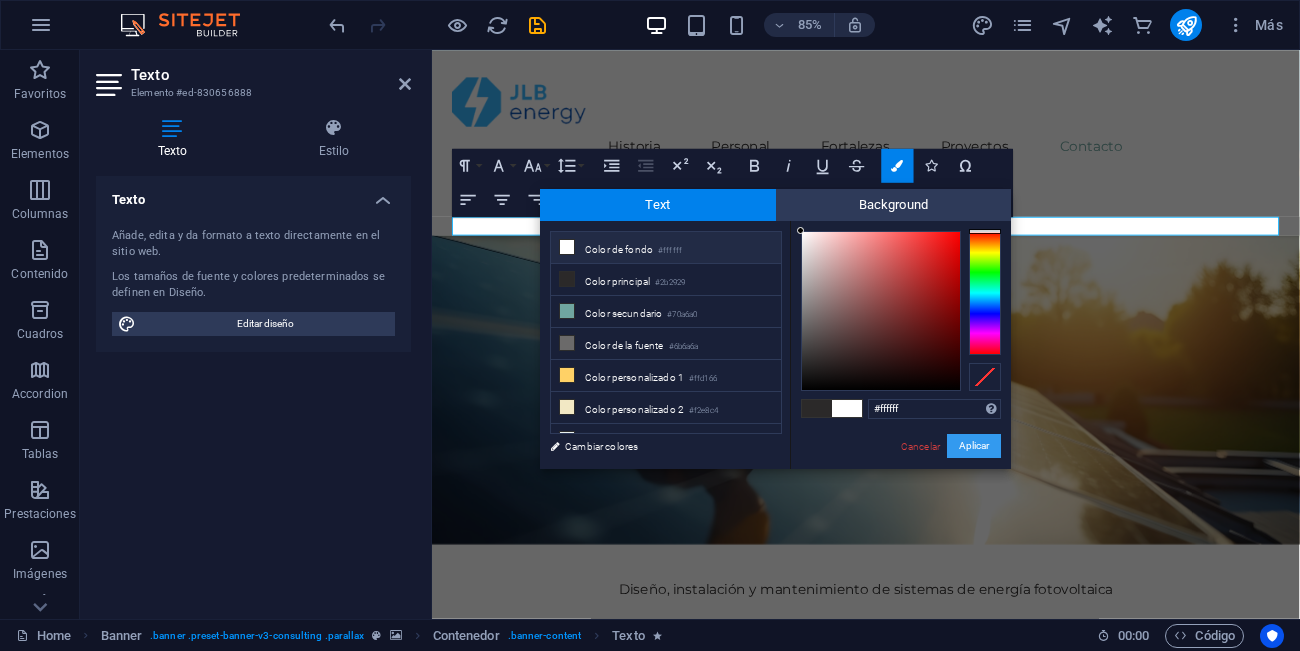 click on "Aplicar" at bounding box center [974, 446] 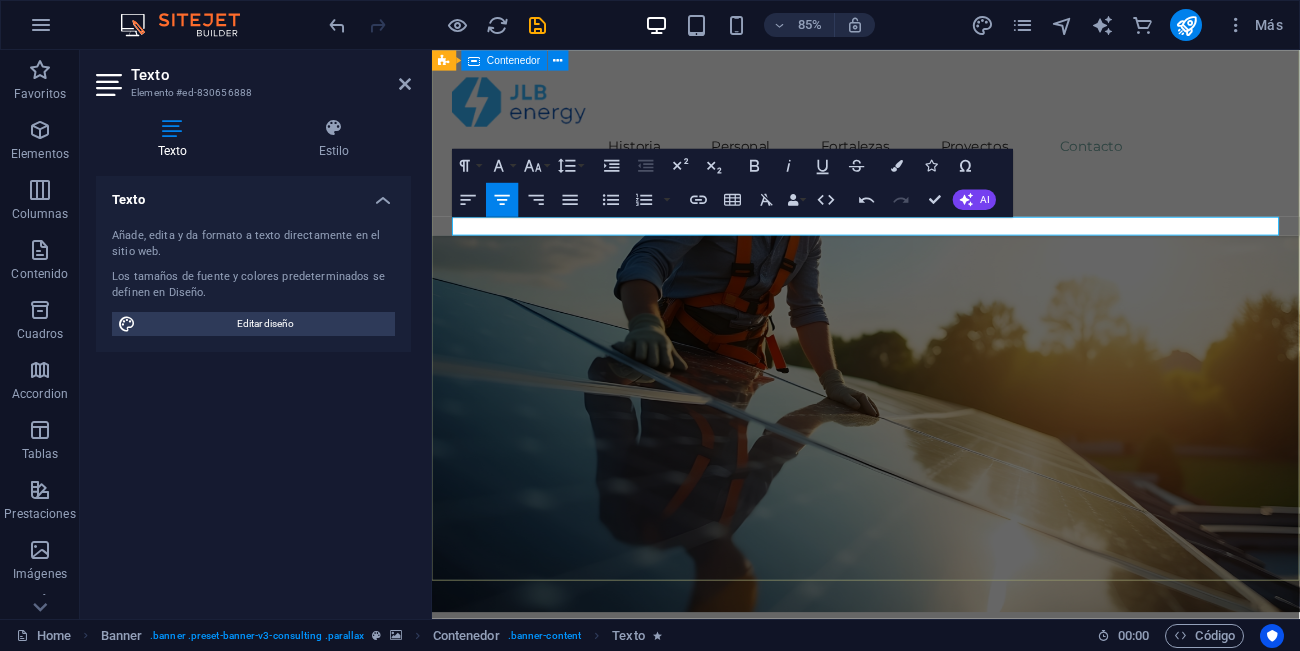 click on "Energía limpia para tus proyectos ​ ​ Diseño, instalación y mantenimiento de sistemas de energía fotovoltaica Get Started" at bounding box center [942, 731] 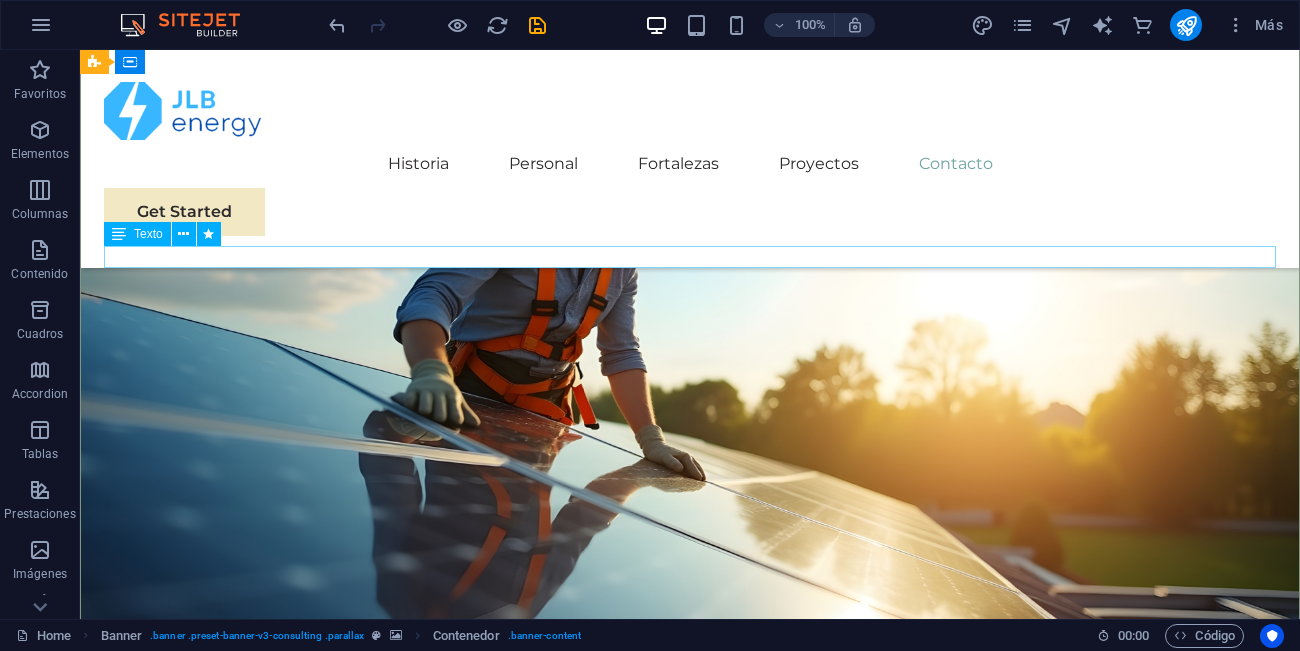 click on "Diseño, instalación y mantenimiento de sistemas de energía fotovoltaica" at bounding box center [690, 764] 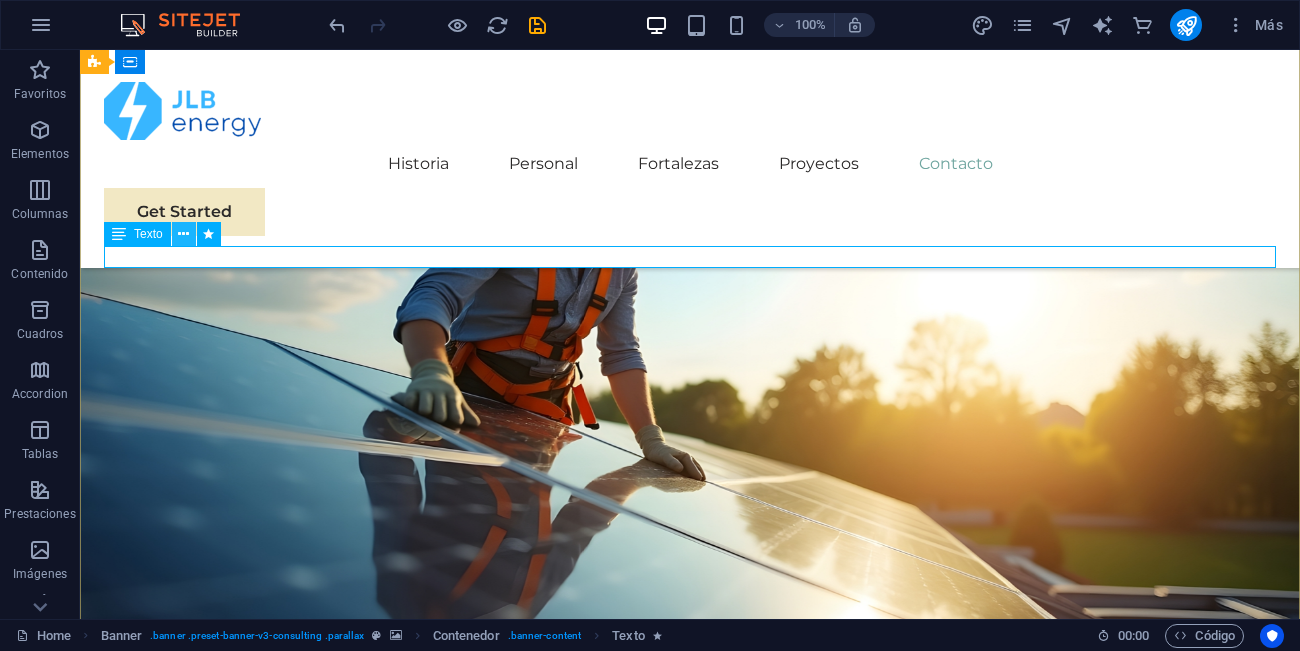 click at bounding box center (183, 234) 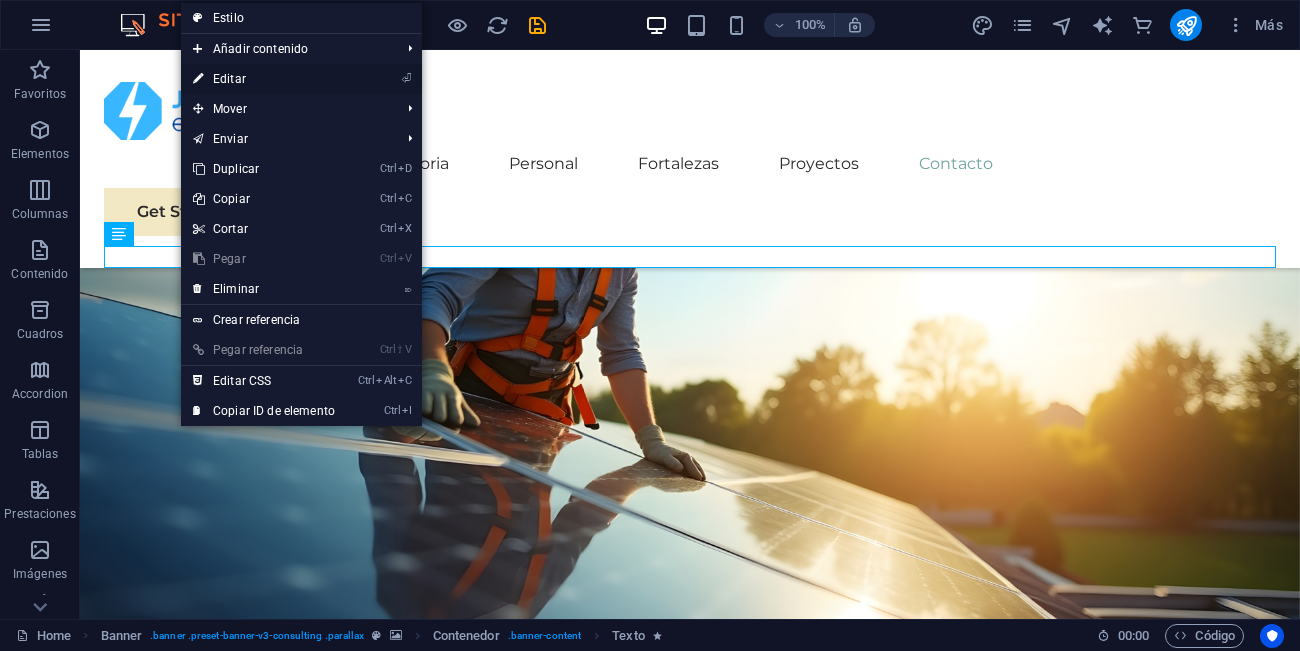 click on "⏎  Editar" at bounding box center [264, 79] 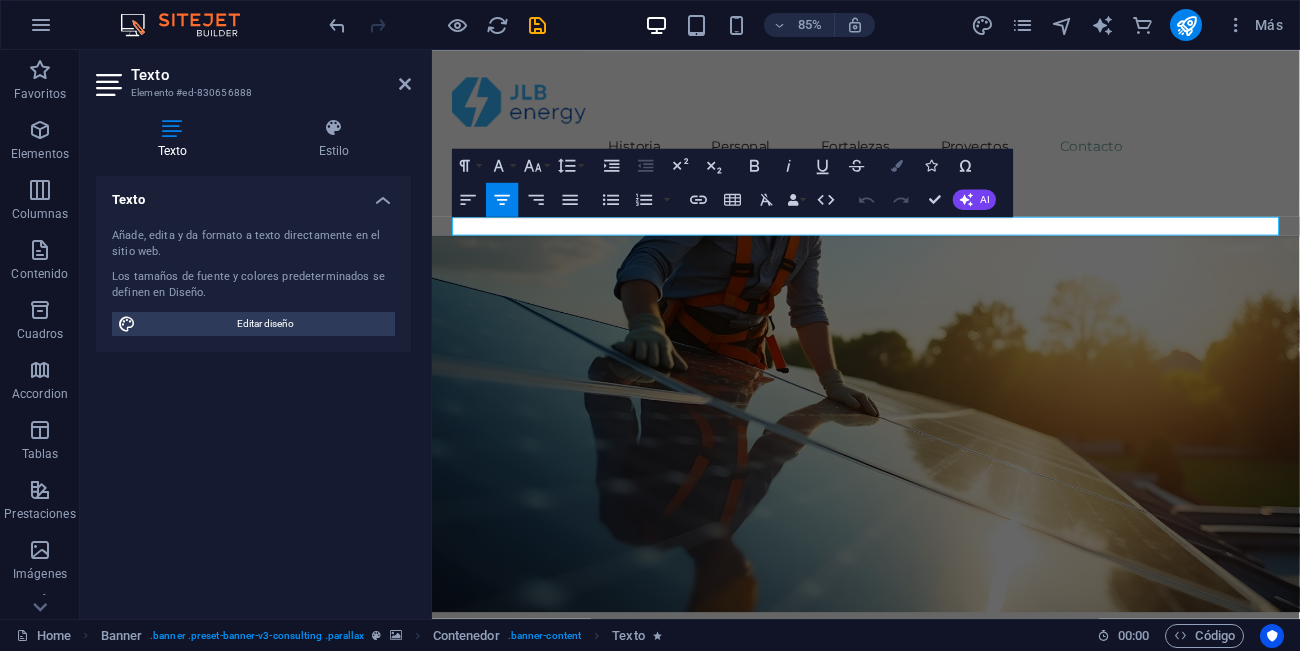 click at bounding box center [898, 166] 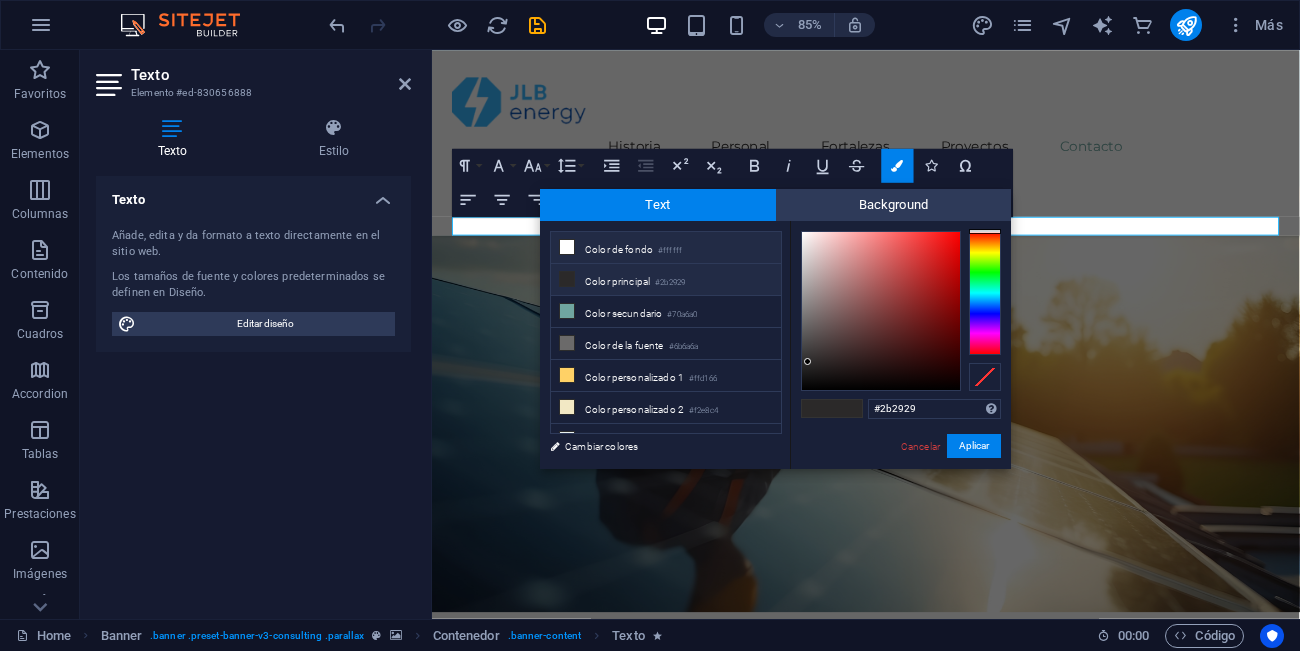 click on "Color de fondo
#ffffff" at bounding box center (666, 248) 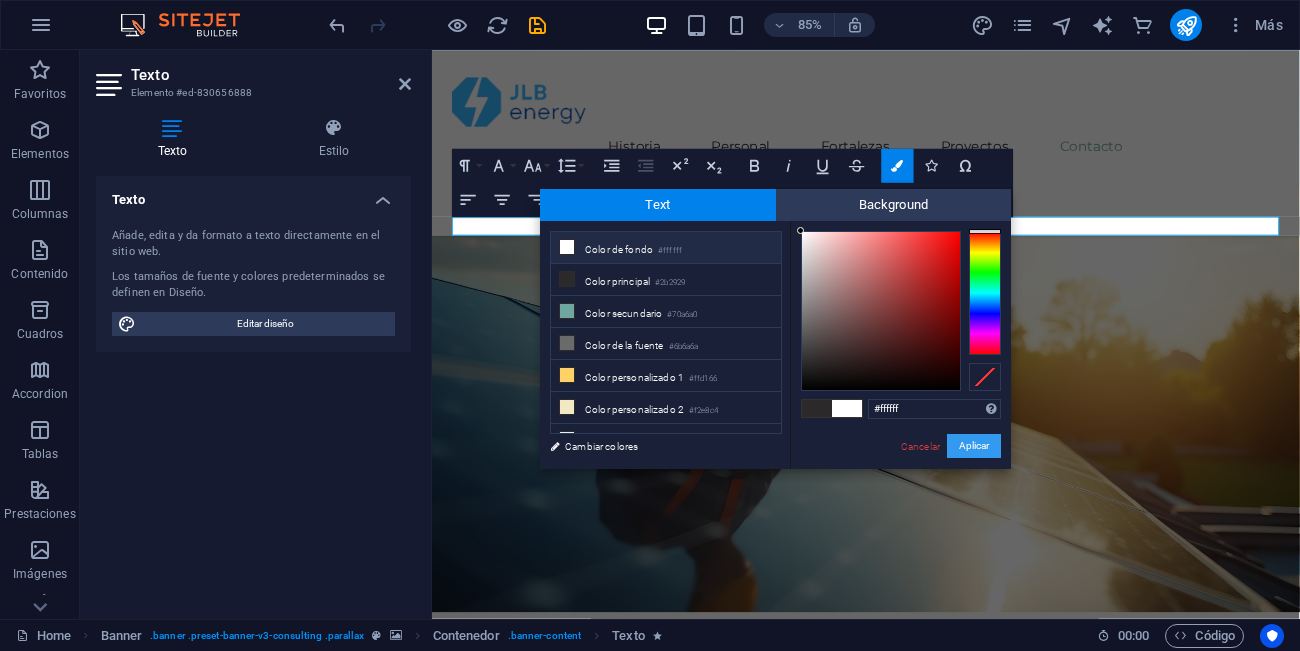 drag, startPoint x: 986, startPoint y: 445, endPoint x: 653, endPoint y: 465, distance: 333.60007 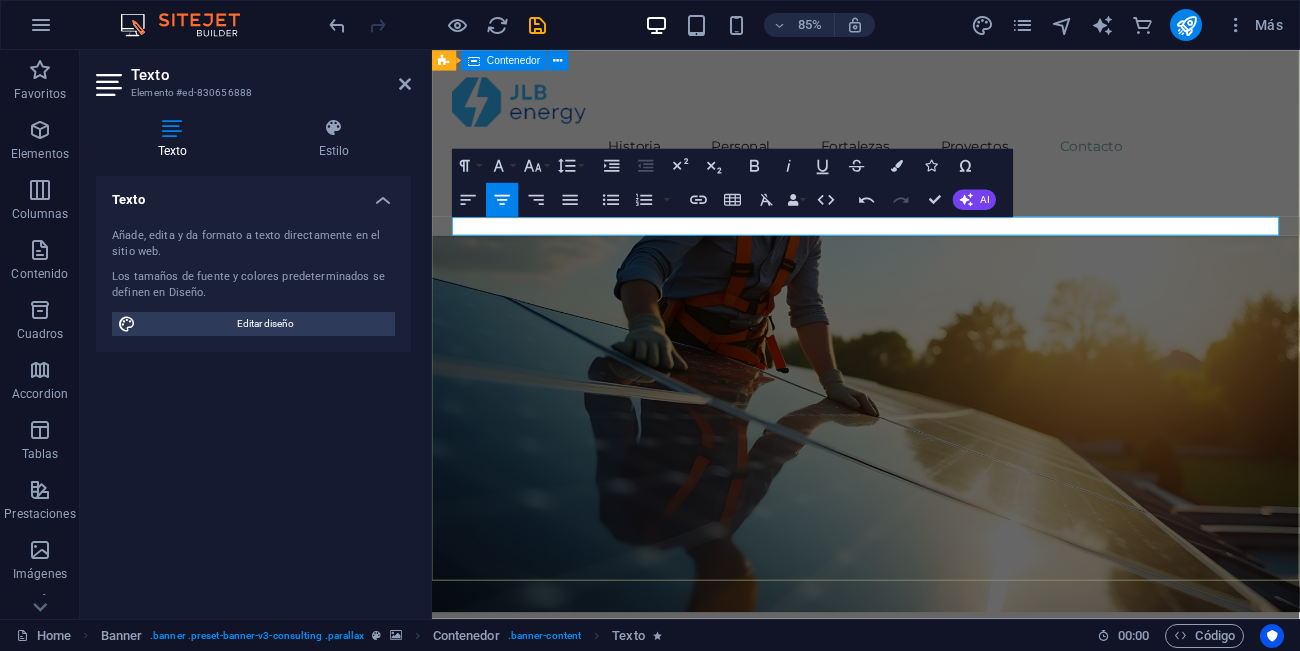 click on "Energía limpia para tus proyectos ​ ​ Diseño, instalación y mantenimiento de sistemas de energía fotovoltaica Get Started" at bounding box center (942, 731) 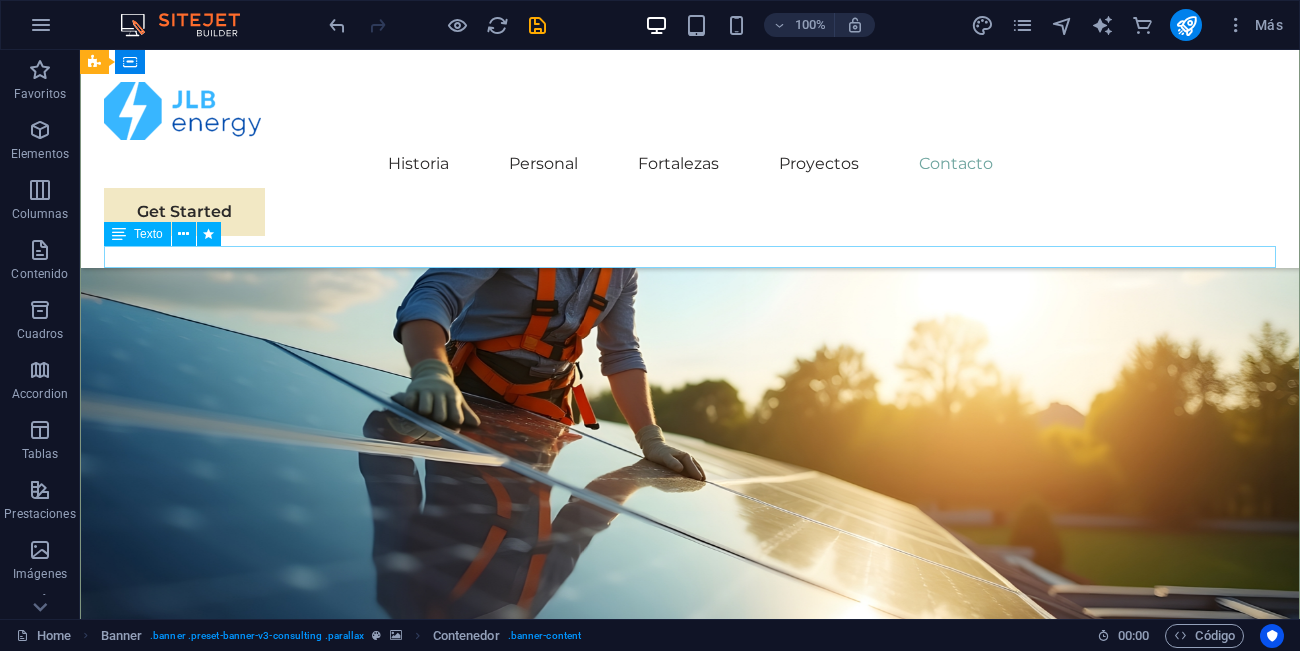 click on "Diseño, instalación y mantenimiento de sistemas de energía fotovoltaica" at bounding box center (690, 764) 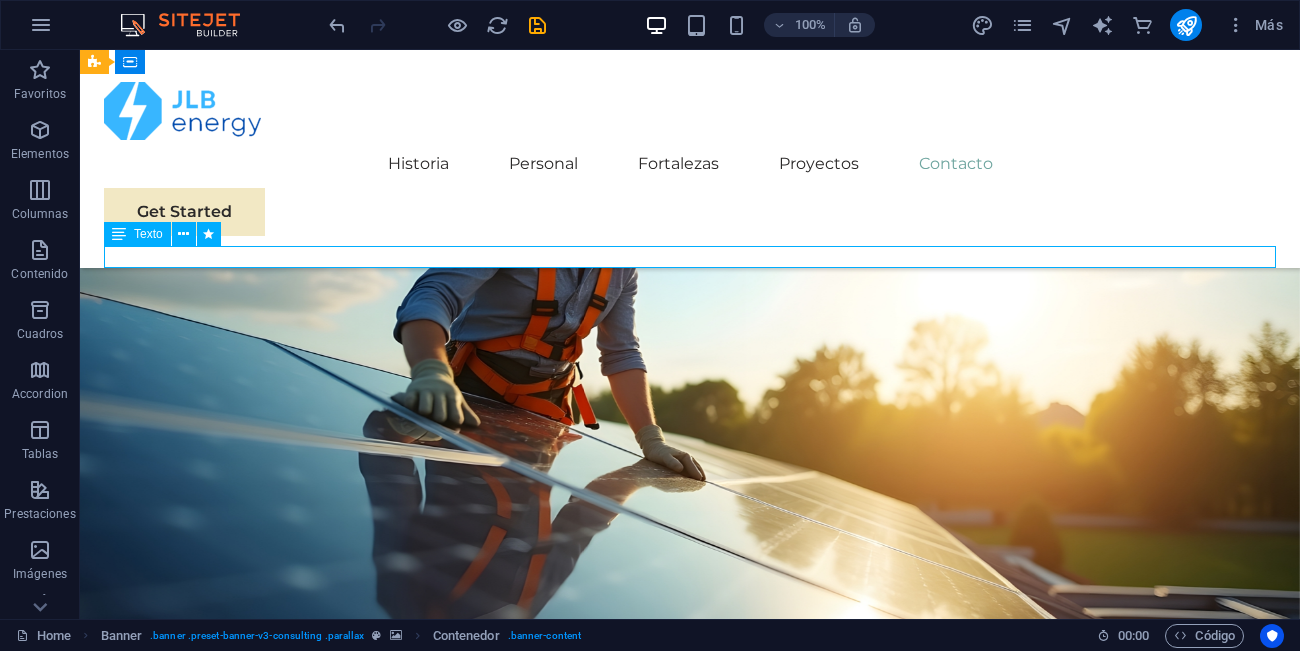 click on "Diseño, instalación y mantenimiento de sistemas de energía fotovoltaica" at bounding box center [690, 764] 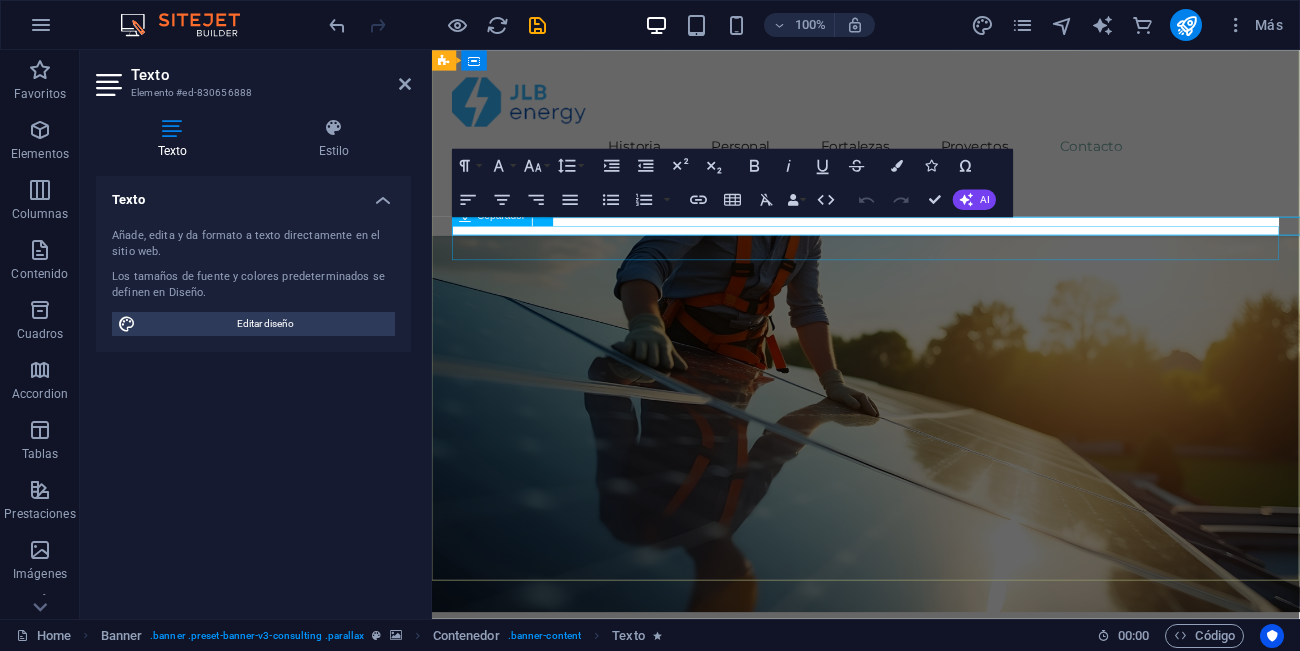 click at bounding box center [942, 795] 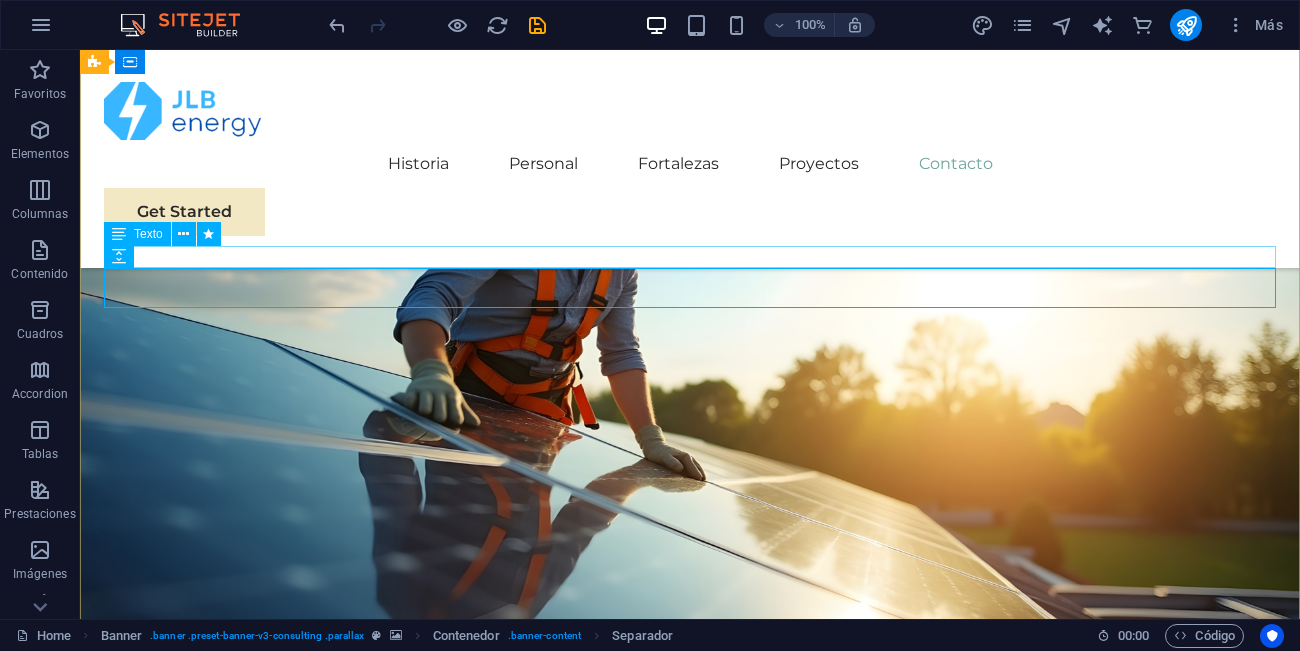 click on "Diseño, instalación y mantenimiento de sistemas de energía fotovoltaica" at bounding box center [690, 764] 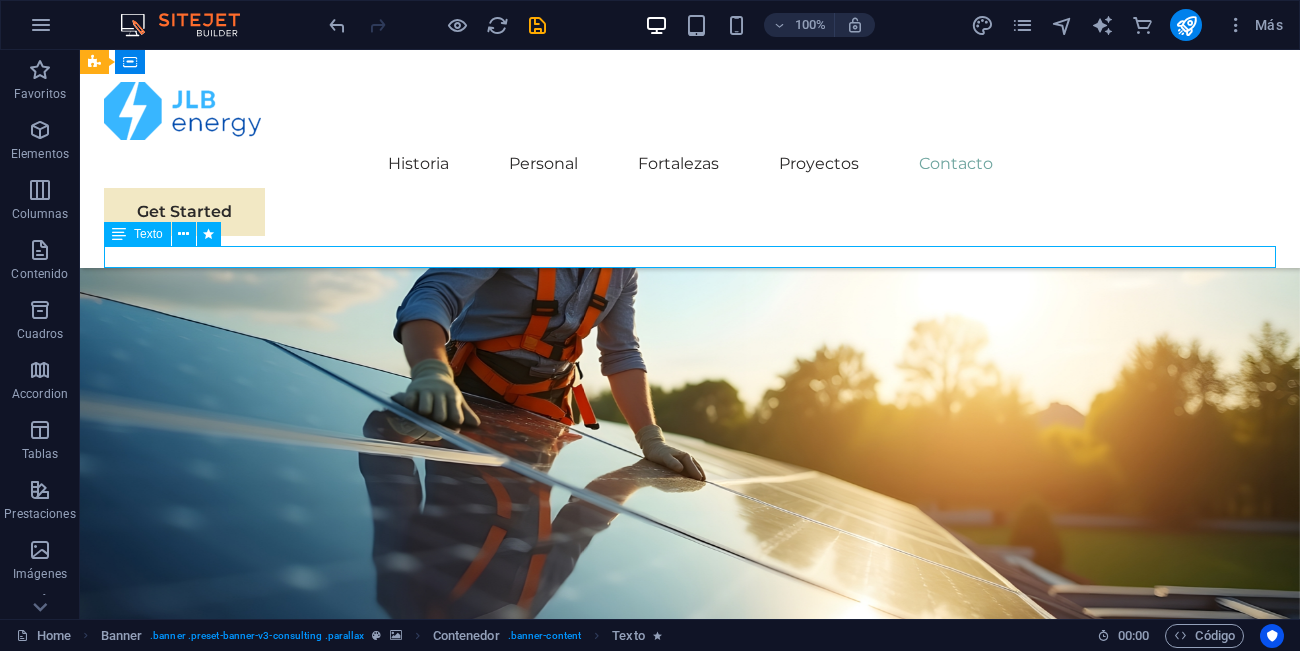 click on "Diseño, instalación y mantenimiento de sistemas de energía fotovoltaica" at bounding box center [690, 764] 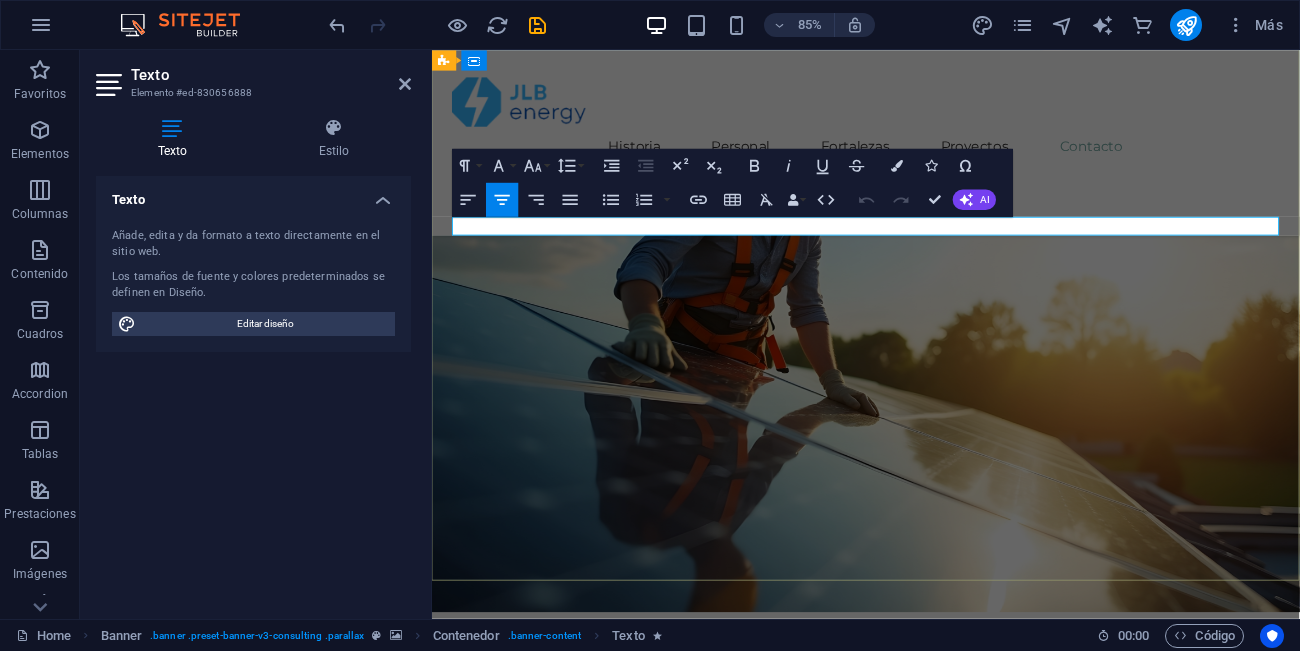 drag, startPoint x: 656, startPoint y: 259, endPoint x: 1321, endPoint y: 263, distance: 665.012 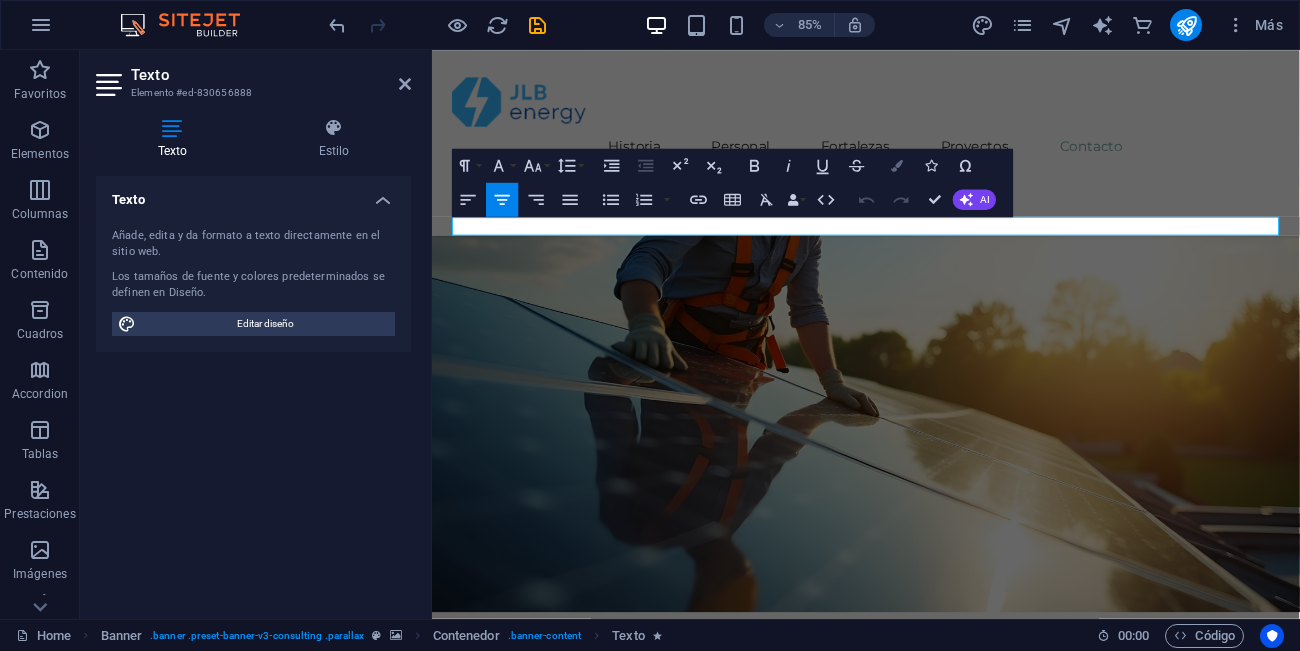 click at bounding box center [898, 166] 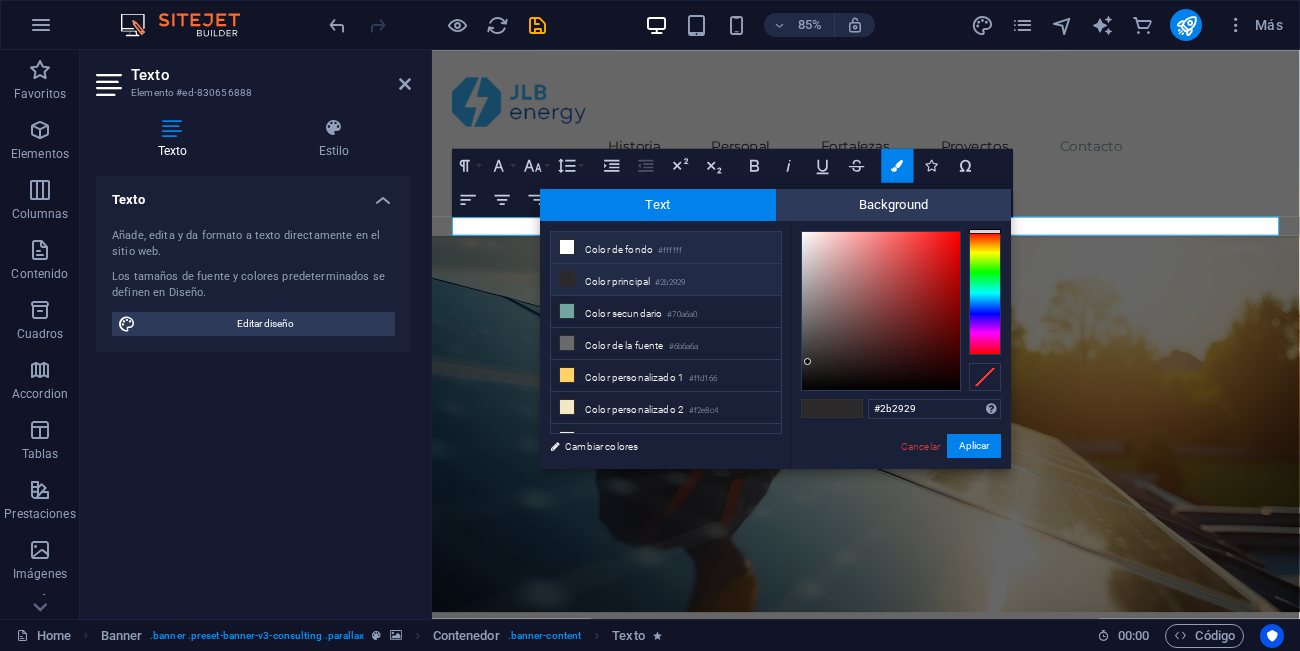 click on "#ffffff" at bounding box center (670, 251) 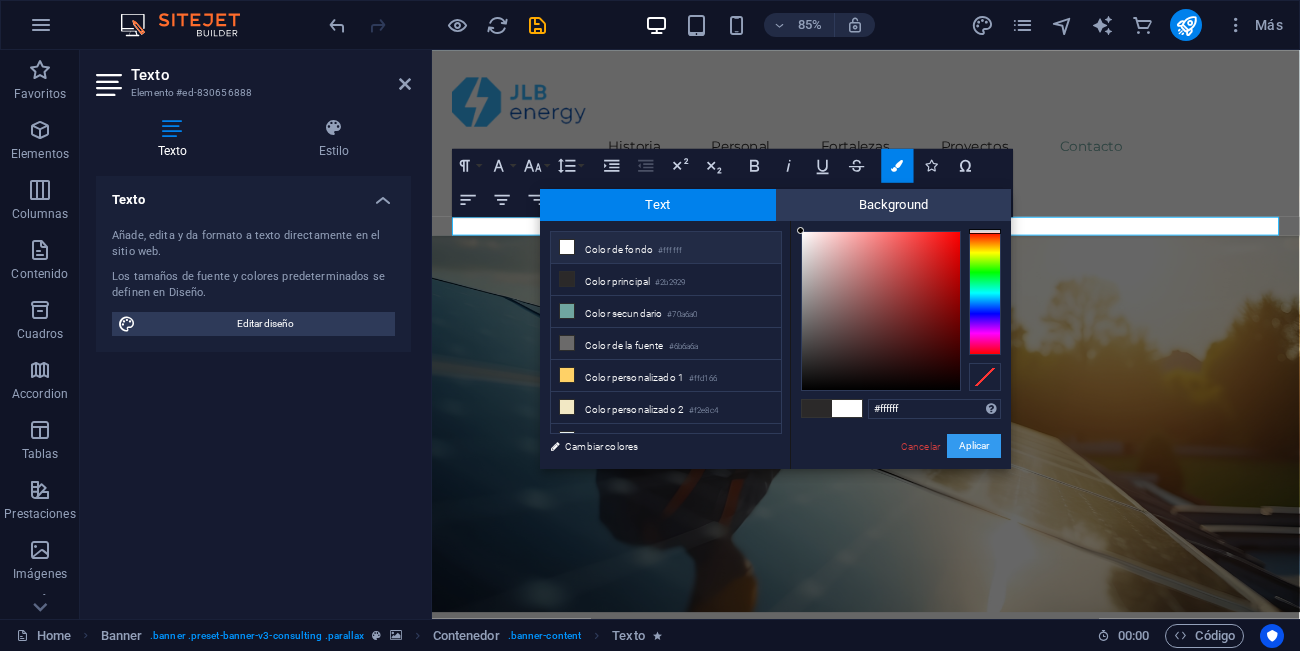 drag, startPoint x: 977, startPoint y: 451, endPoint x: 641, endPoint y: 473, distance: 336.71948 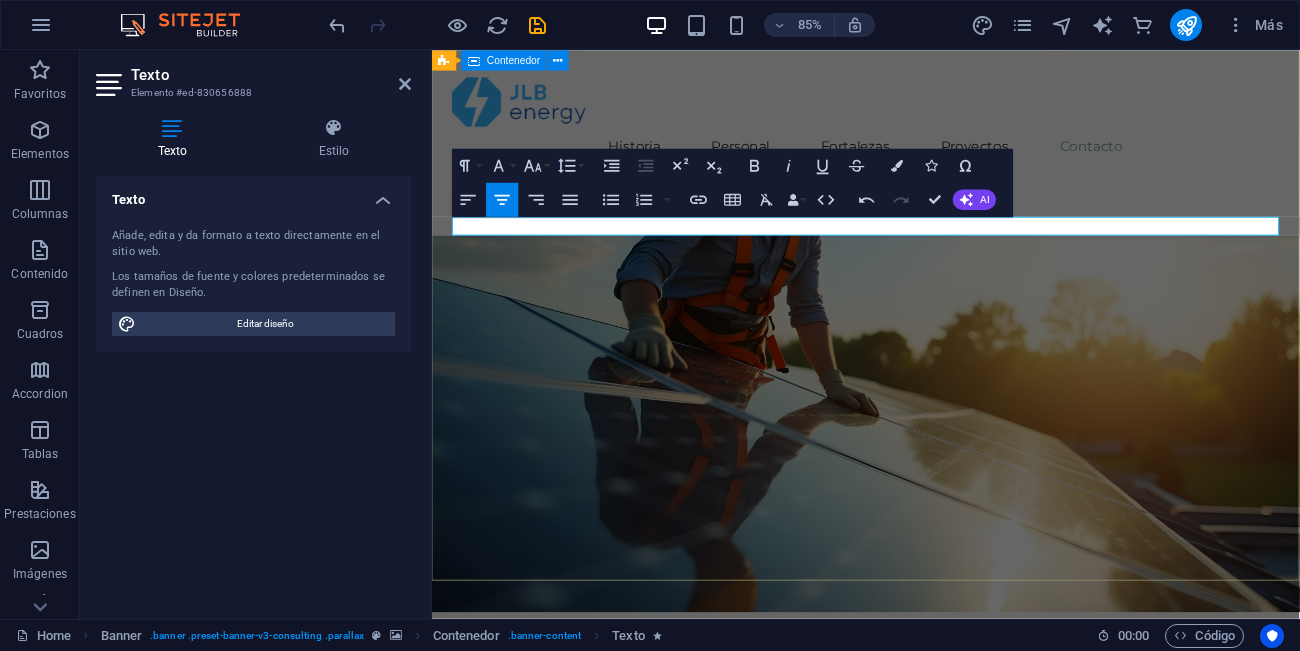 click on "Energía limpia para tus proyectos Diseño, instalación y mantenimiento de sistemas de energía fotovoltaica Get Started" at bounding box center (942, 731) 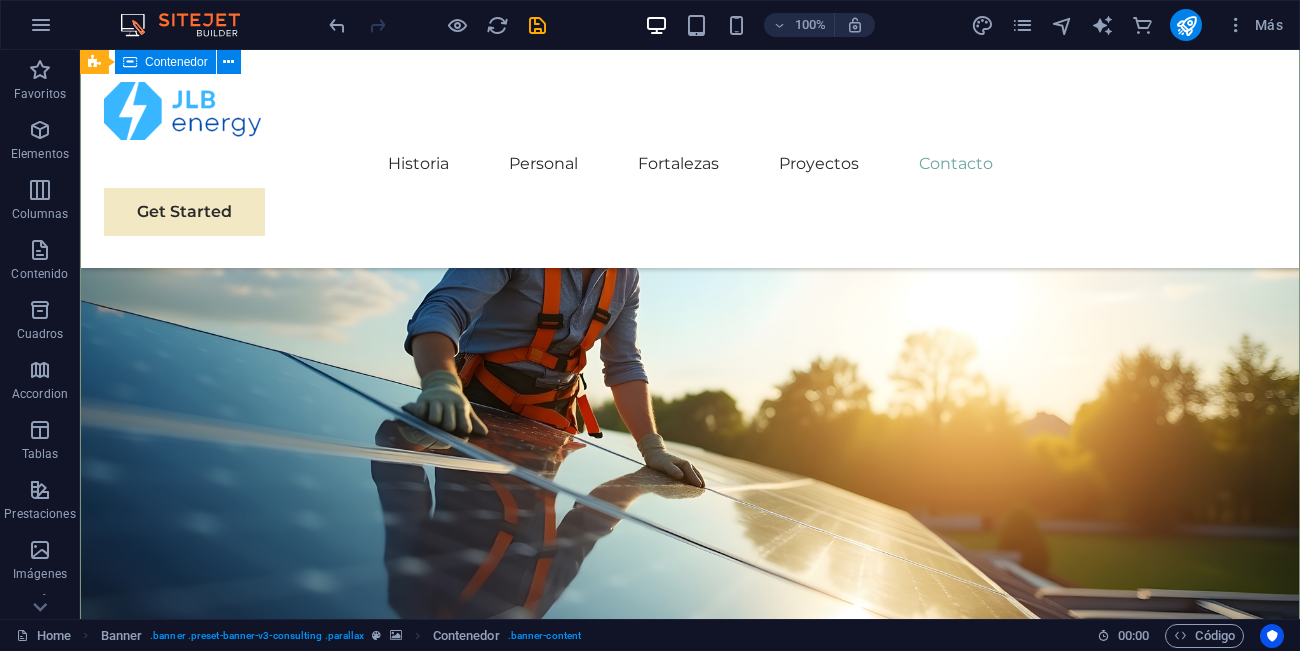 scroll, scrollTop: 0, scrollLeft: 0, axis: both 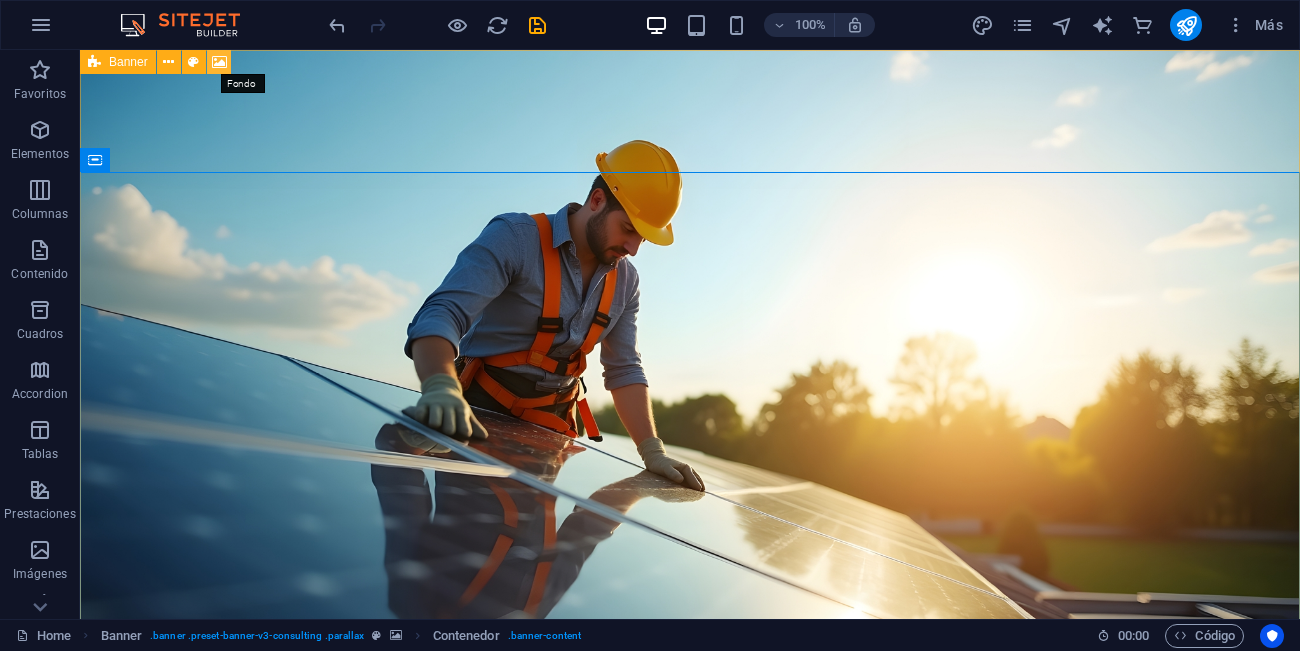 click at bounding box center [219, 62] 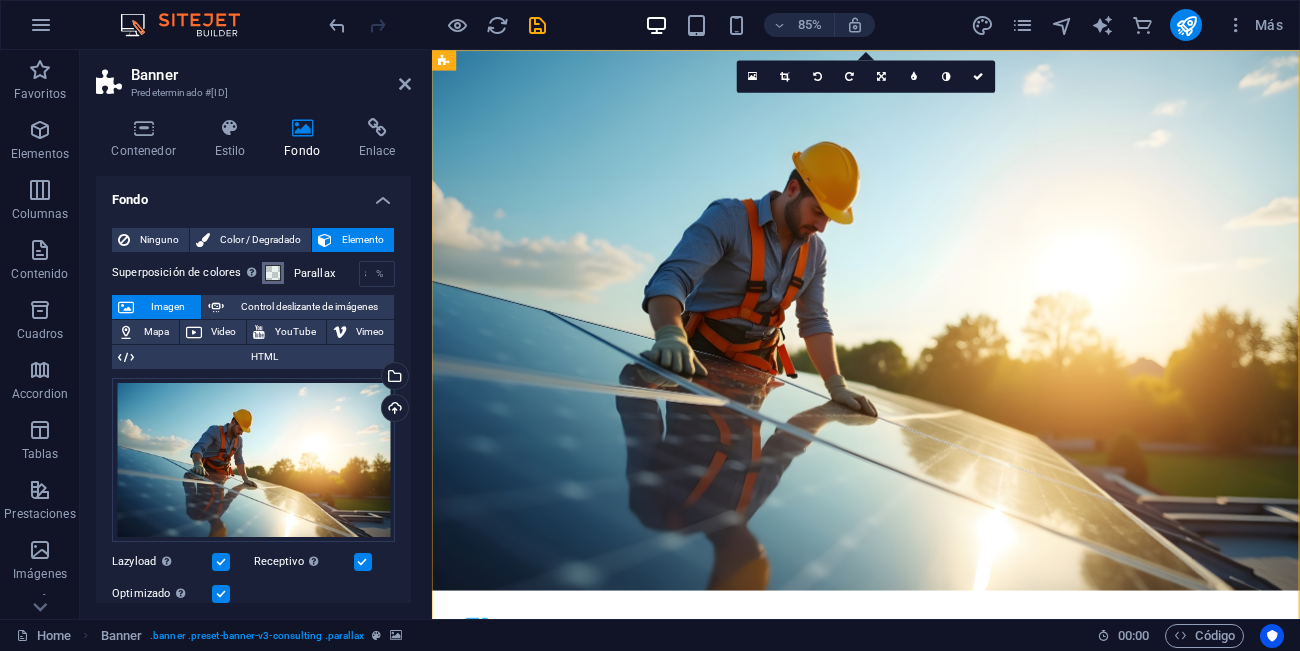 click at bounding box center (273, 273) 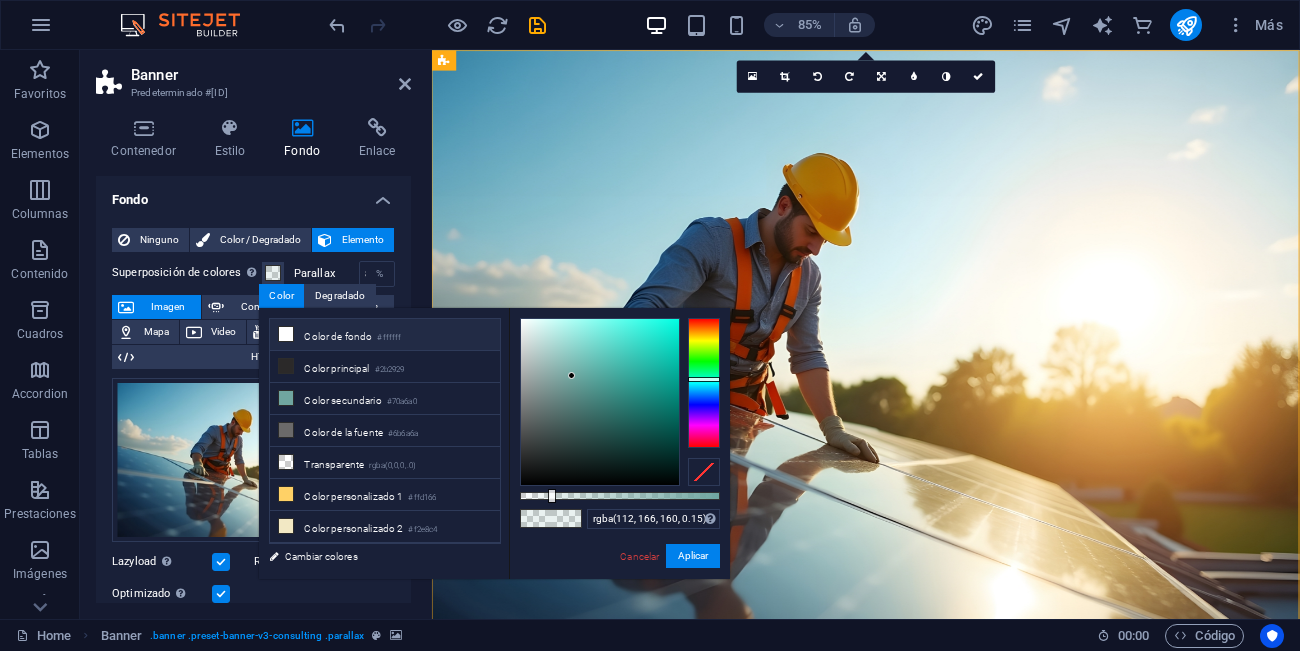 click on "Color de fondo
#ffffff" at bounding box center [385, 335] 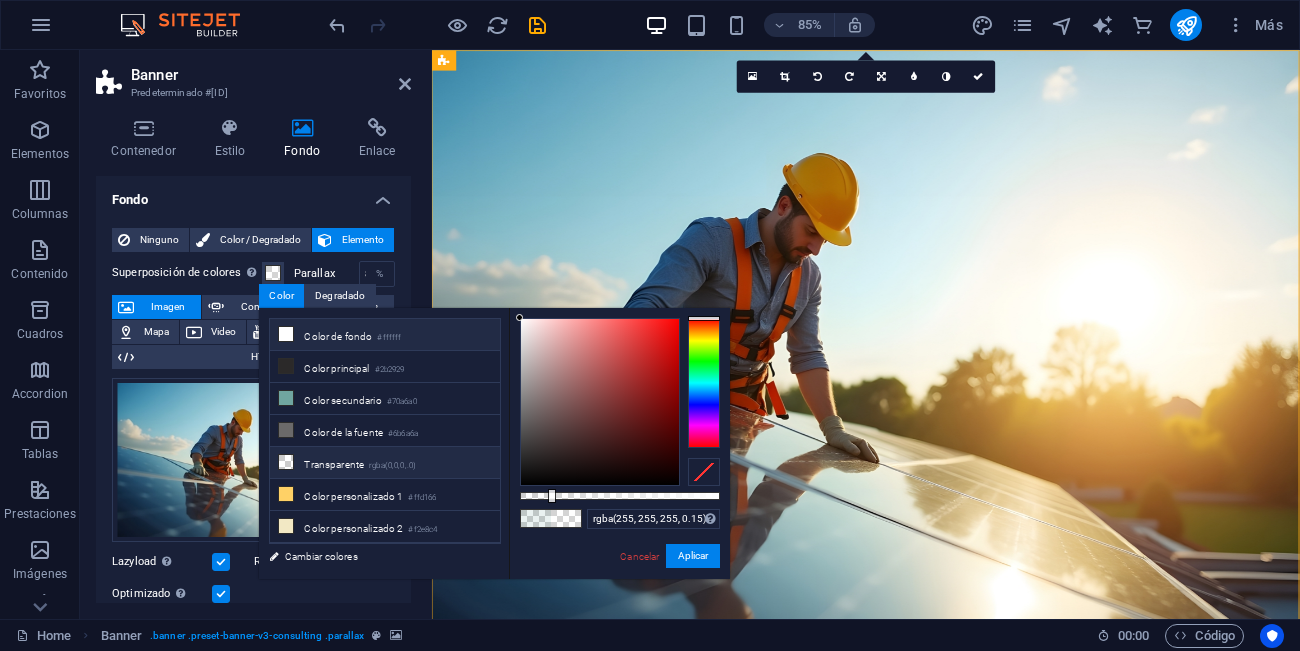 click on "Transparente
rgba(0,0,0,.0)" at bounding box center [385, 463] 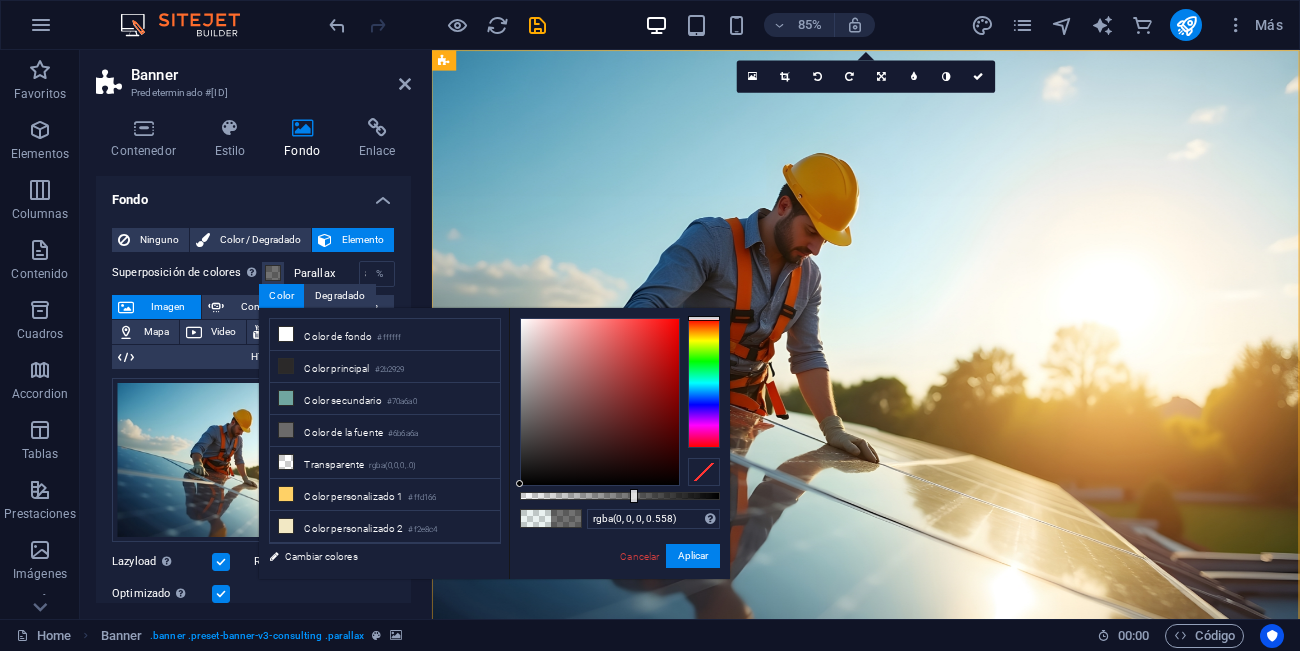 click at bounding box center [620, 496] 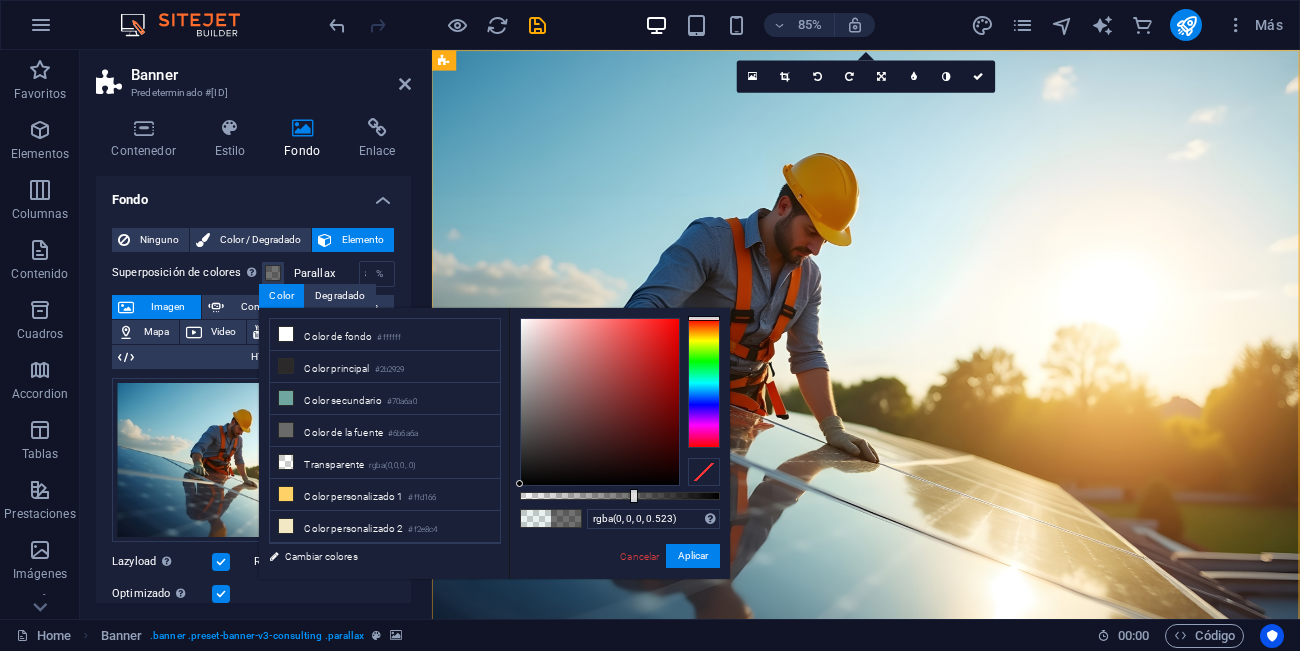 click at bounding box center (620, 496) 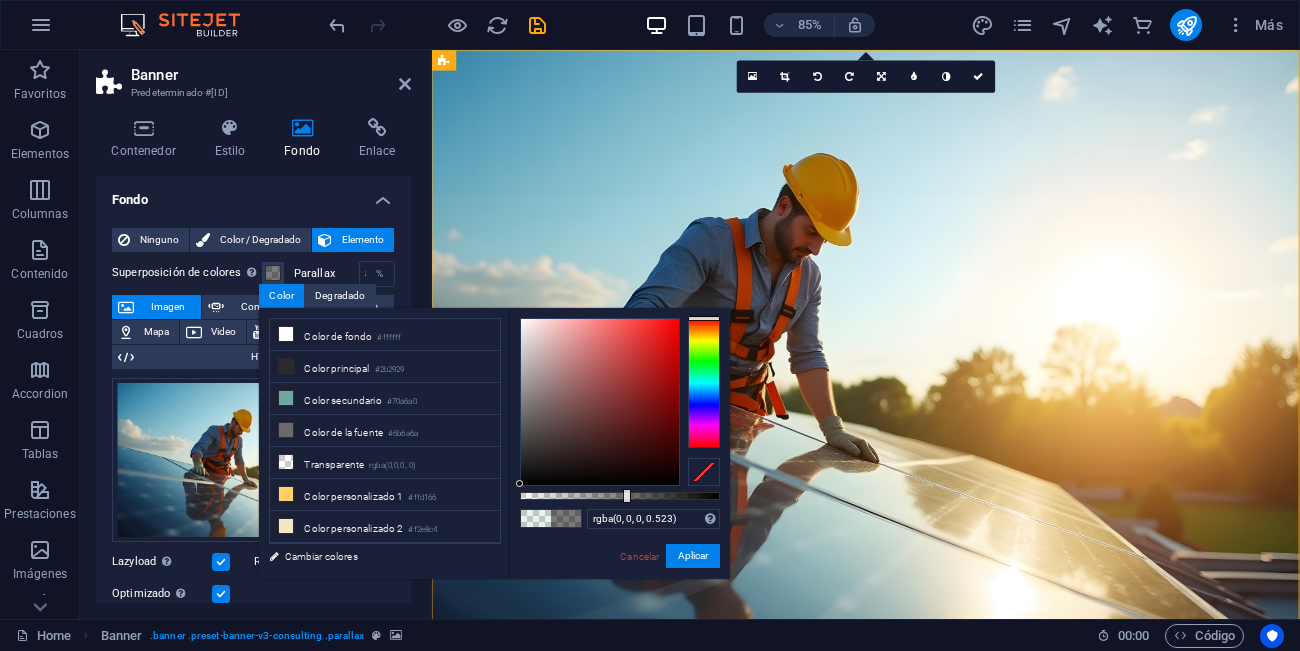 click at bounding box center [620, 496] 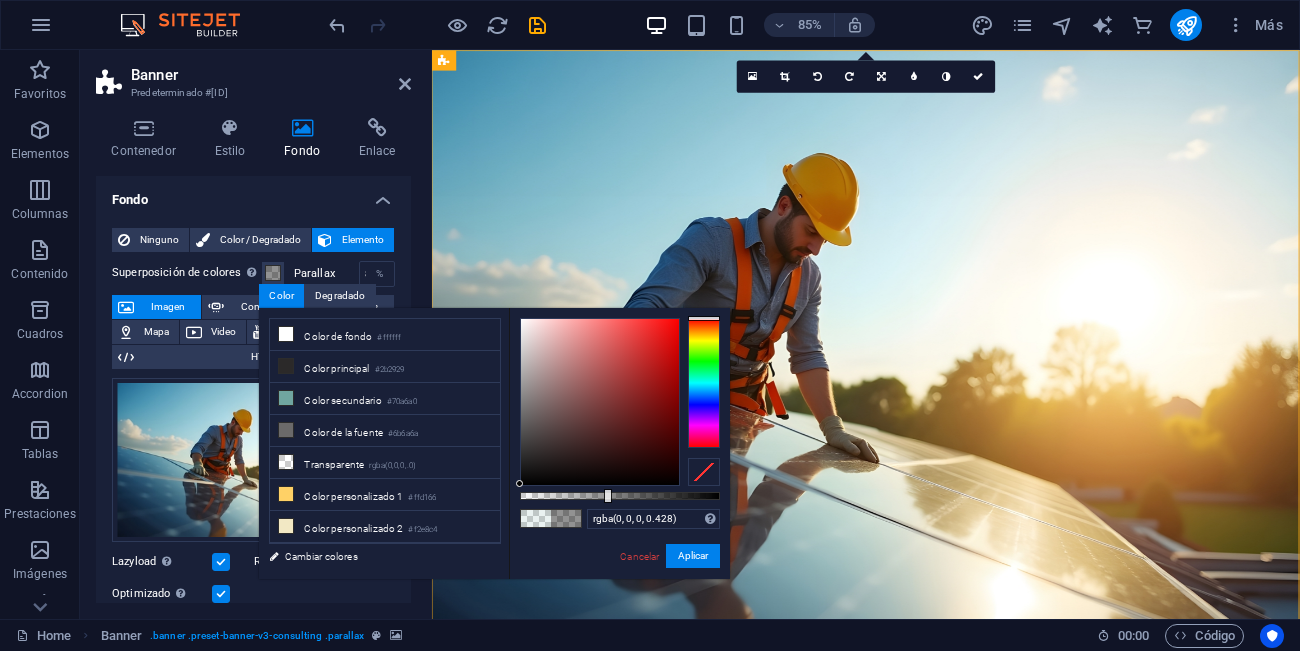 click at bounding box center (620, 496) 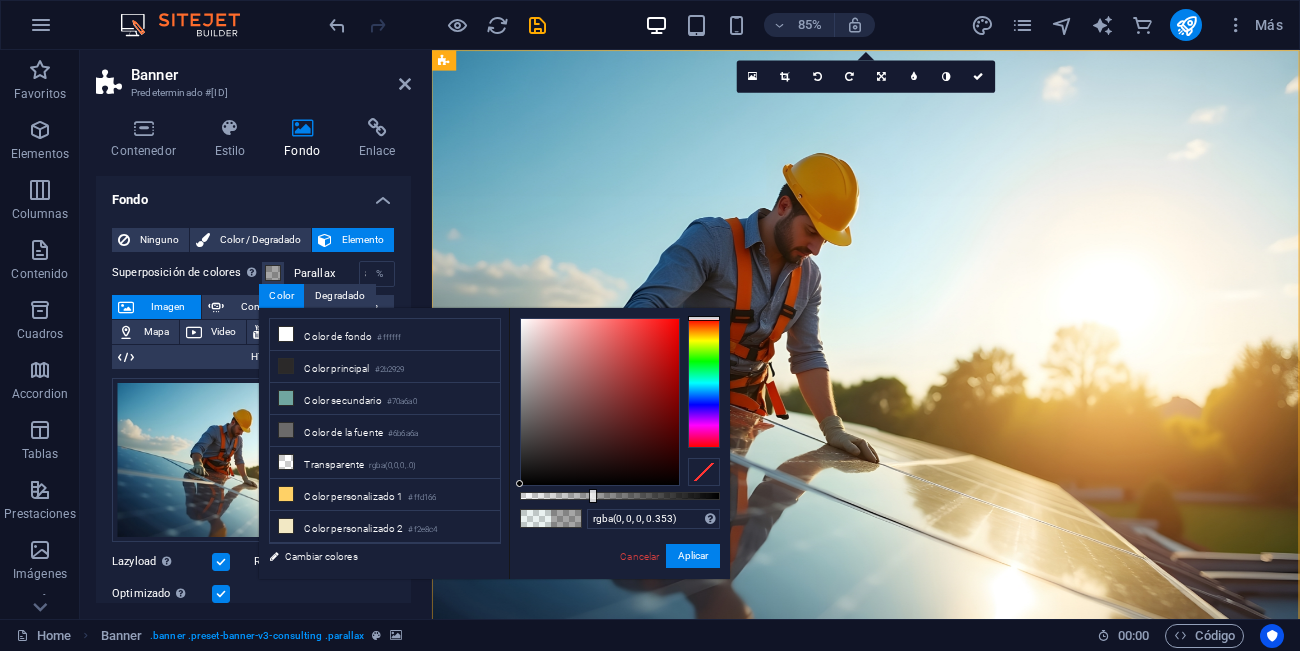 click at bounding box center [620, 496] 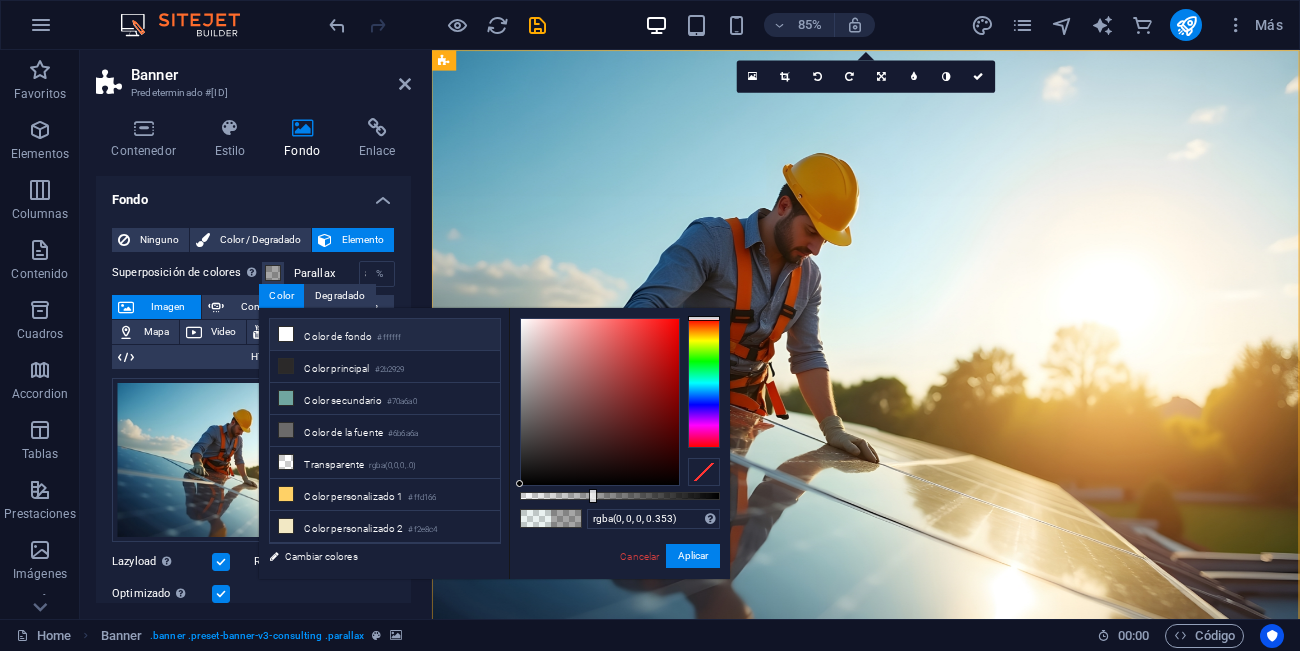click on "Color de fondo
#ffffff" at bounding box center [385, 335] 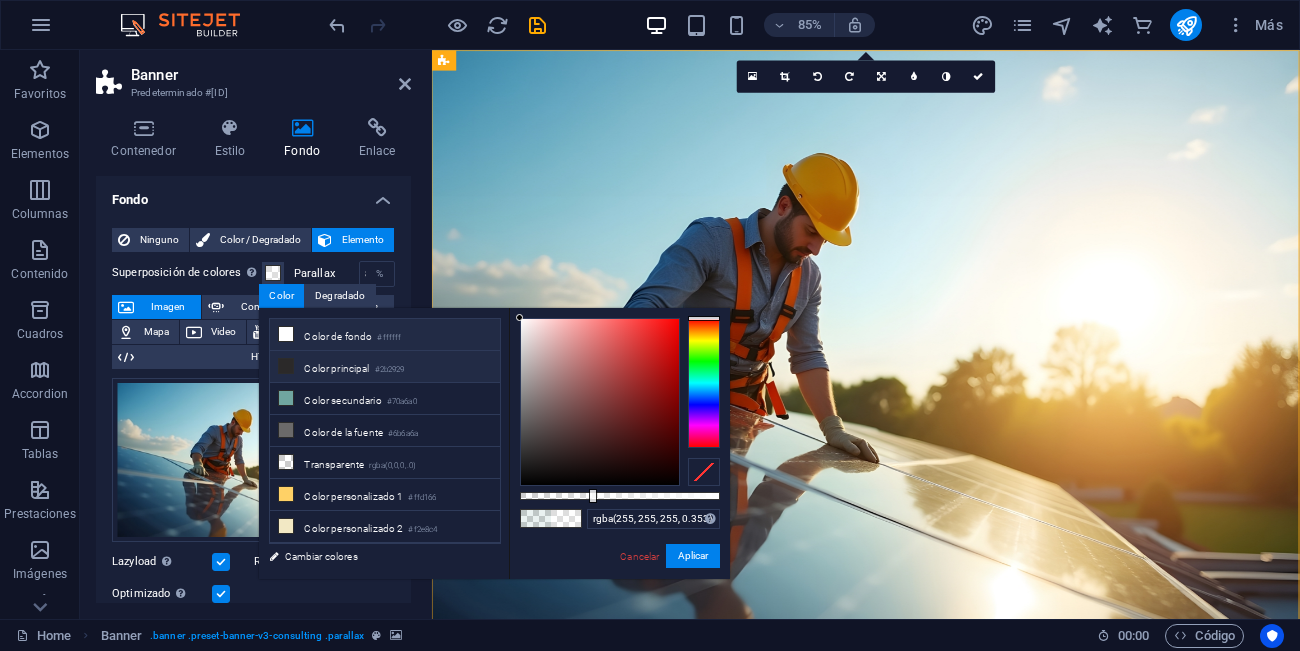 click on "Color principal
#2b2929" at bounding box center [385, 367] 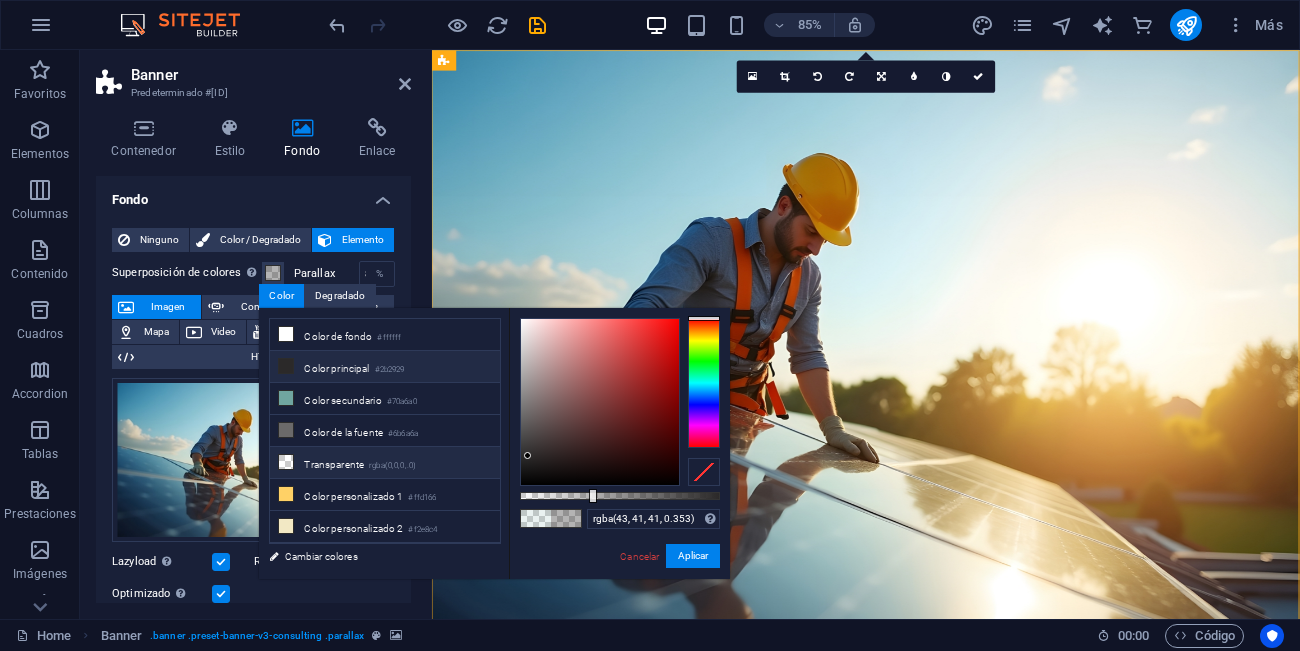 click on "Transparente
rgba(0,0,0,.0)" at bounding box center (385, 463) 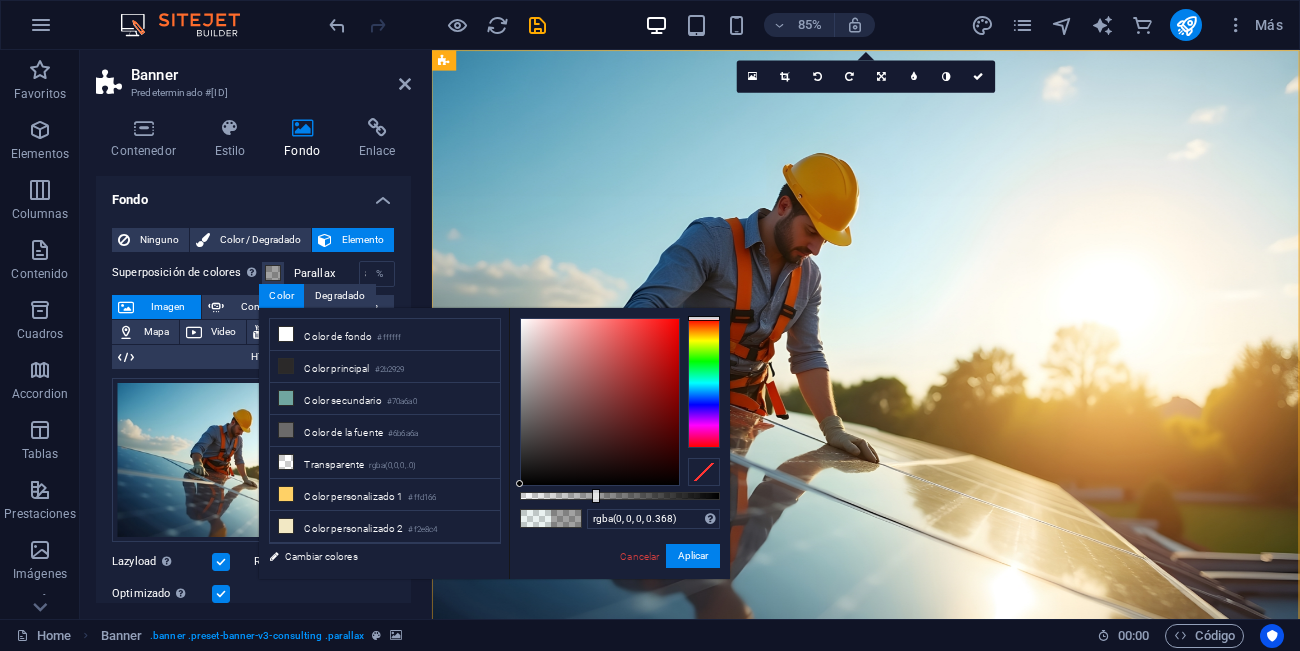 click at bounding box center (620, 496) 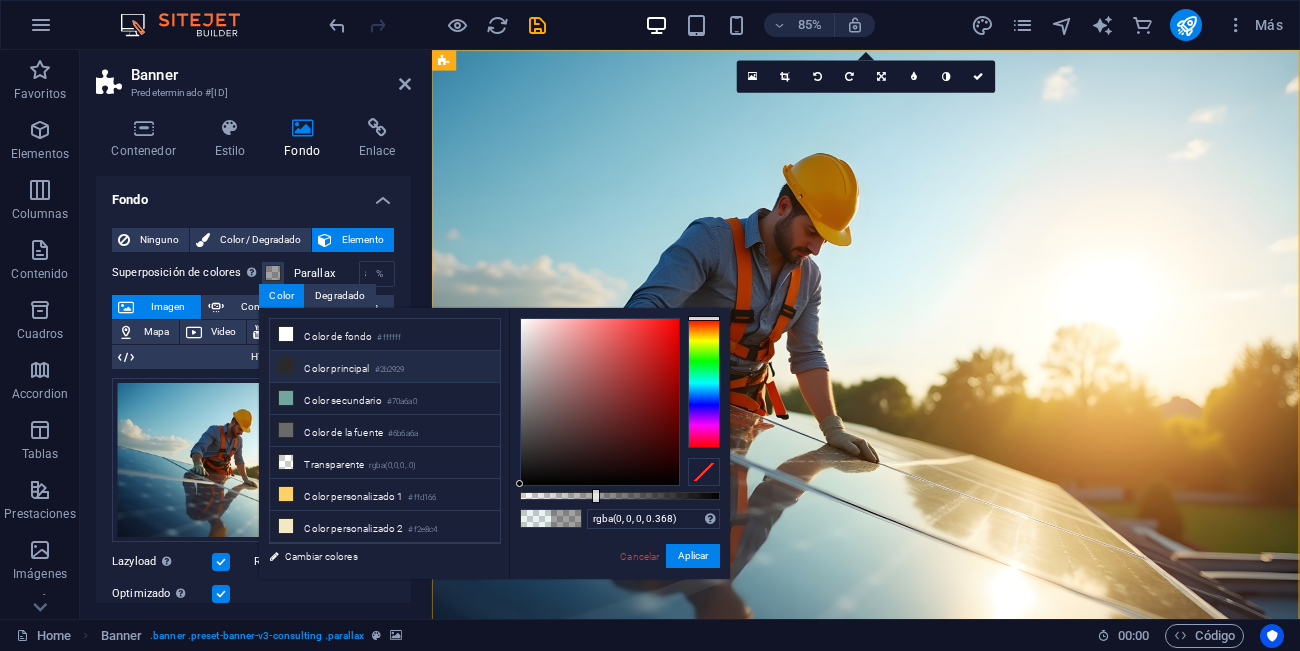 click on "Color principal
#2b2929" at bounding box center [385, 367] 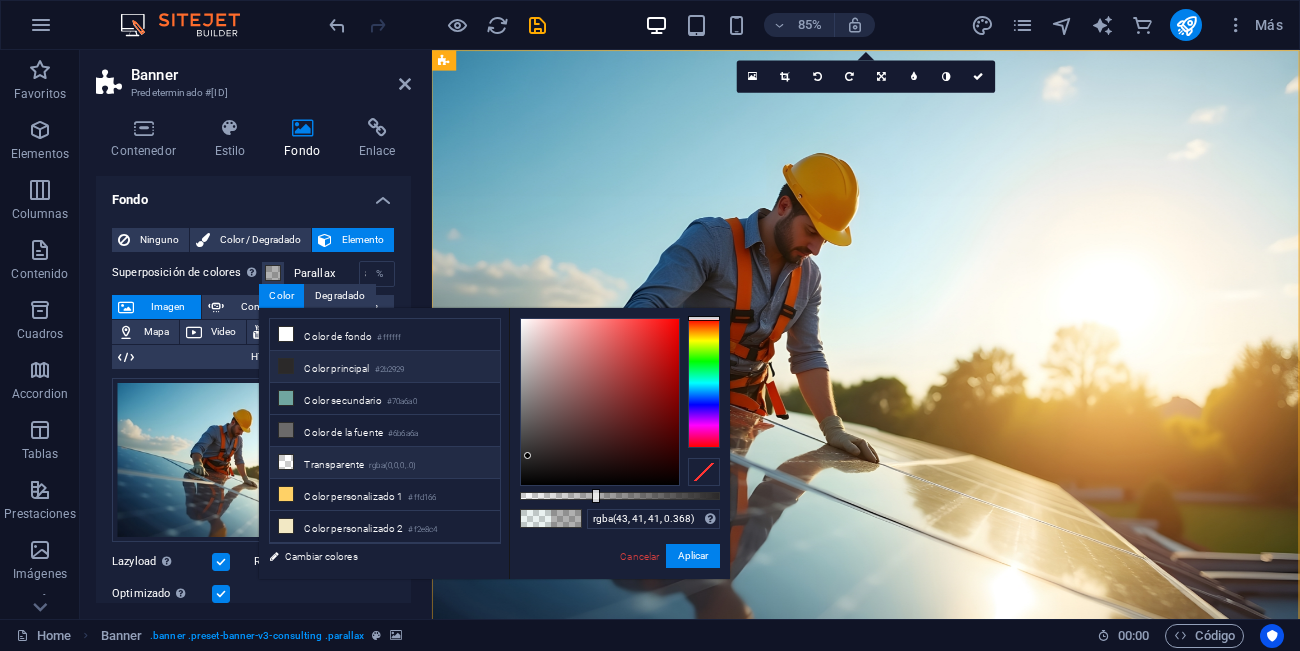 click on "Transparente
rgba(0,0,0,.0)" at bounding box center [385, 463] 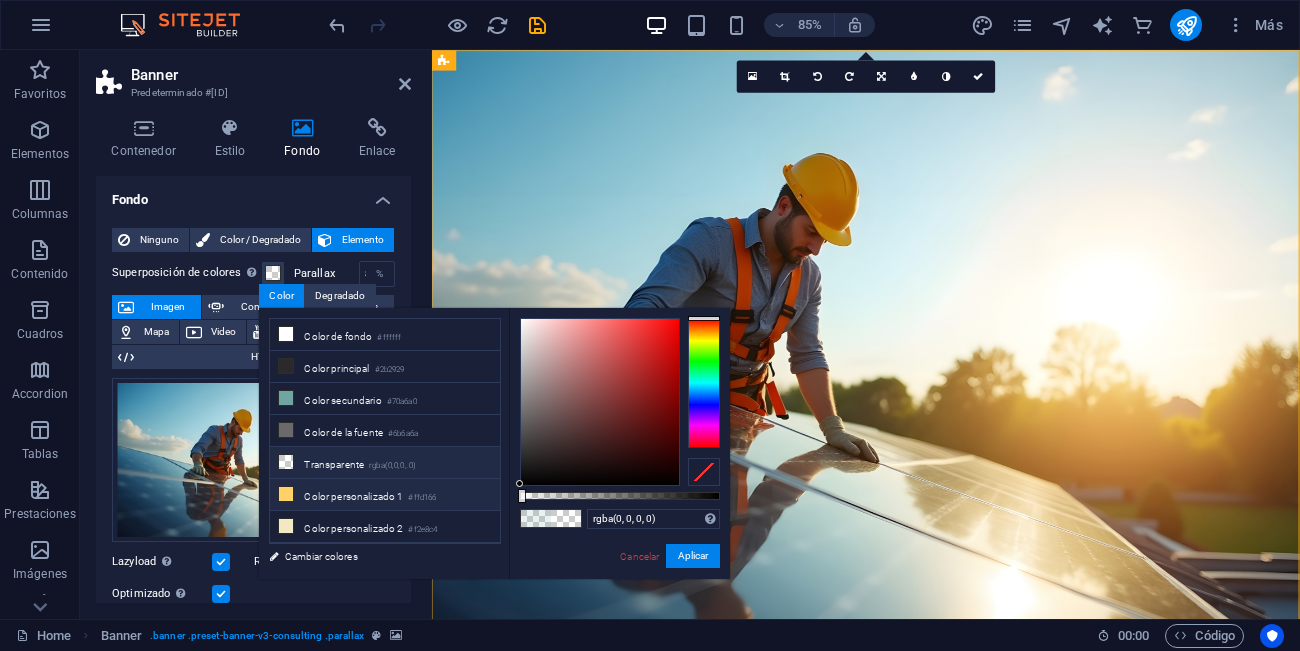 click on "Color personalizado 1
#ffd166" at bounding box center (385, 495) 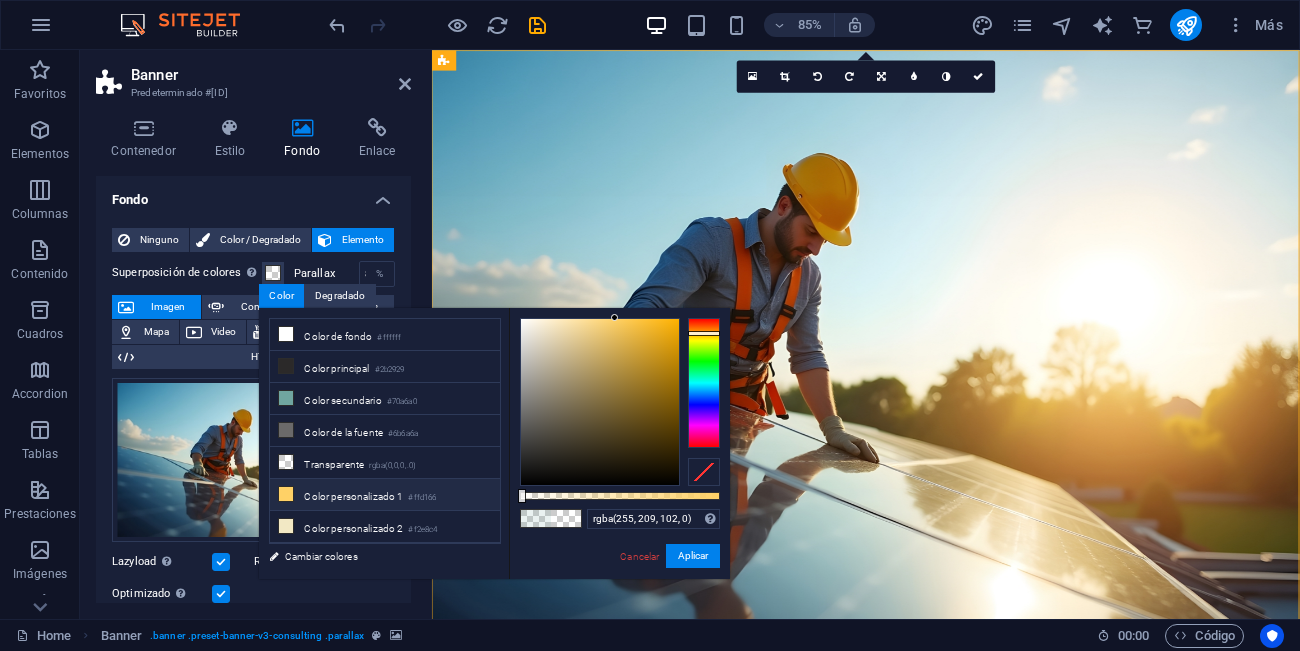 click on "rgba(255, 209, 102, 0) Formatos soportados #0852ed rgb(8, 82, 237) rgba(8, 82, 237, 90%) hsv(221,97,93) hsl(221, 93%, 48%) Cancelar Aplicar" at bounding box center (619, 588) 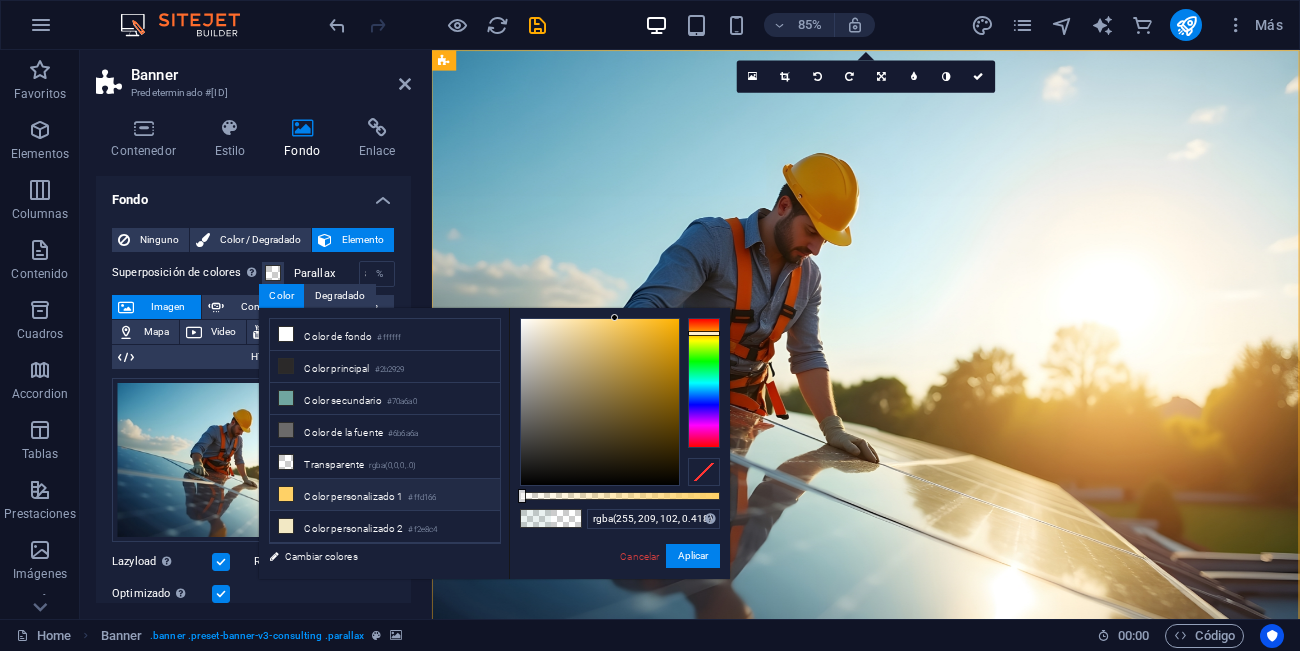 click at bounding box center (620, 496) 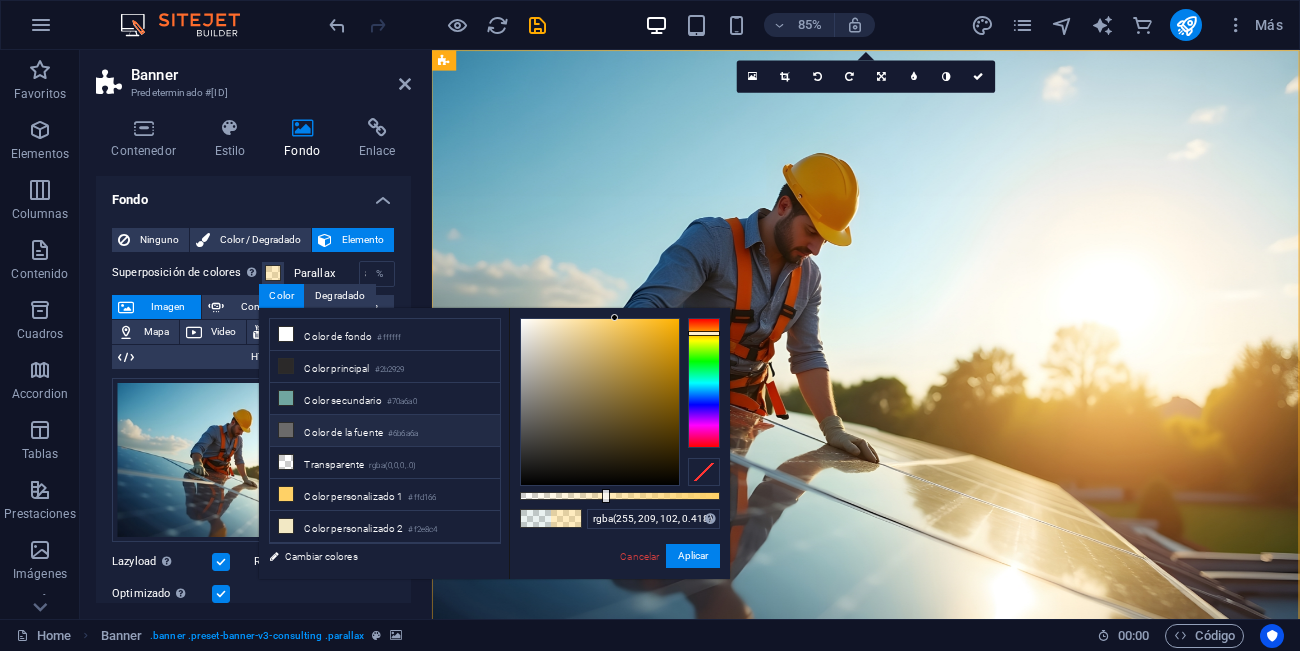 click on "Color de la fuente
#6b6a6a" at bounding box center [385, 431] 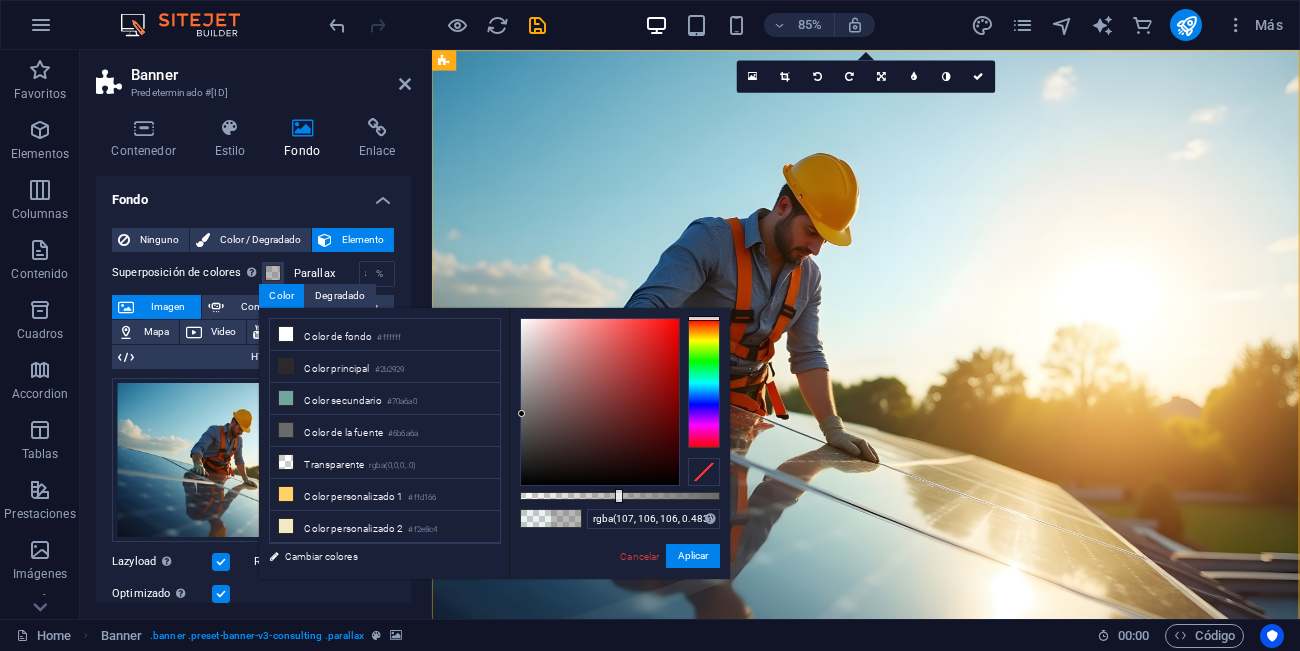 click at bounding box center (620, 496) 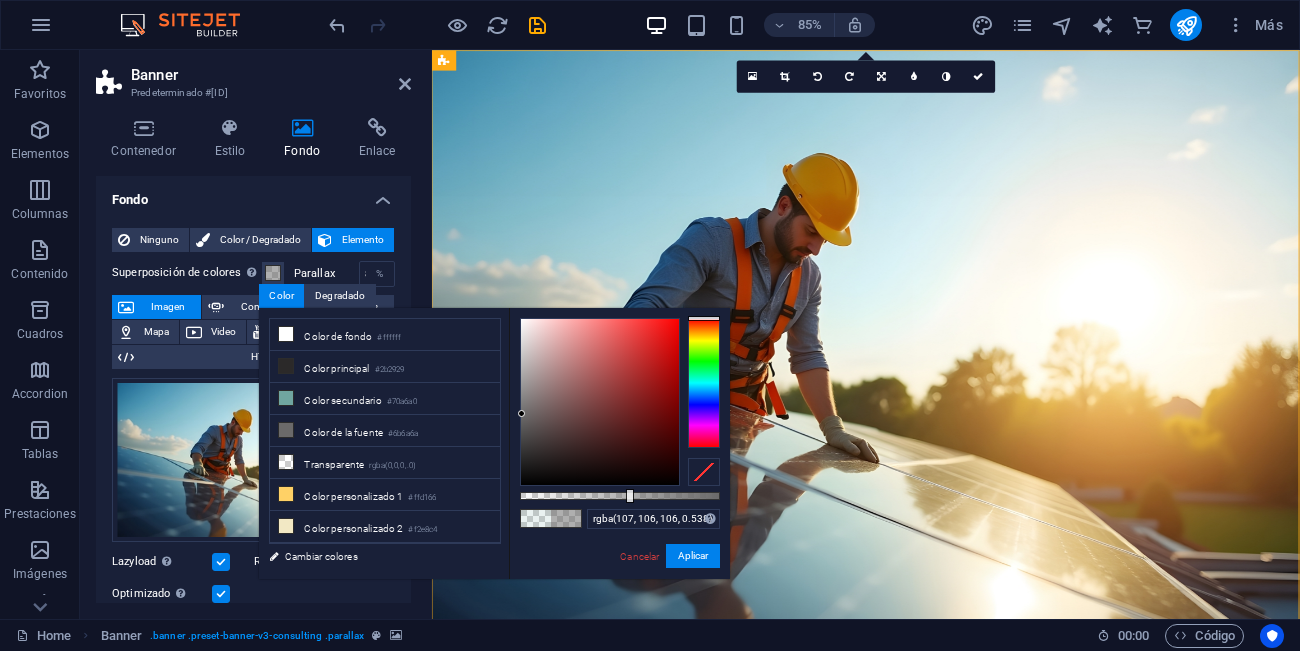 click at bounding box center [620, 496] 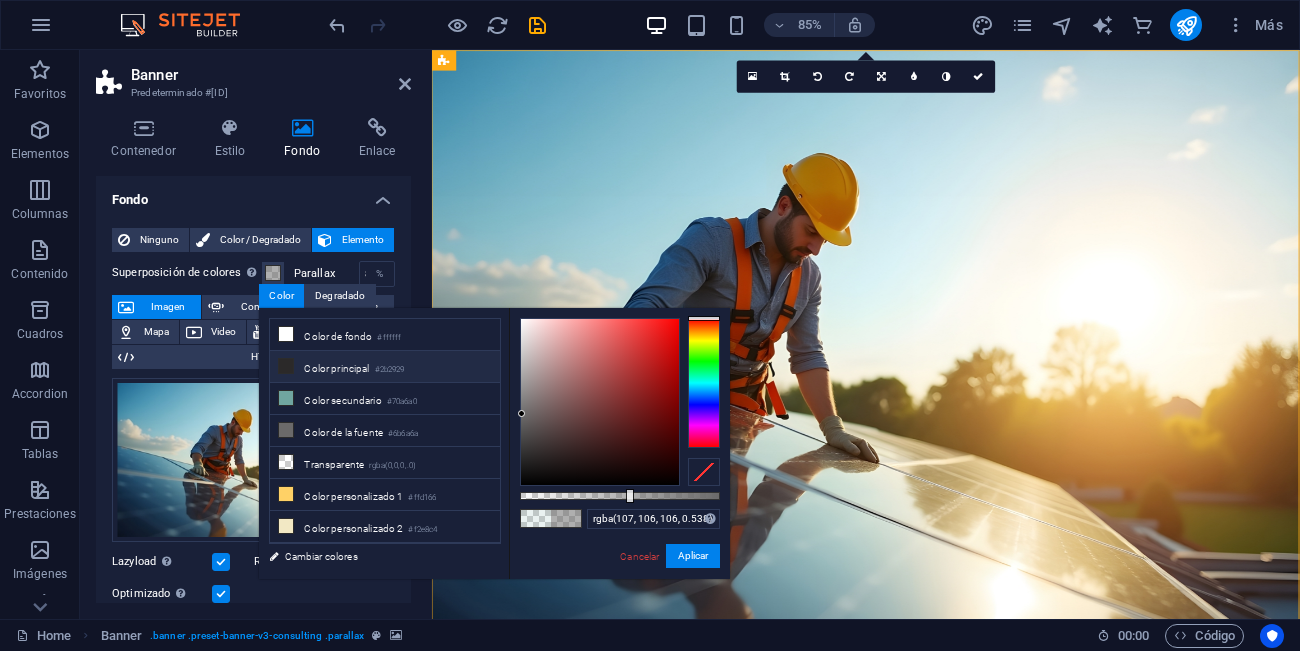 click on "Color principal
#2b2929" at bounding box center (385, 367) 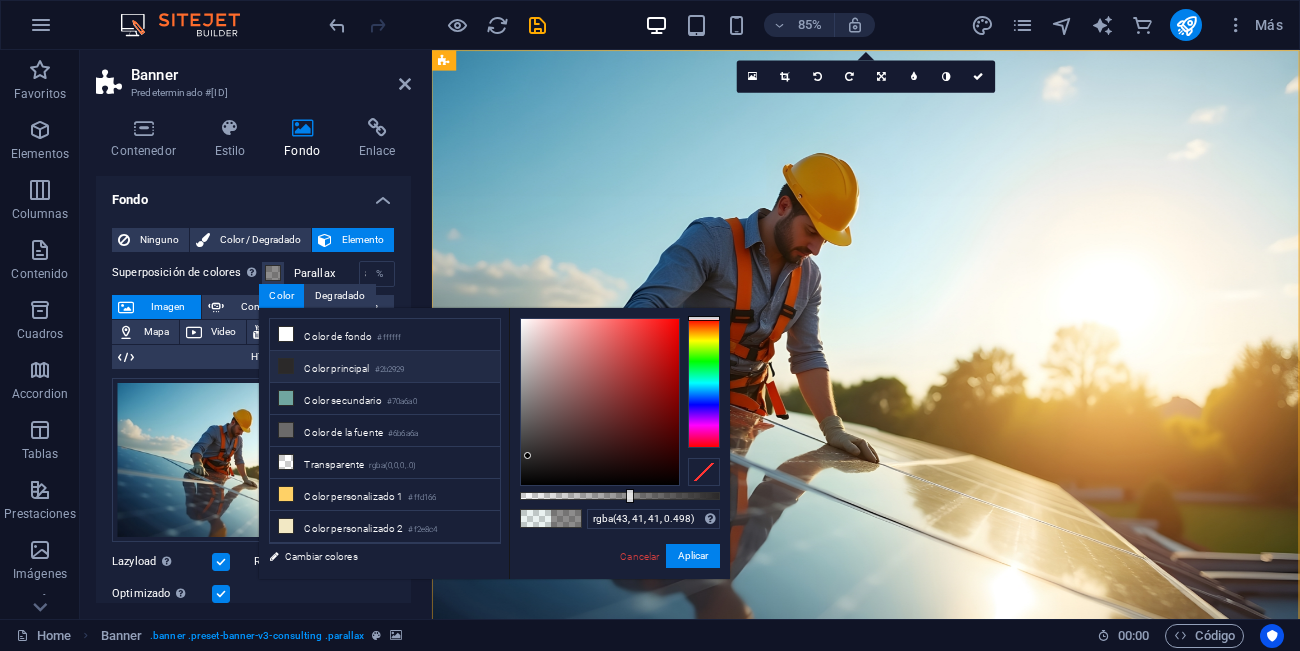 click at bounding box center (620, 496) 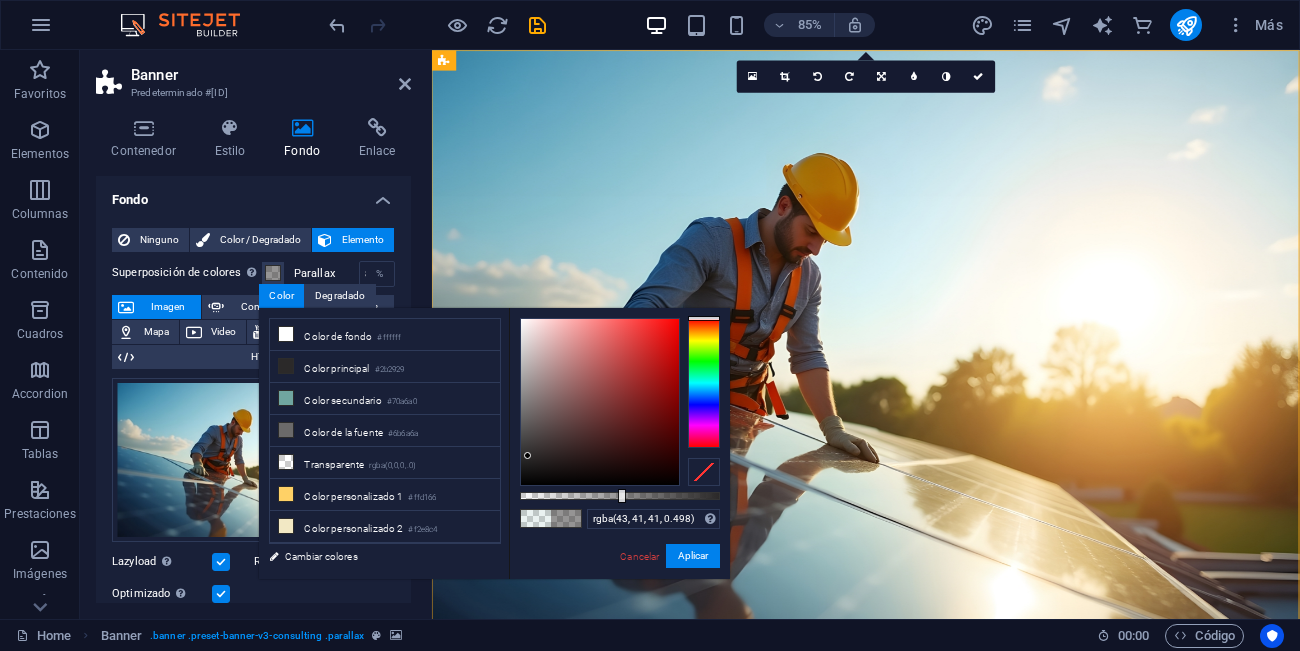 click at bounding box center [620, 496] 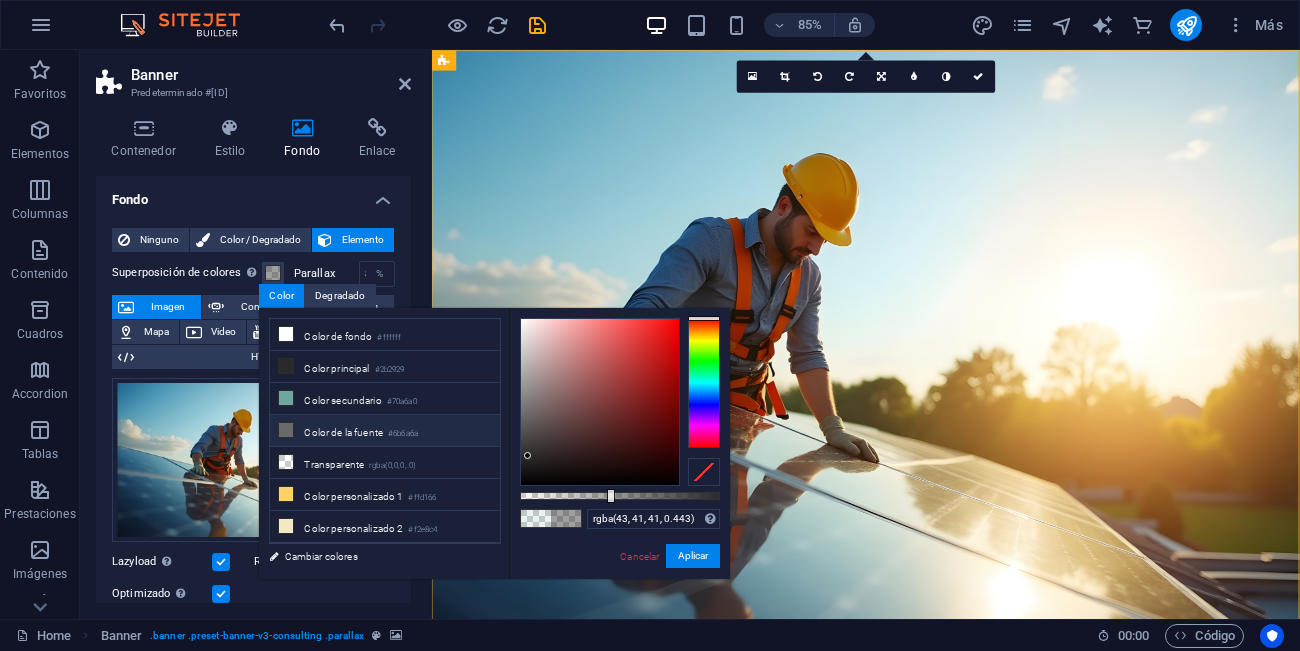 click on "Color de la fuente
#6b6a6a" at bounding box center [385, 431] 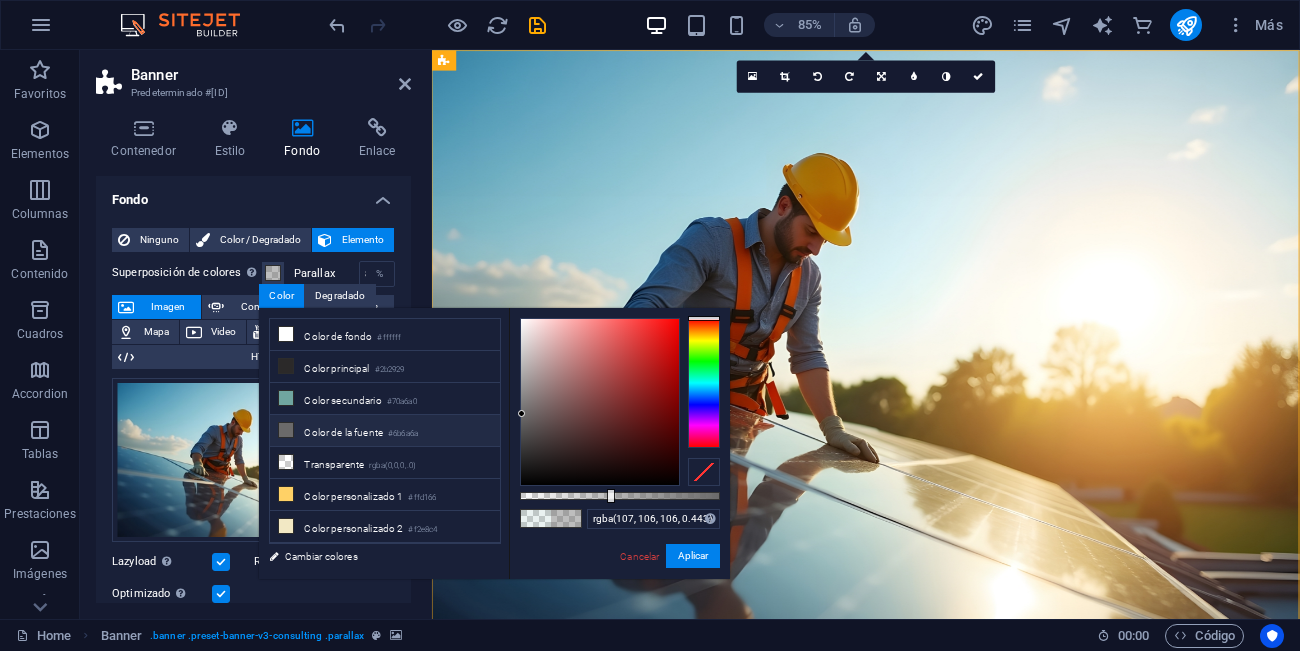 type on "rgba(107, 106, 106, 0.503)" 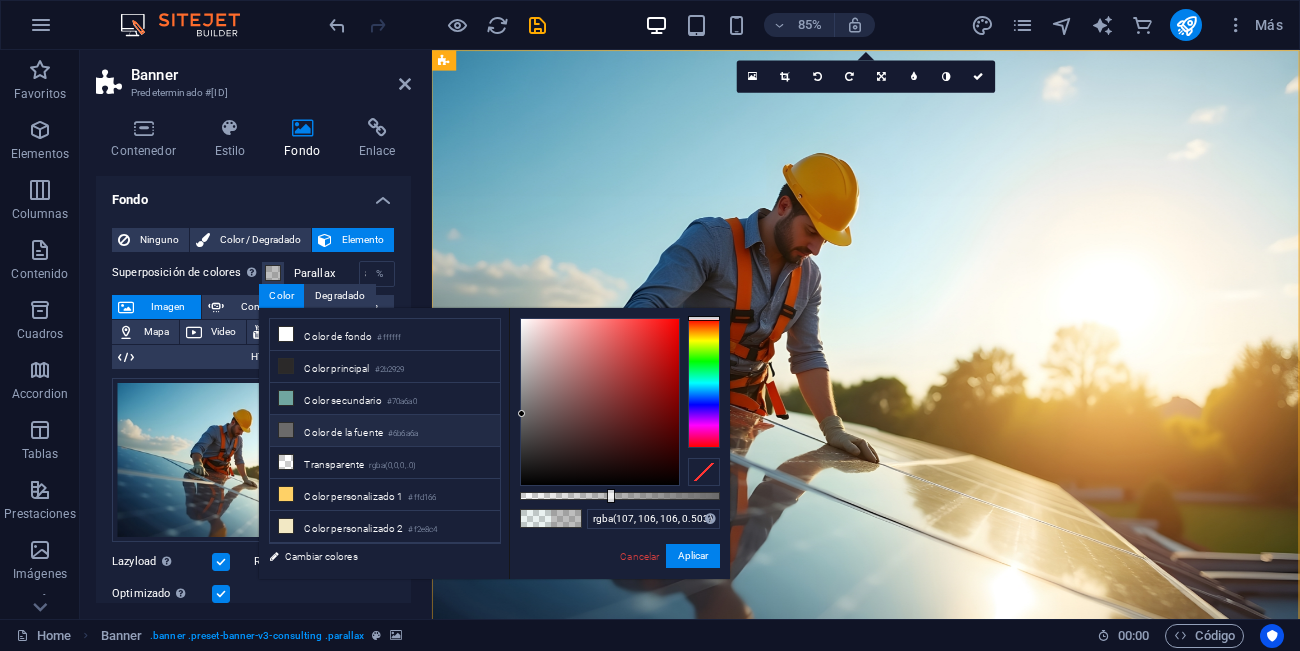 click at bounding box center [620, 496] 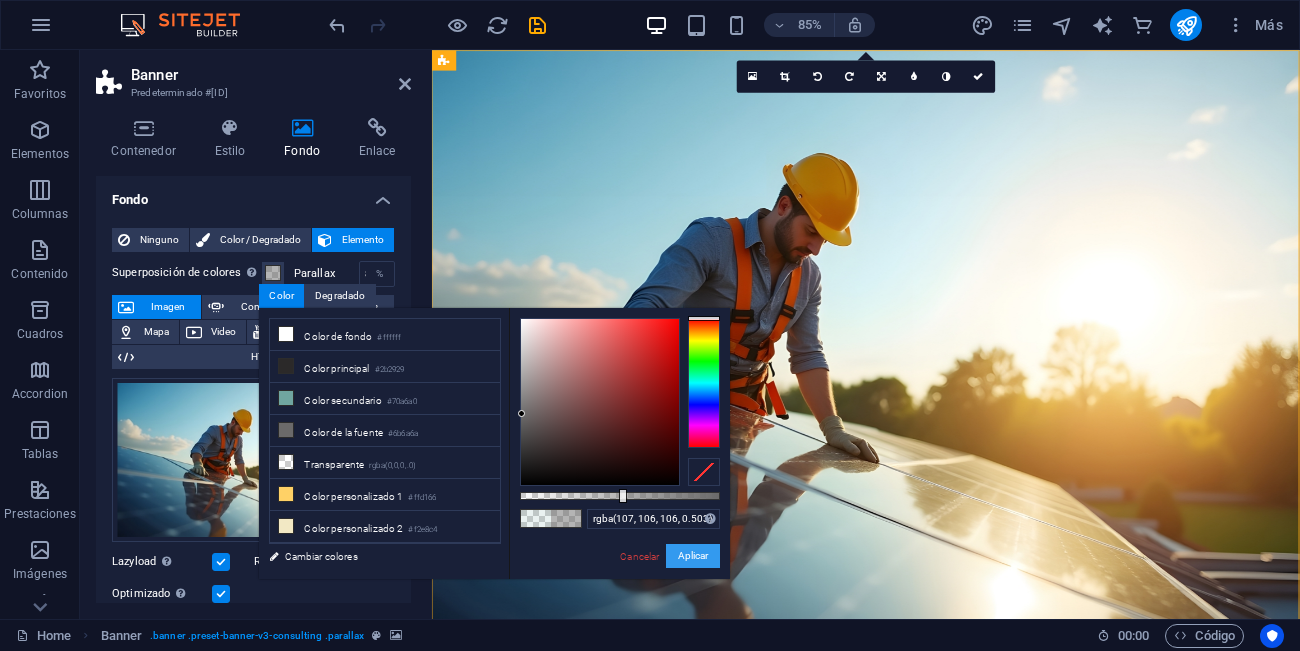 click on "Aplicar" at bounding box center [693, 556] 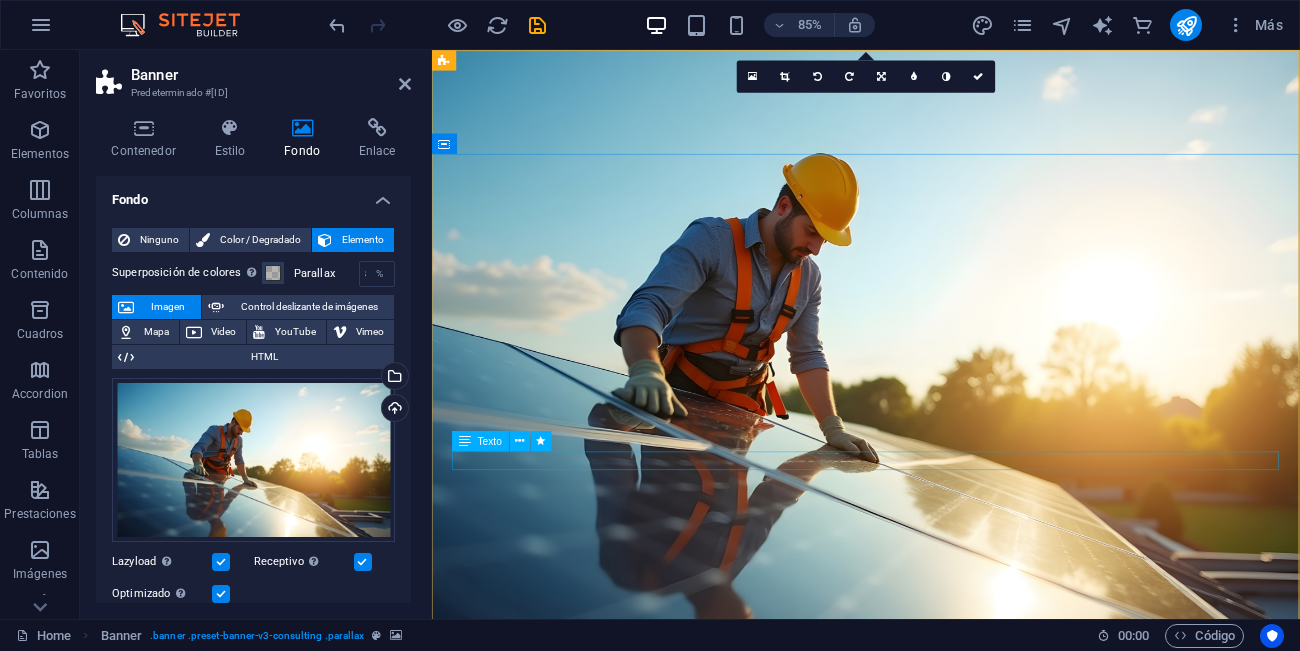 click on "Diseño, instalación y mantenimiento de sistemas de energía fotovoltaica" at bounding box center (942, 1136) 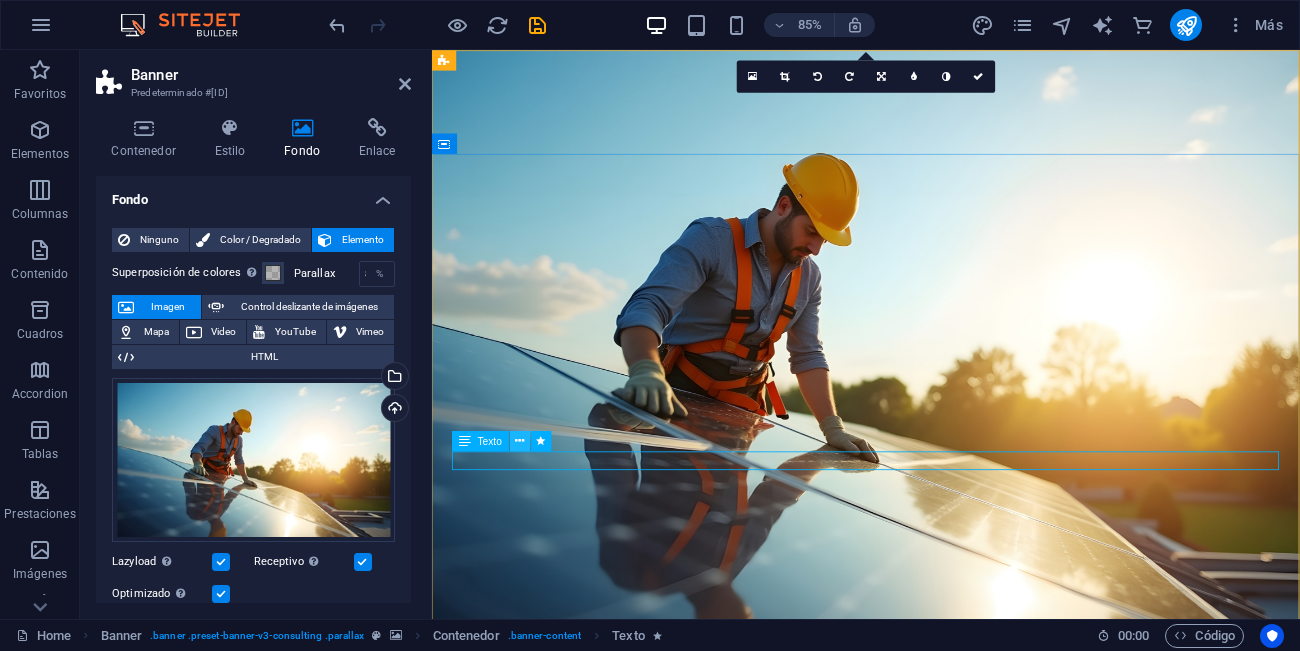 click at bounding box center (519, 441) 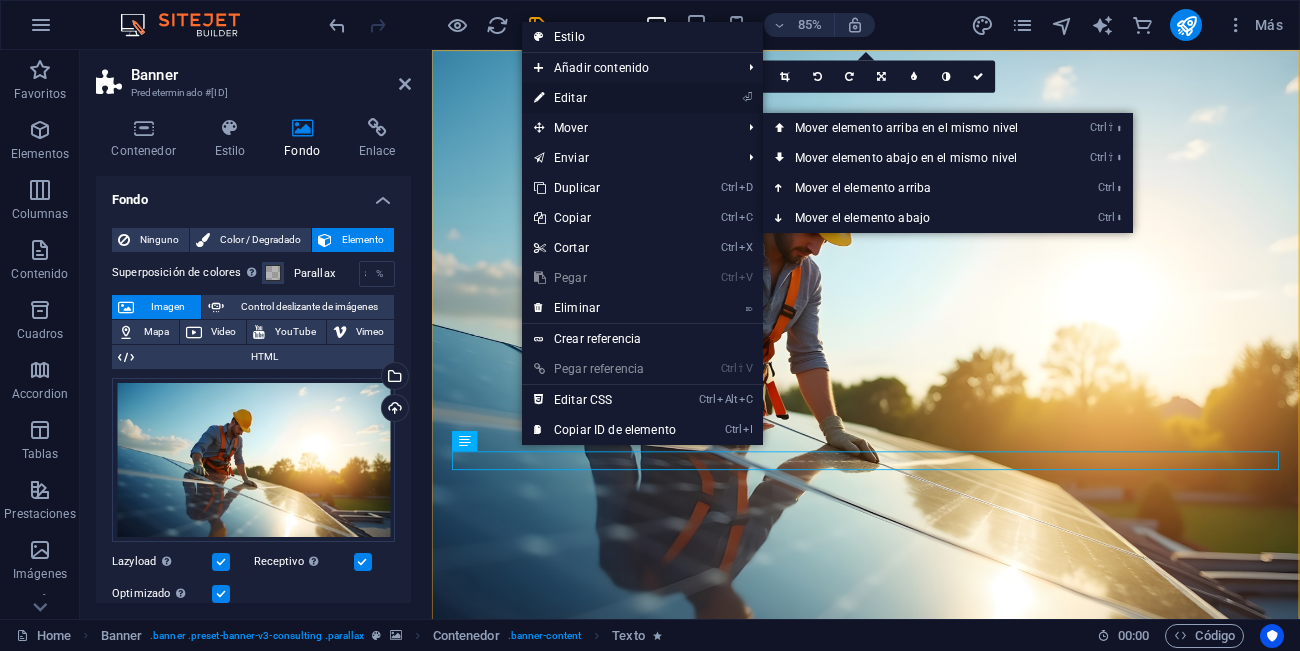click on "⏎  Editar" at bounding box center (605, 98) 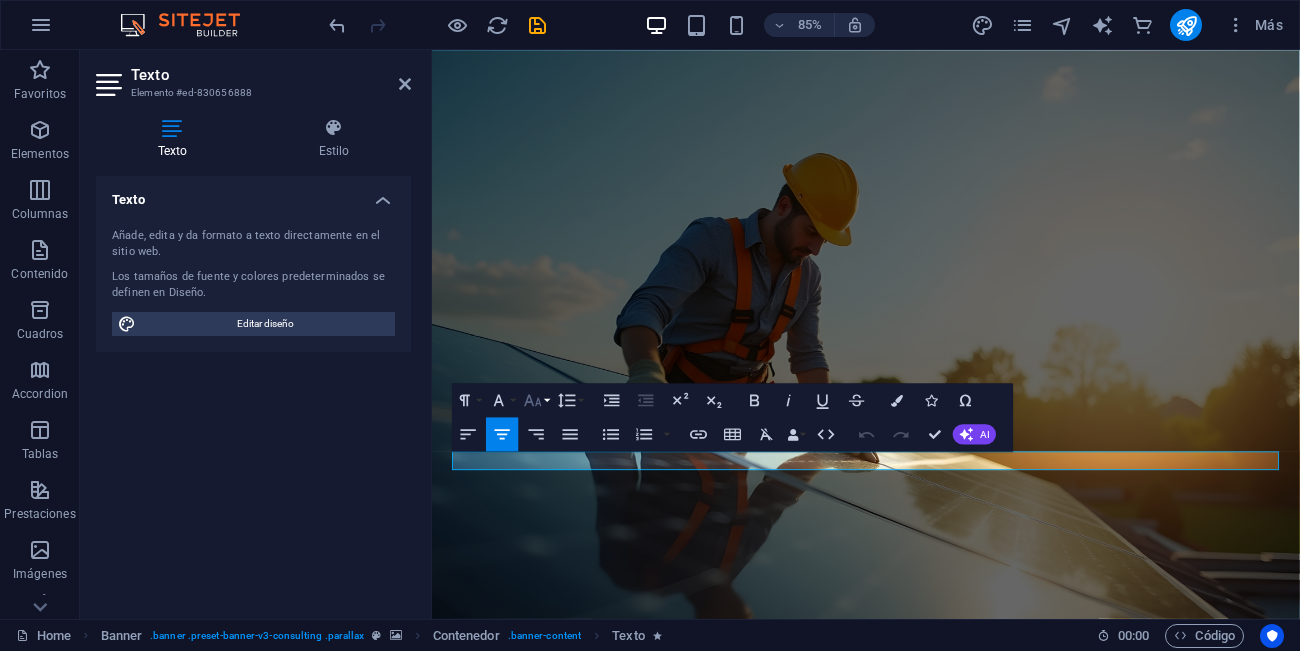 click 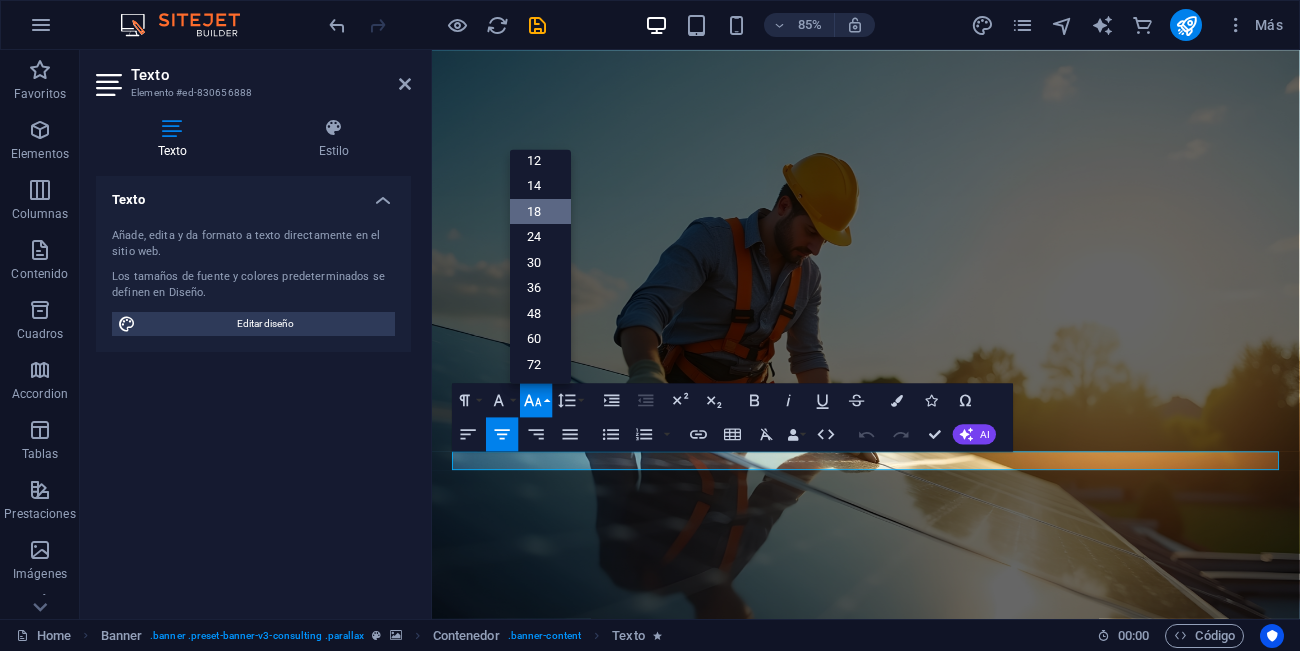 scroll, scrollTop: 161, scrollLeft: 0, axis: vertical 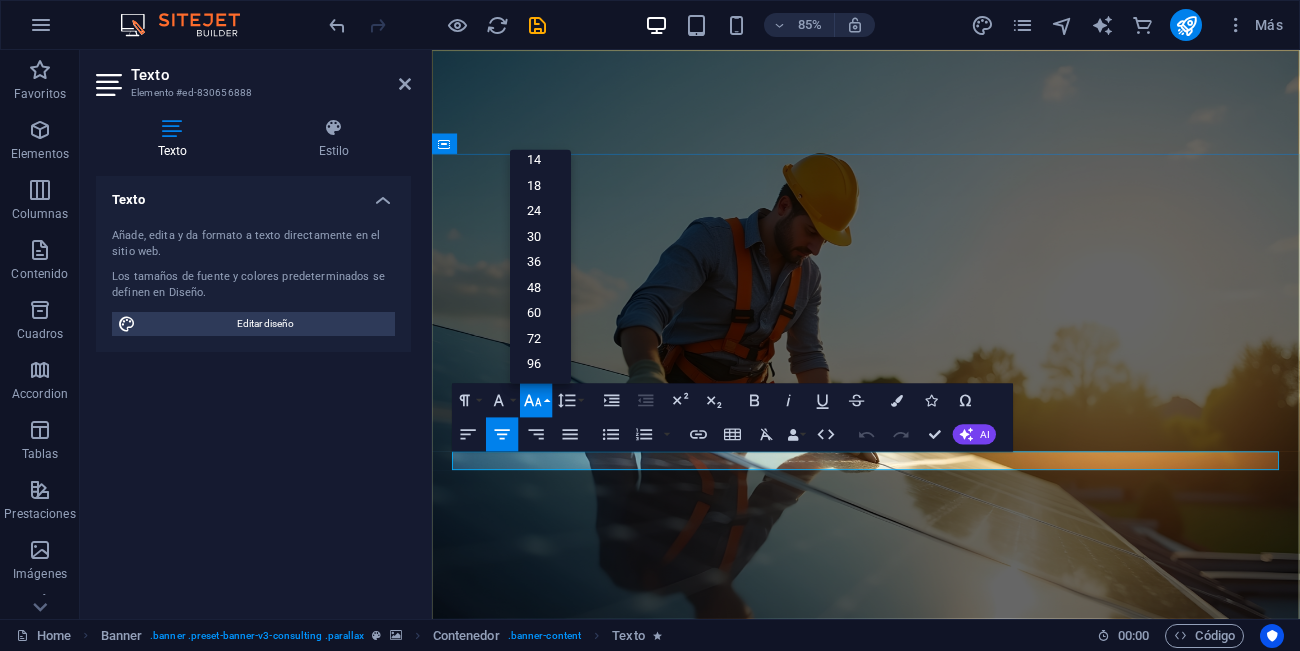 click on "Diseño, instalación y mantenimiento de sistemas de energía fotovoltaica" at bounding box center (942, 1135) 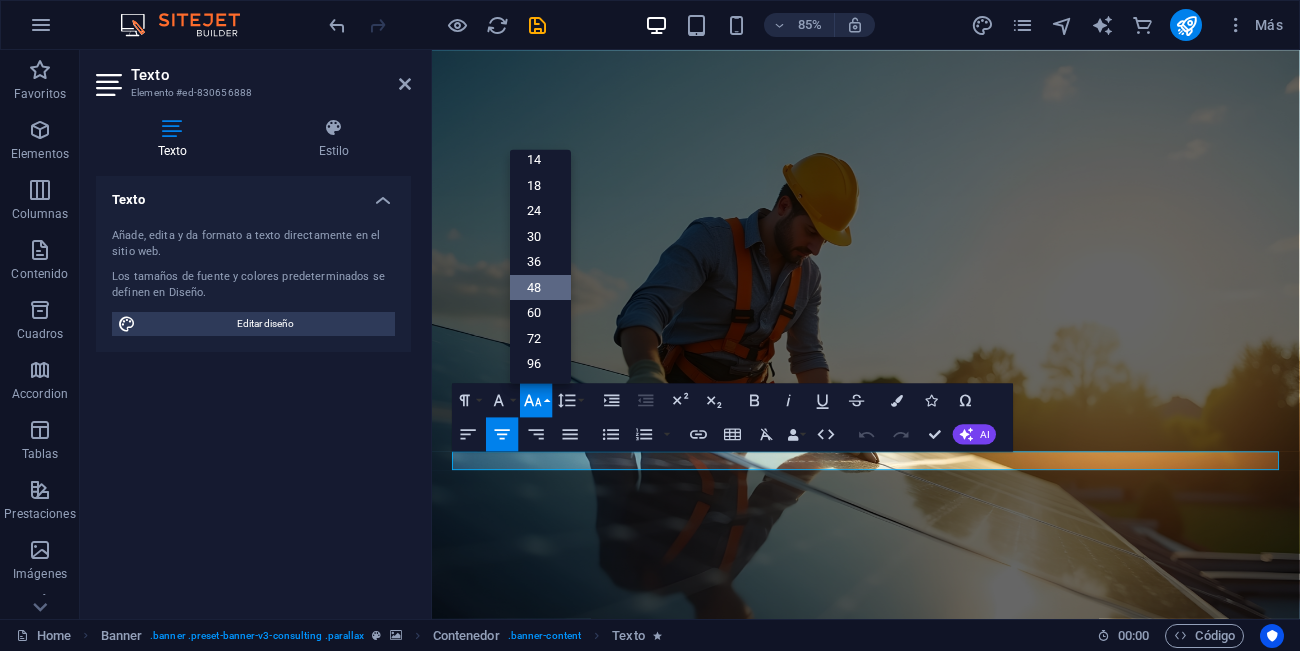 click on "48" at bounding box center (540, 287) 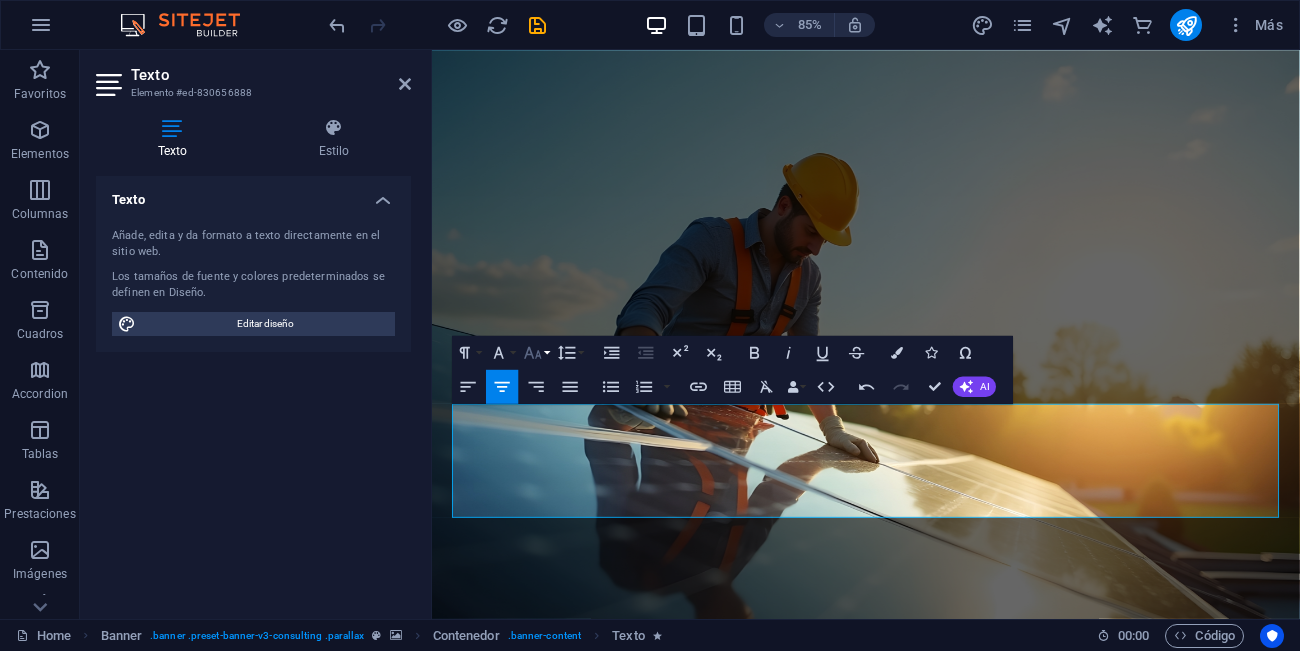 click on "Font Size" at bounding box center (536, 353) 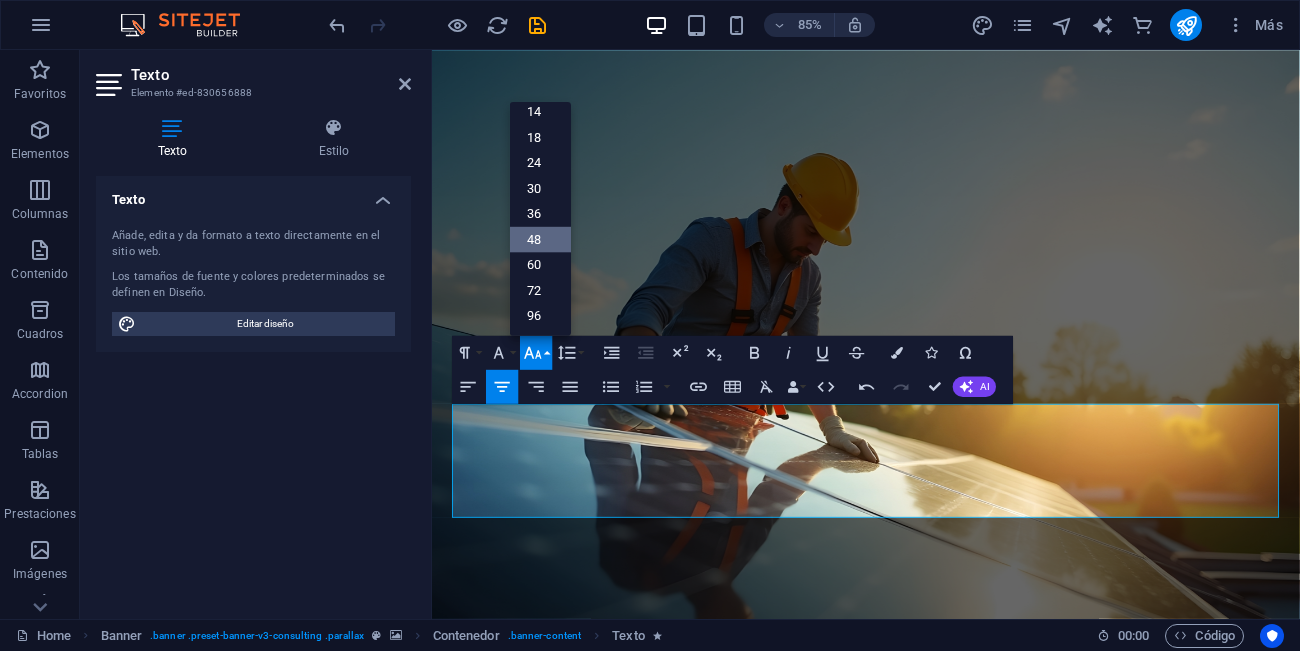 scroll, scrollTop: 161, scrollLeft: 0, axis: vertical 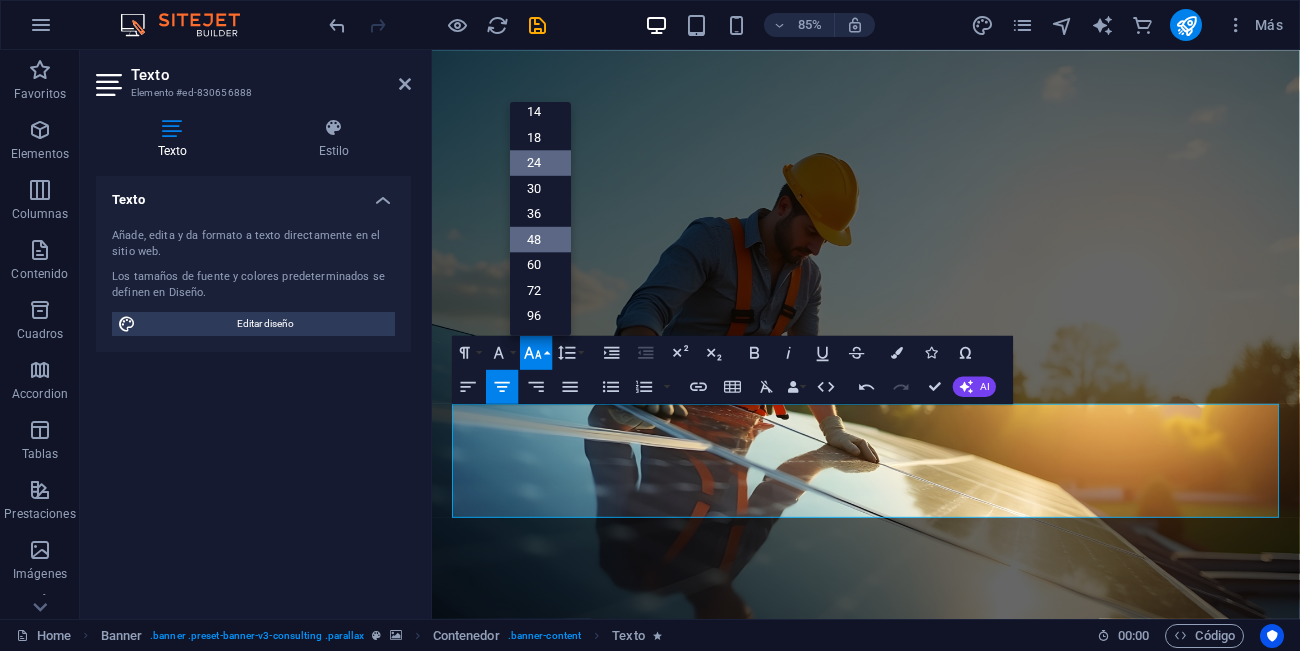 click on "24" at bounding box center (540, 163) 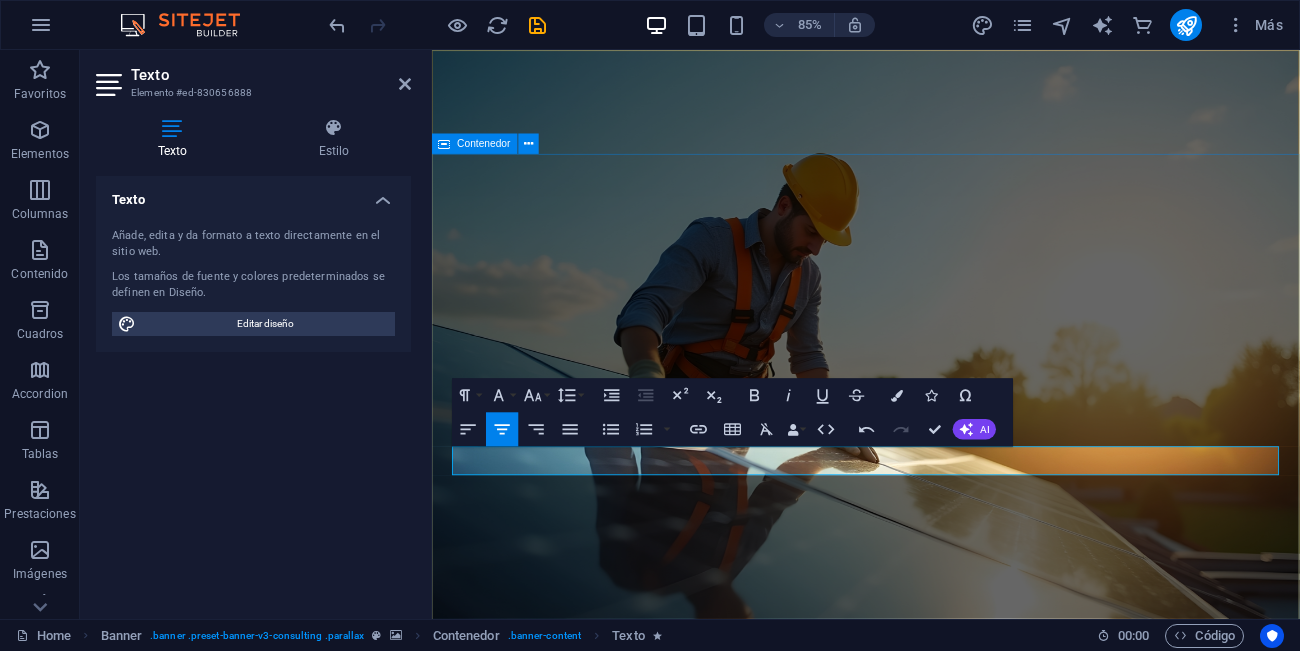click on "Energía limpia para tus proyectos Diseño, instalación y mantenimiento de sistemas de energía fotovoltaica Get Started" at bounding box center (942, 1169) 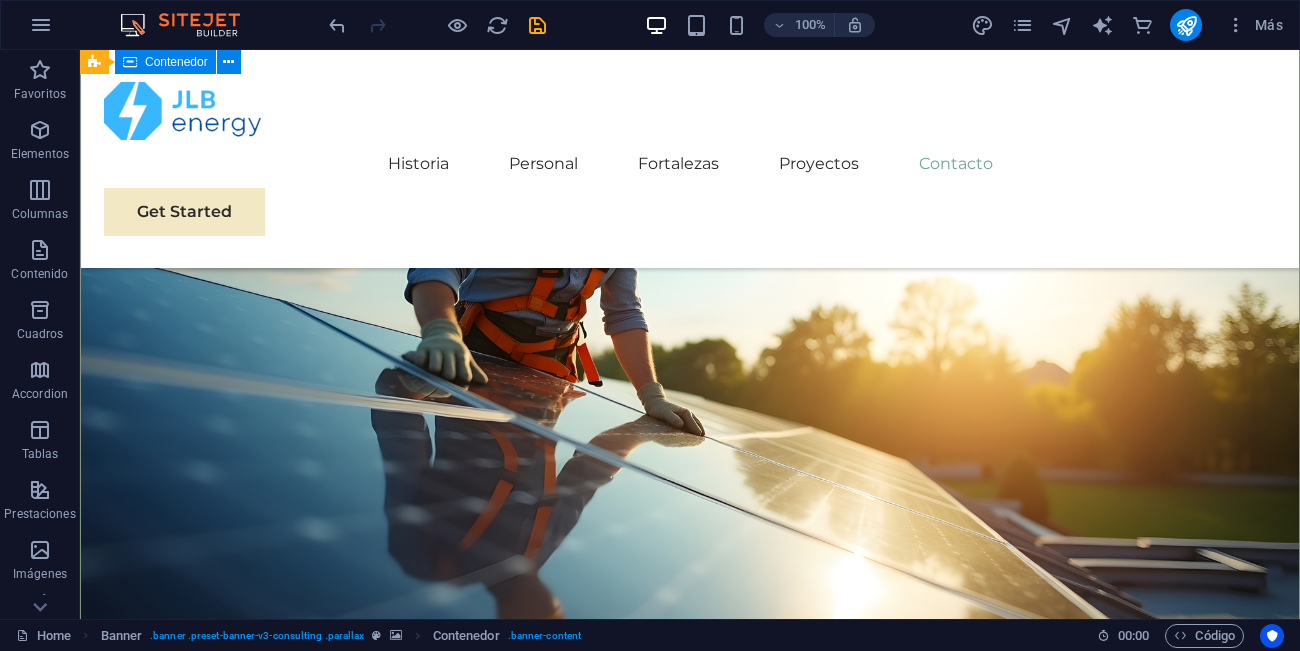 scroll, scrollTop: 0, scrollLeft: 0, axis: both 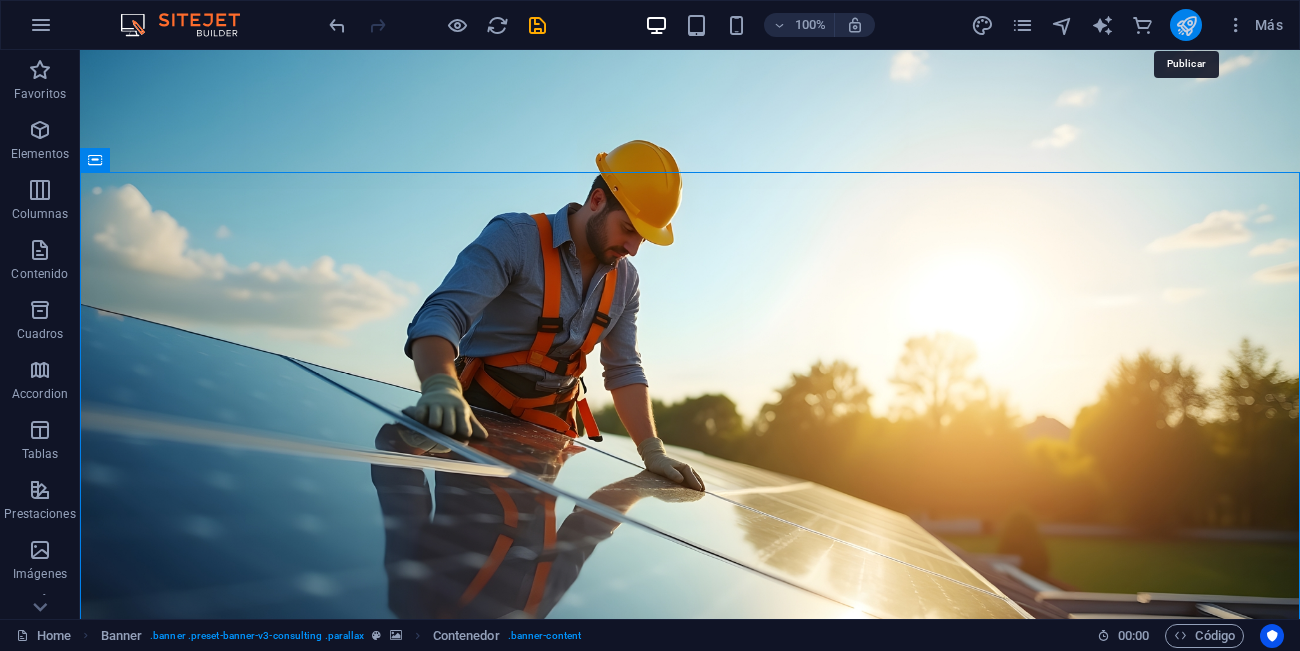 click at bounding box center (1186, 25) 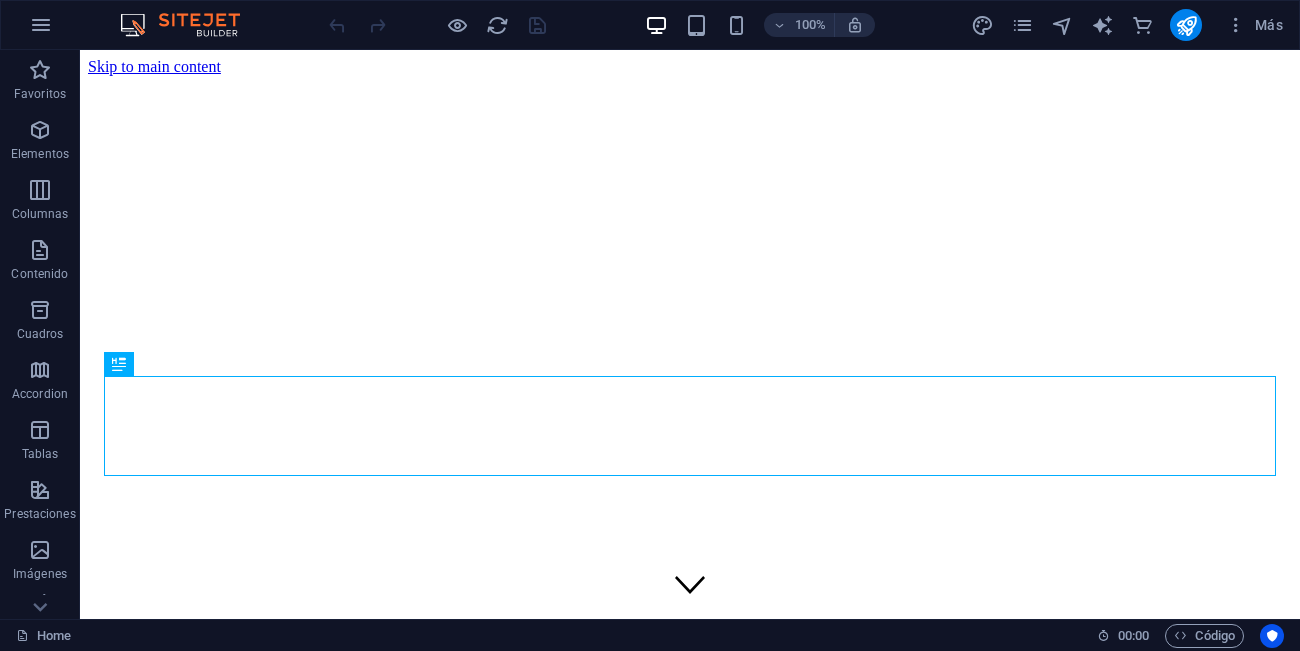 scroll, scrollTop: 0, scrollLeft: 0, axis: both 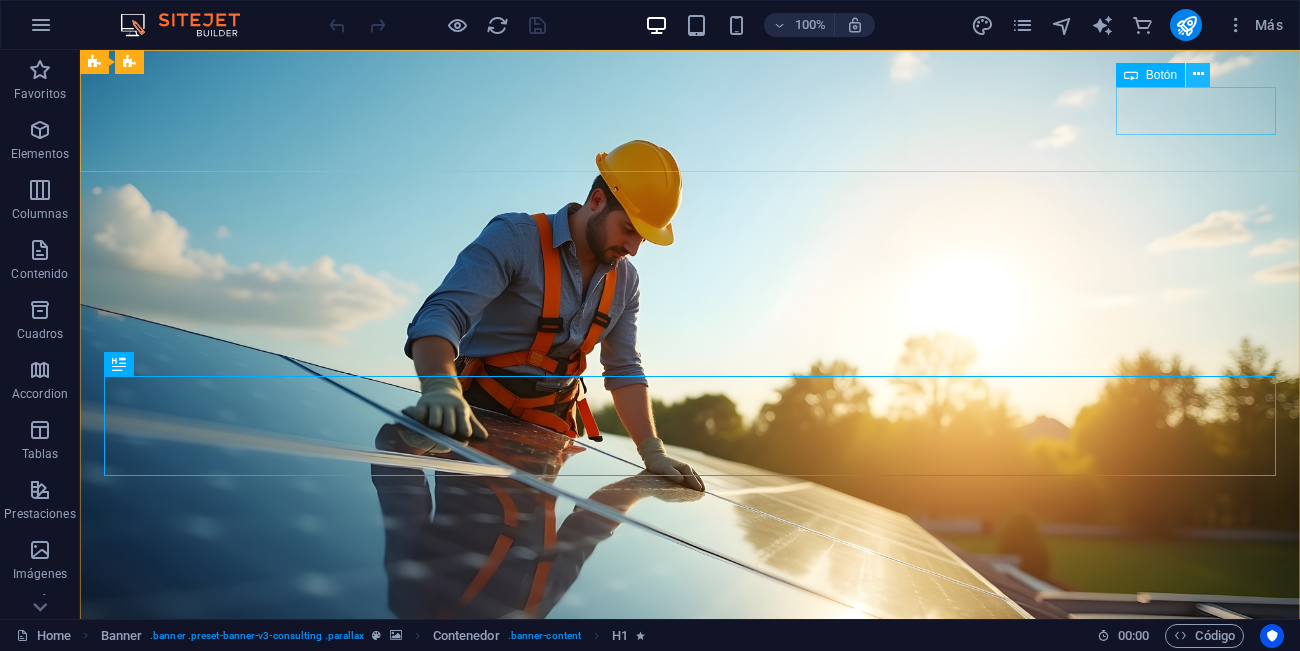 click at bounding box center [1198, 74] 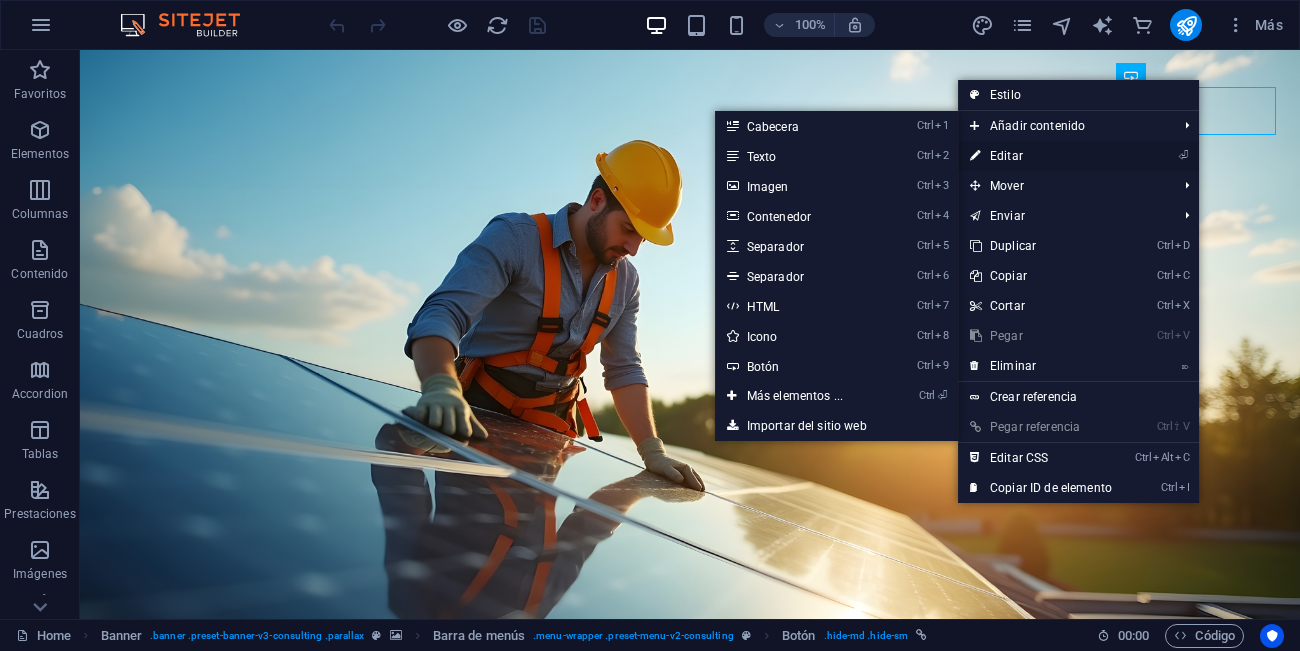 drag, startPoint x: 1021, startPoint y: 163, endPoint x: 693, endPoint y: 133, distance: 329.36908 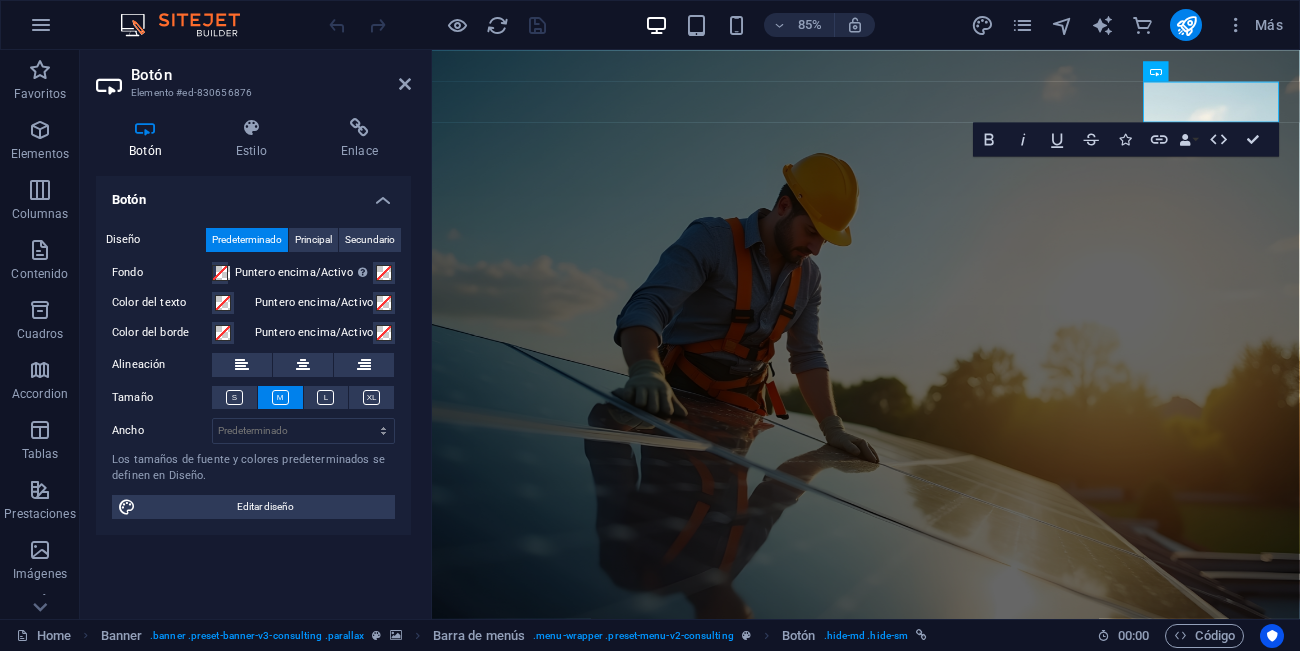 type 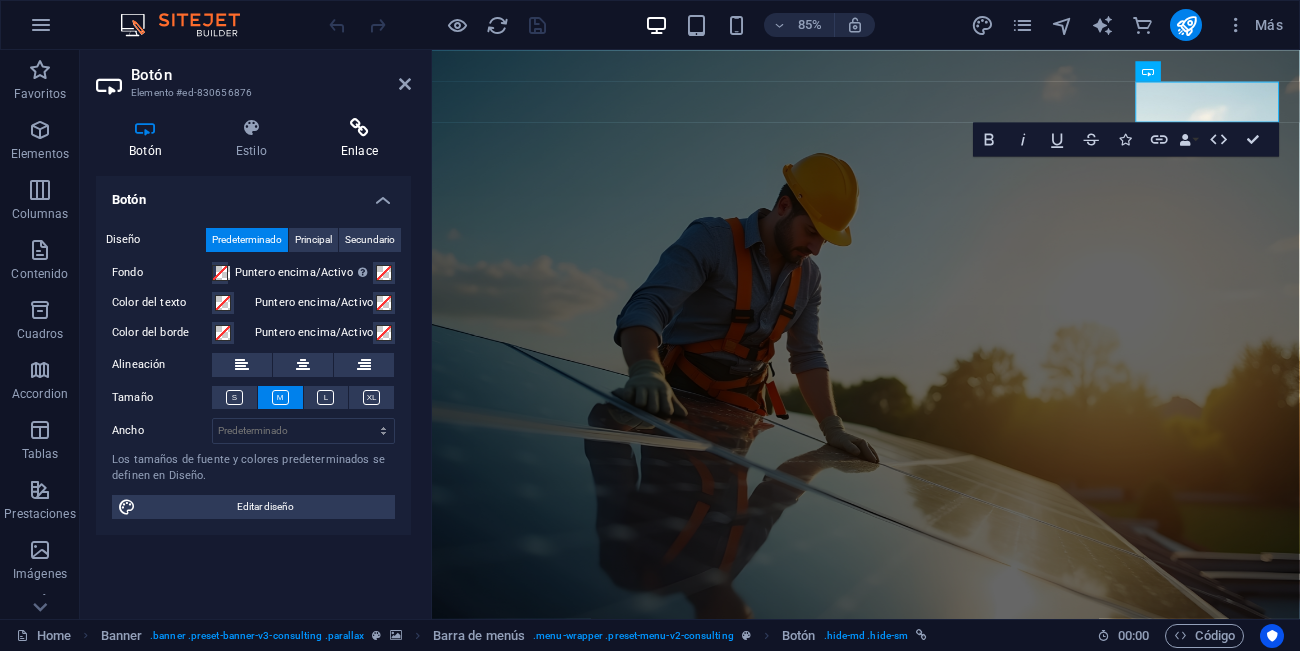 click on "Enlace" at bounding box center [359, 139] 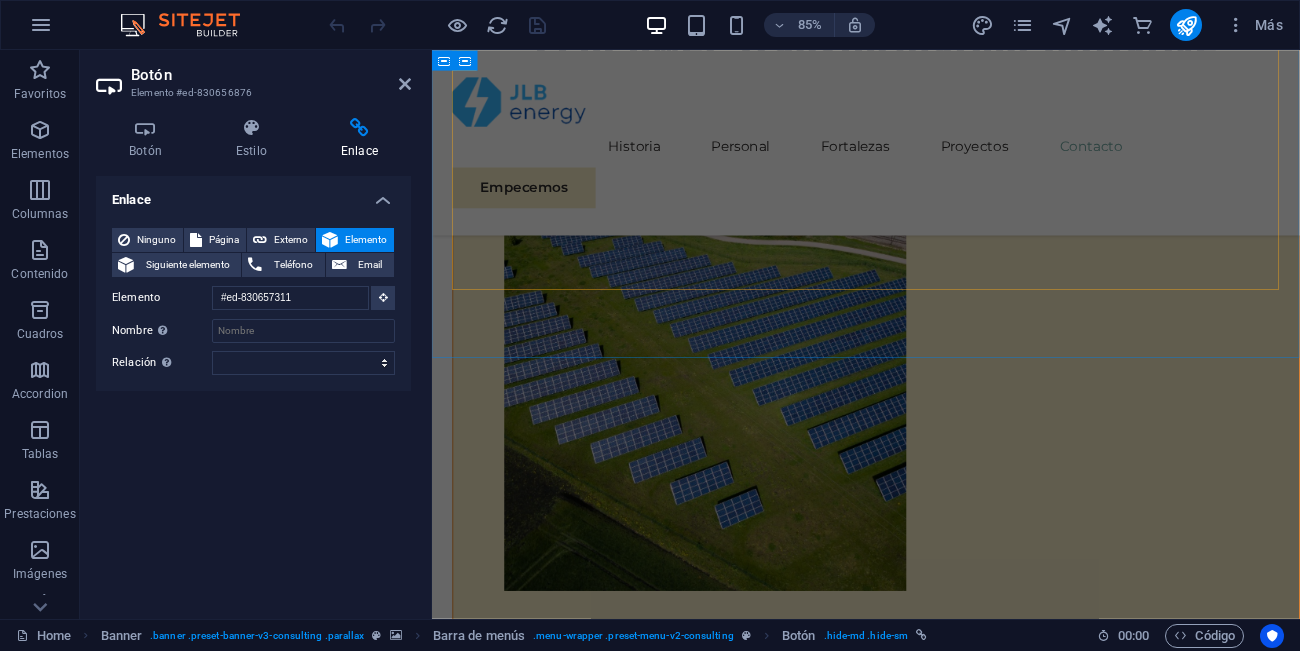 scroll, scrollTop: 0, scrollLeft: 0, axis: both 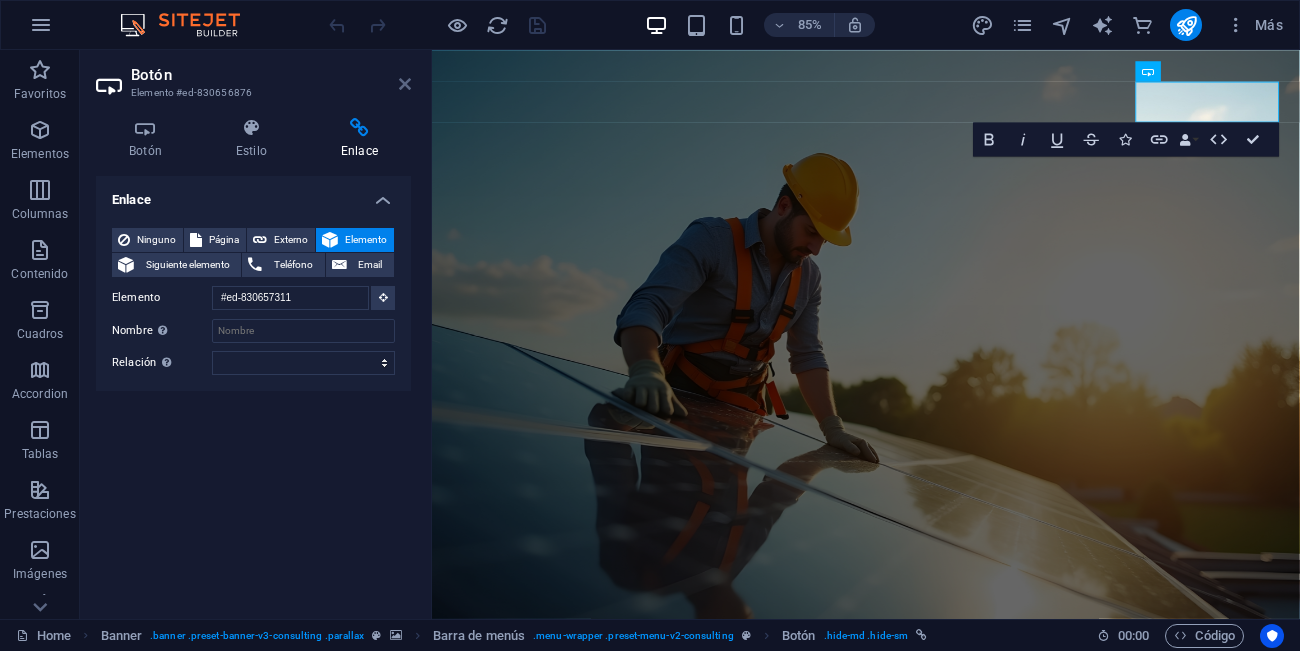 click at bounding box center [405, 84] 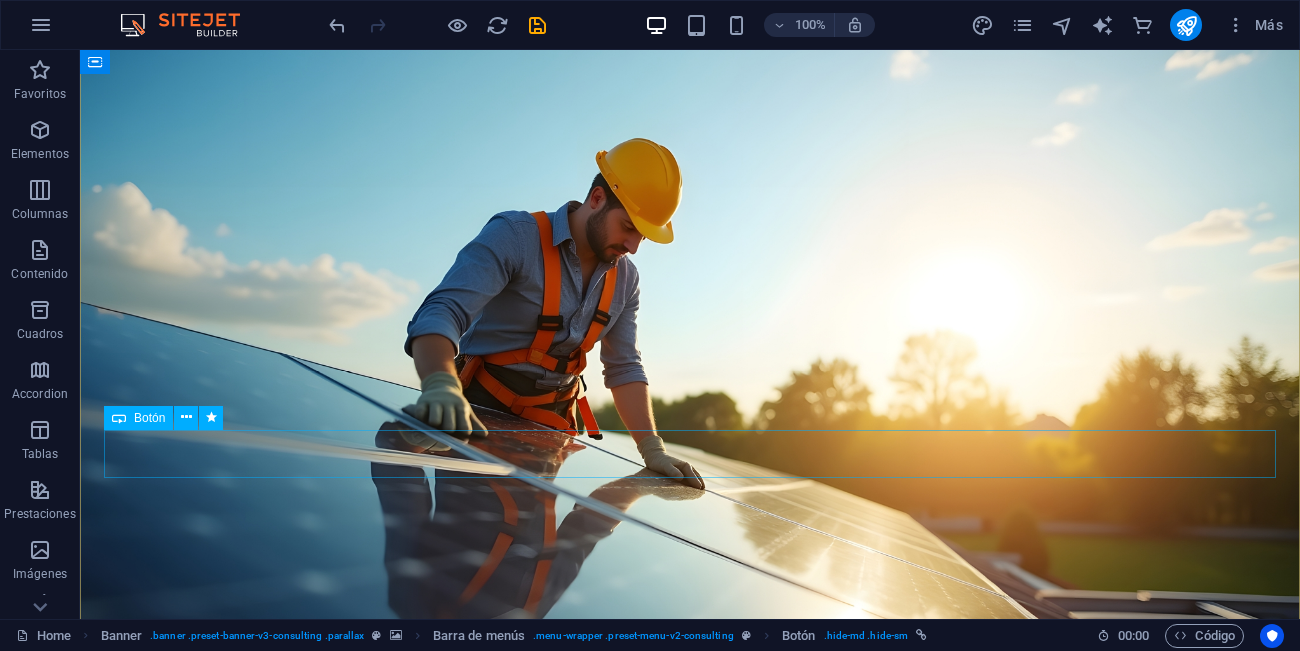 scroll, scrollTop: 276, scrollLeft: 0, axis: vertical 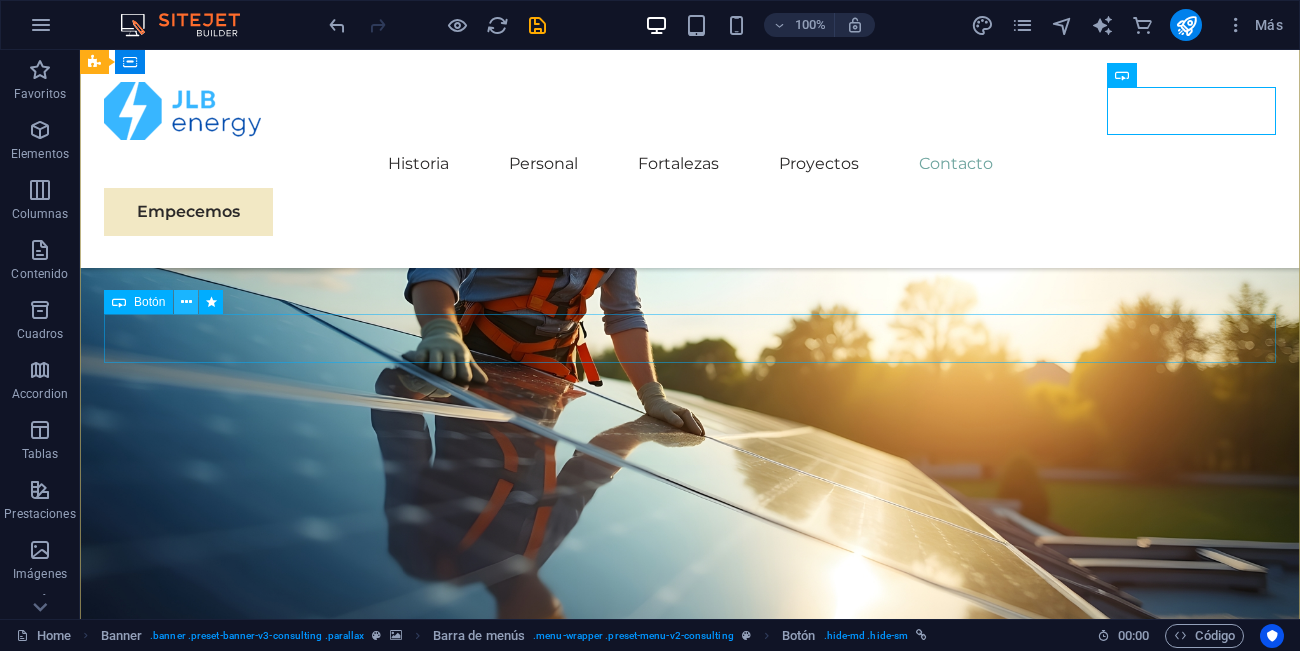 click at bounding box center (186, 302) 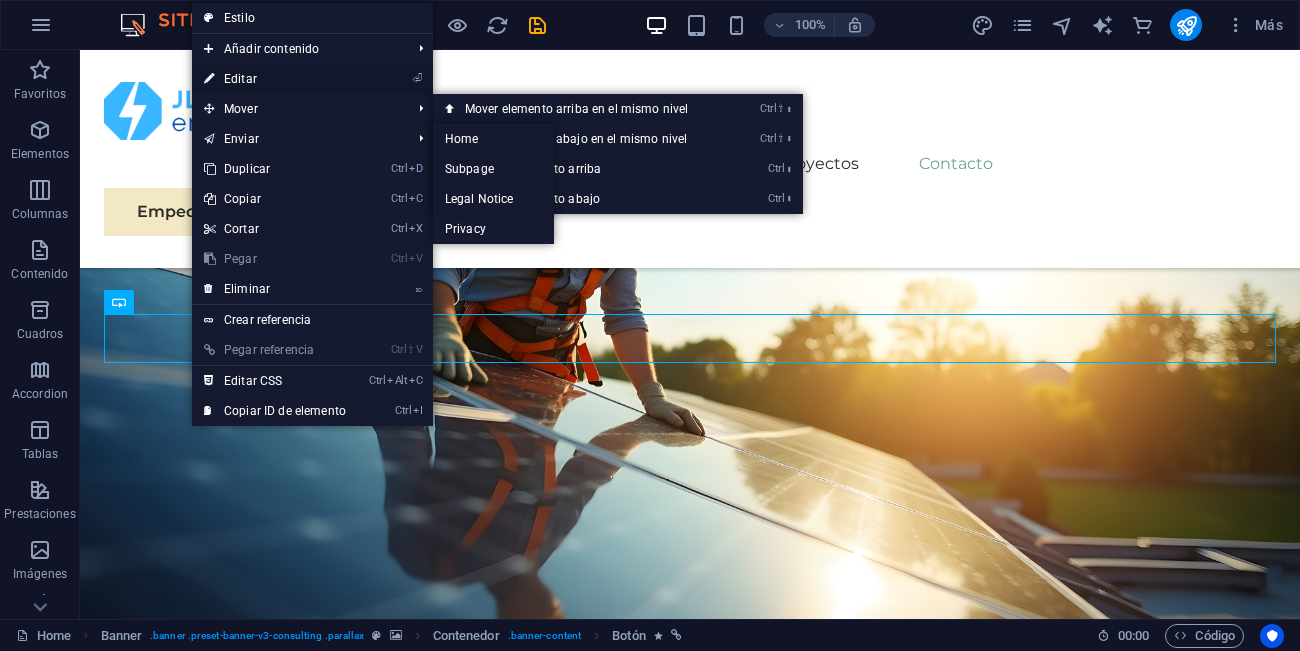 click on "⏎  Editar" at bounding box center (275, 79) 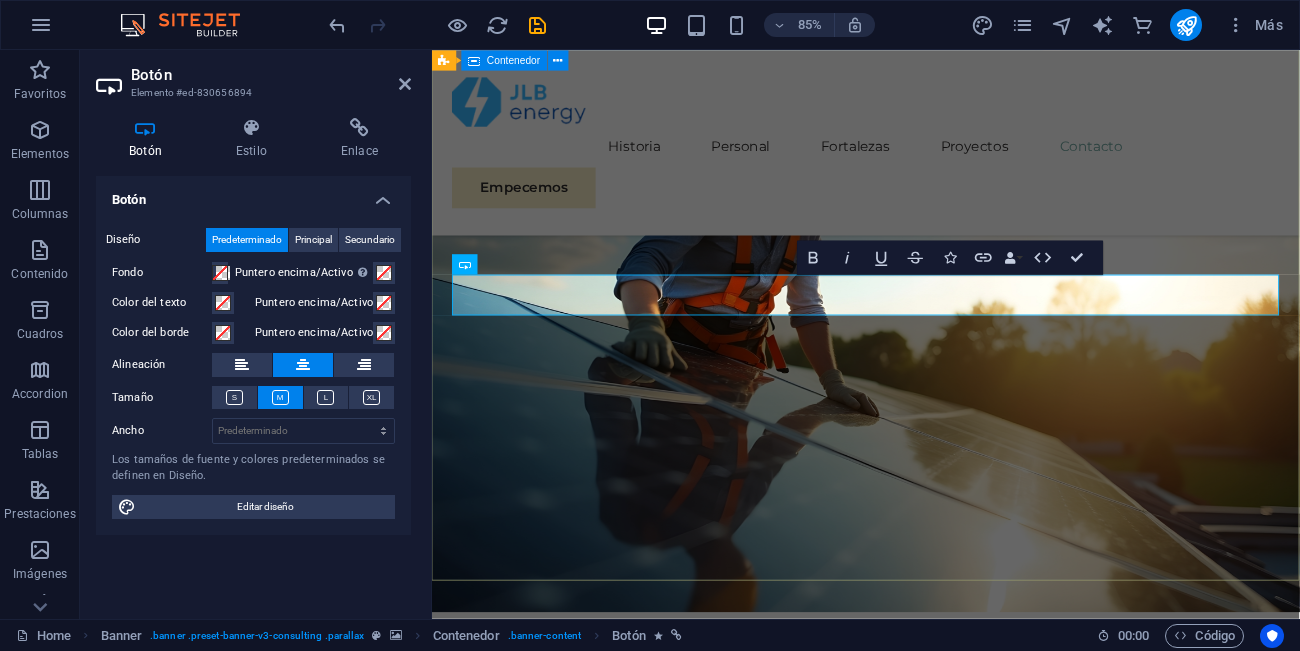 type 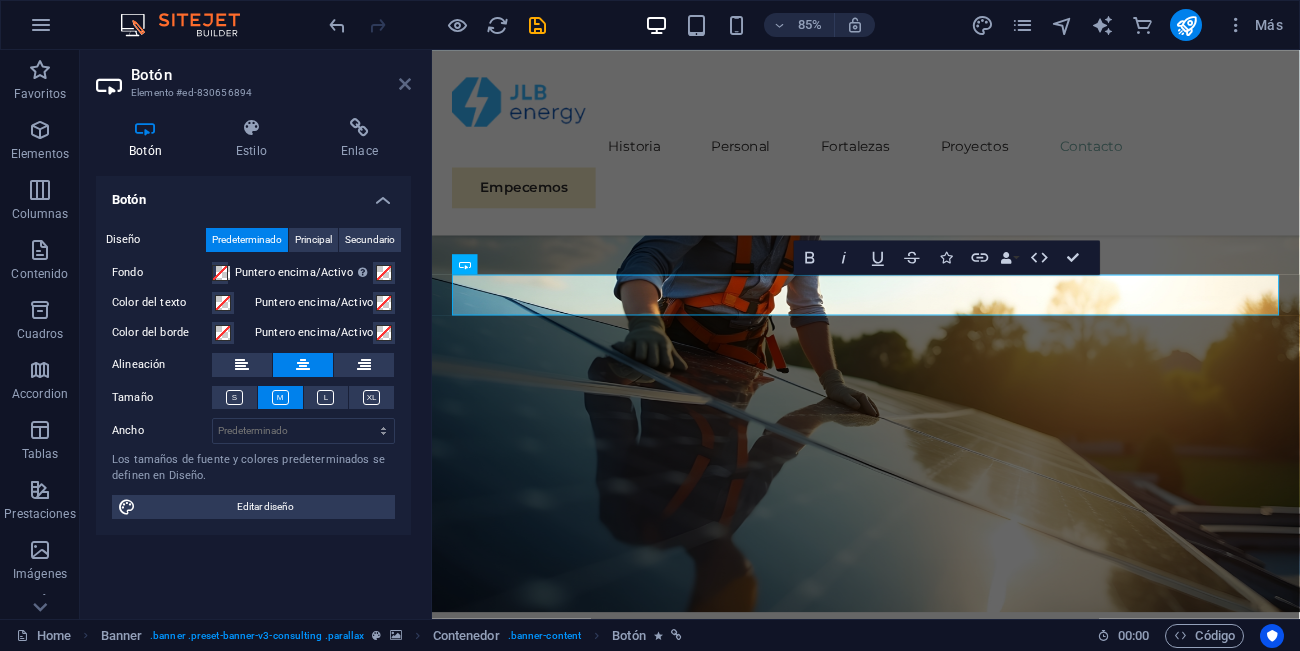 click at bounding box center (405, 84) 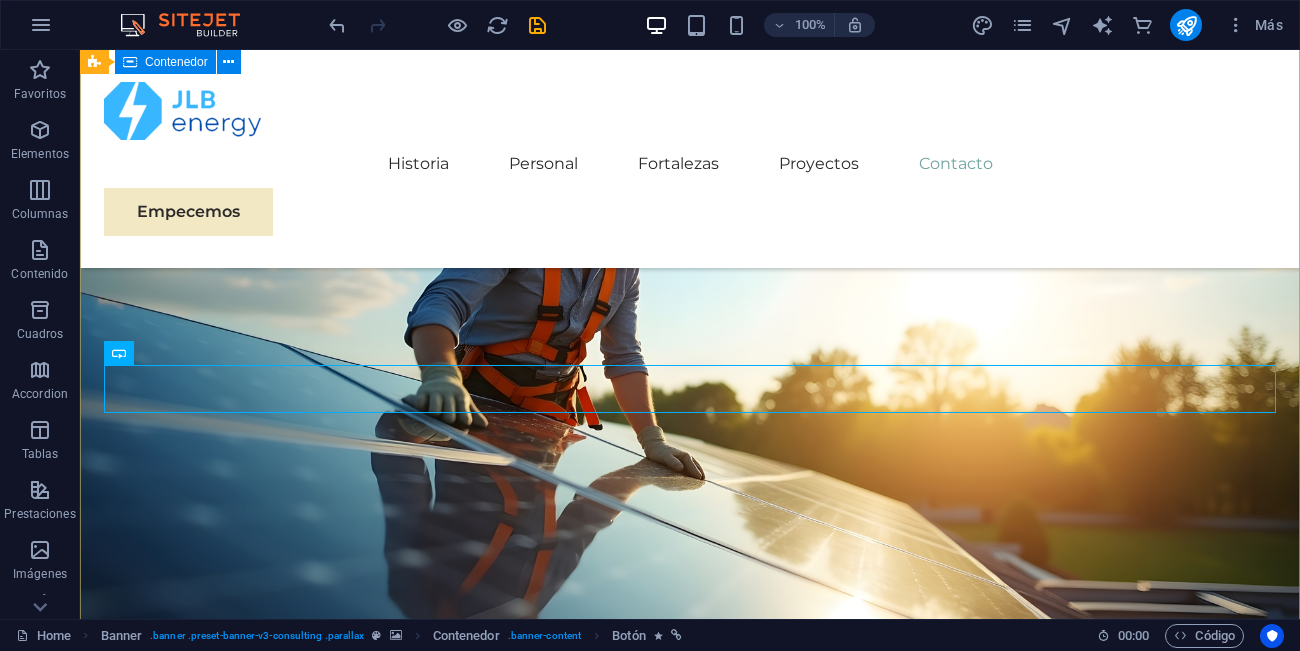 scroll, scrollTop: 138, scrollLeft: 0, axis: vertical 